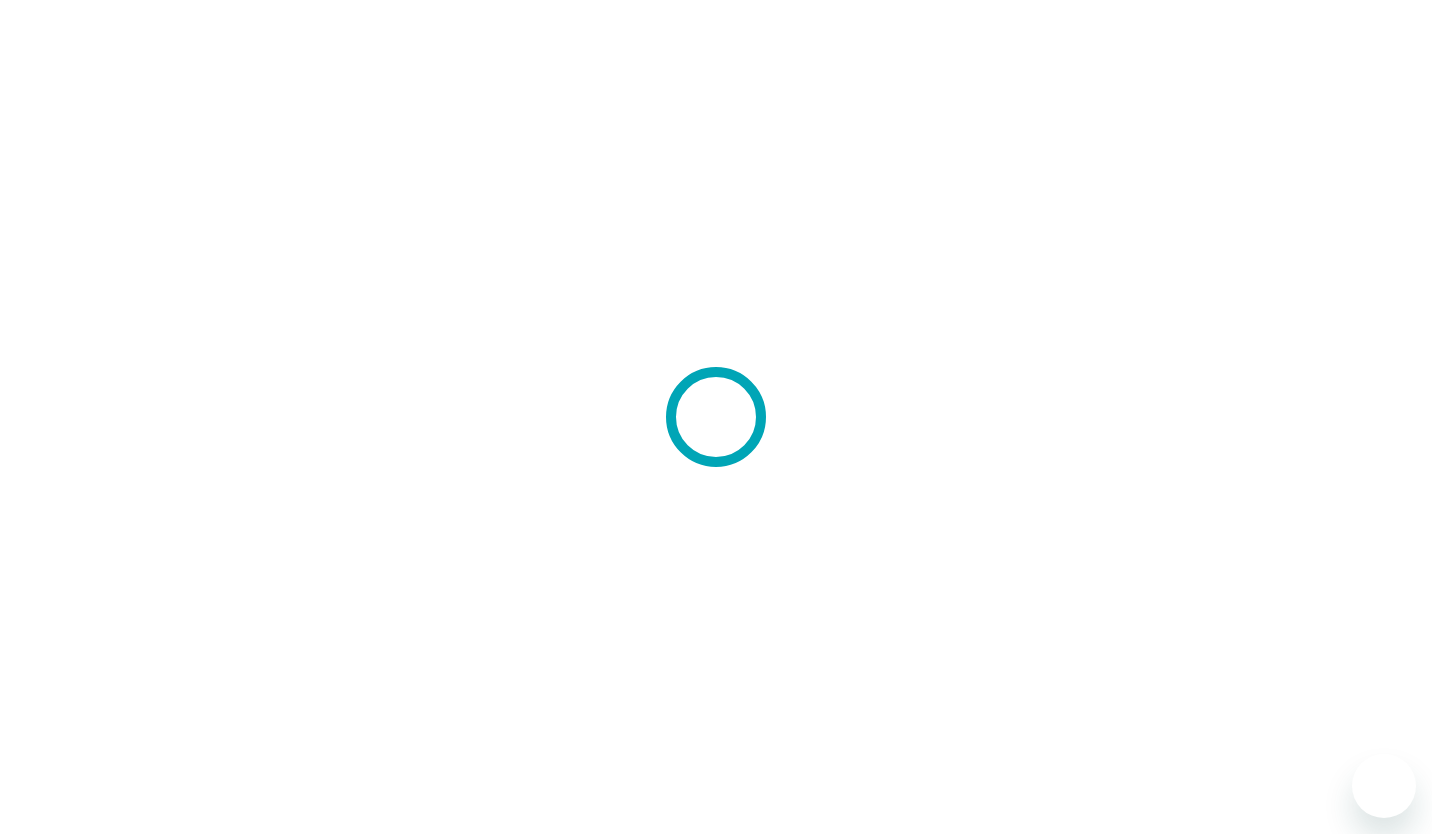 scroll, scrollTop: 0, scrollLeft: 0, axis: both 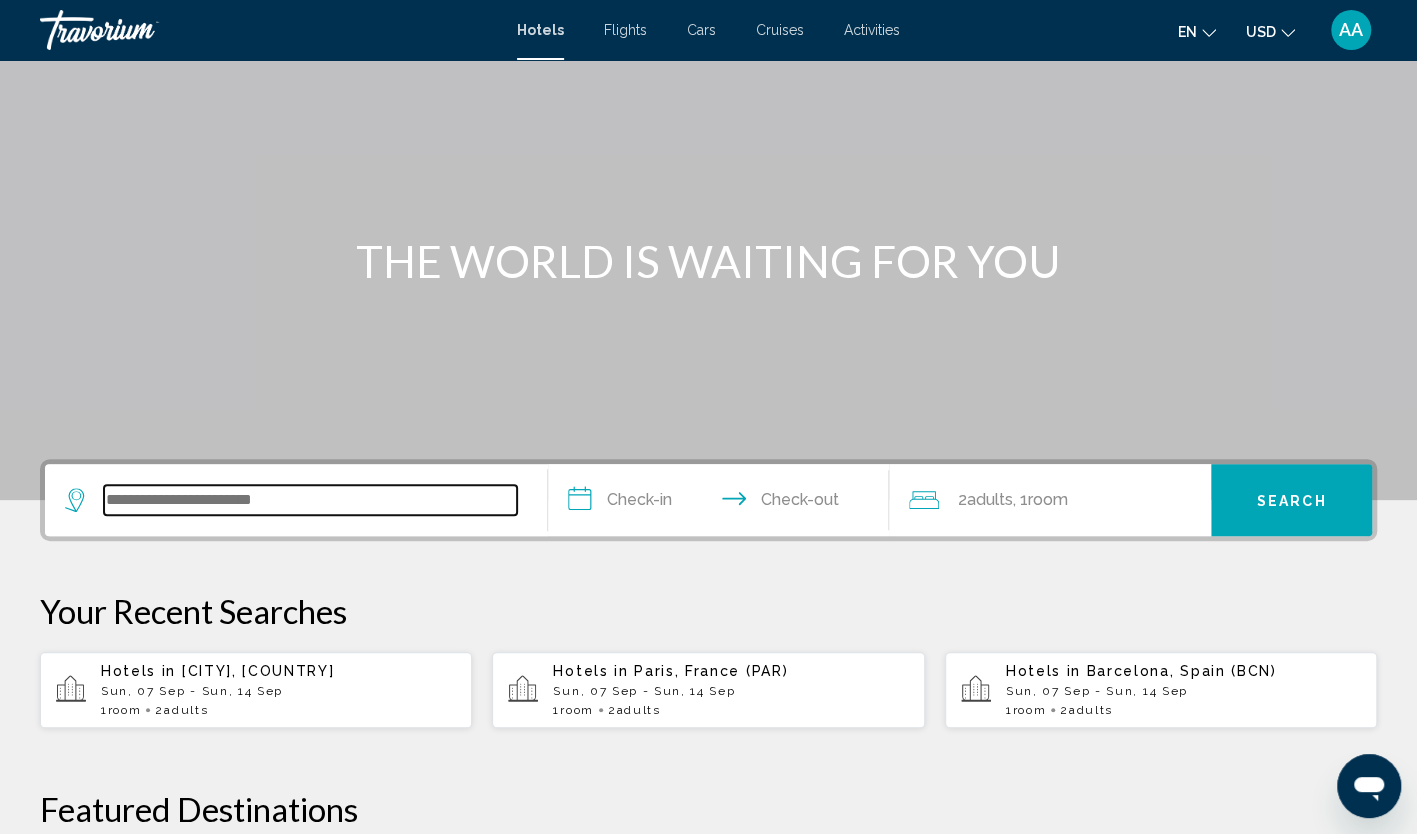 click at bounding box center (310, 500) 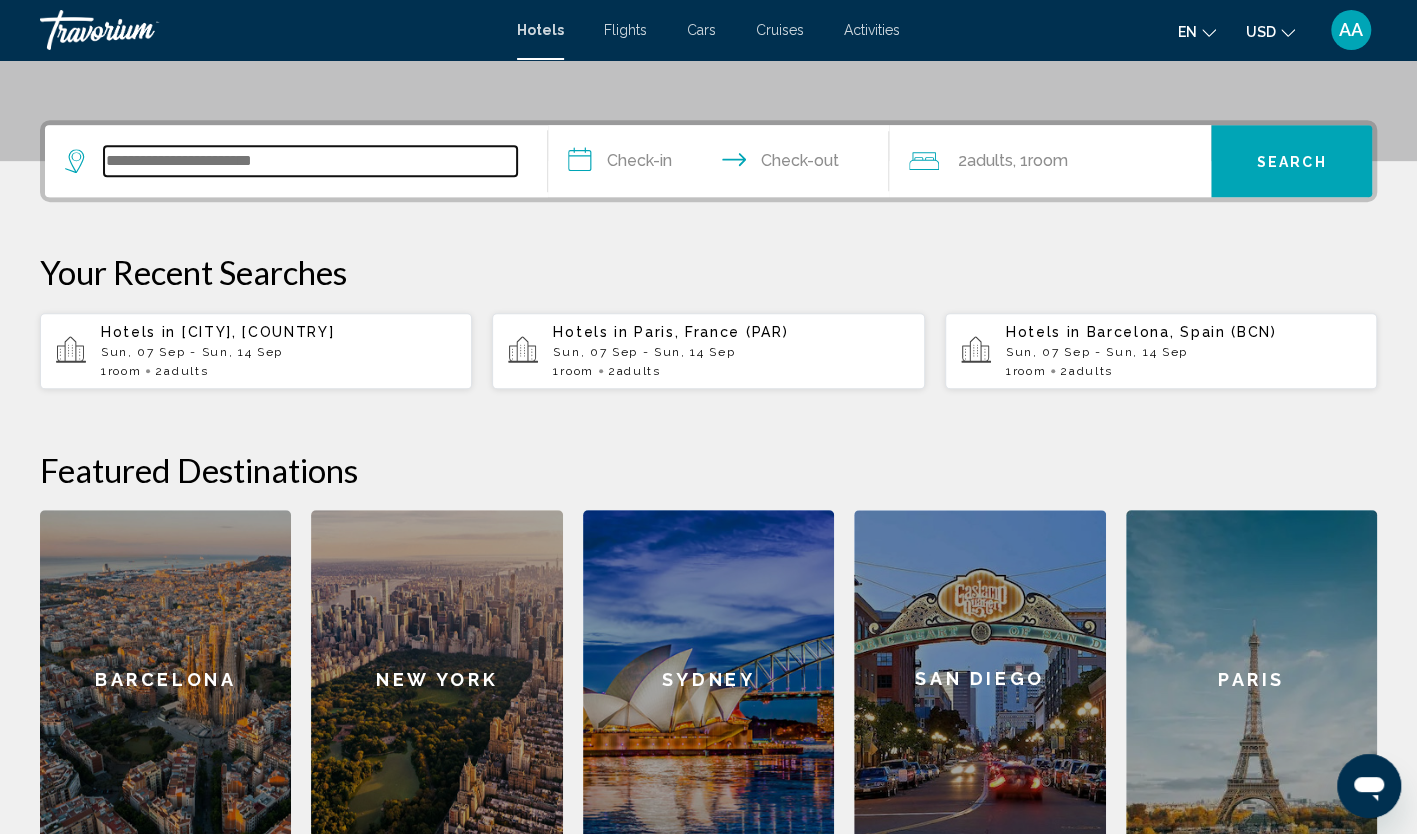 scroll, scrollTop: 494, scrollLeft: 0, axis: vertical 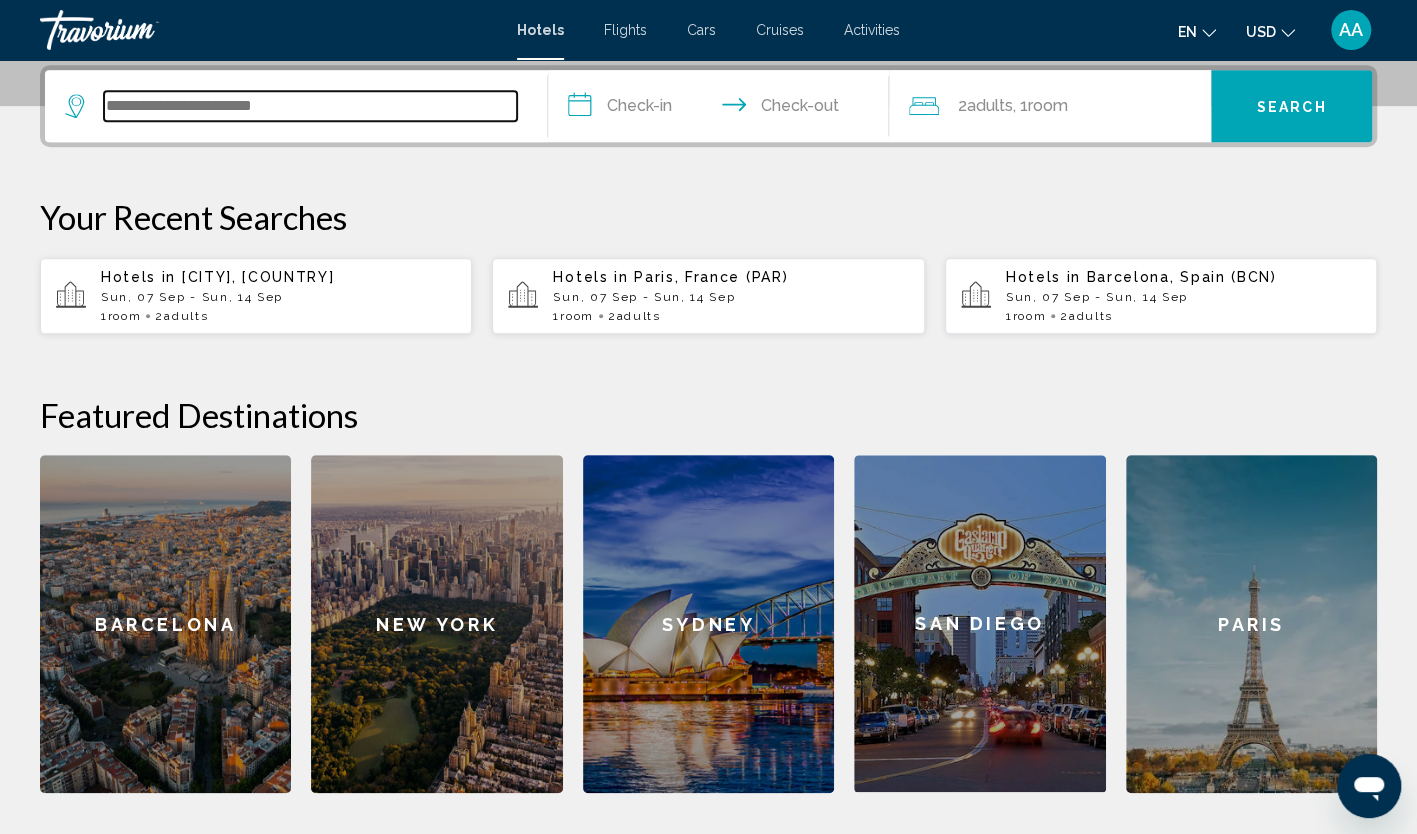 paste on "**********" 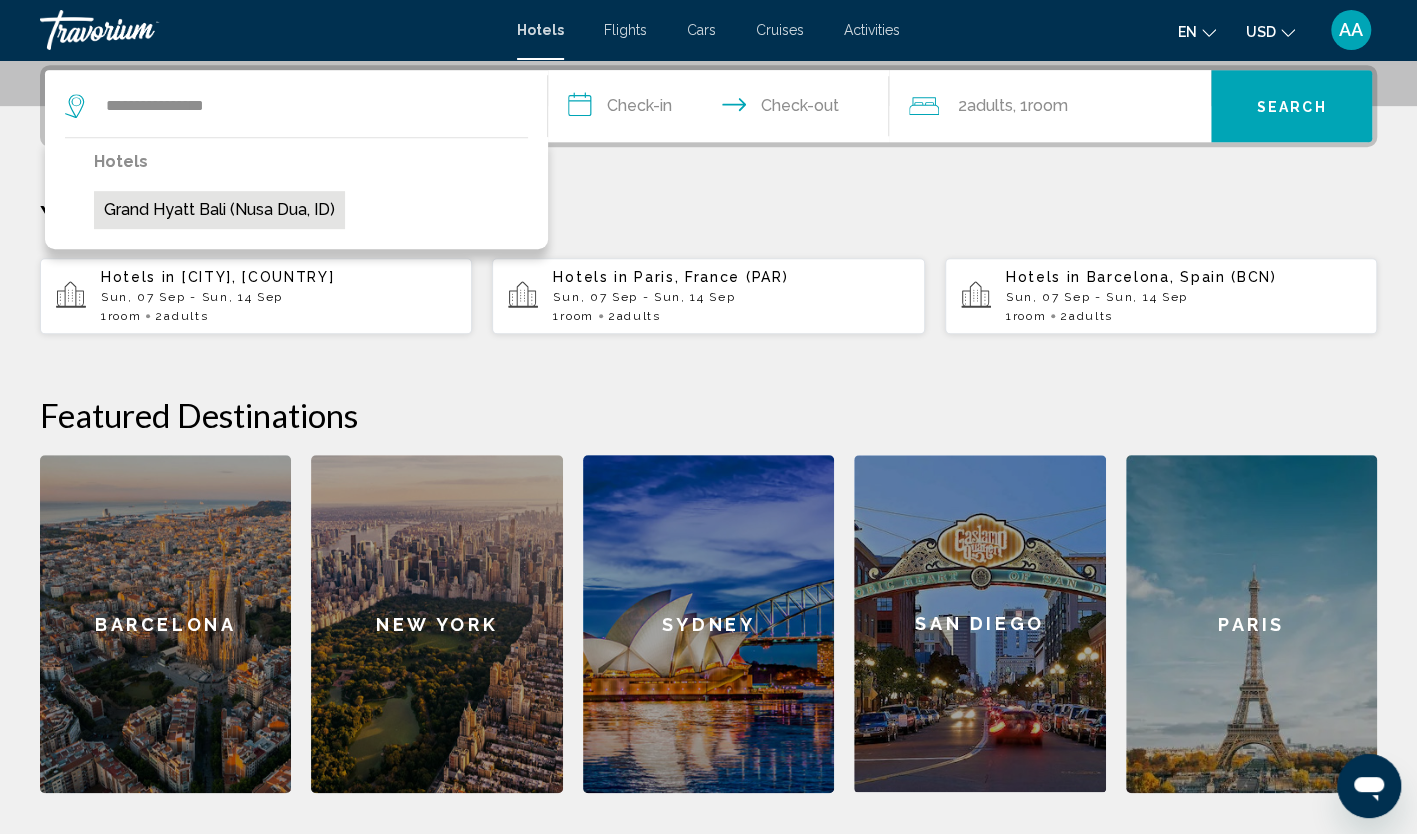 click on "Grand Hyatt Bali (Nusa Dua, ID)" at bounding box center (219, 210) 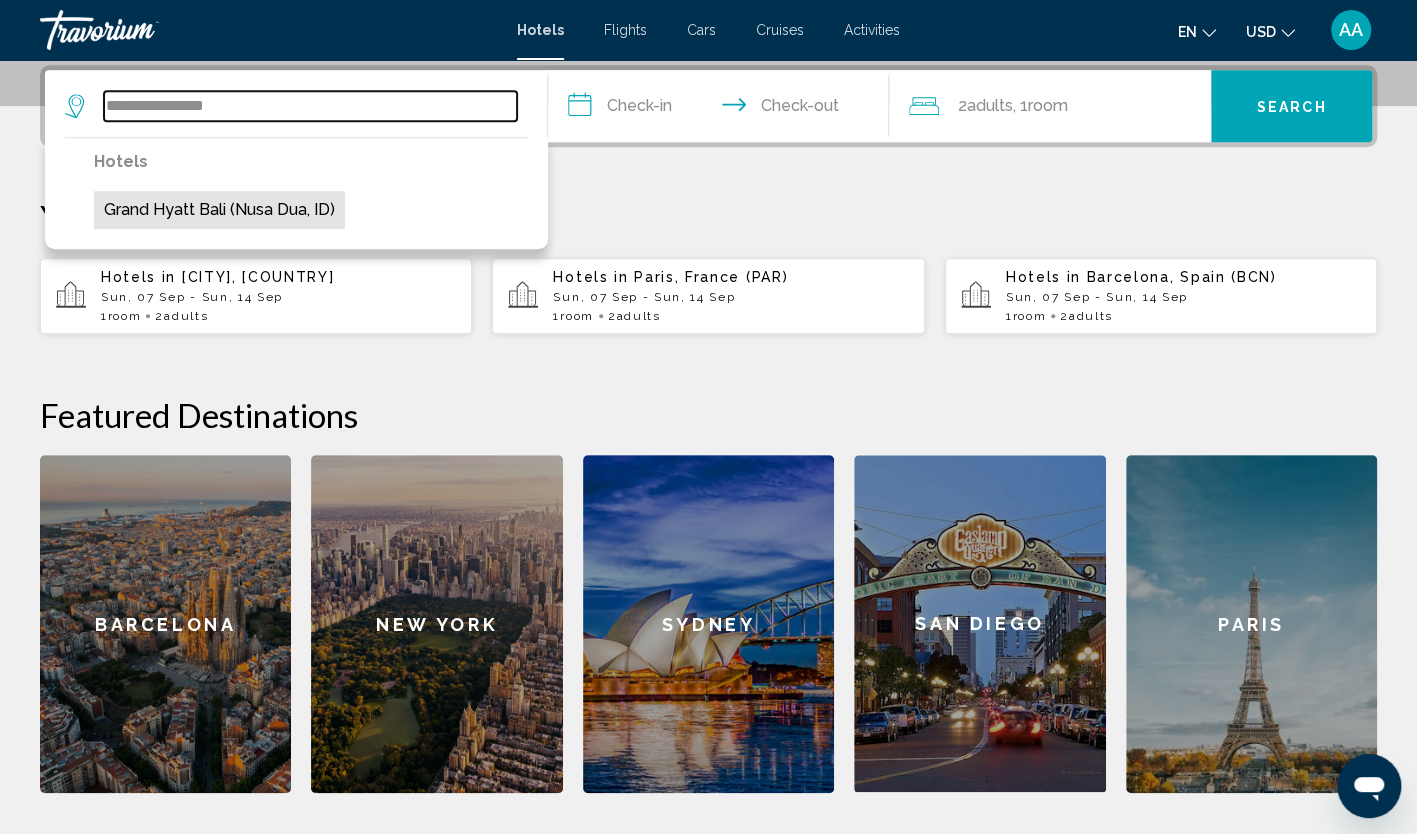 type on "**********" 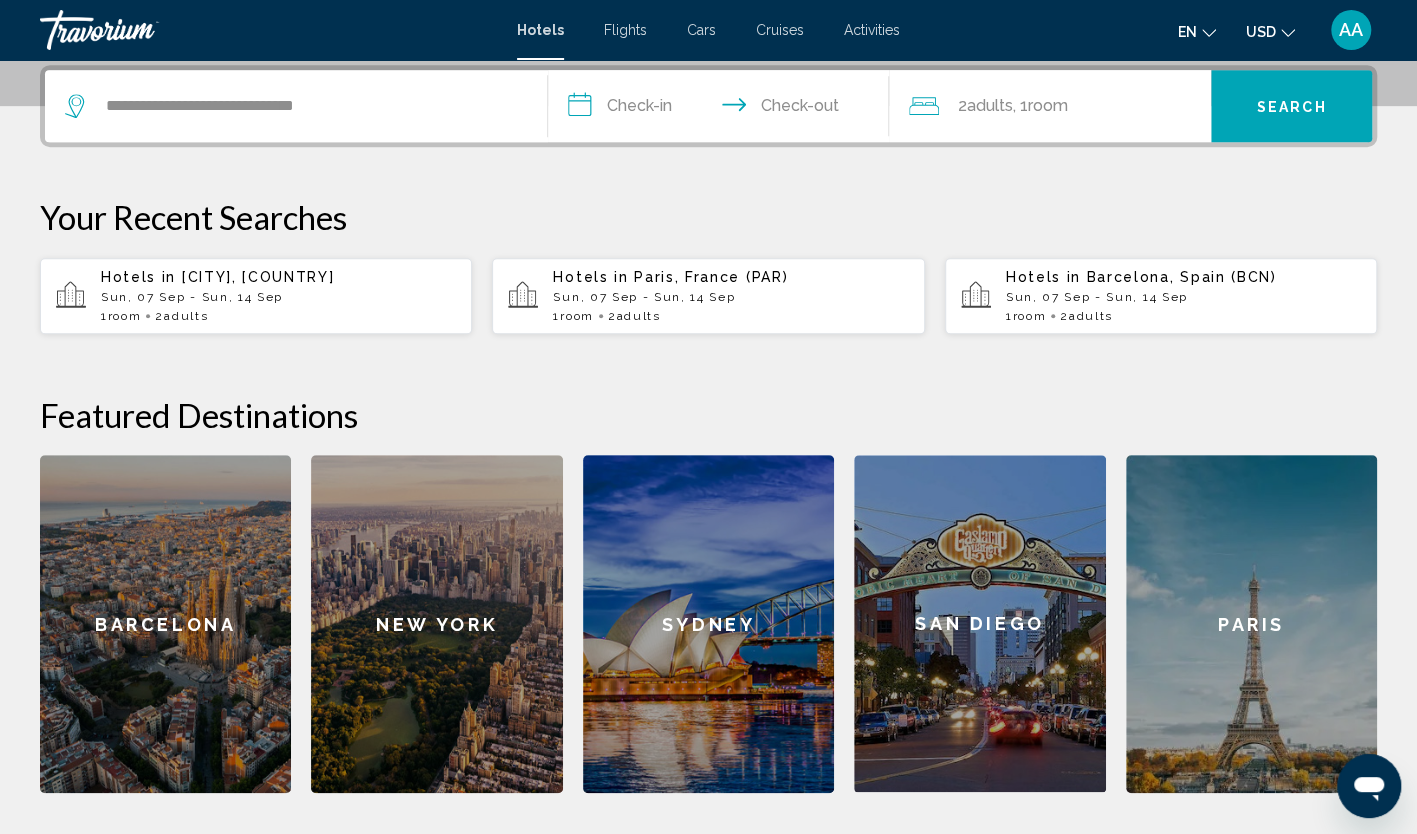 click on "**********" at bounding box center [723, 109] 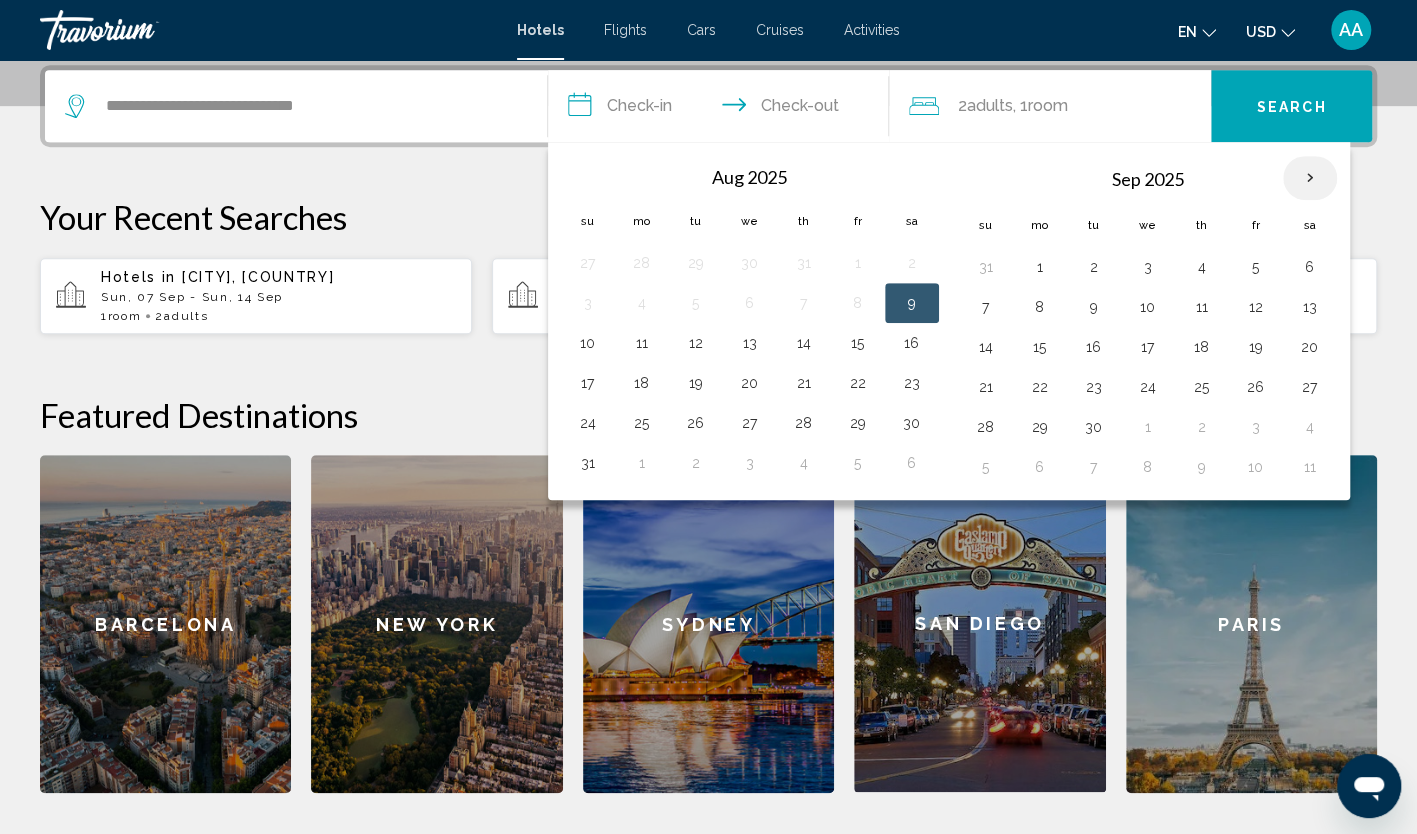 click at bounding box center [1310, 178] 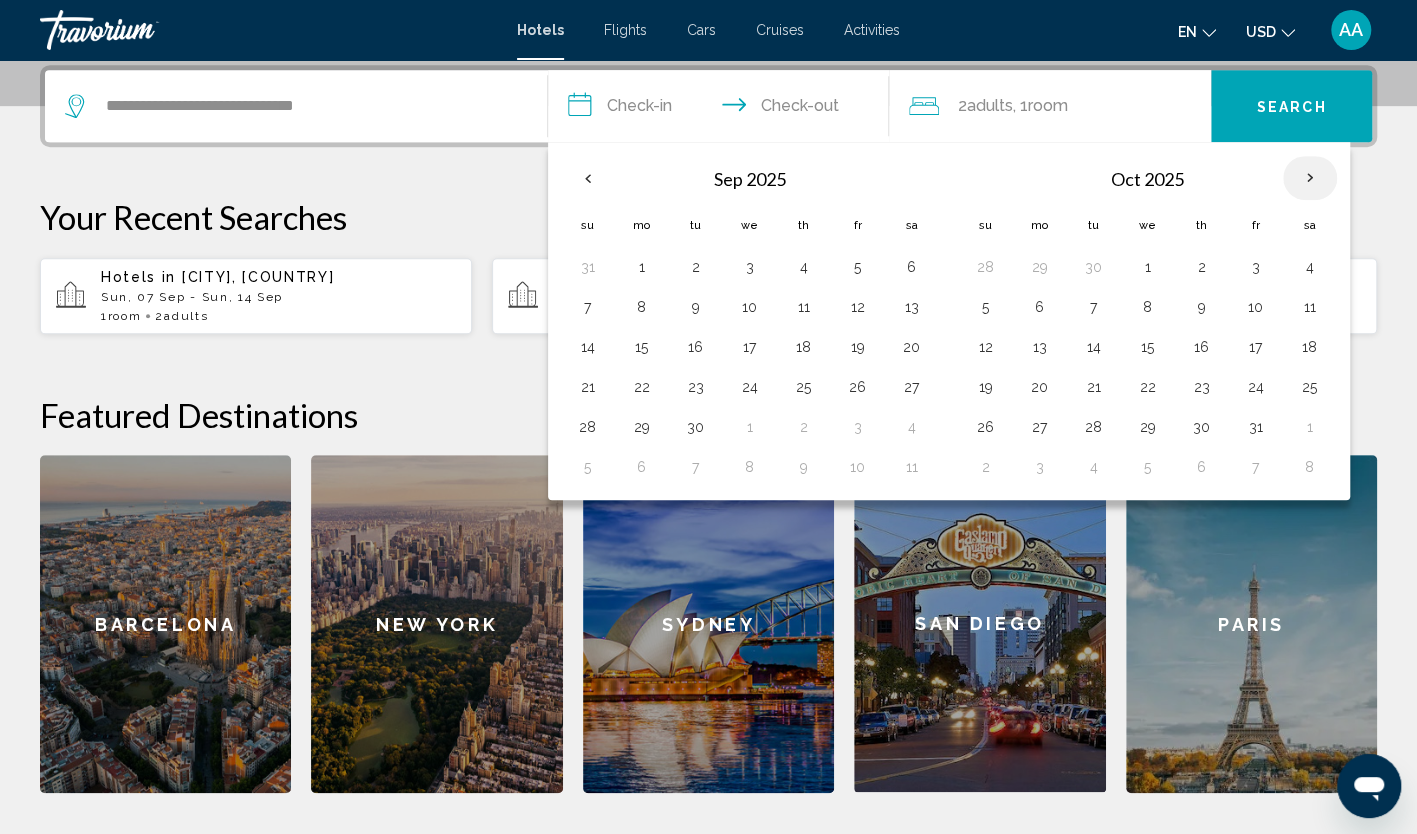 click at bounding box center (1310, 178) 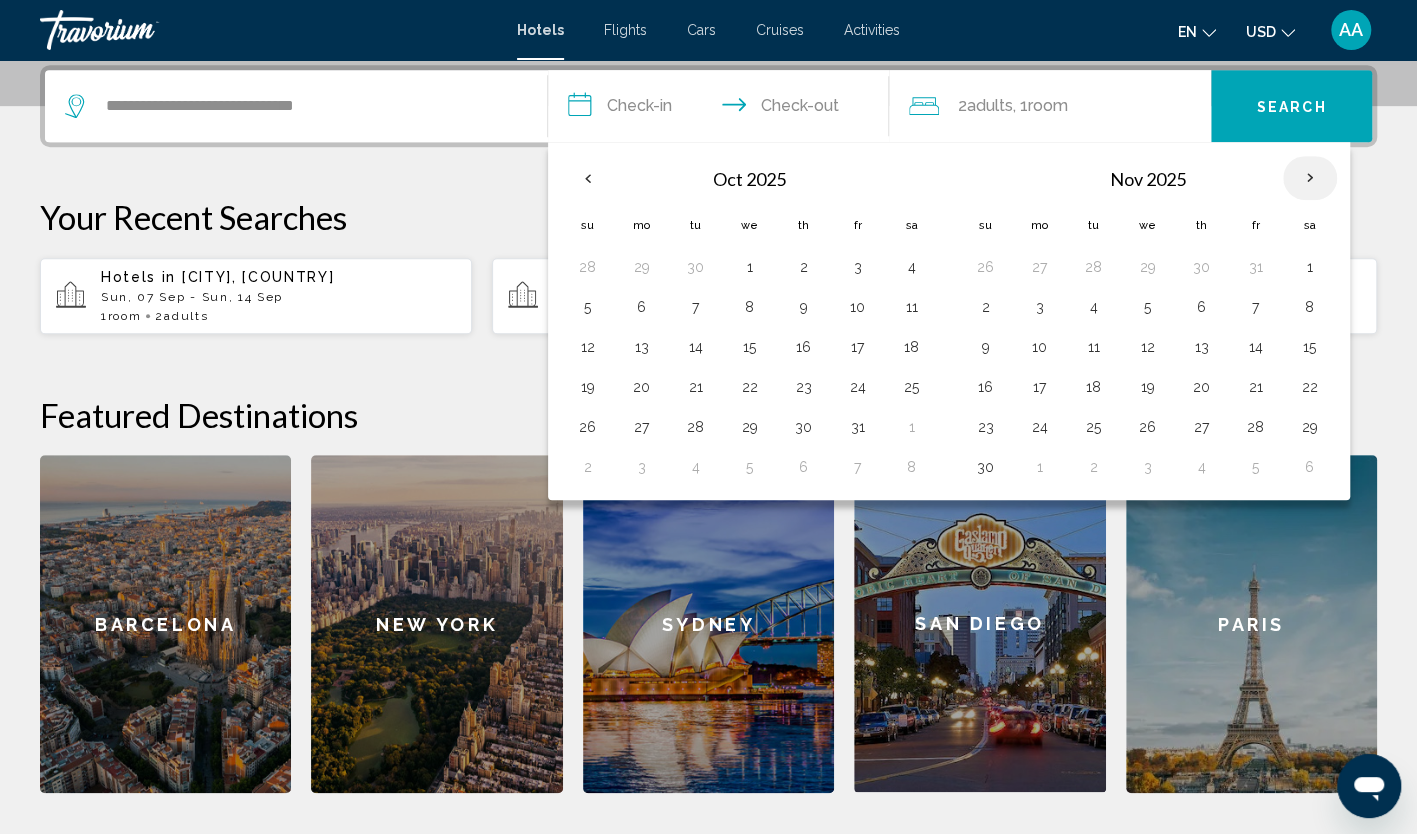 click at bounding box center (1310, 178) 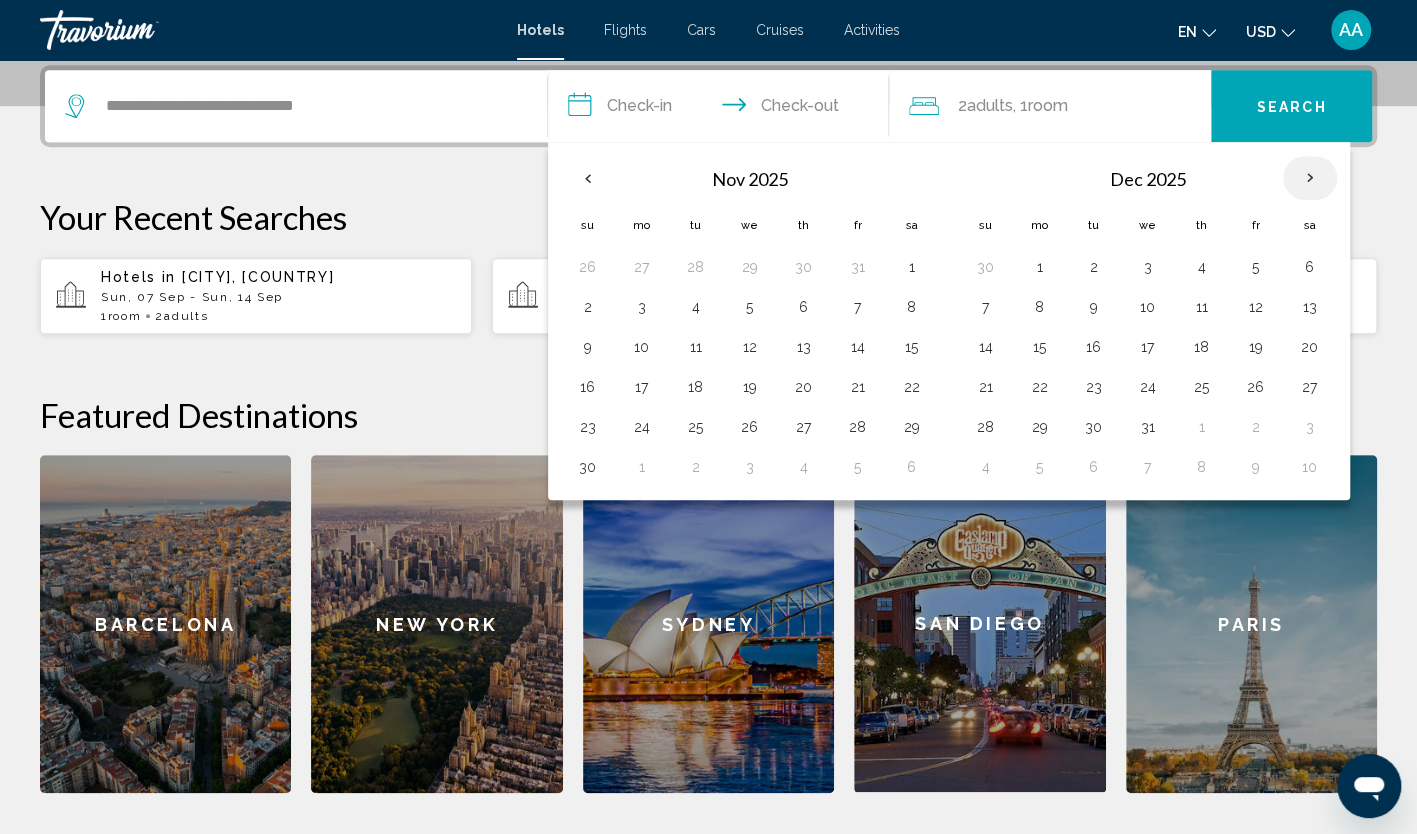 click at bounding box center (1310, 178) 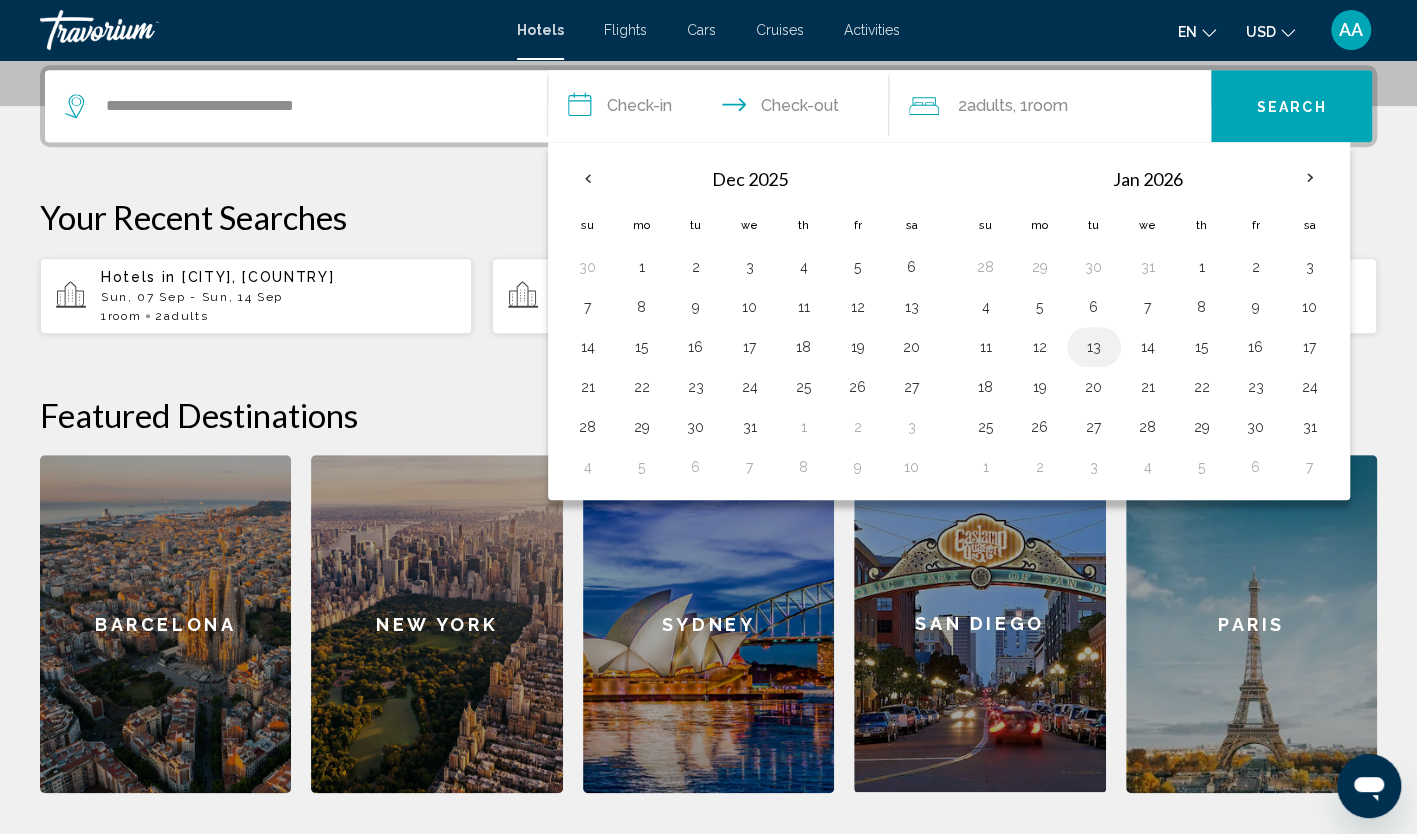click on "13" at bounding box center (1094, 347) 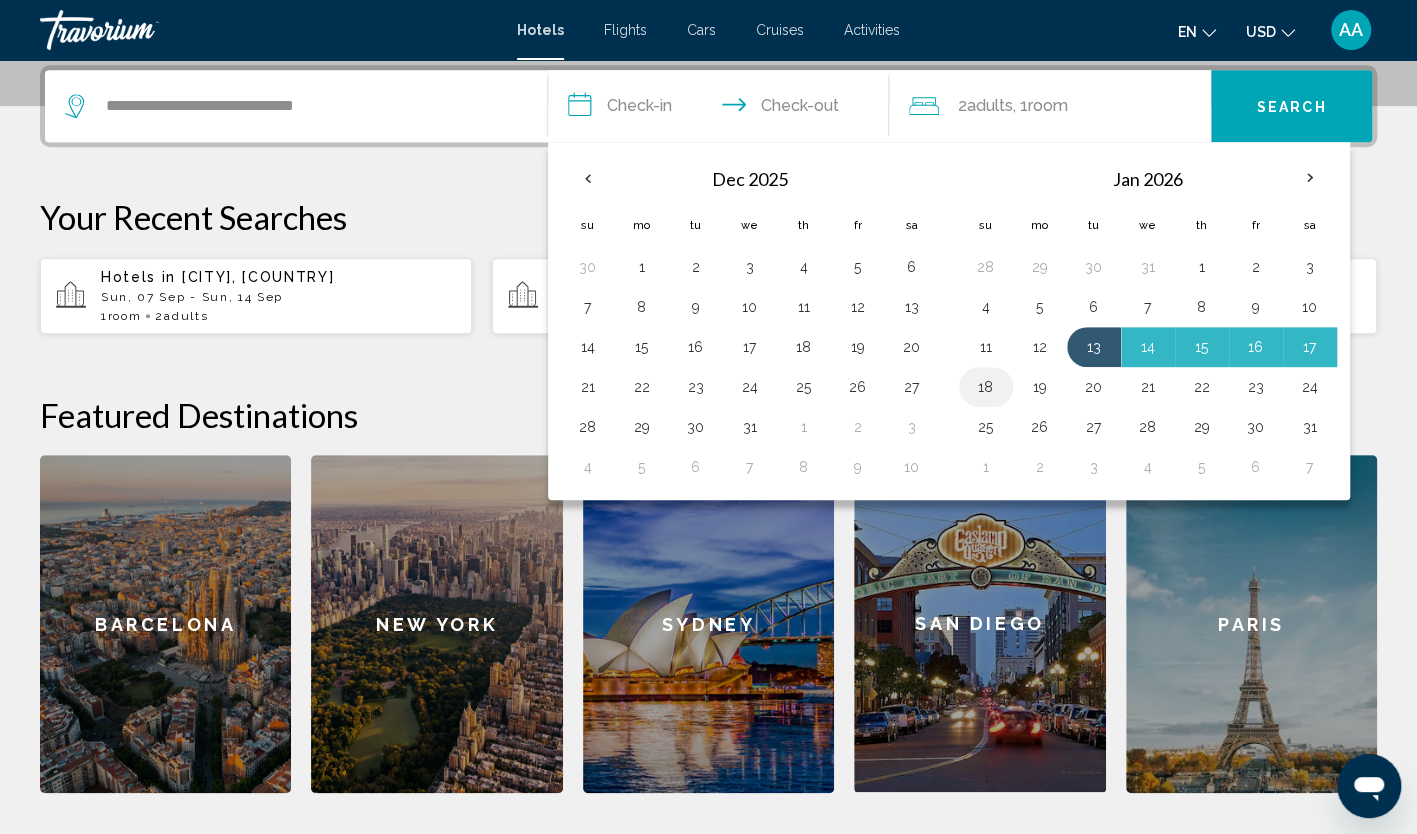 click on "18" at bounding box center (986, 387) 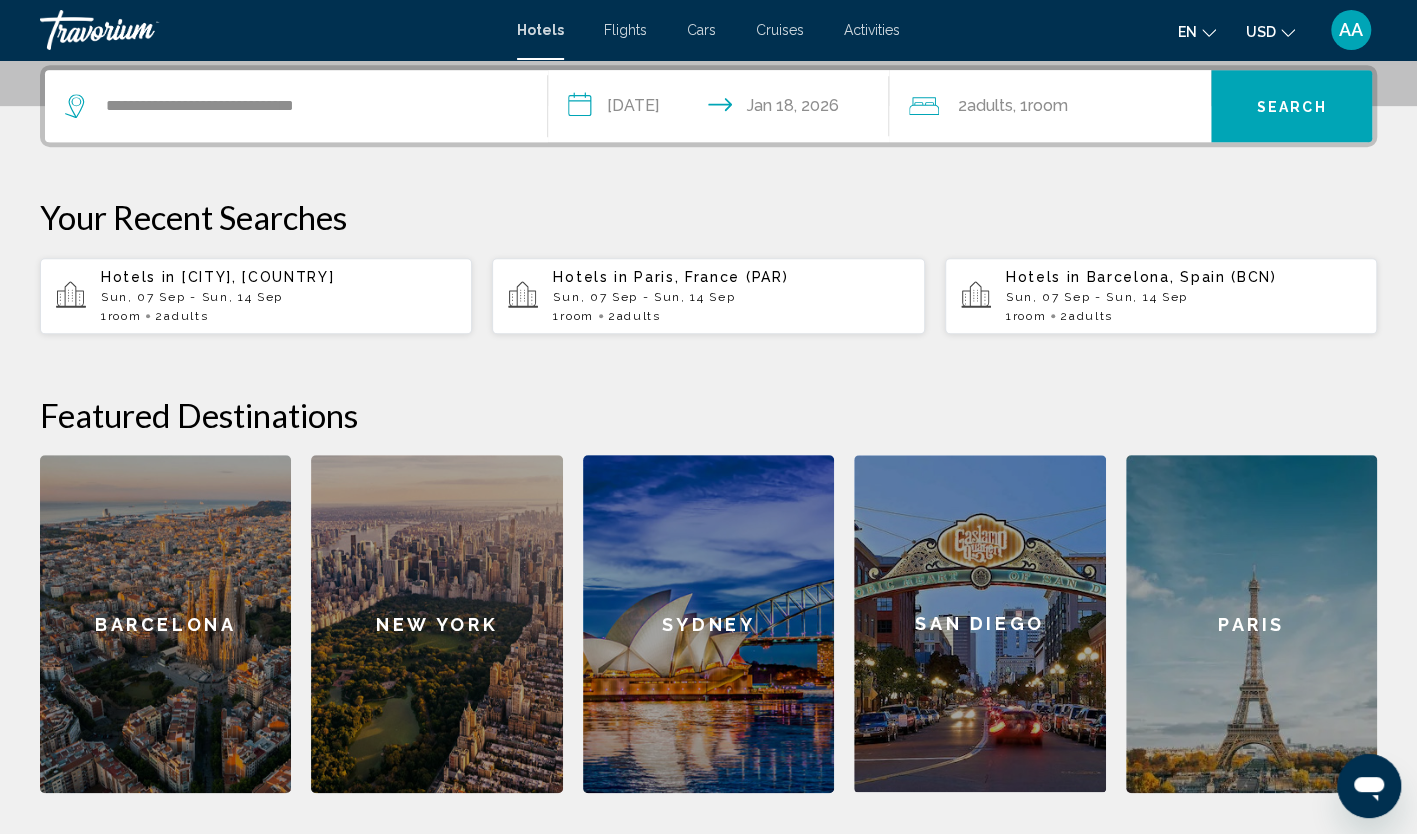 click on "Search" at bounding box center [1291, 106] 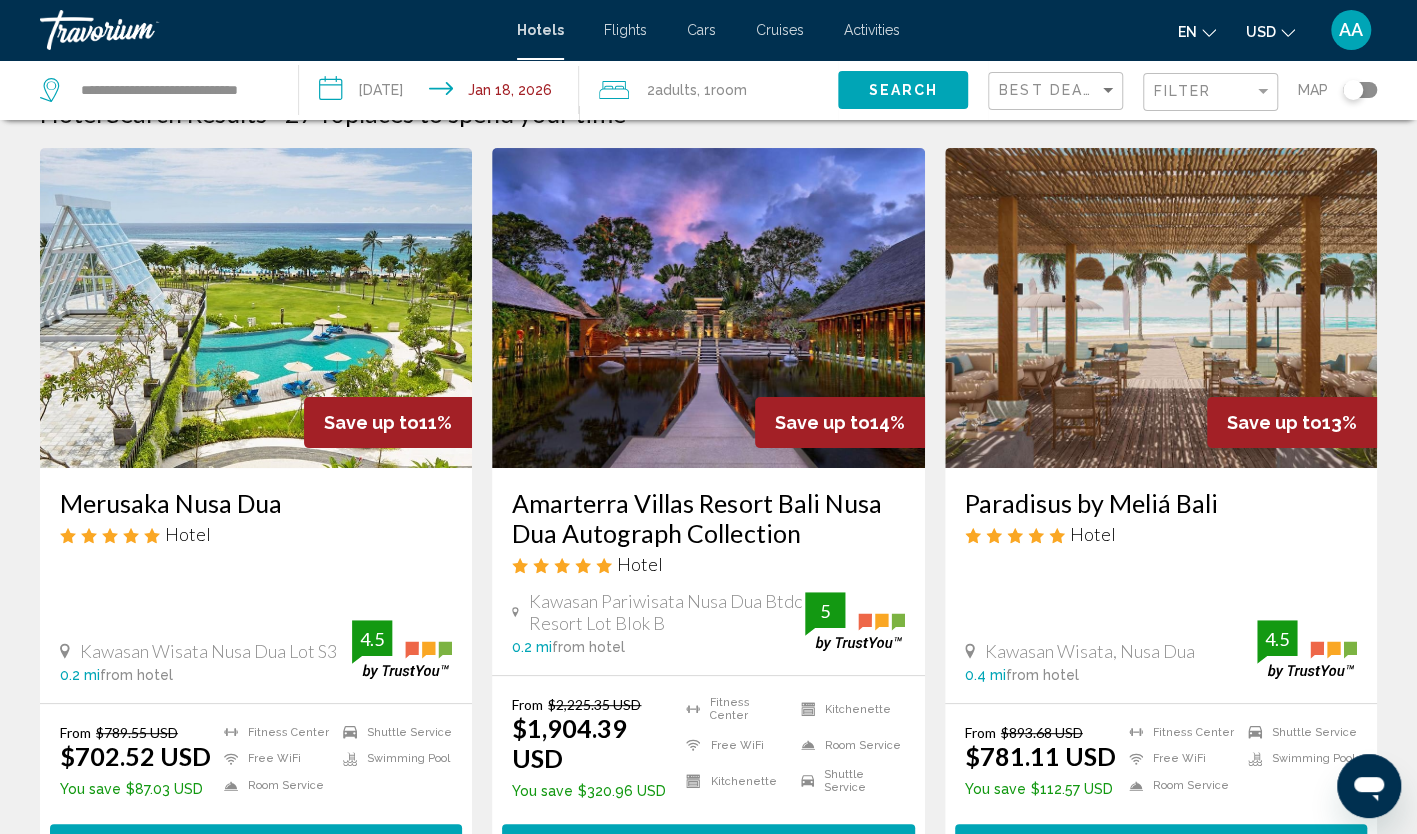 scroll, scrollTop: 0, scrollLeft: 0, axis: both 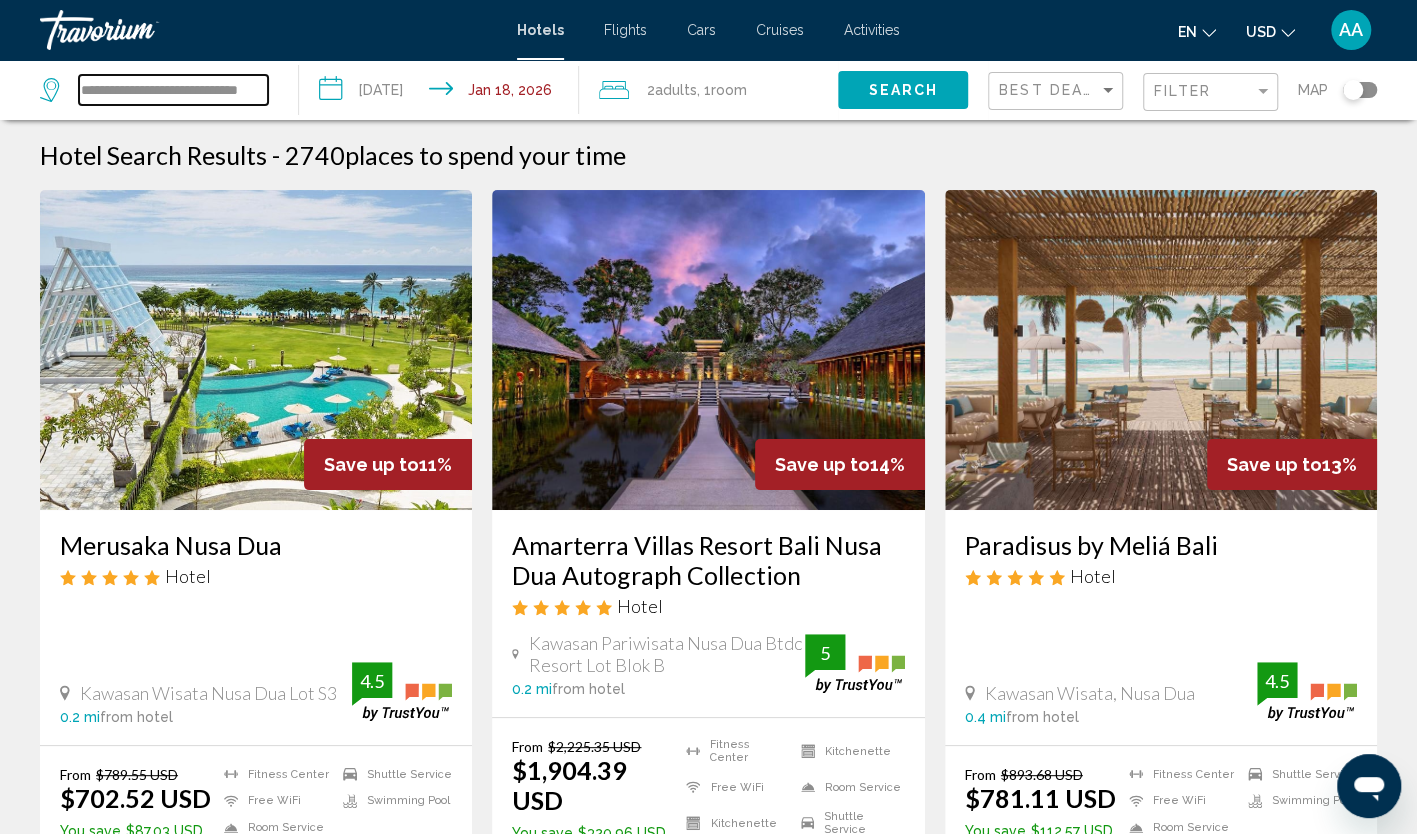 click on "**********" at bounding box center (173, 90) 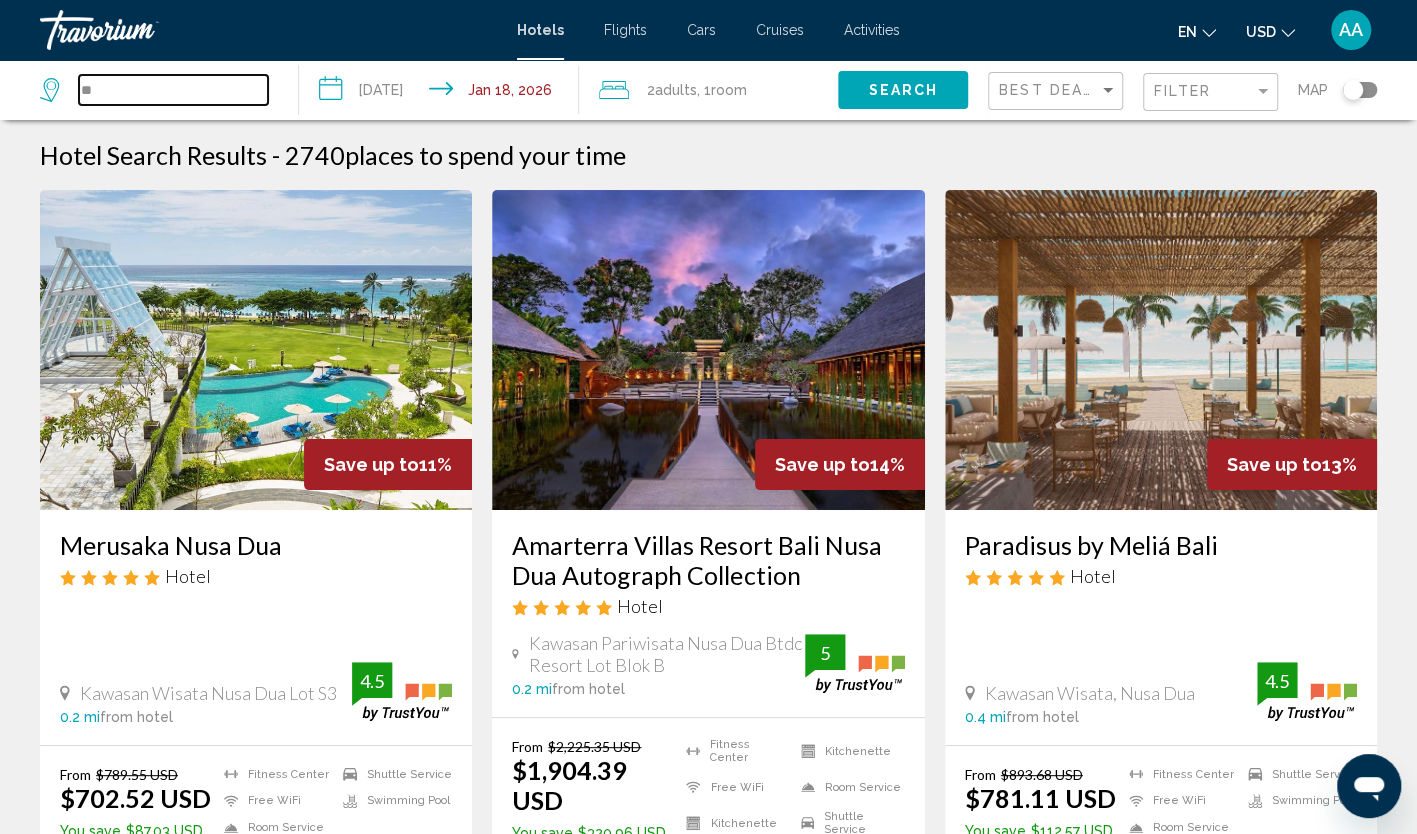 type on "*" 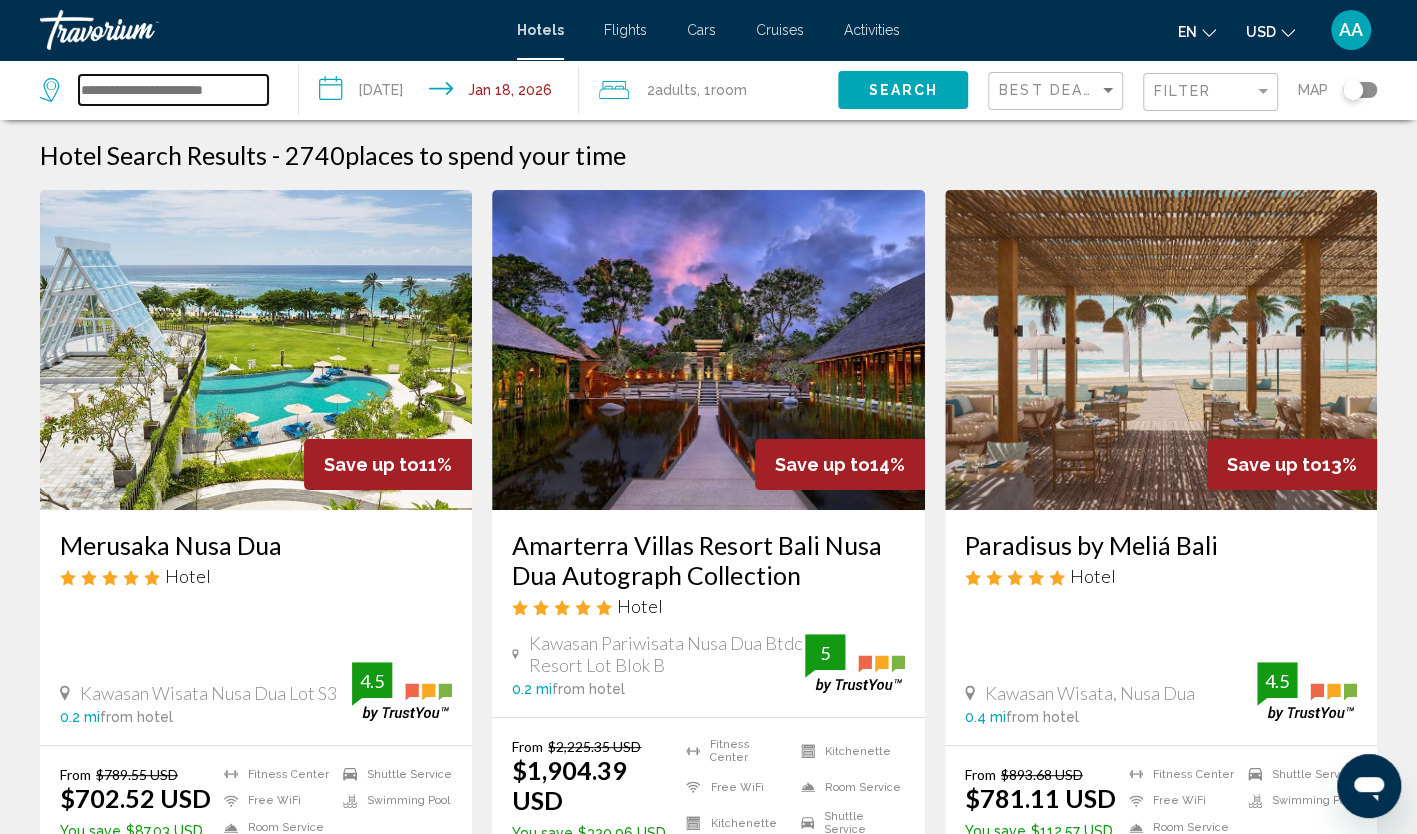 paste on "**********" 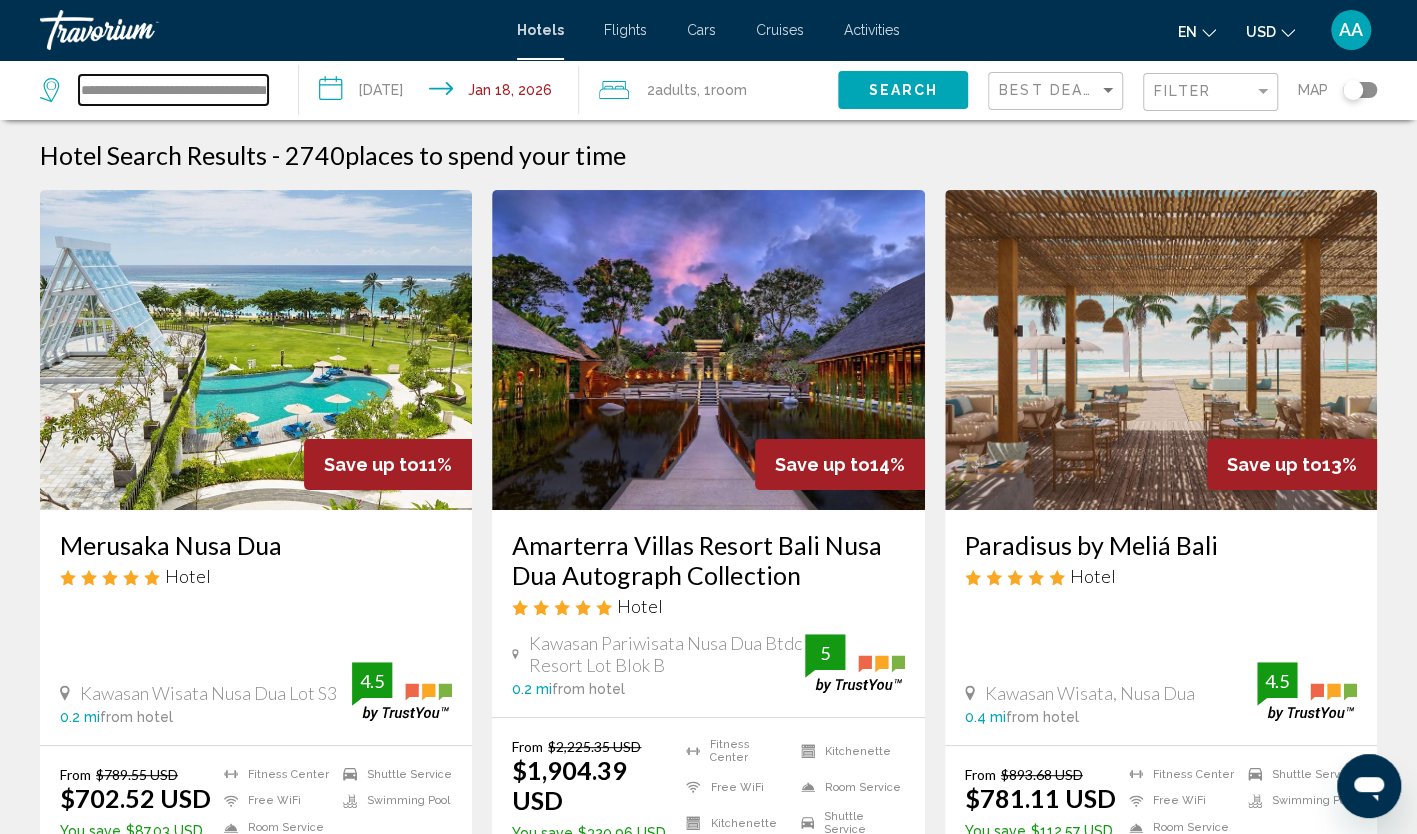 scroll, scrollTop: 0, scrollLeft: 68, axis: horizontal 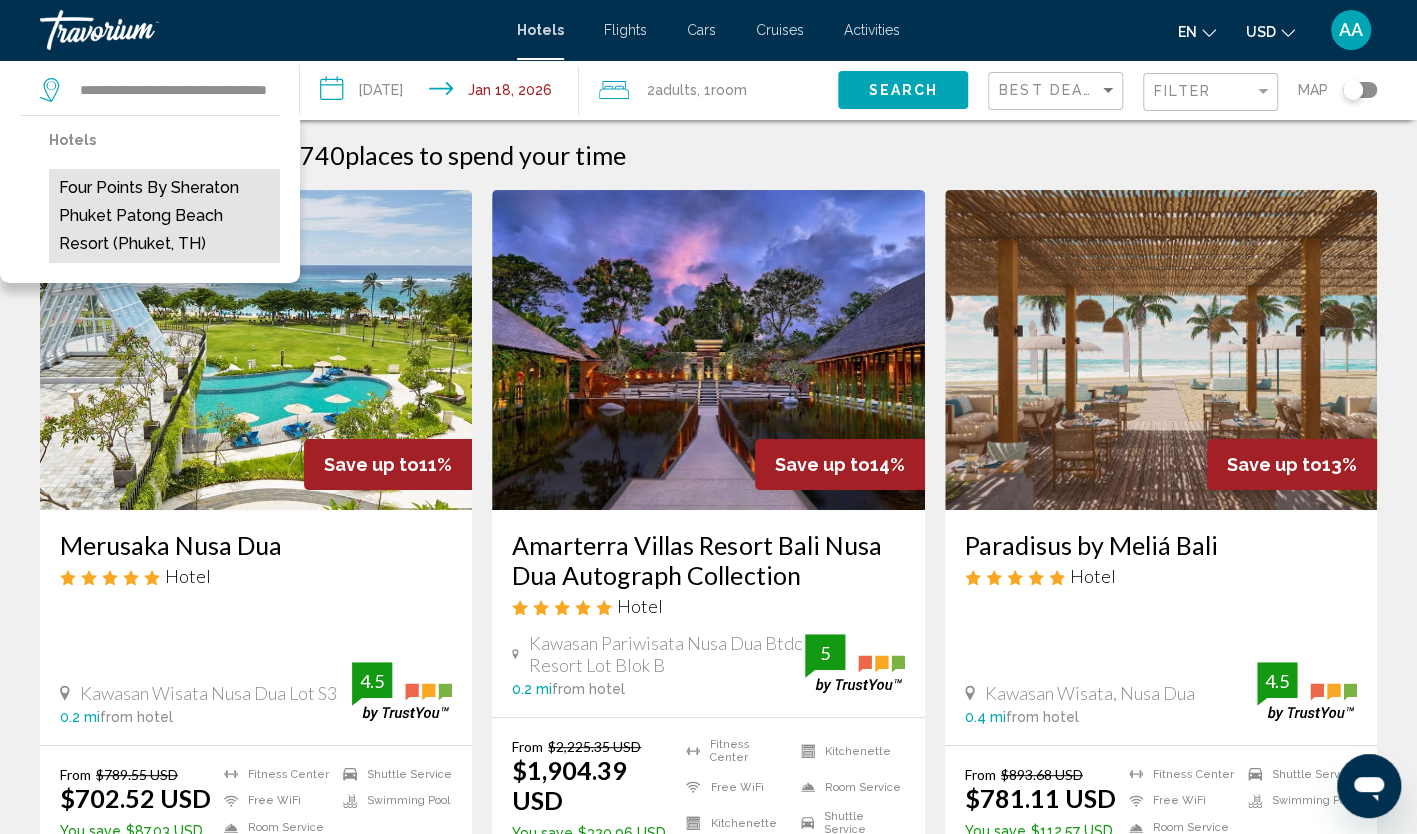 click on "Four Points by Sheraton Phuket Patong Beach Resort (Phuket, TH)" at bounding box center (164, 216) 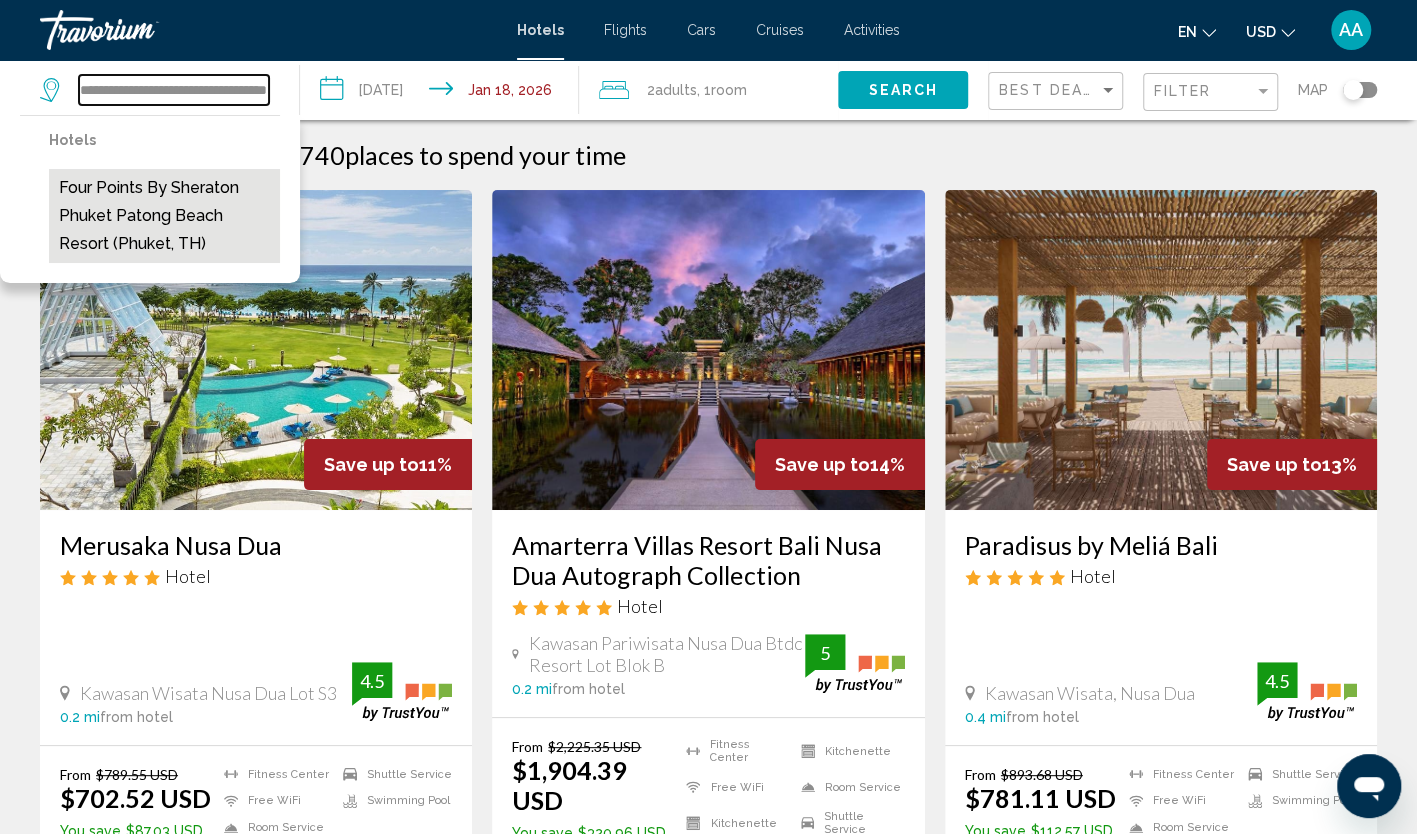 type on "**********" 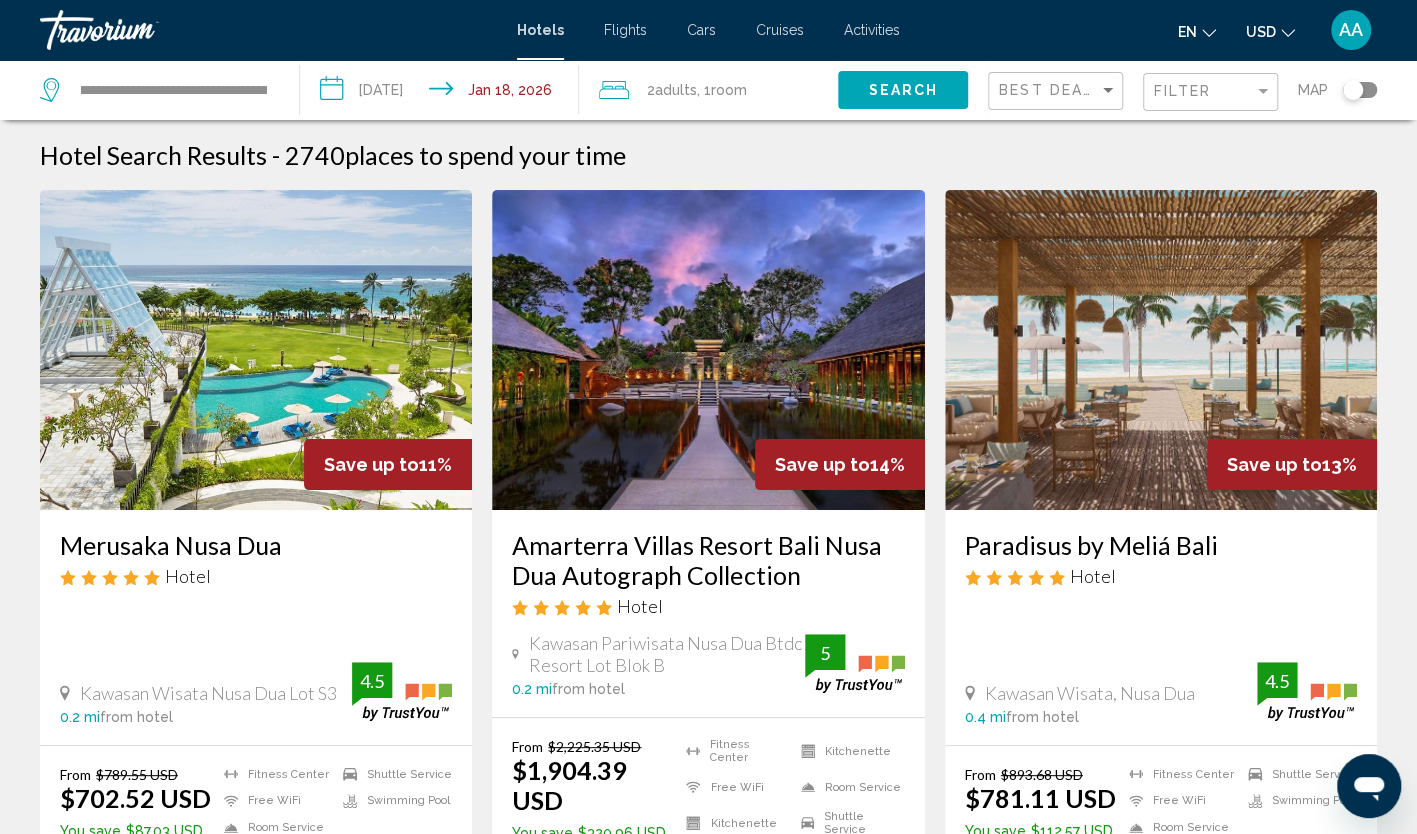 click on "**********" at bounding box center (443, 93) 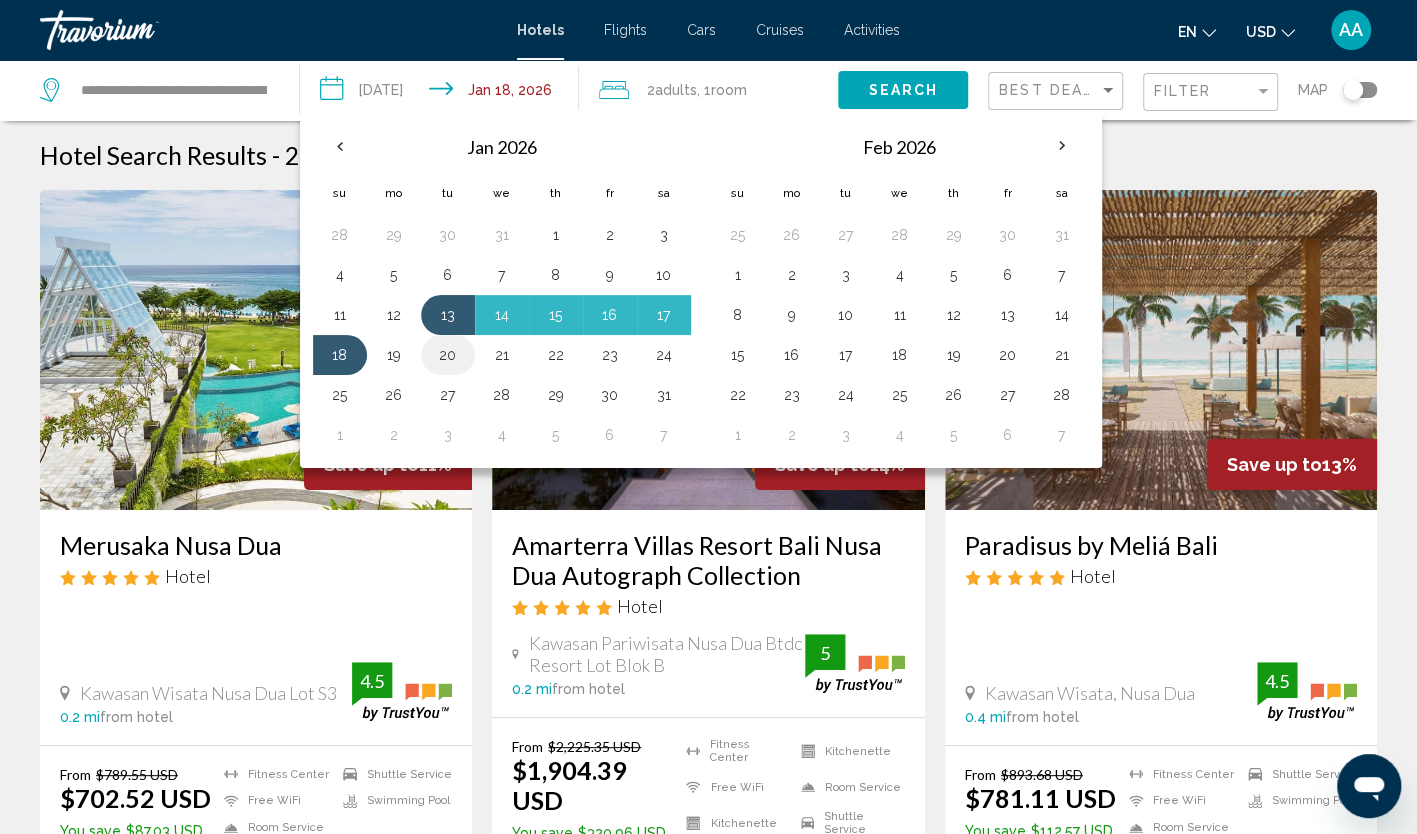 click on "20" at bounding box center [448, 355] 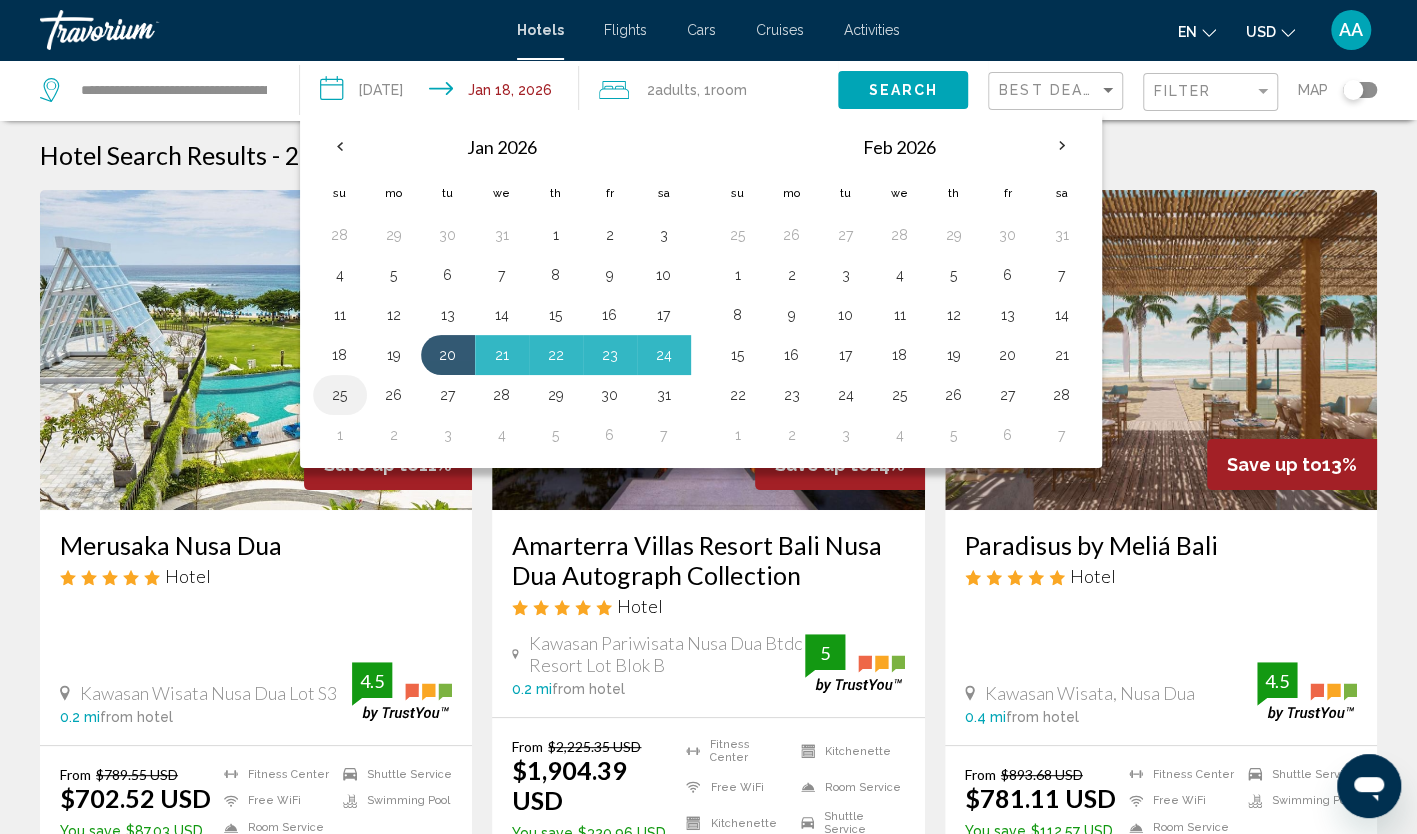 click on "25" at bounding box center (340, 395) 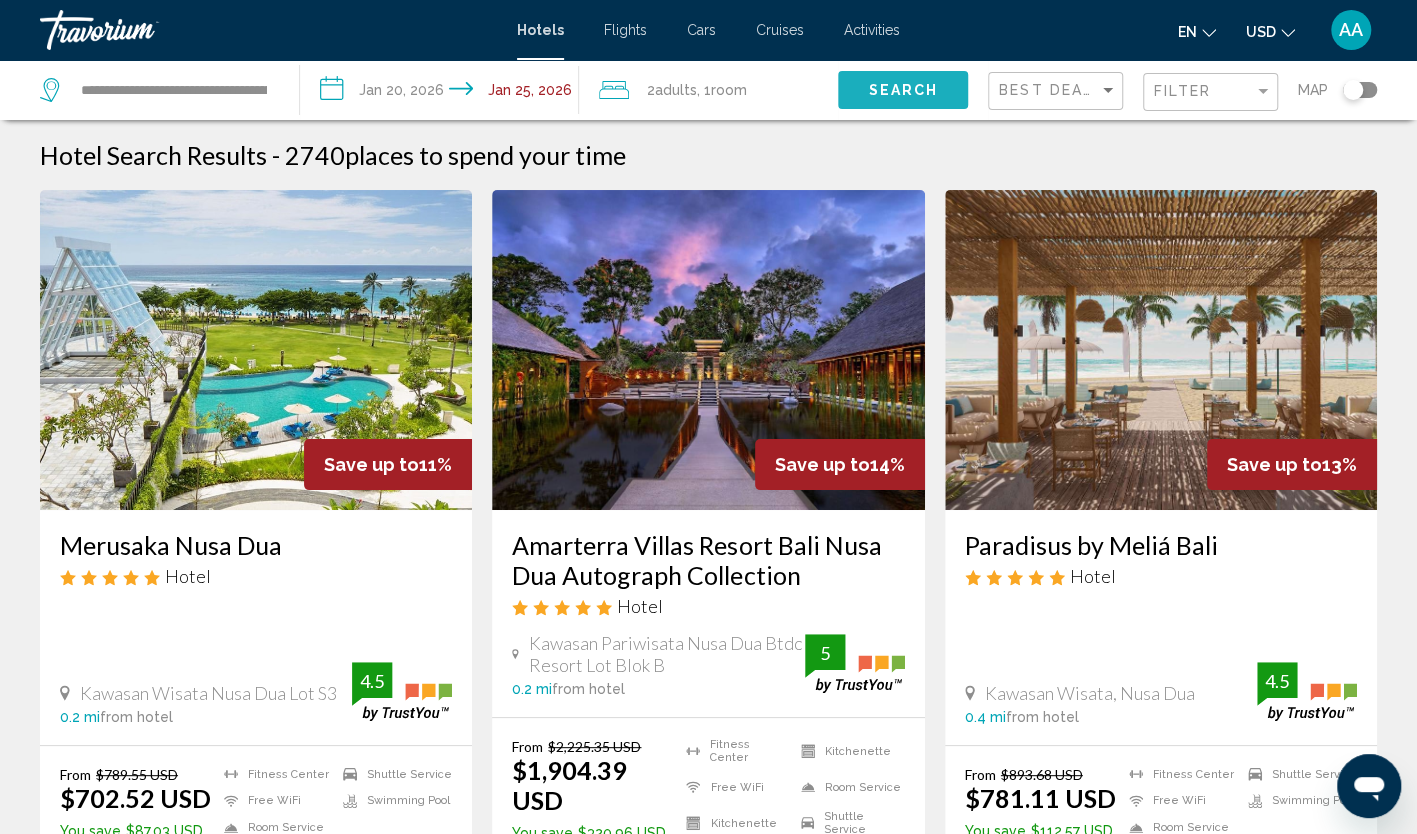 click on "Search" 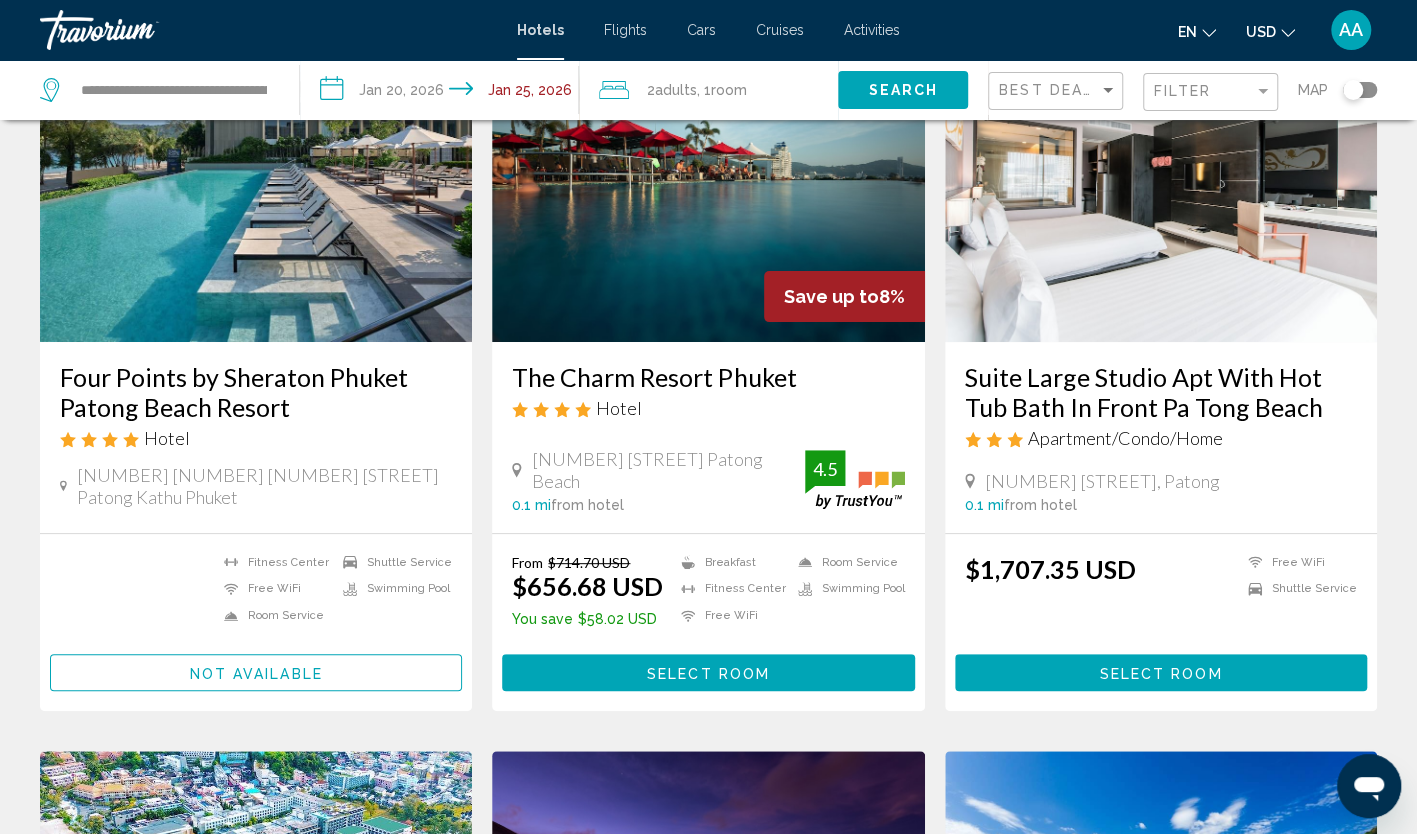 scroll, scrollTop: 200, scrollLeft: 0, axis: vertical 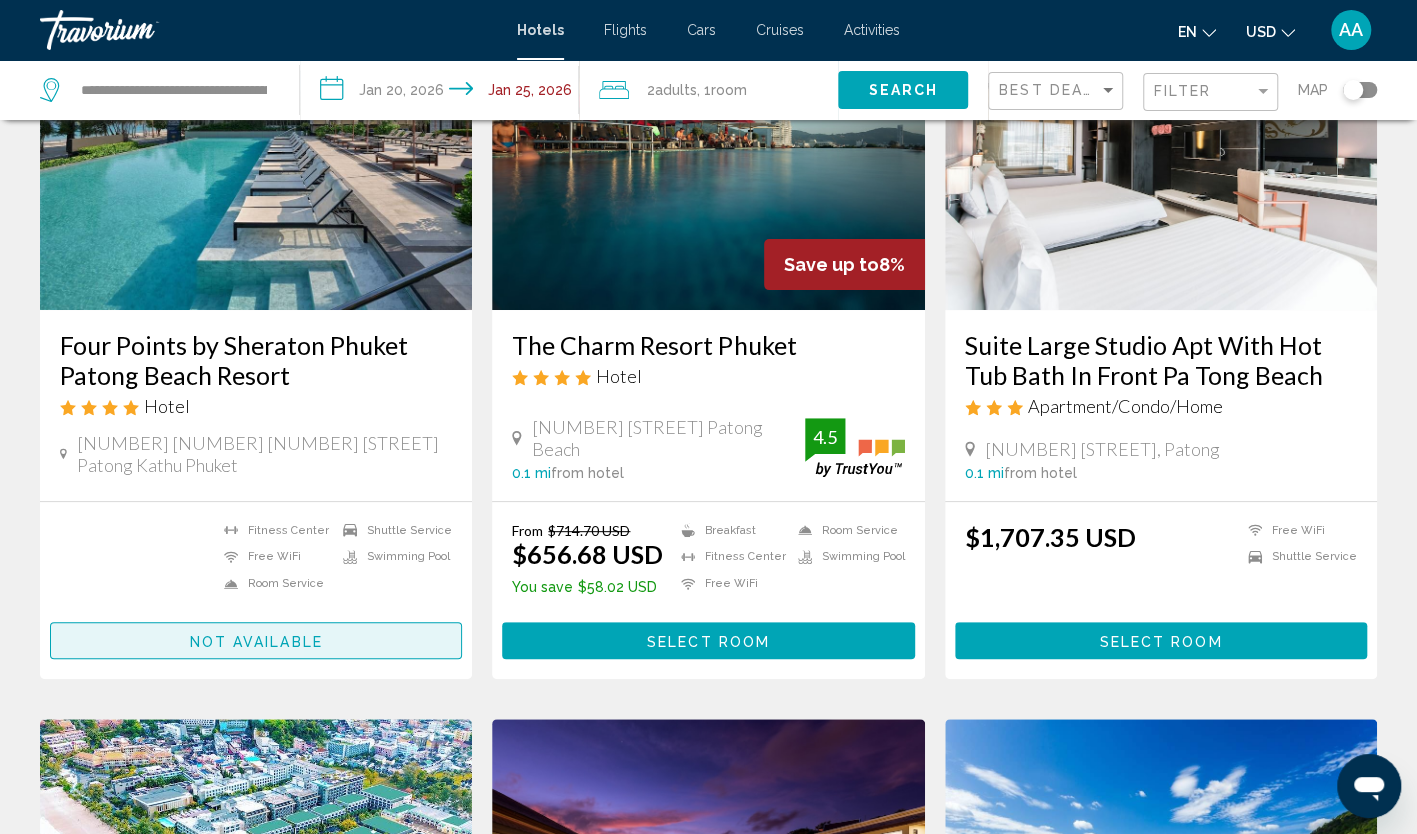 click on "Not available" at bounding box center [256, 640] 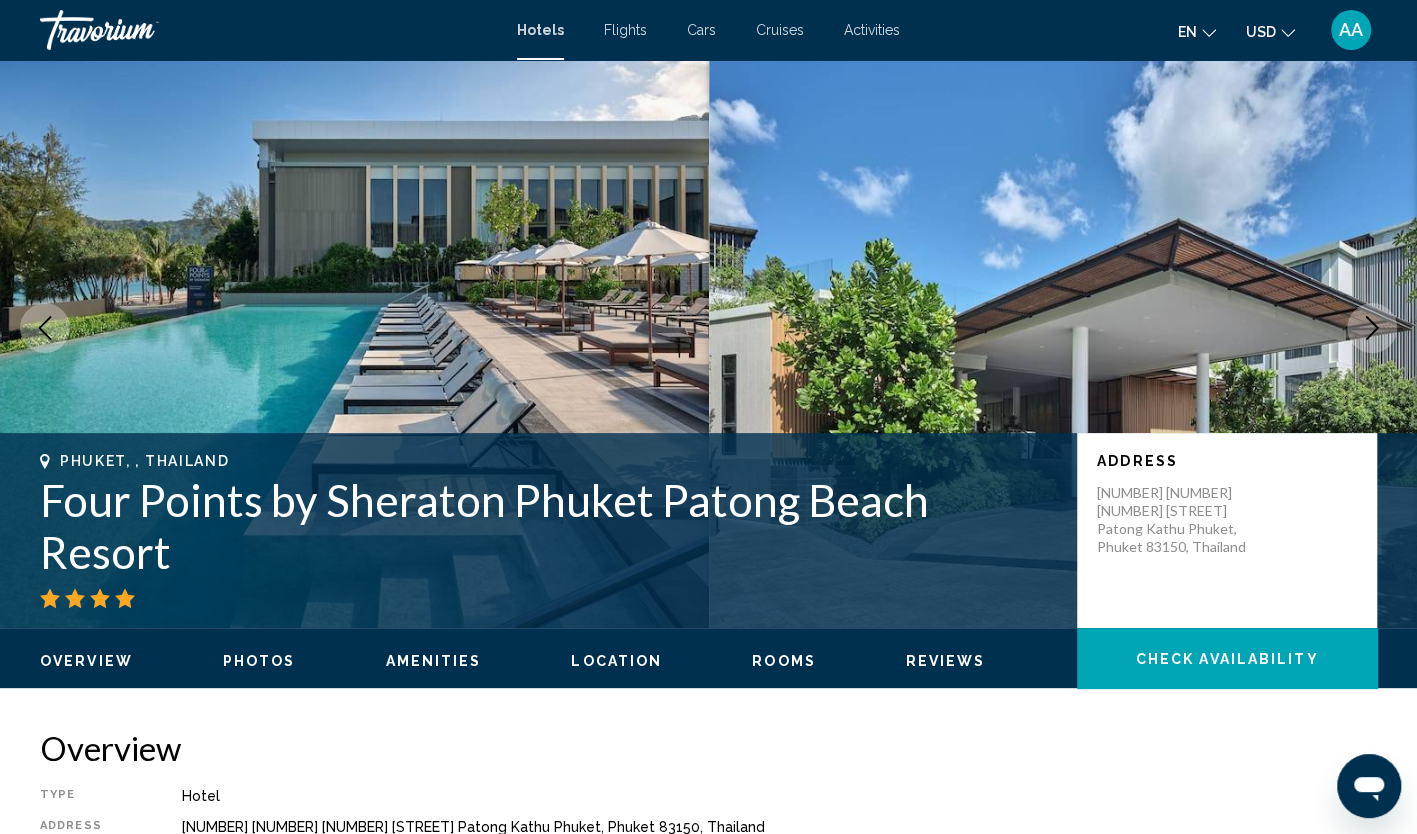 scroll, scrollTop: 0, scrollLeft: 0, axis: both 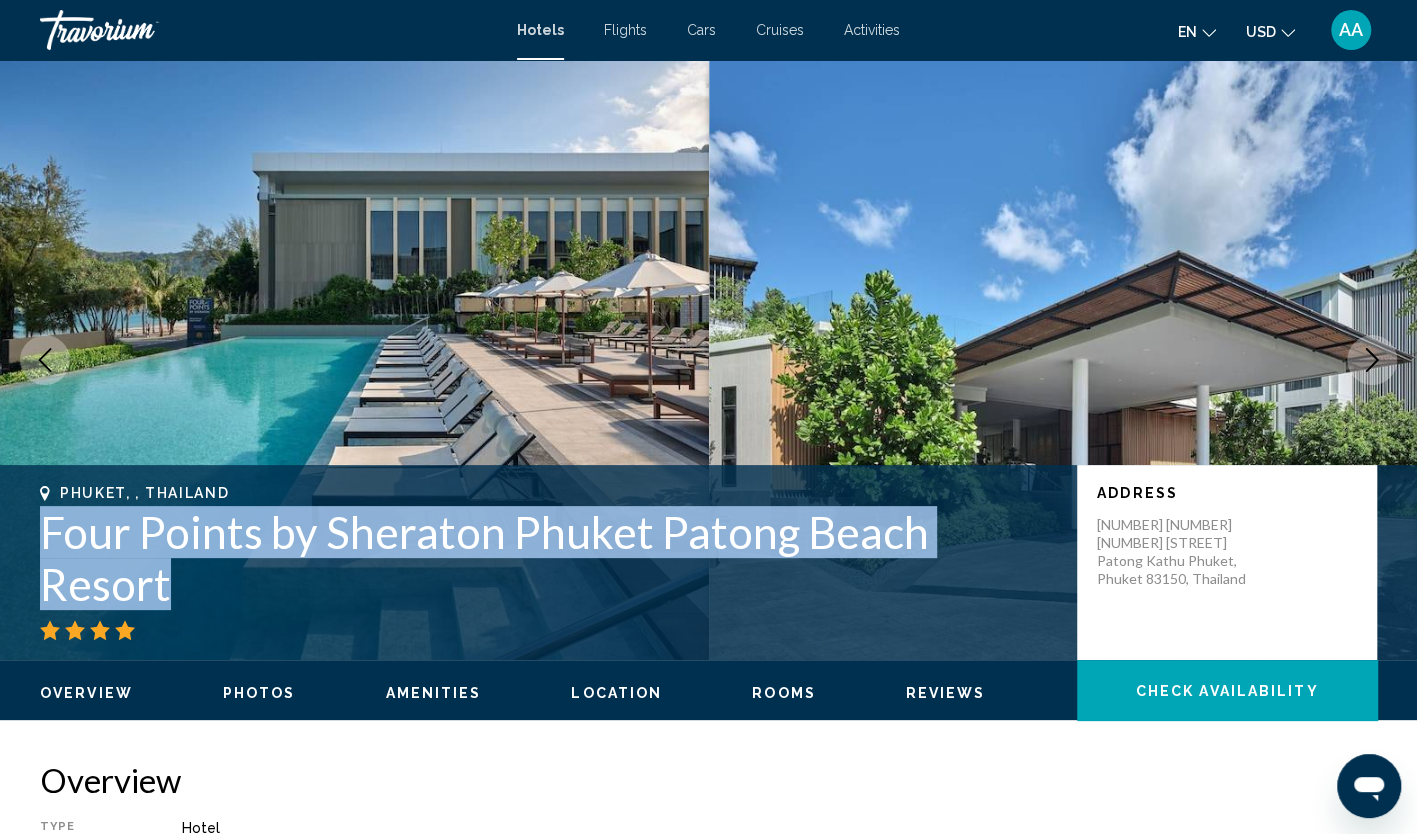 drag, startPoint x: 1054, startPoint y: 572, endPoint x: 44, endPoint y: 581, distance: 1010.0401 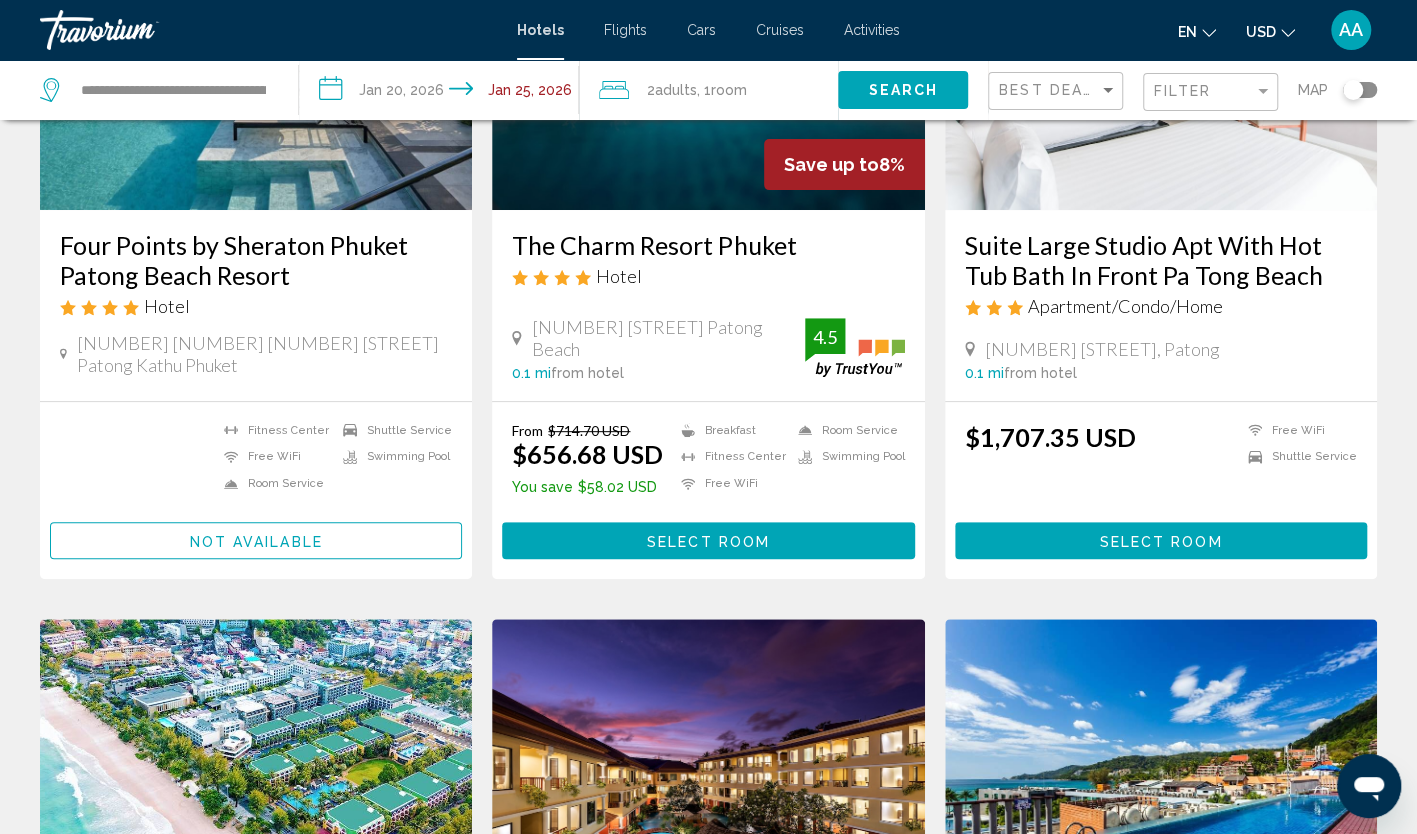 scroll, scrollTop: 0, scrollLeft: 0, axis: both 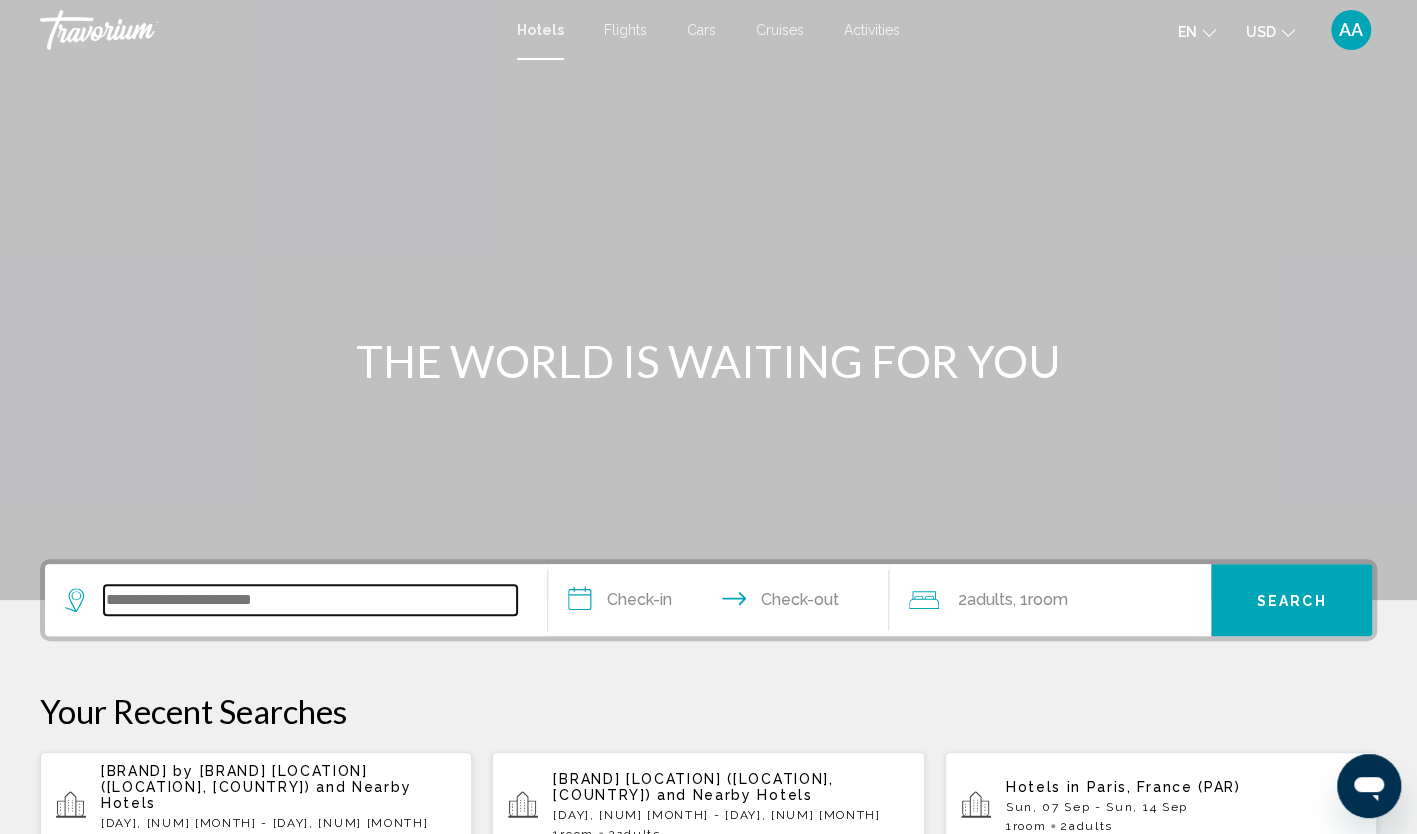 click at bounding box center (310, 600) 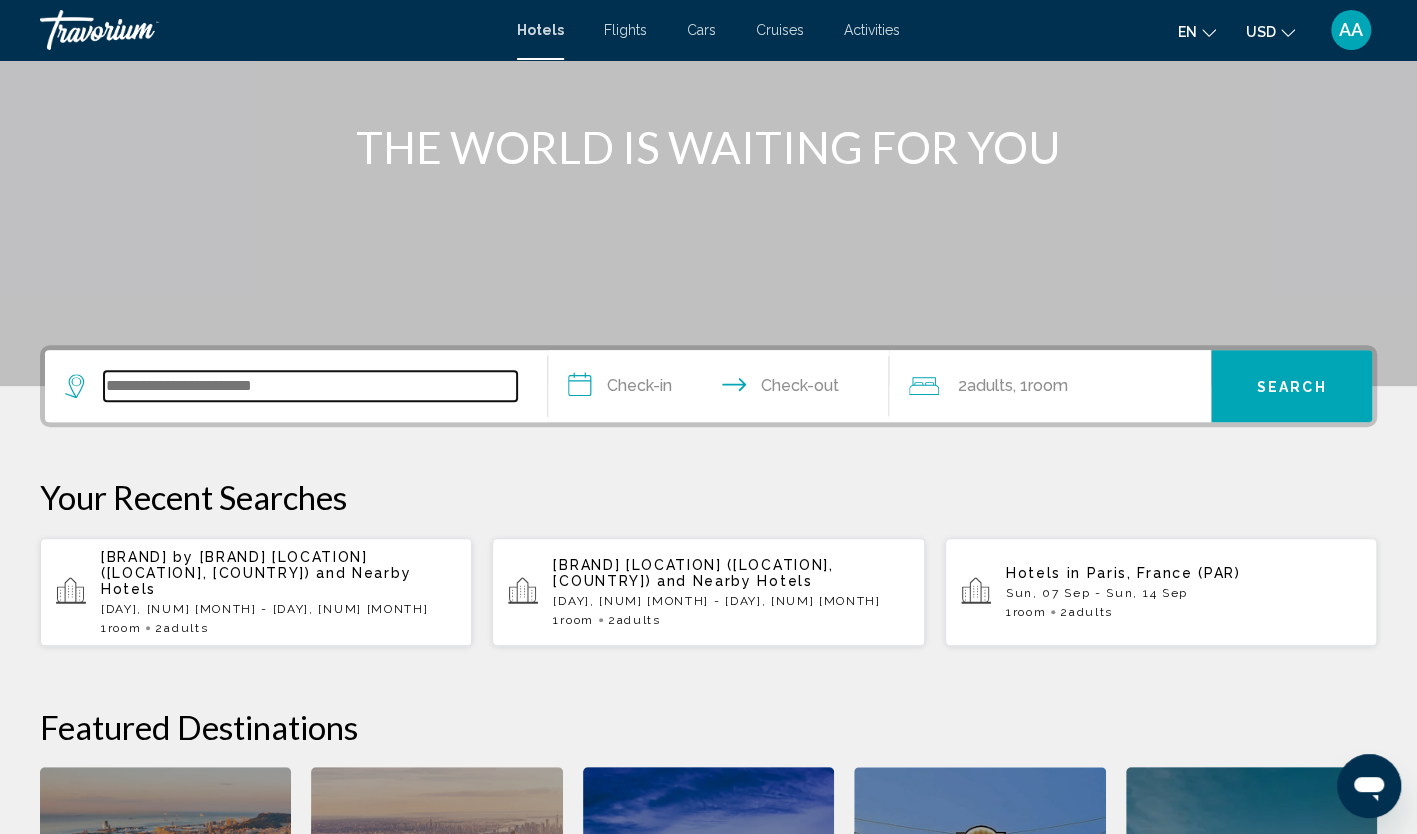 scroll, scrollTop: 194, scrollLeft: 0, axis: vertical 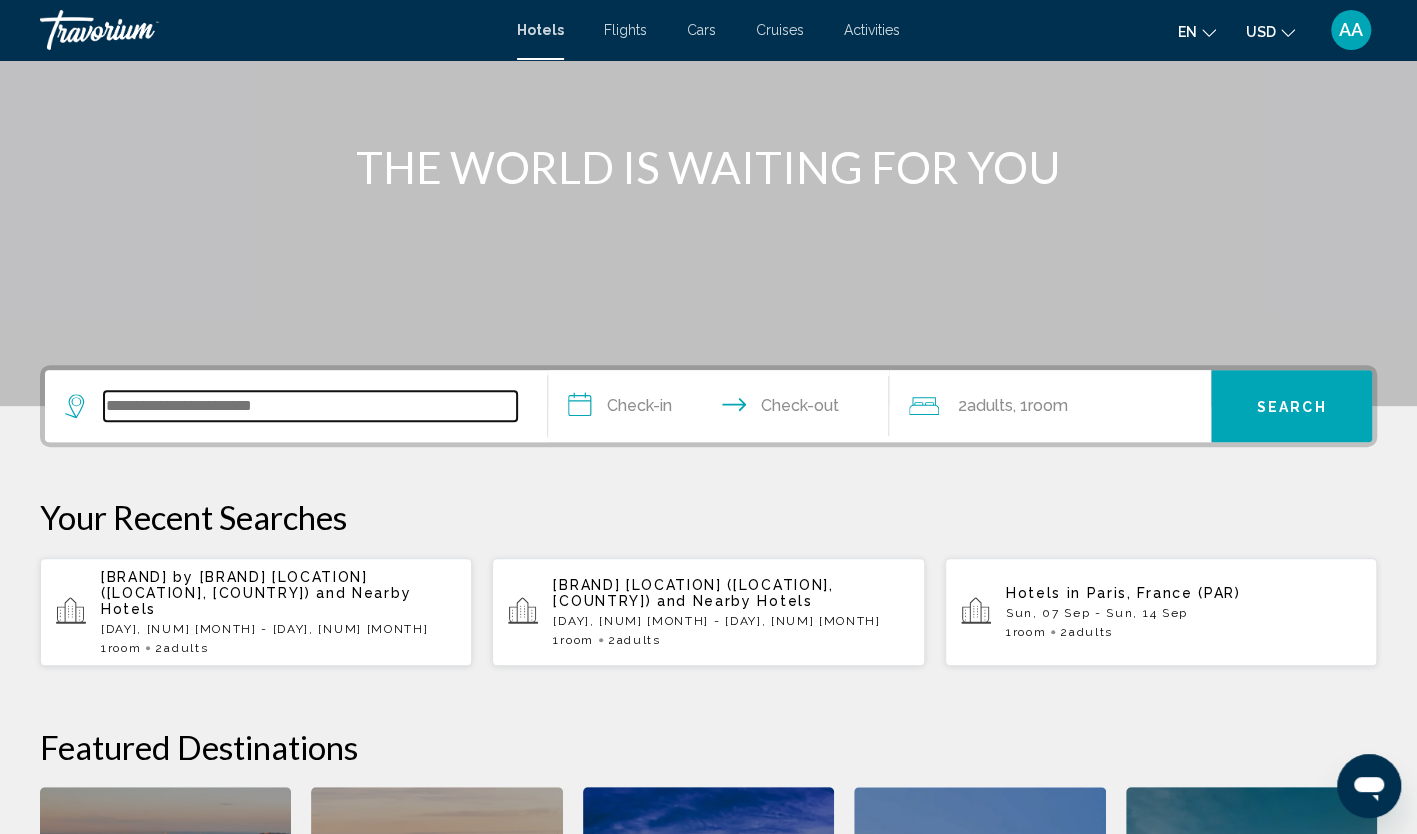 click at bounding box center [310, 406] 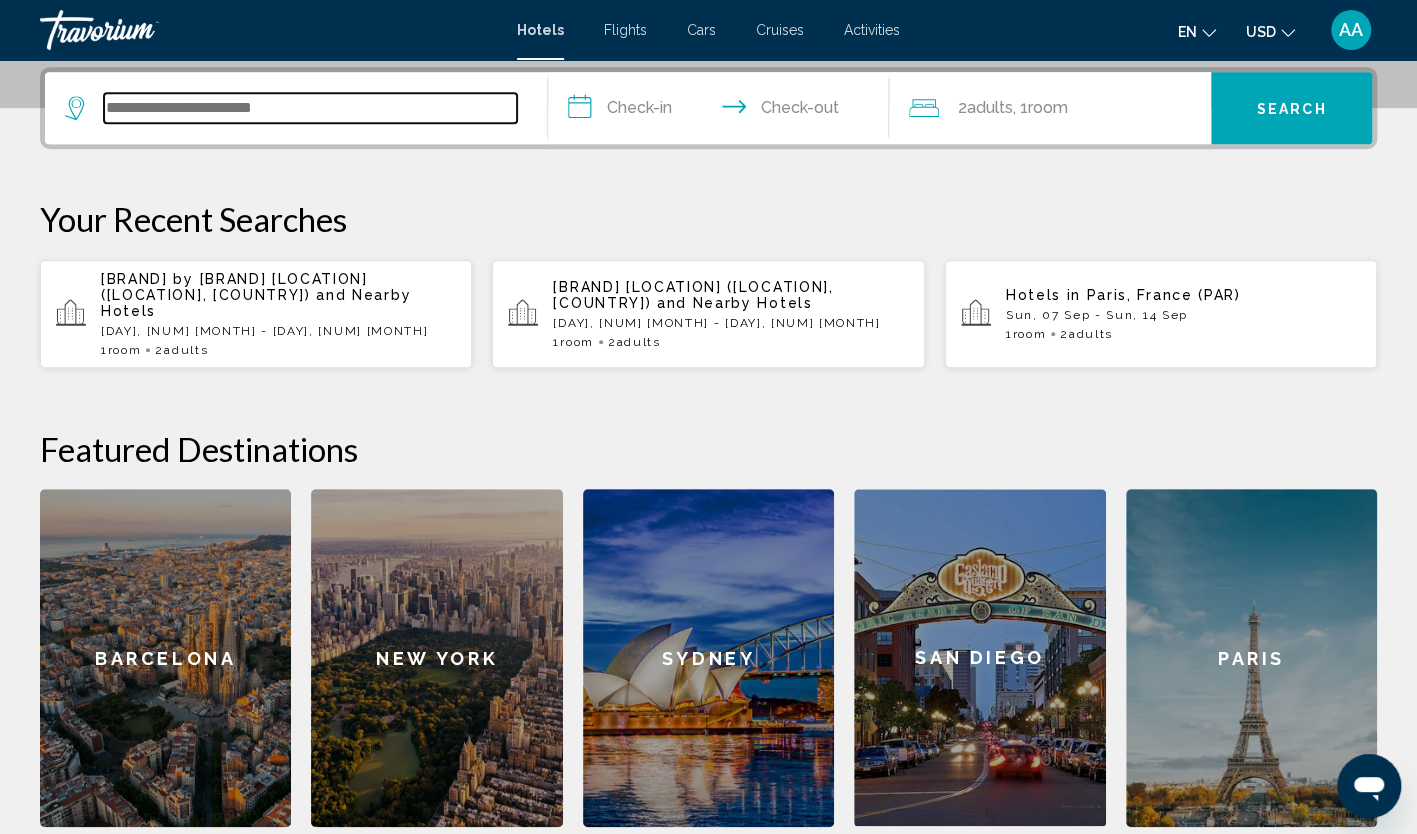 scroll, scrollTop: 494, scrollLeft: 0, axis: vertical 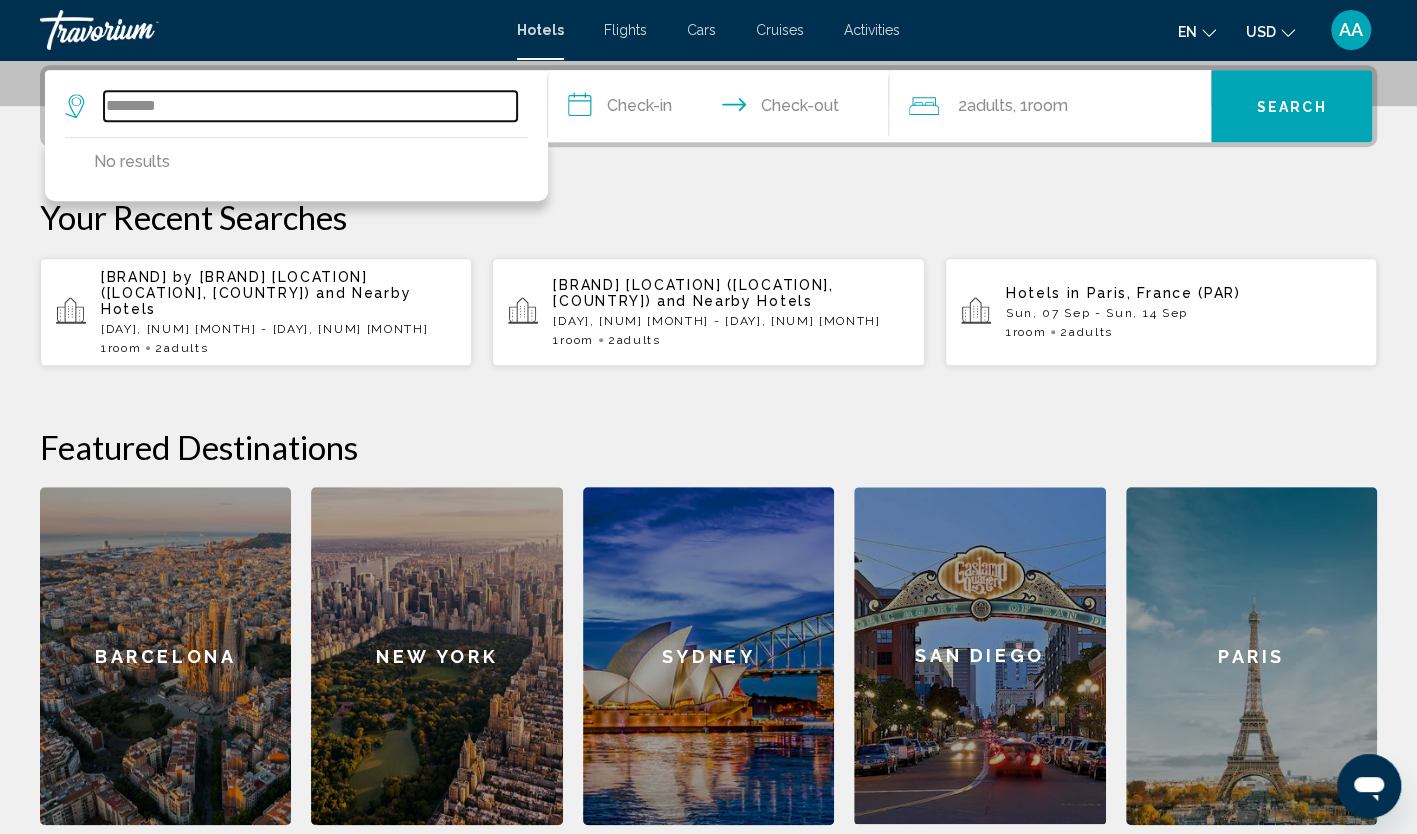 drag, startPoint x: 204, startPoint y: 101, endPoint x: 71, endPoint y: 100, distance: 133.00375 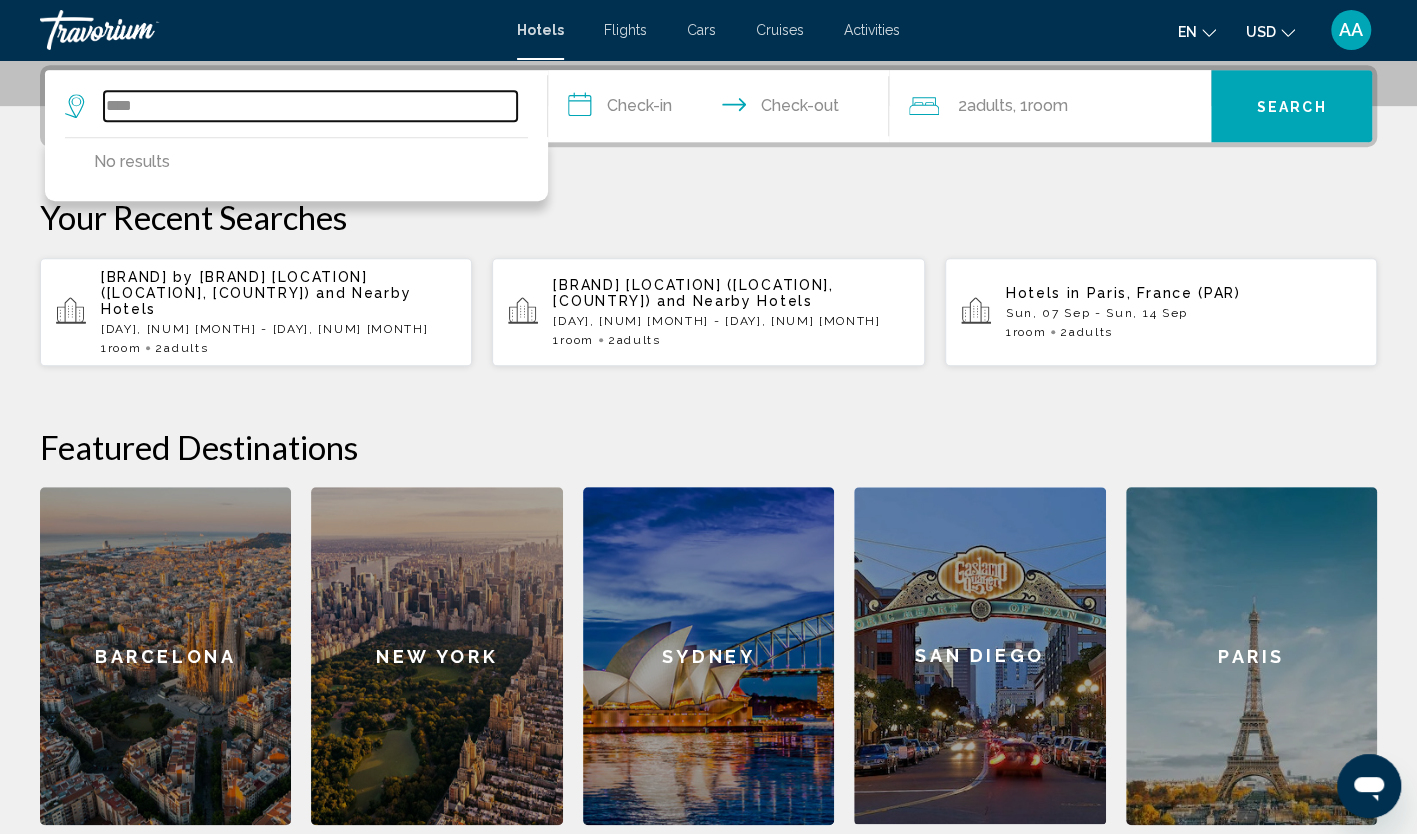 type on "***" 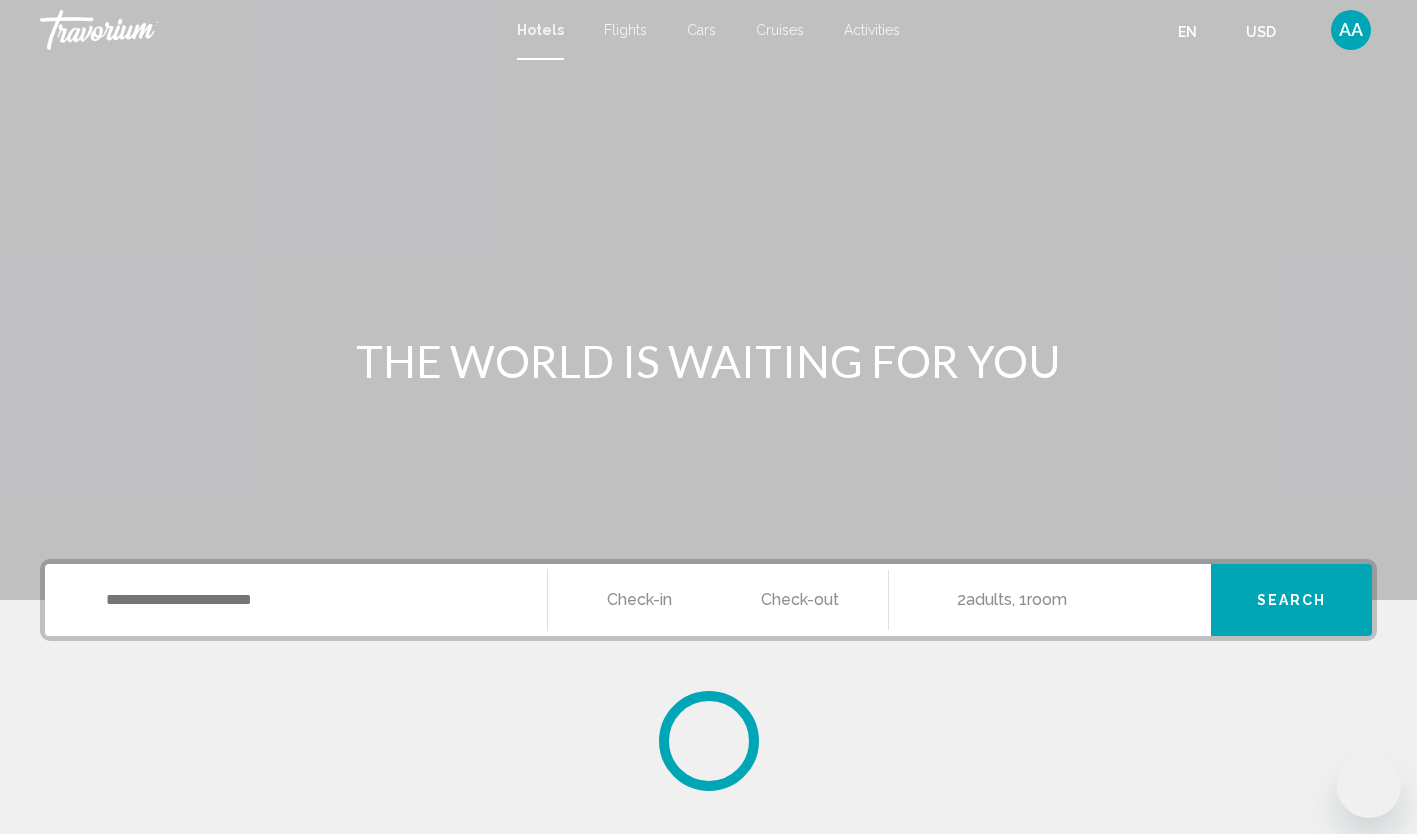 scroll, scrollTop: 0, scrollLeft: 0, axis: both 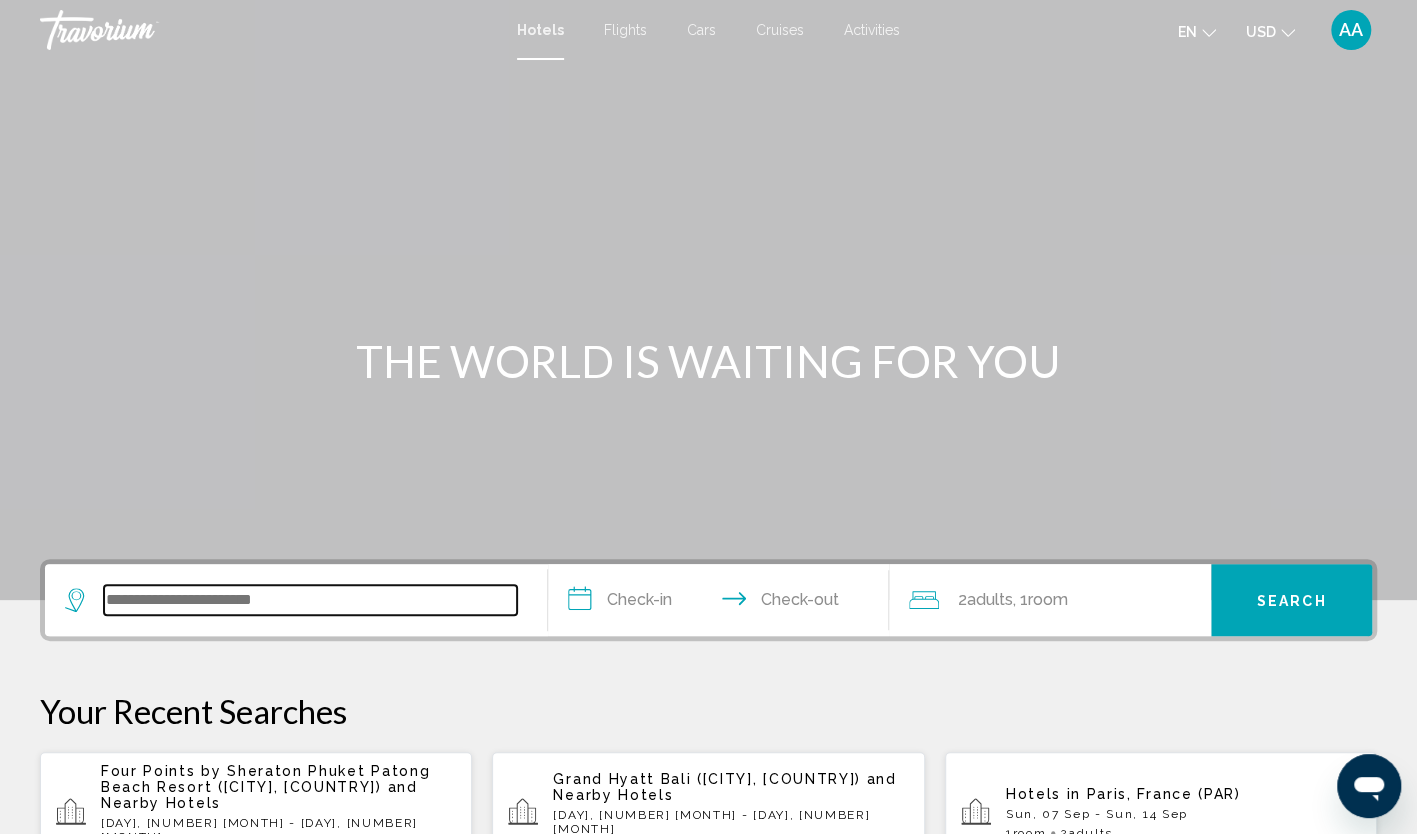 click at bounding box center [310, 600] 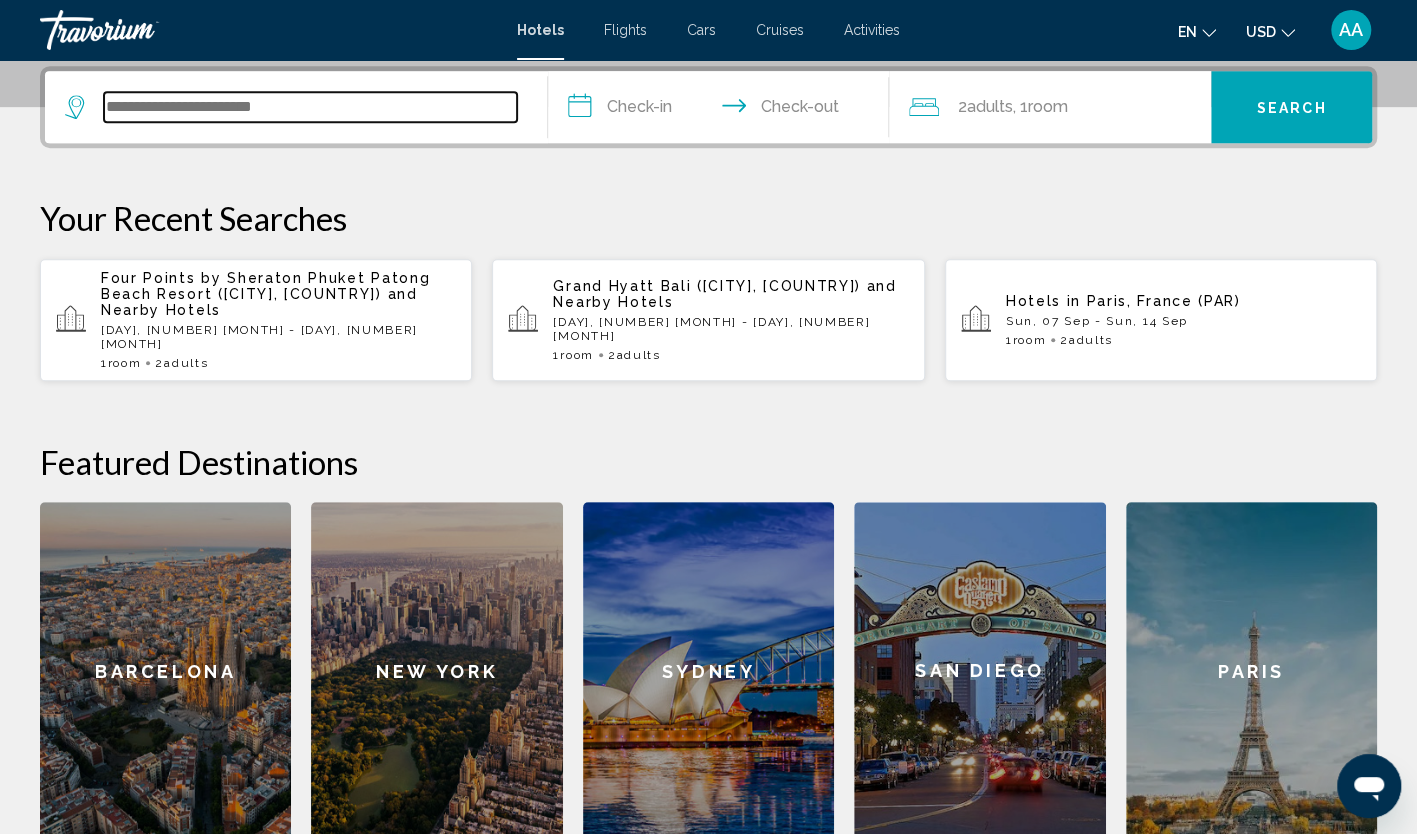 scroll, scrollTop: 494, scrollLeft: 0, axis: vertical 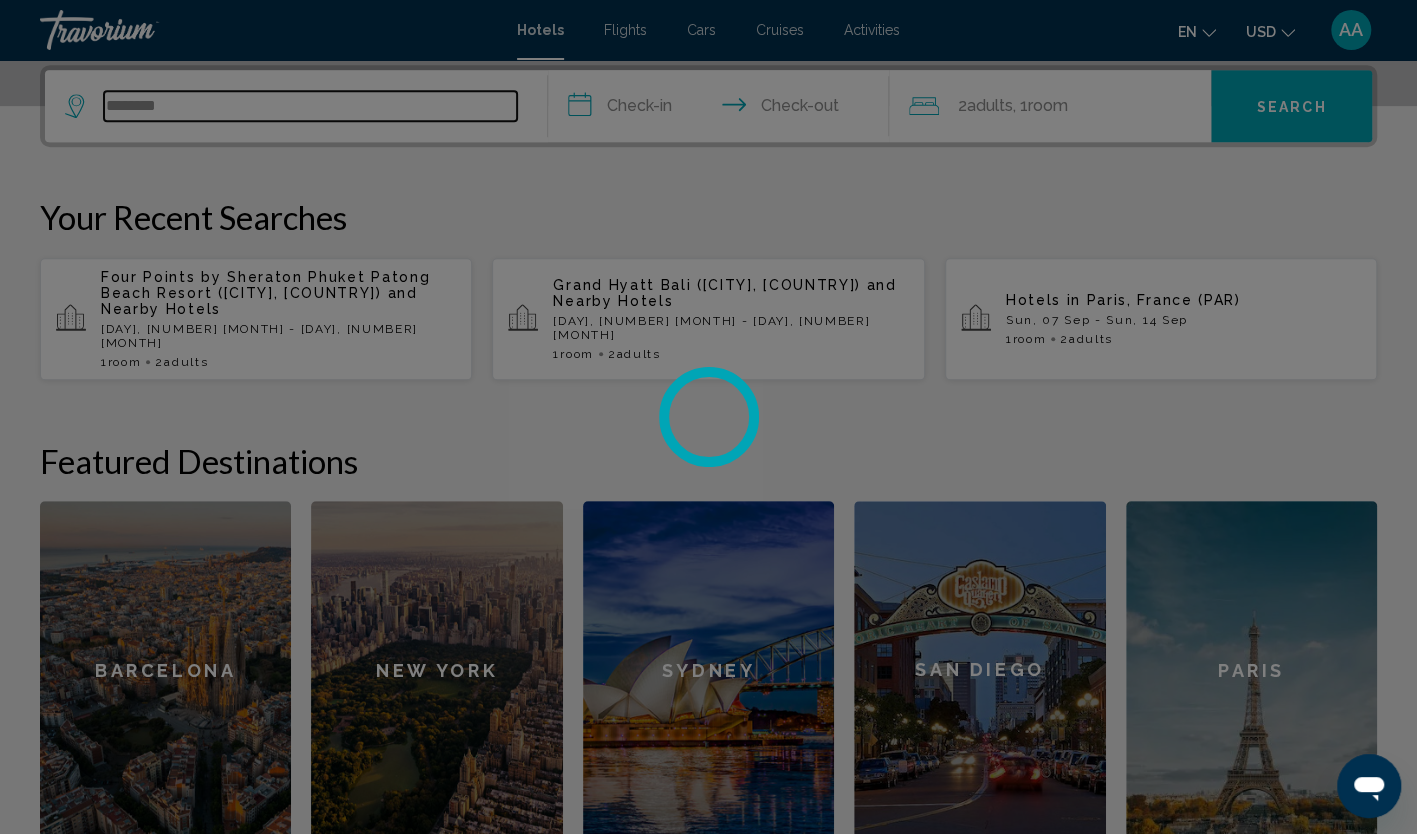 type on "********" 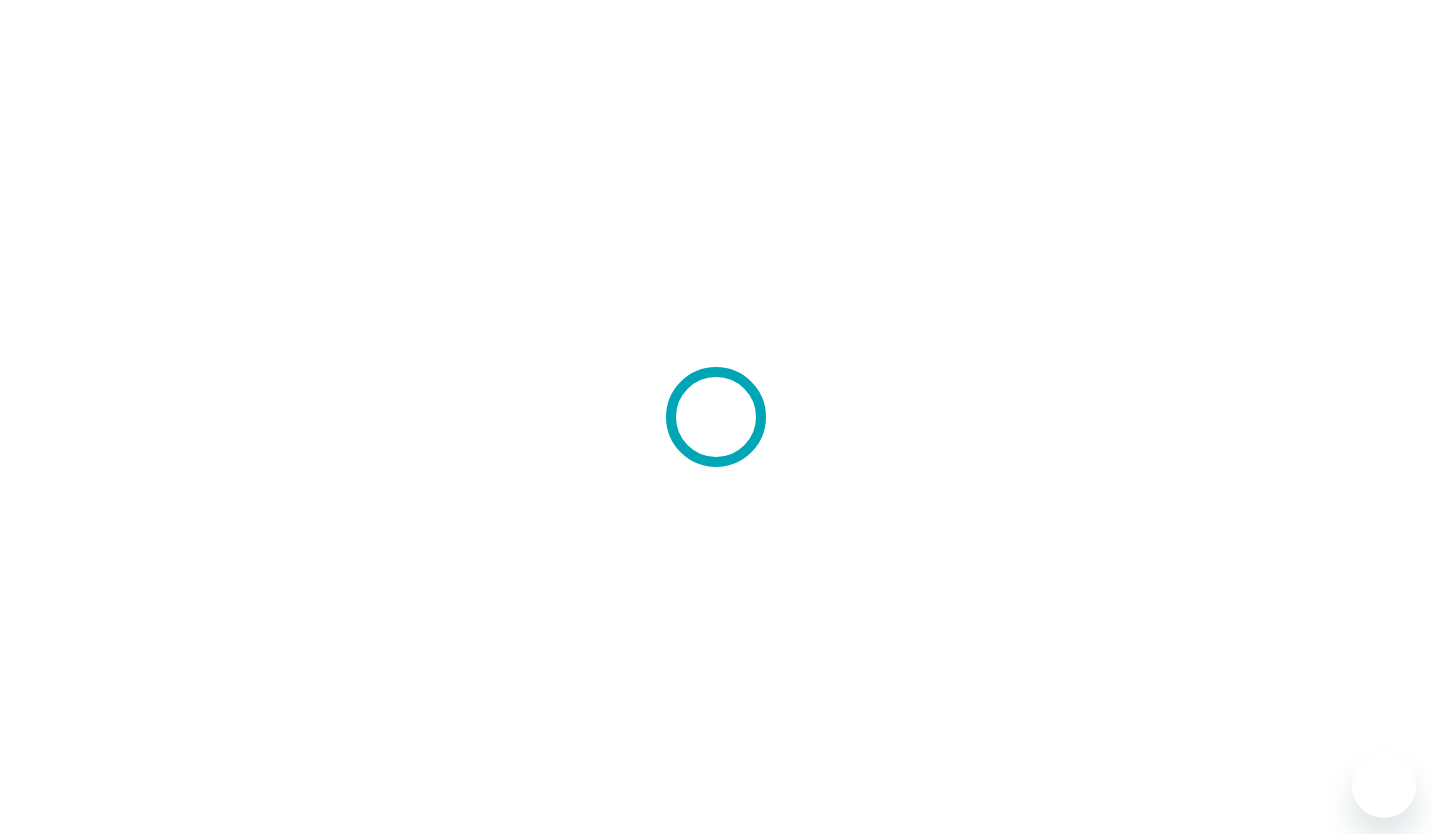 scroll, scrollTop: 0, scrollLeft: 0, axis: both 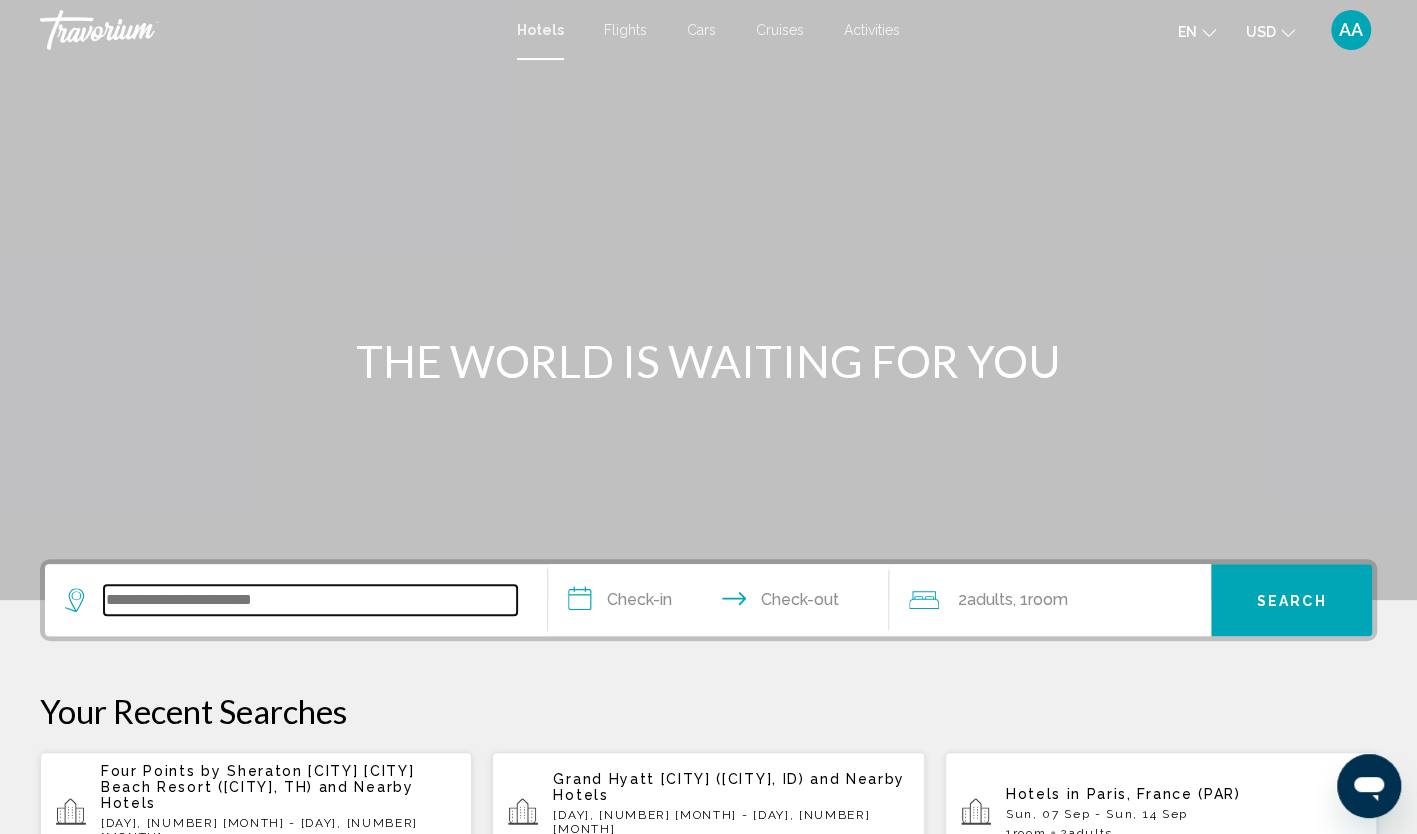 click at bounding box center (310, 600) 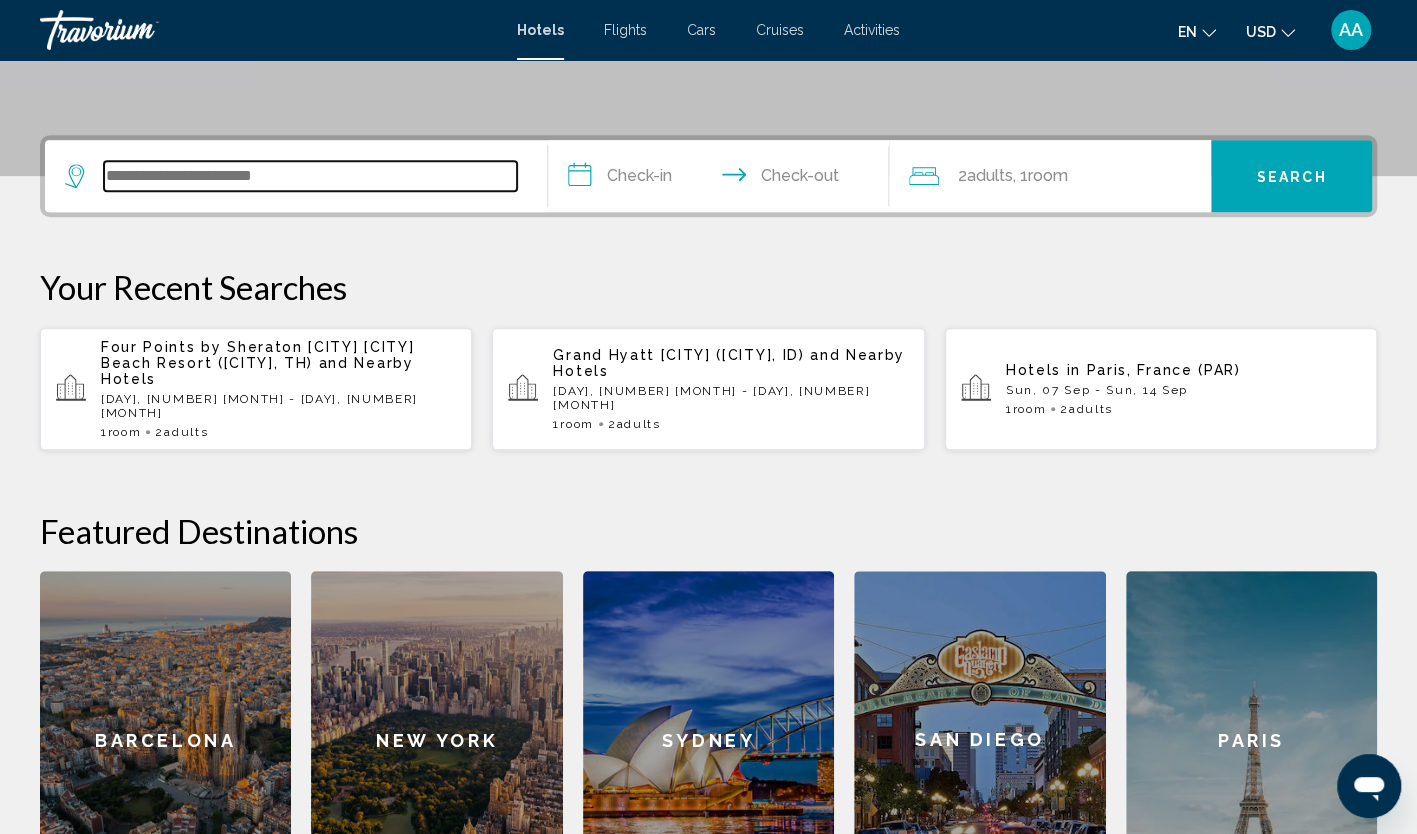 scroll, scrollTop: 394, scrollLeft: 0, axis: vertical 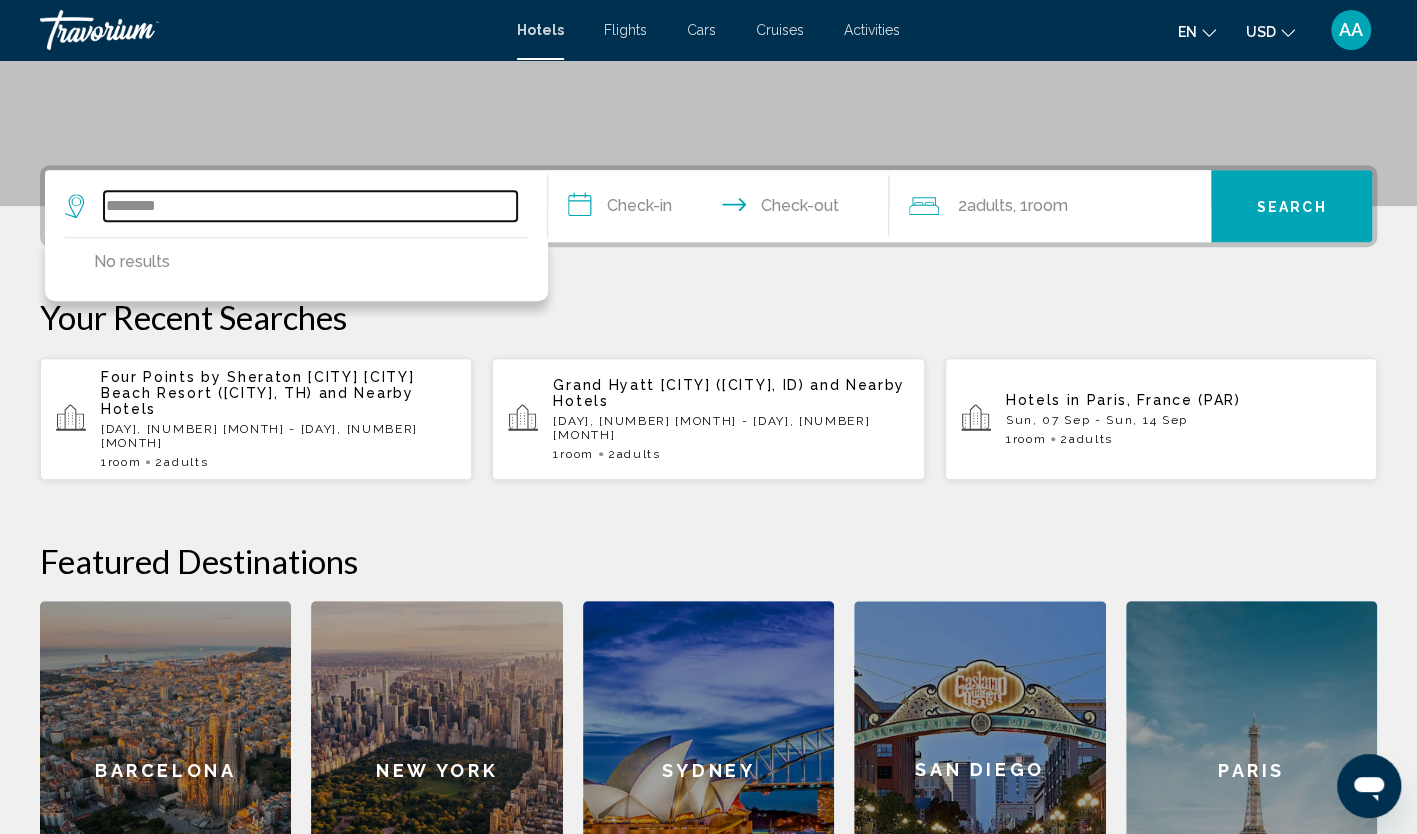 click on "********" at bounding box center [310, 206] 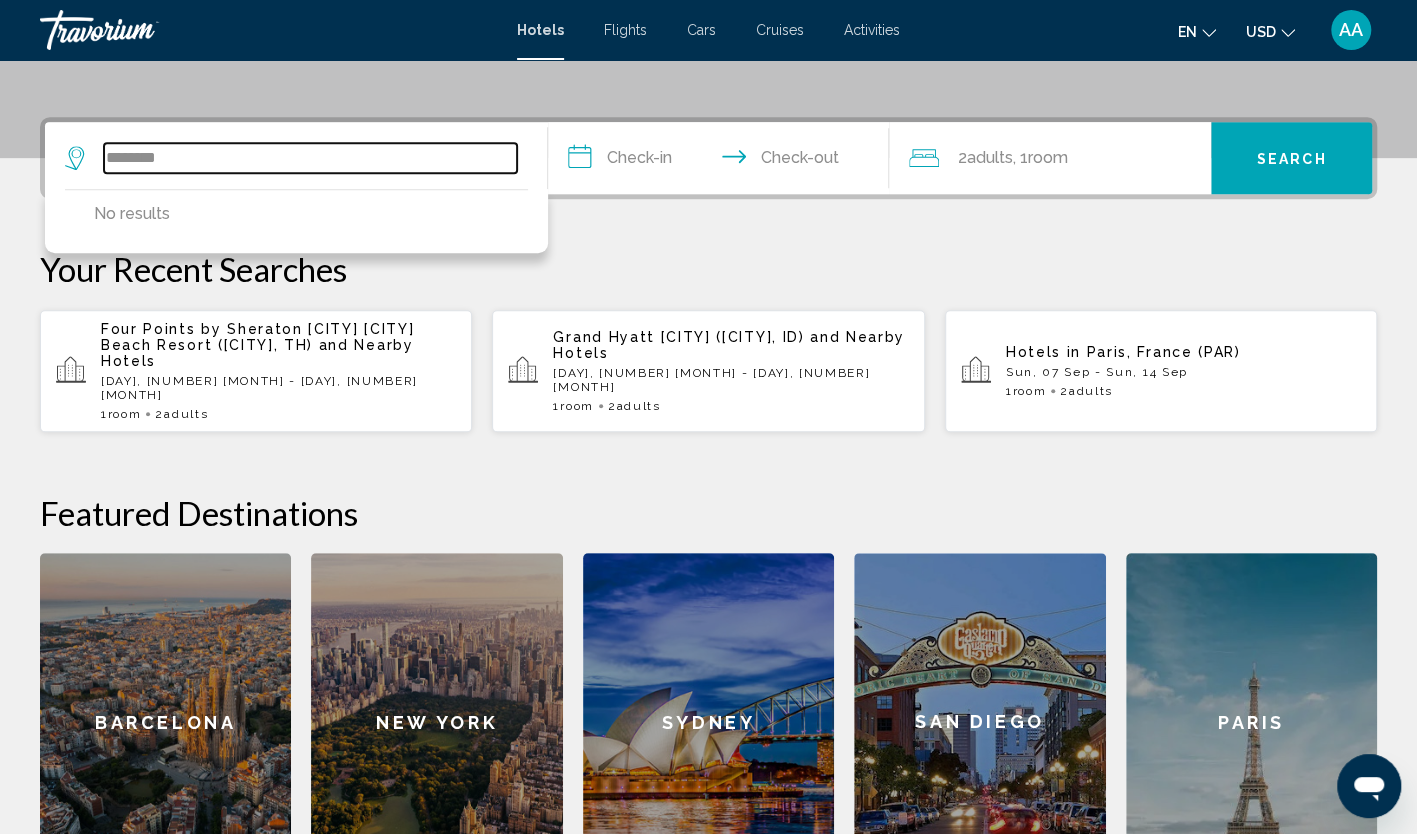 scroll, scrollTop: 494, scrollLeft: 0, axis: vertical 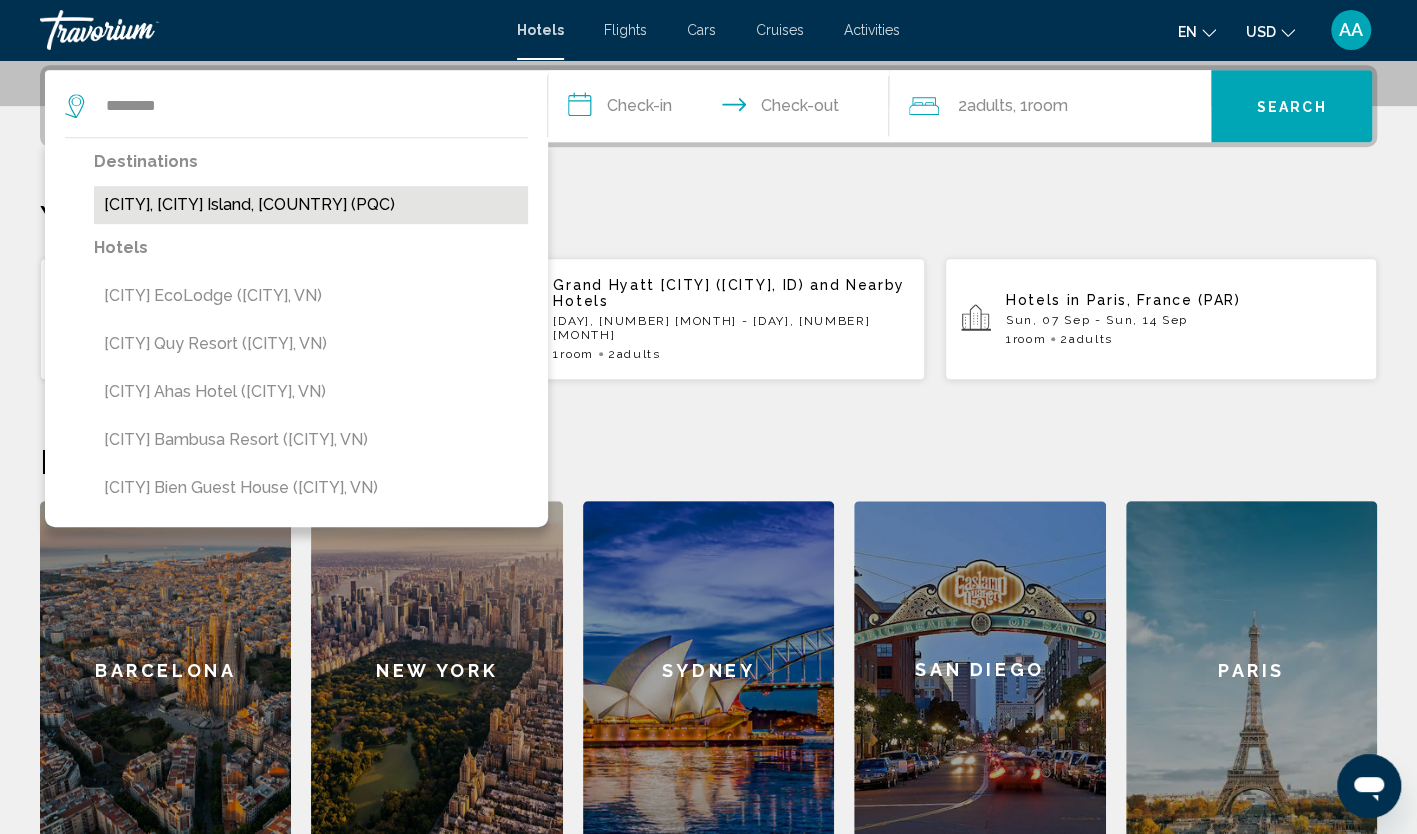 click on "Phu Quoc, Phu Quoc Island, Vietnam (PQC)" at bounding box center [311, 205] 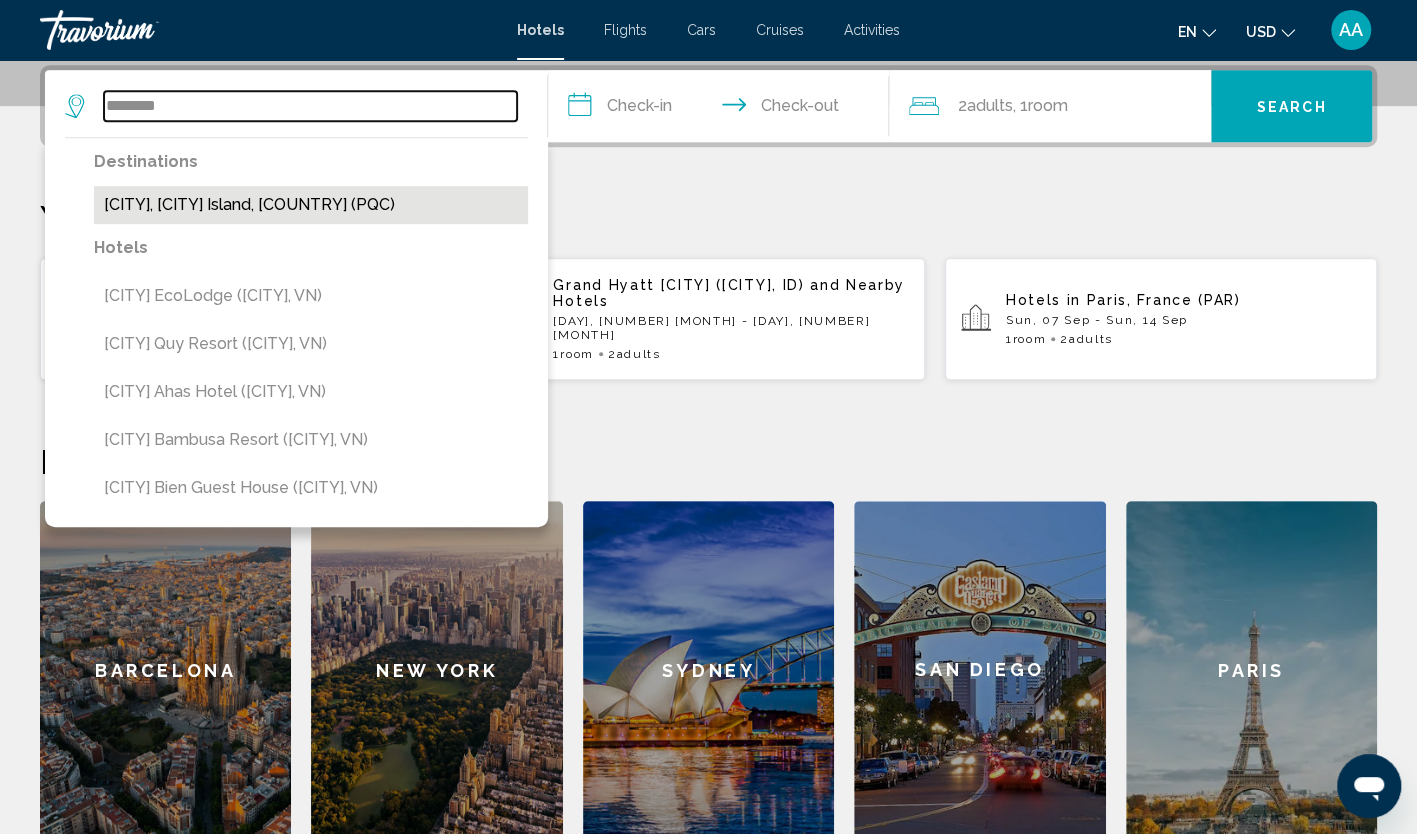 type on "**********" 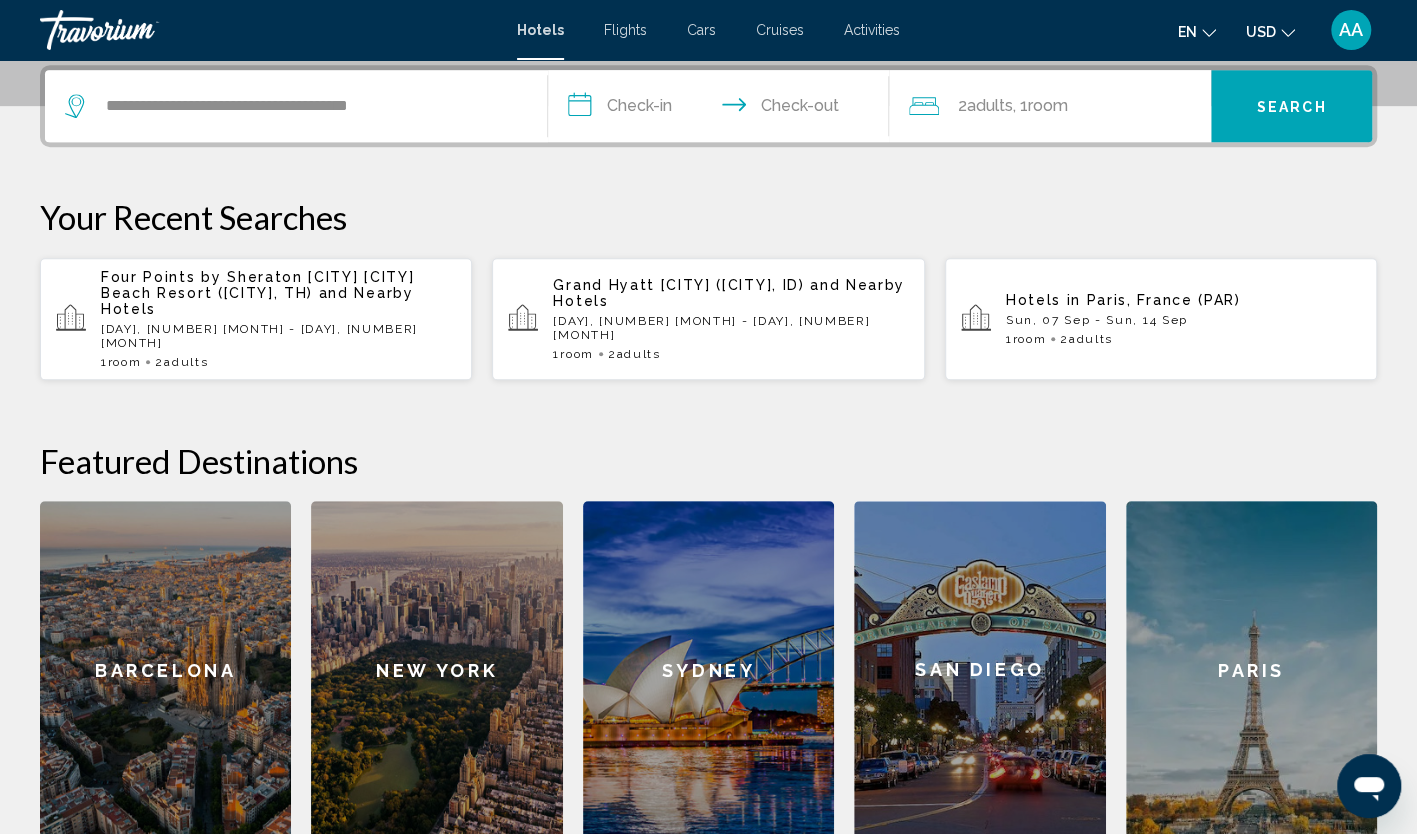 click on "**********" at bounding box center (723, 109) 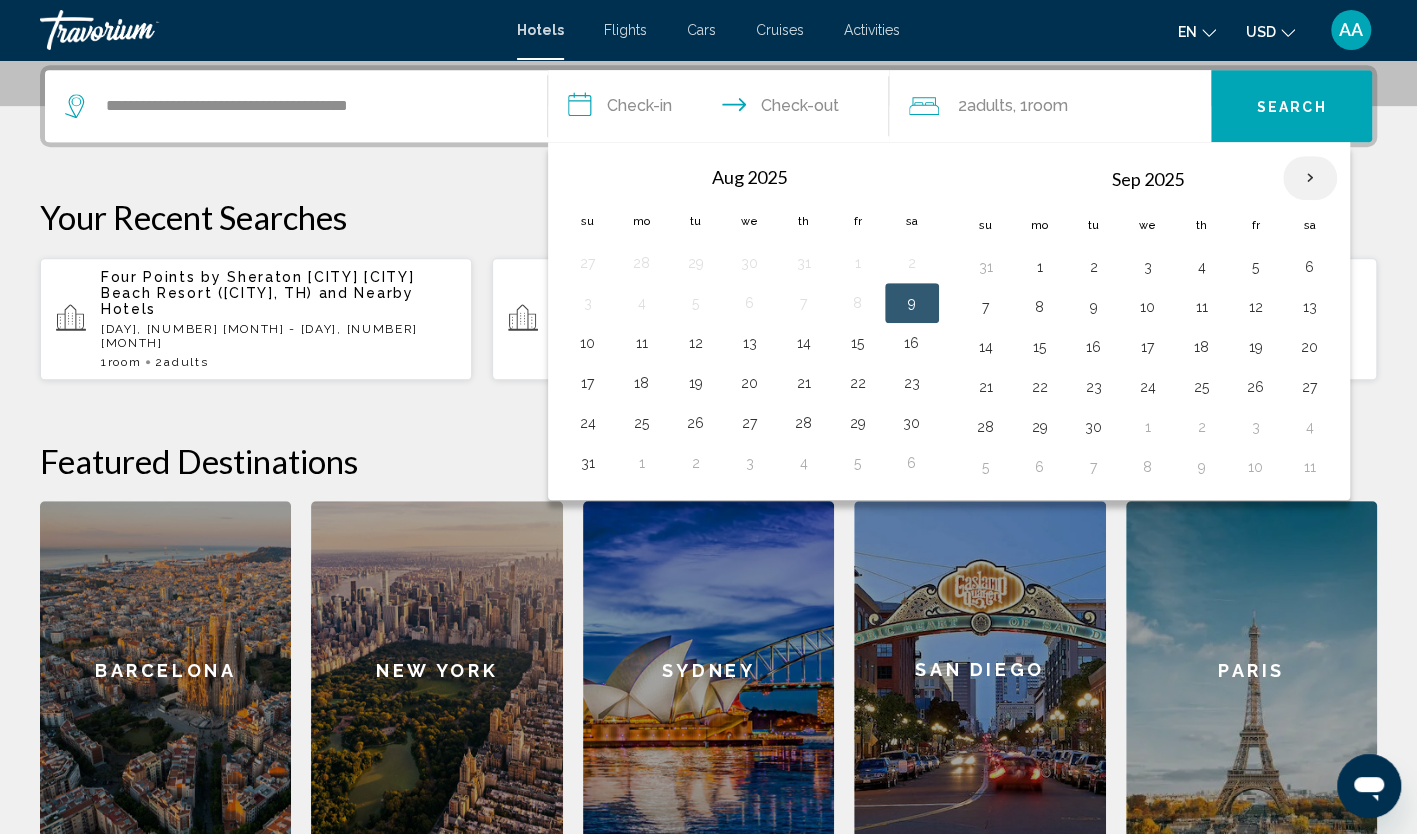 click at bounding box center (1310, 178) 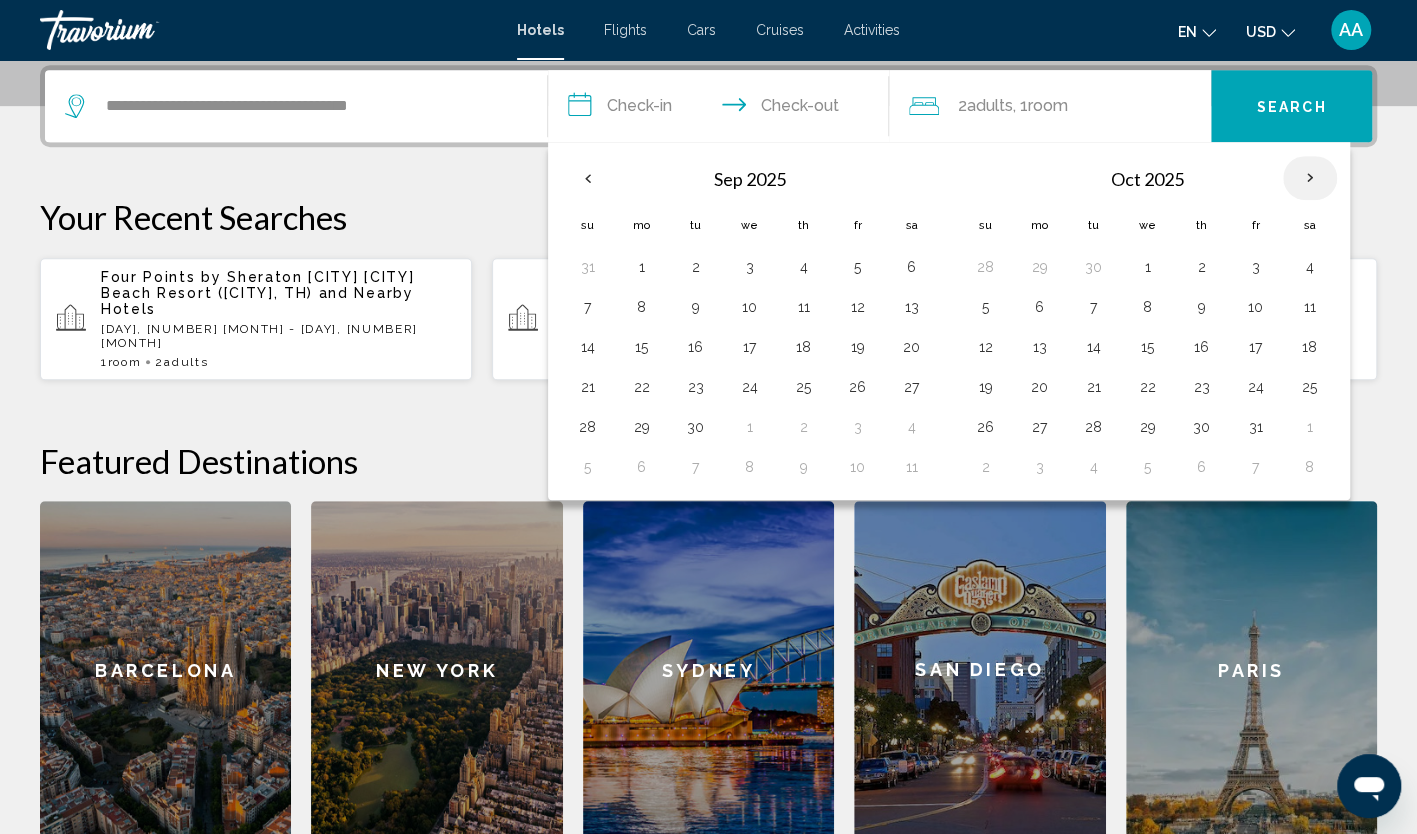 click at bounding box center (1310, 178) 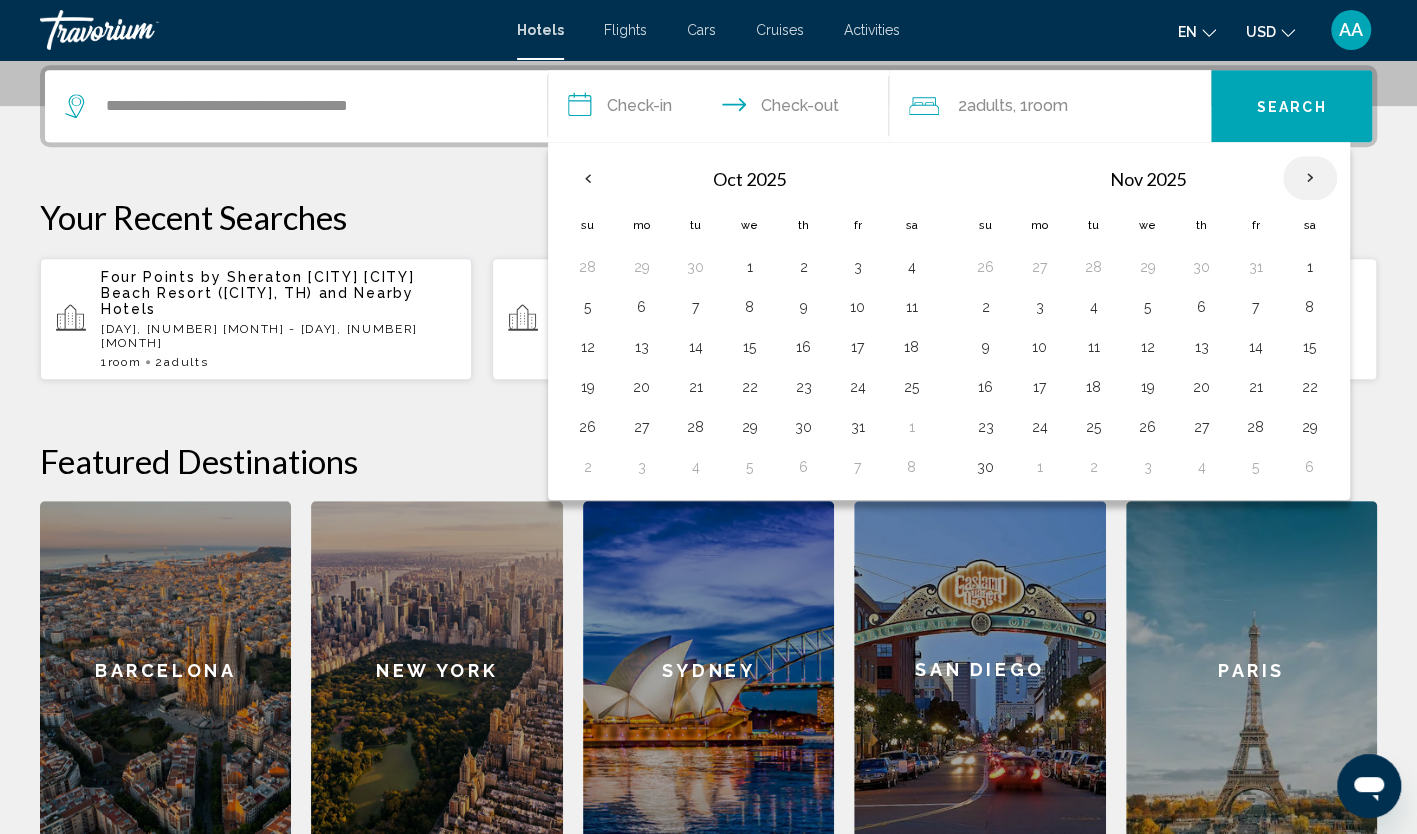 click at bounding box center (1310, 178) 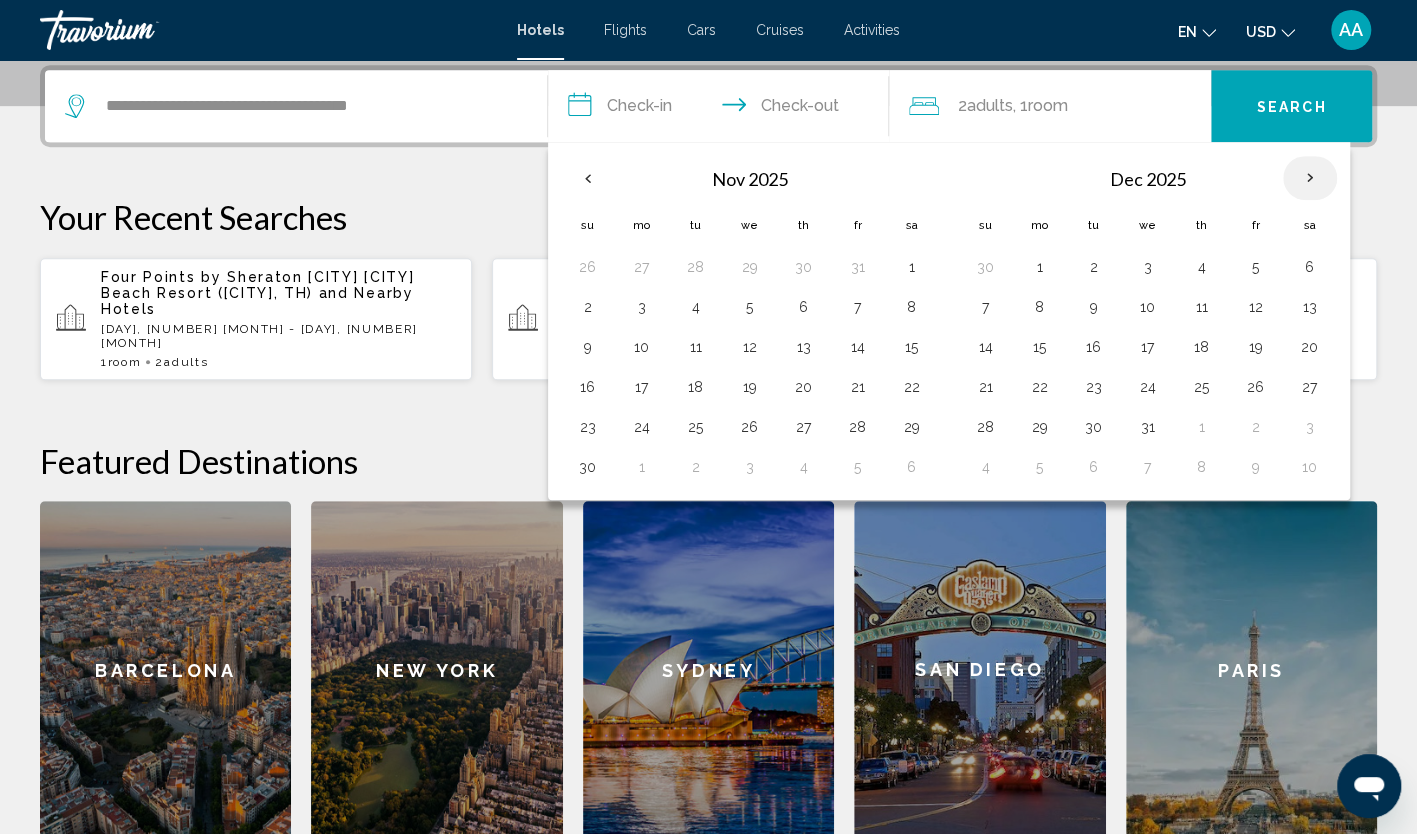 click at bounding box center (1310, 178) 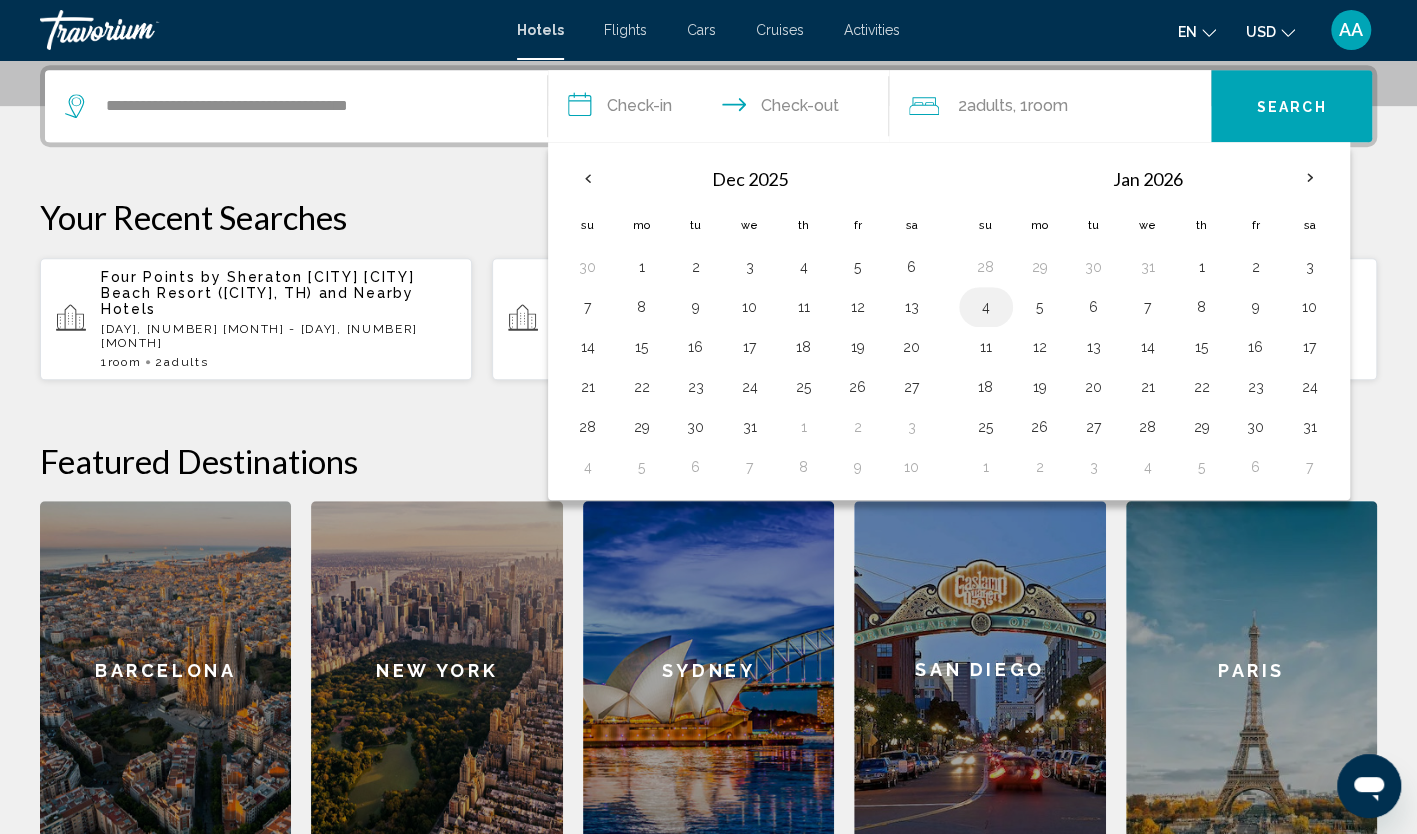 click on "4" at bounding box center [986, 307] 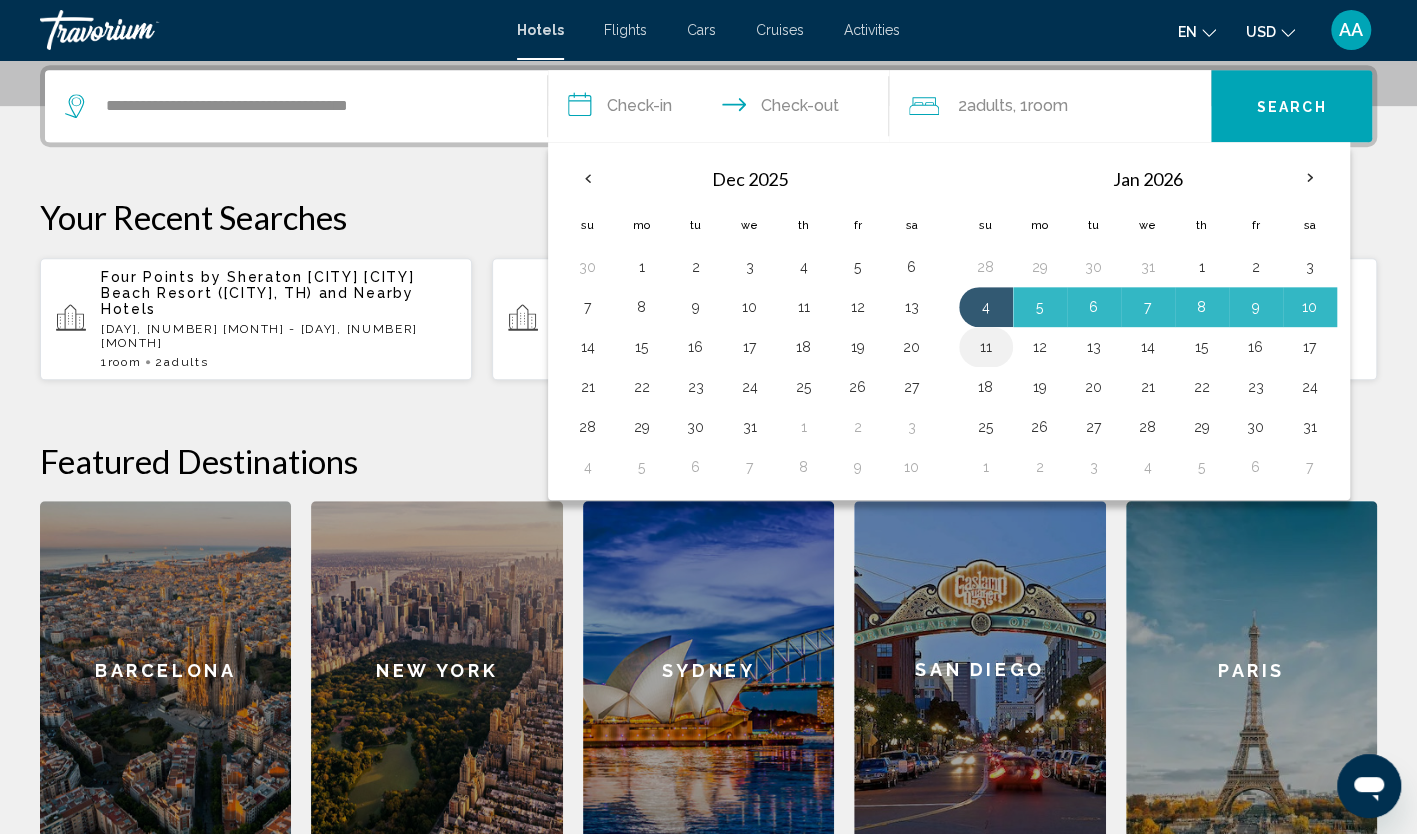 click on "11" at bounding box center [986, 347] 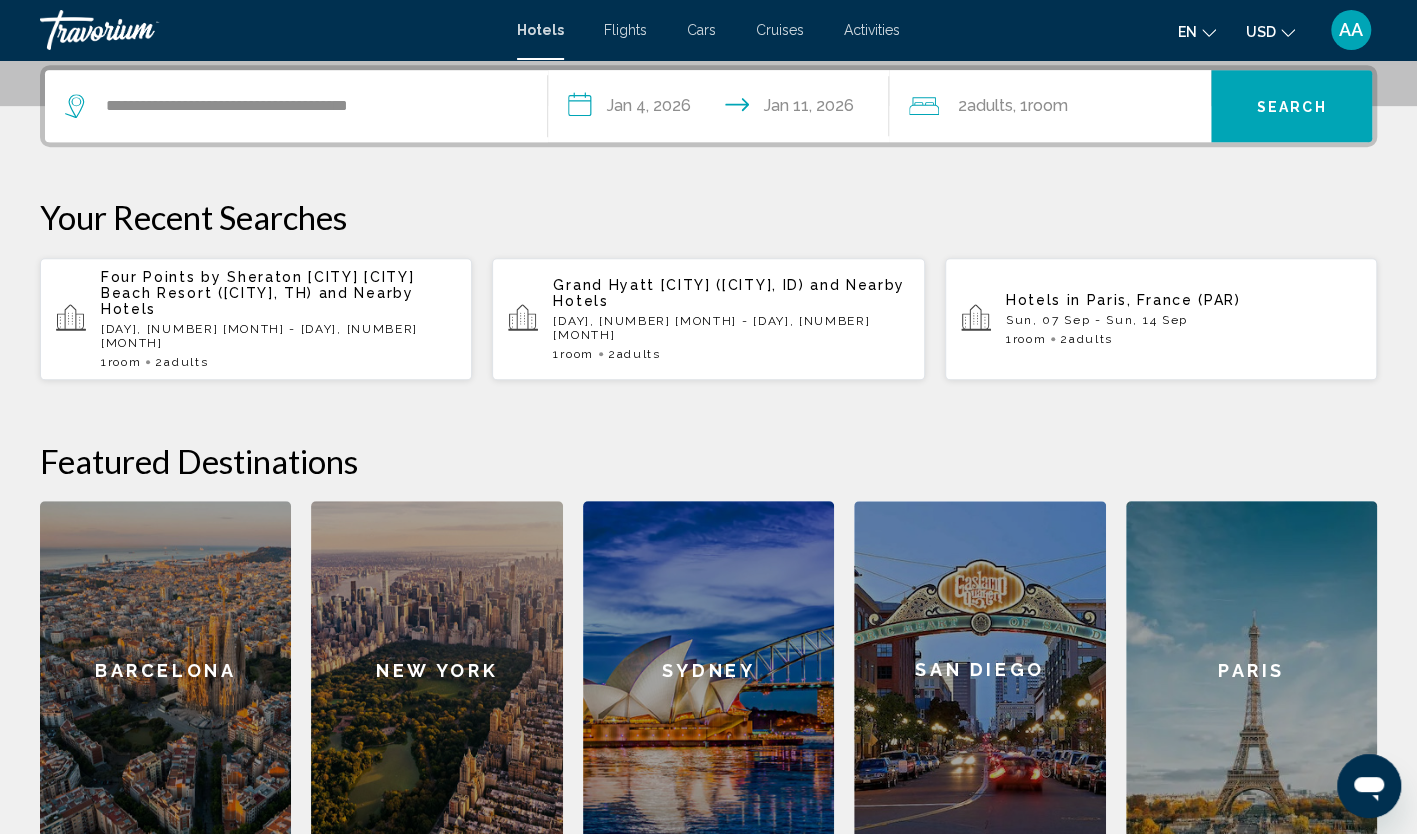 click on "Search" at bounding box center (1292, 107) 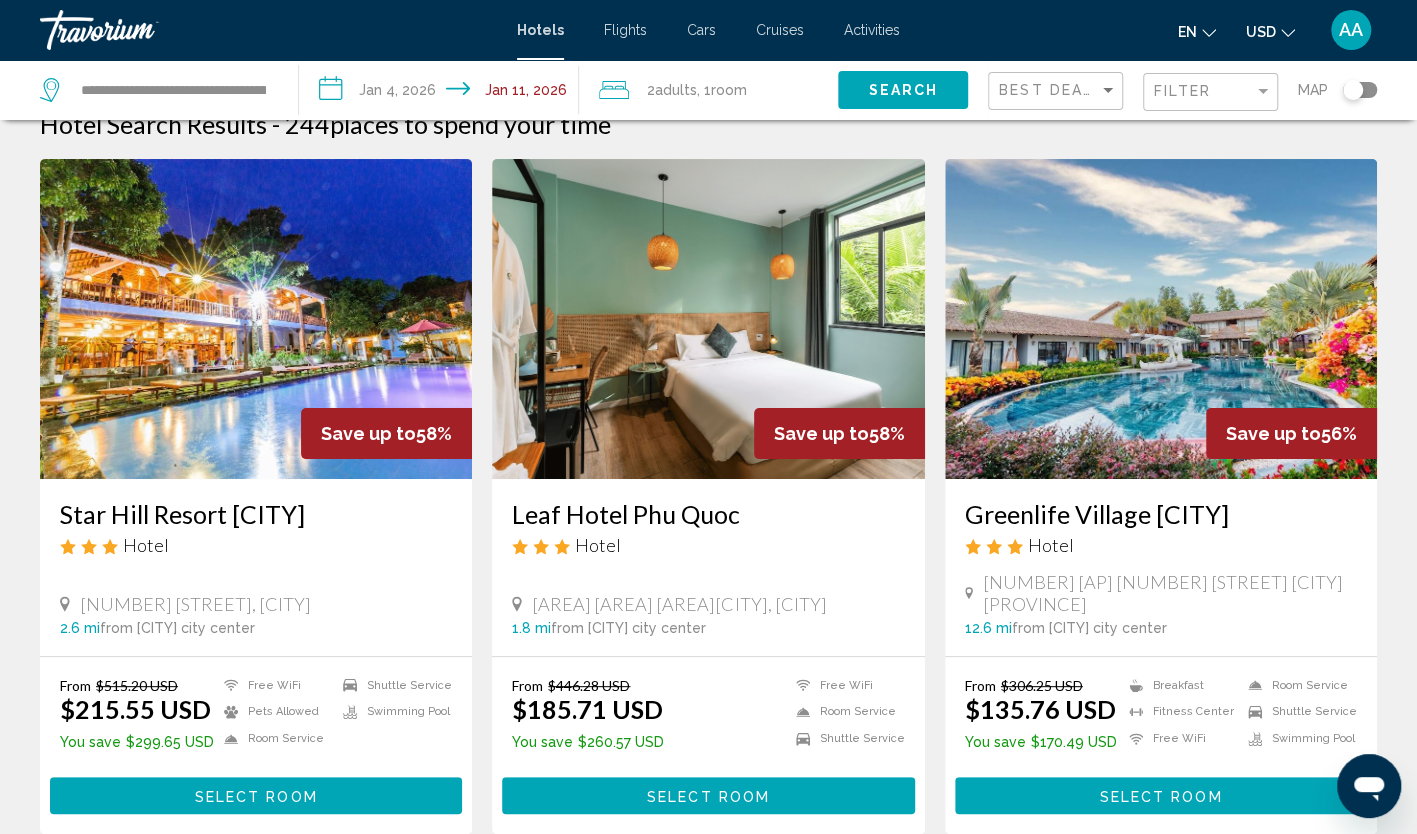 scroll, scrollTop: 0, scrollLeft: 0, axis: both 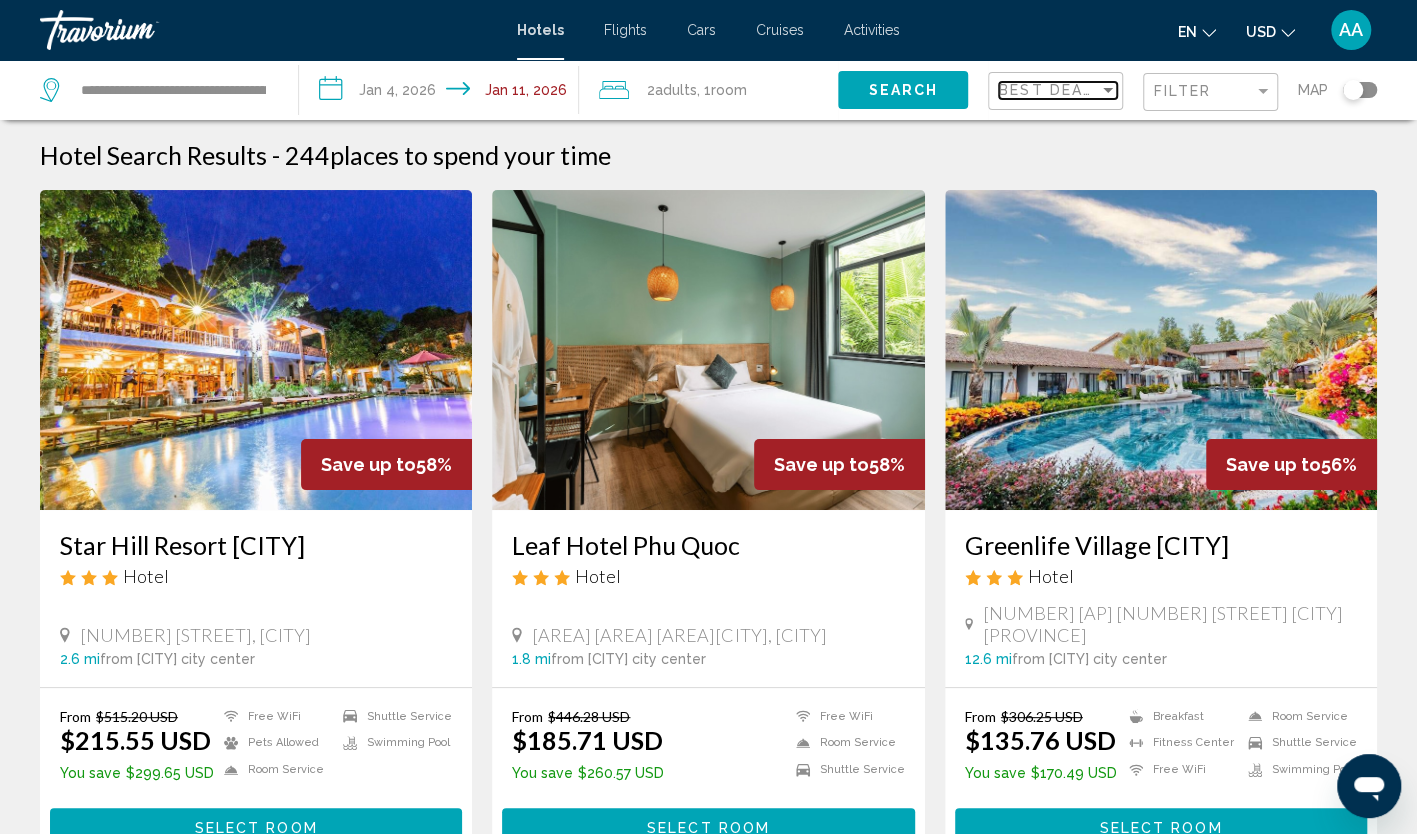 click on "Best Deals" at bounding box center [1051, 90] 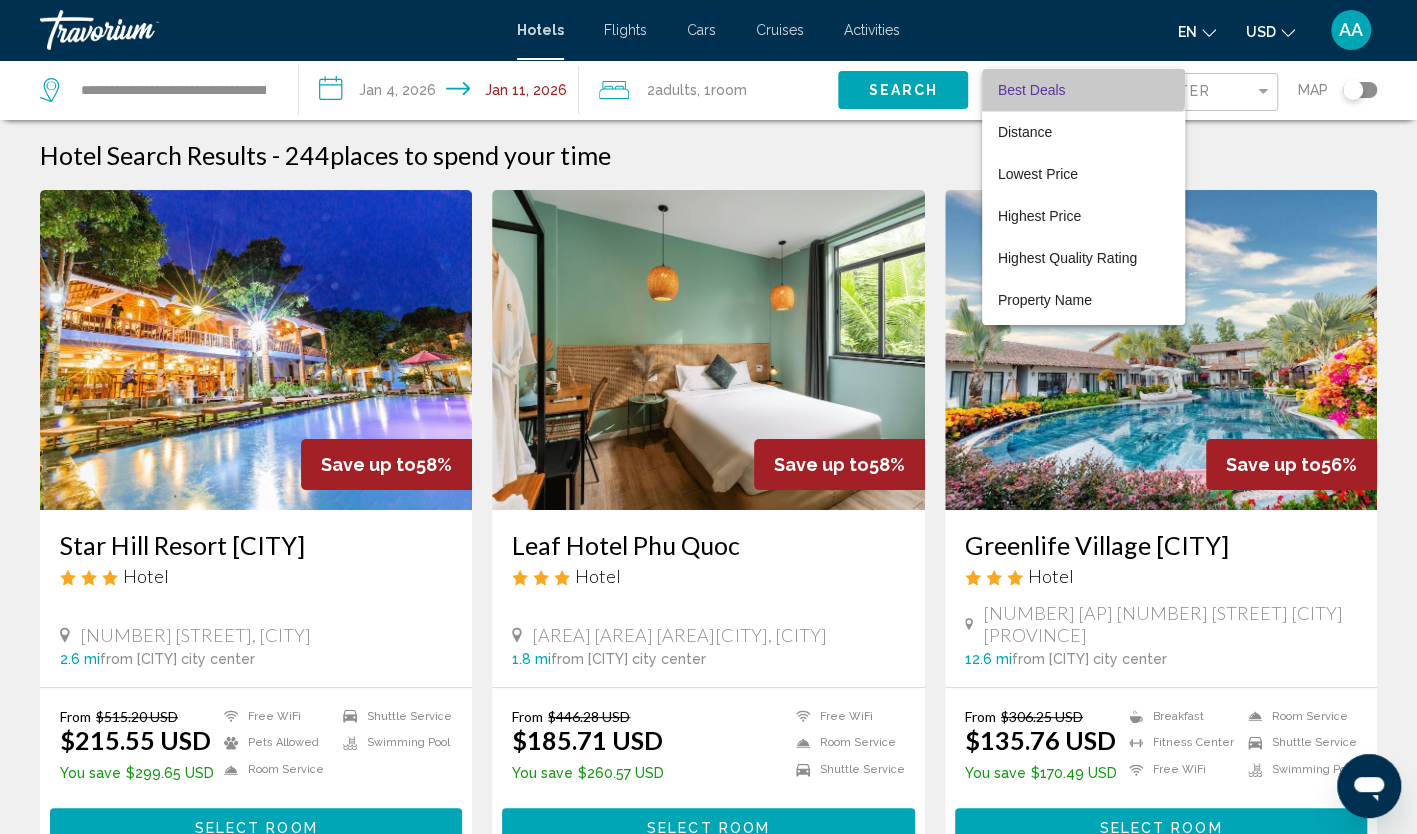 click on "Best Deals" at bounding box center (1083, 90) 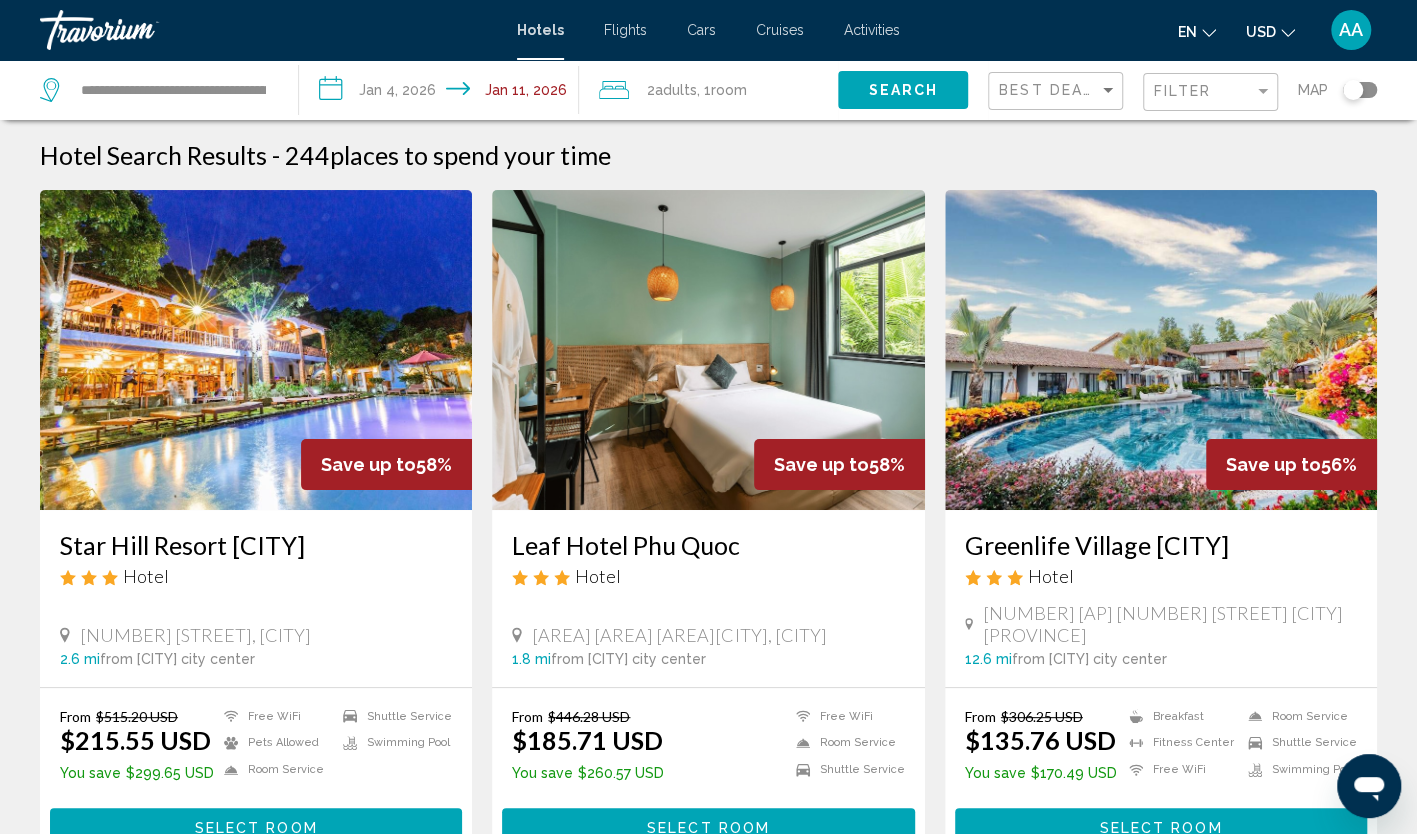 click on "Filter" 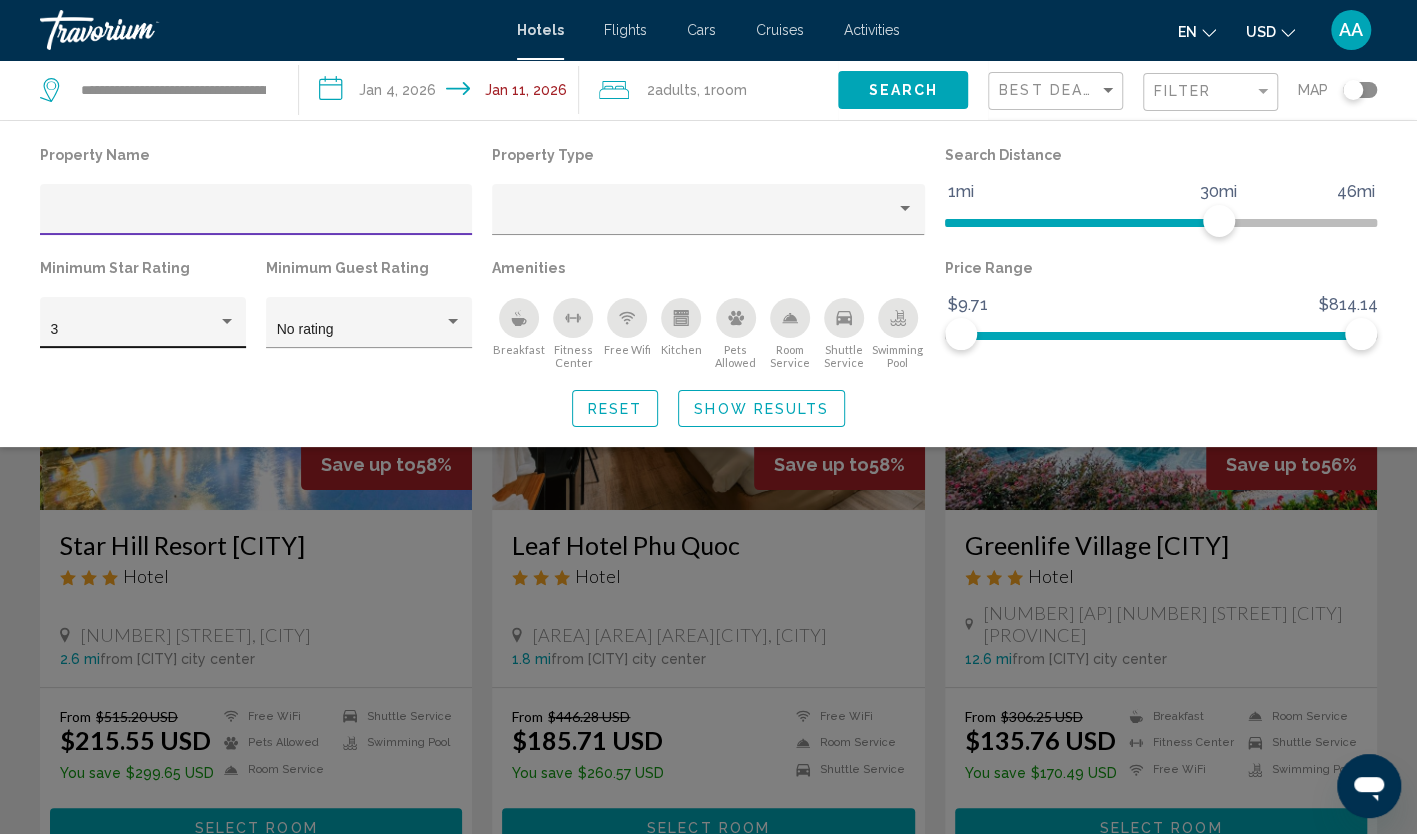 click at bounding box center (227, 322) 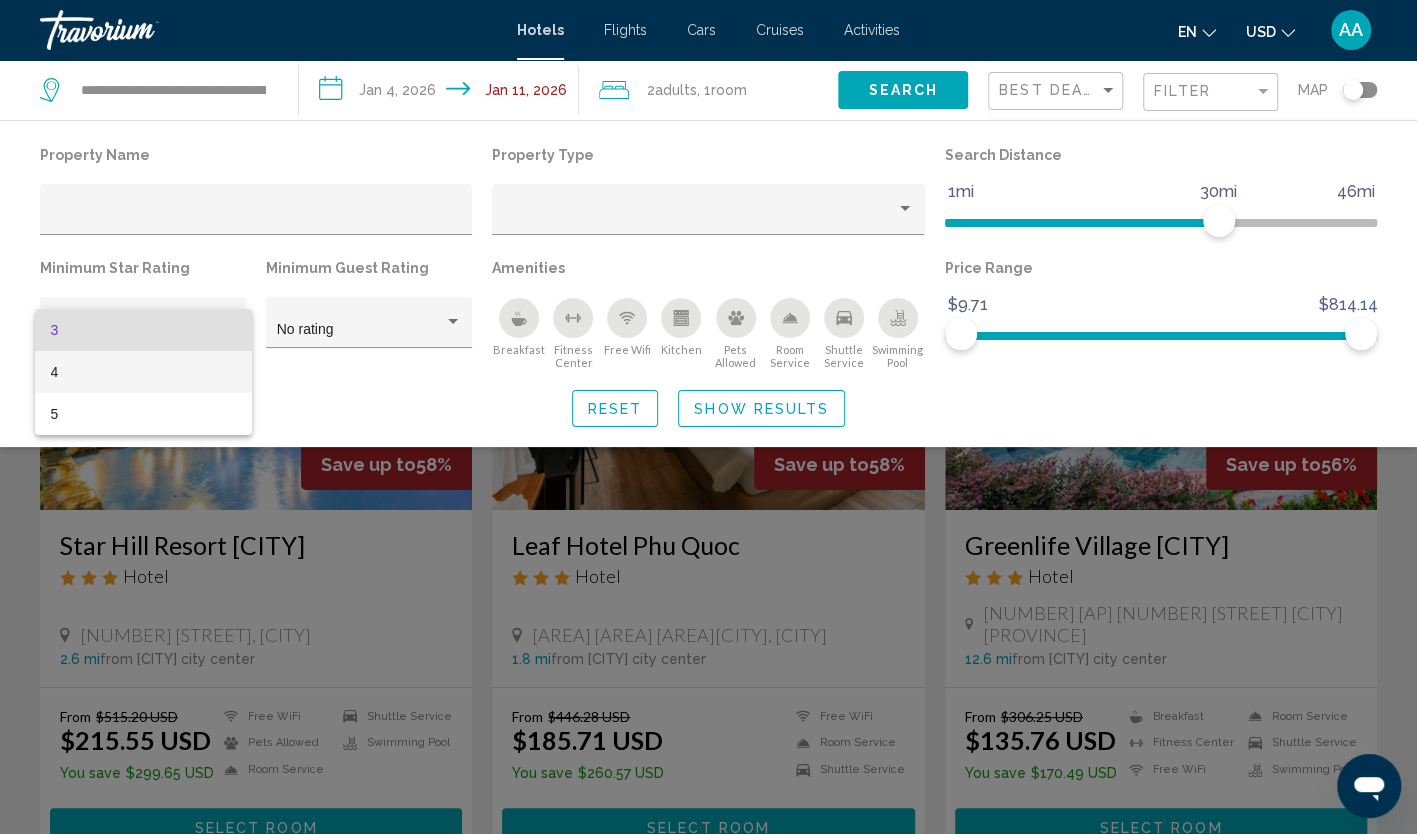 click on "4" at bounding box center [143, 372] 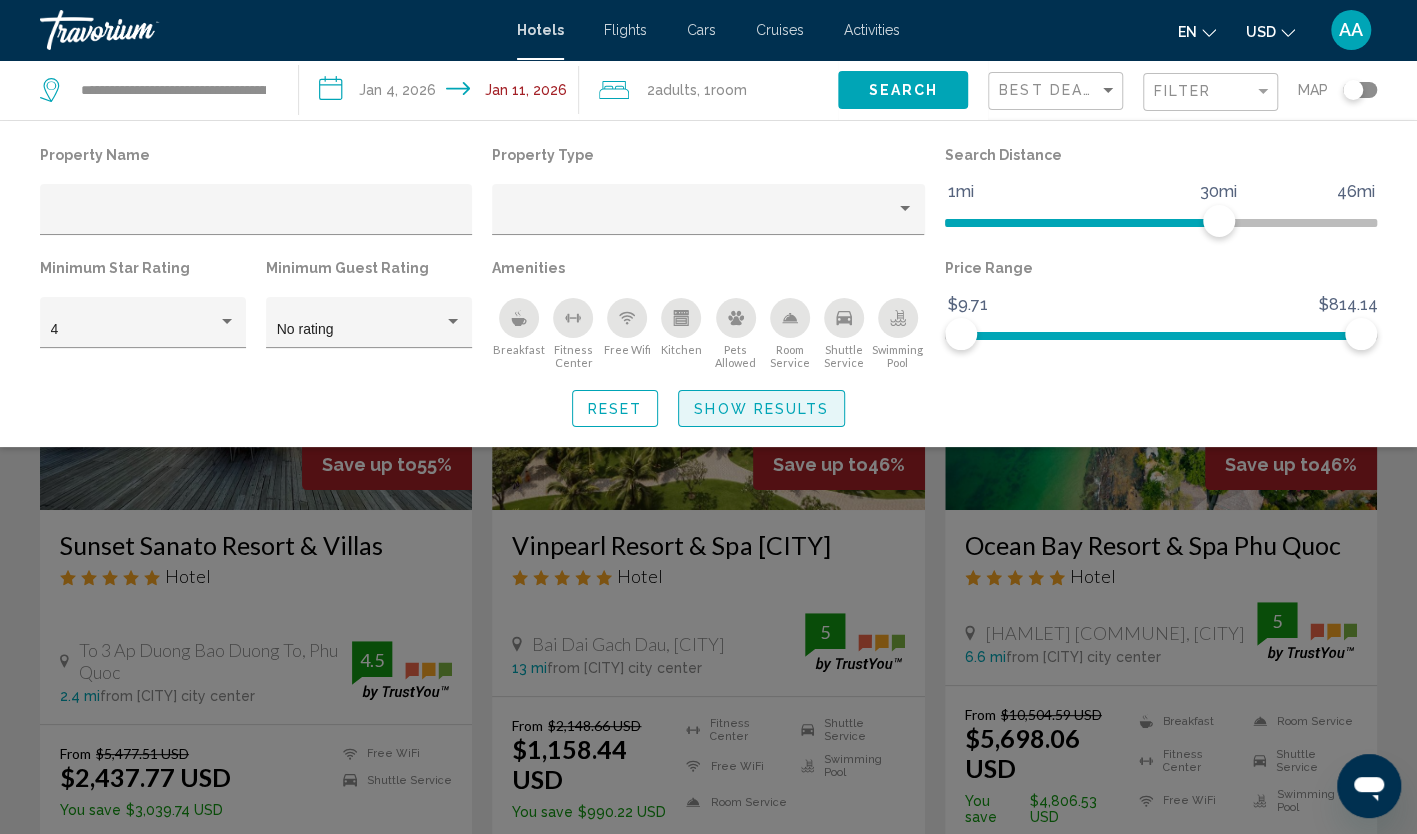 click on "Show Results" 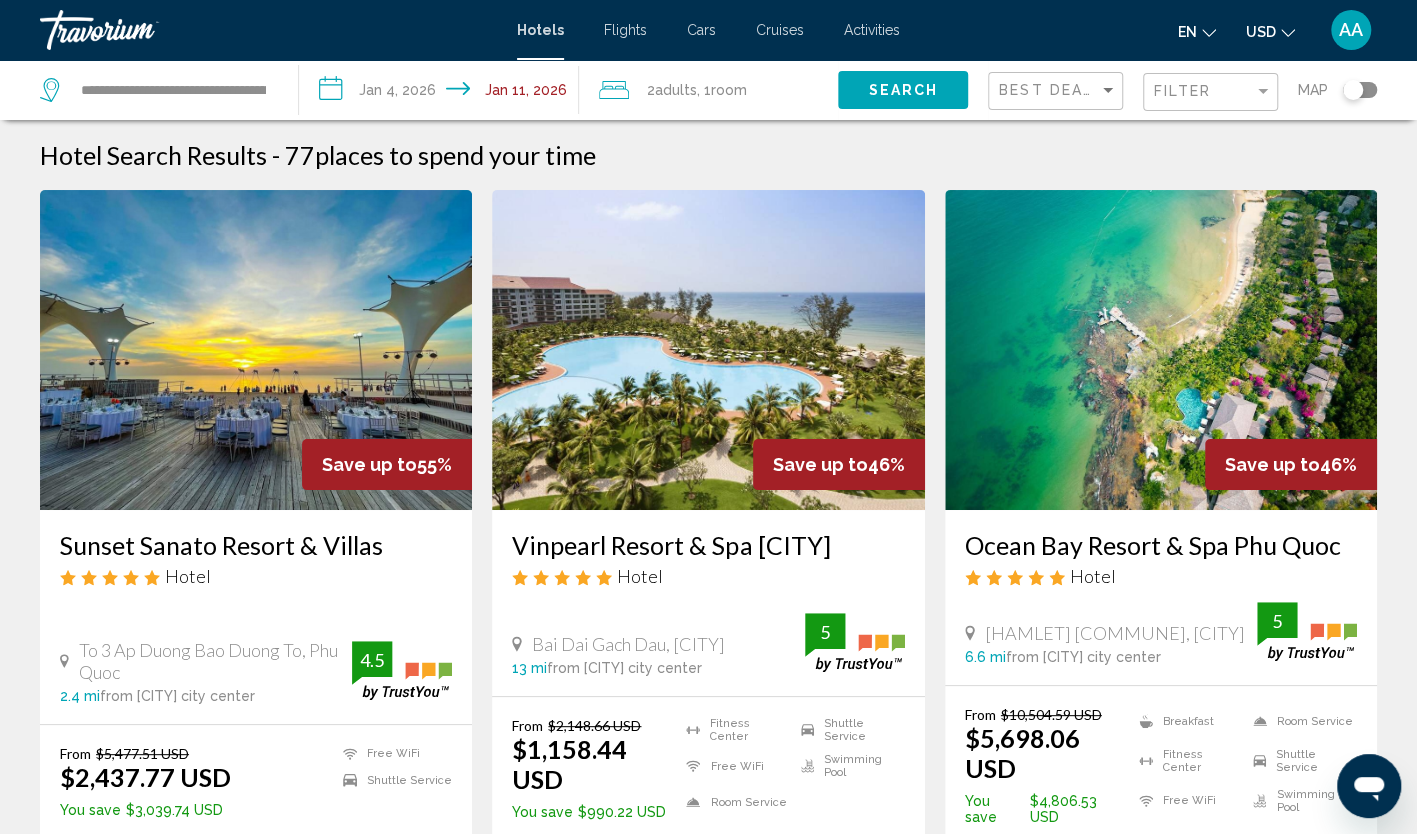 click at bounding box center [708, 350] 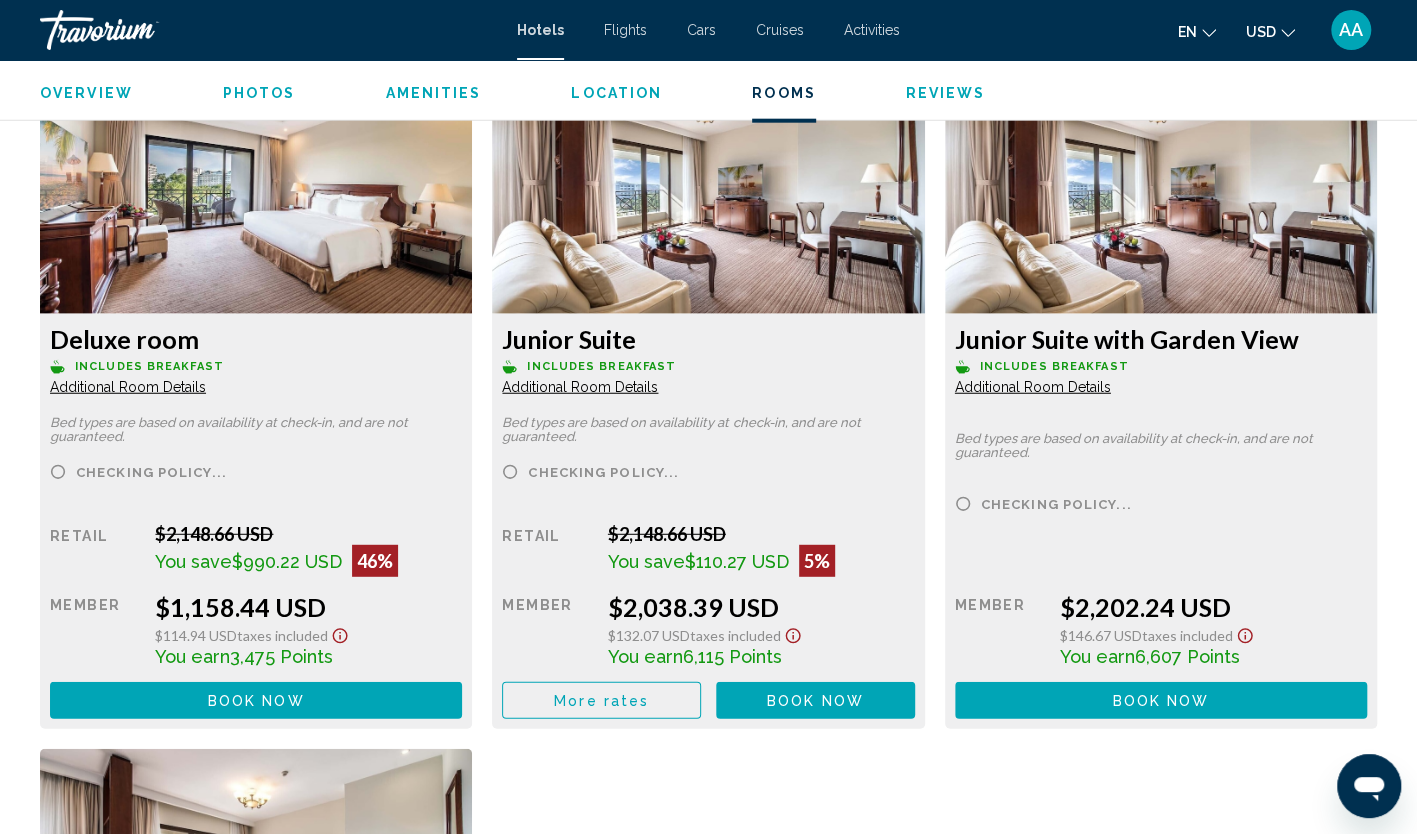 scroll, scrollTop: 2738, scrollLeft: 0, axis: vertical 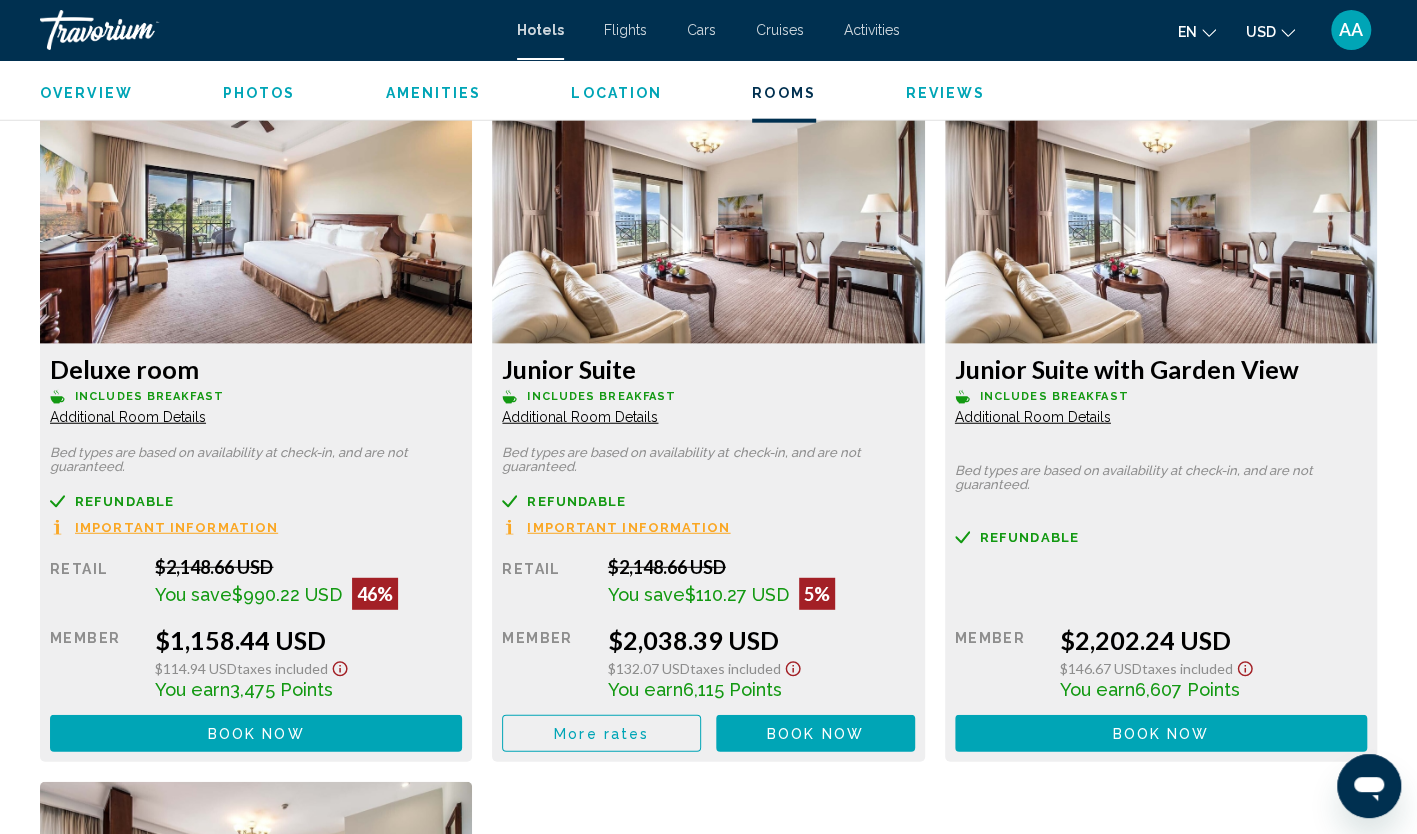 drag, startPoint x: 321, startPoint y: 642, endPoint x: 170, endPoint y: 637, distance: 151.08276 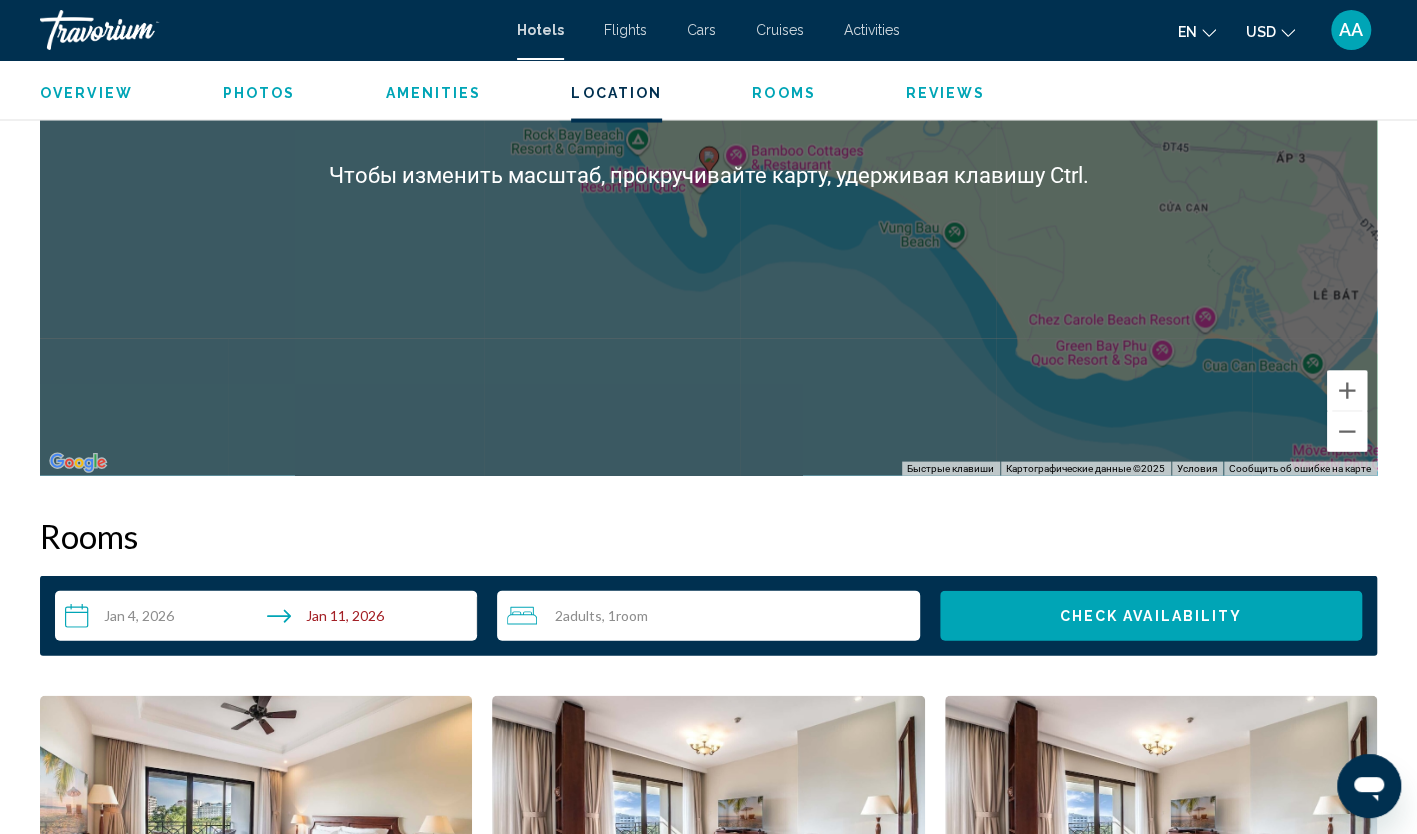 scroll, scrollTop: 2100, scrollLeft: 0, axis: vertical 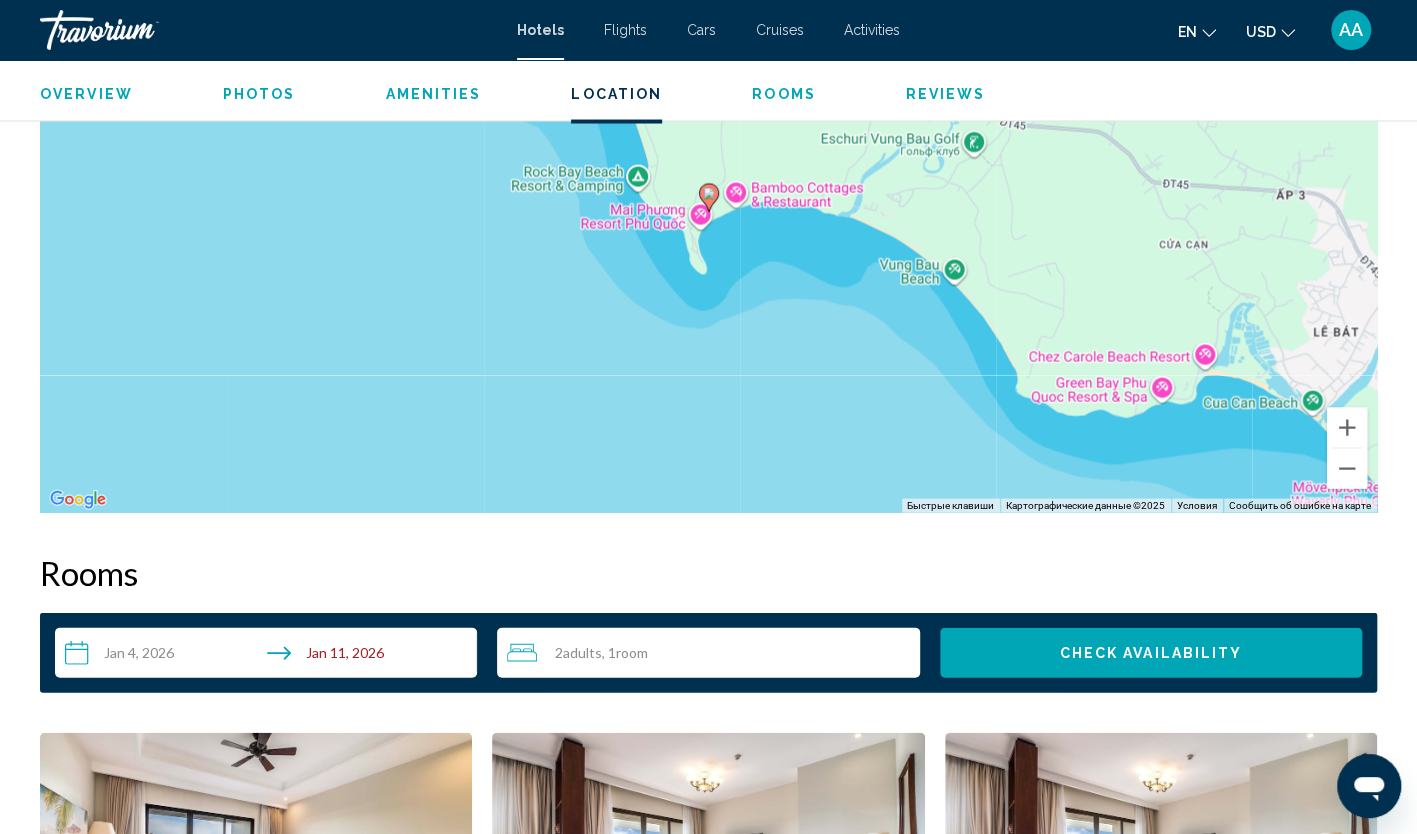 click on "**********" at bounding box center [270, 655] 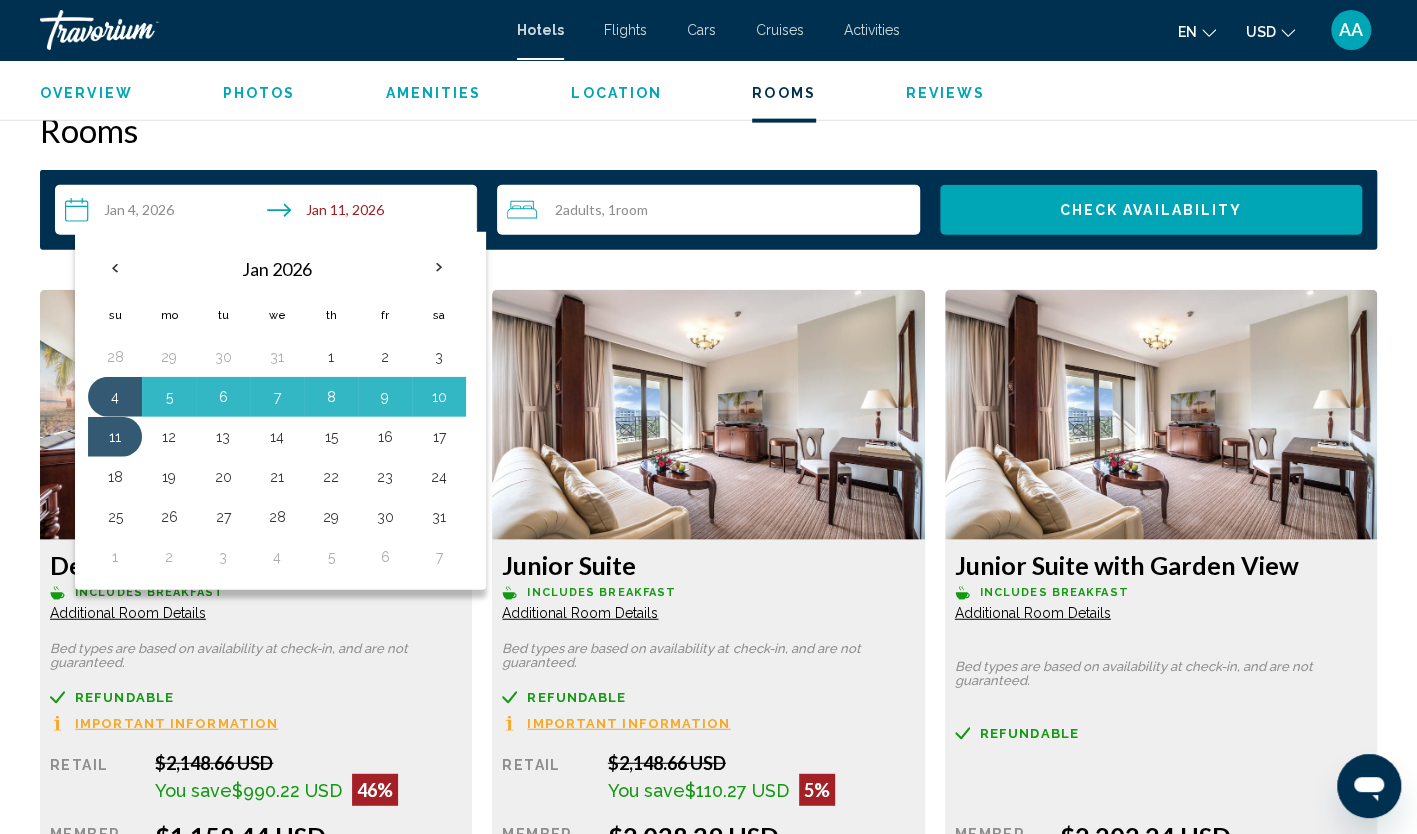 scroll, scrollTop: 2500, scrollLeft: 0, axis: vertical 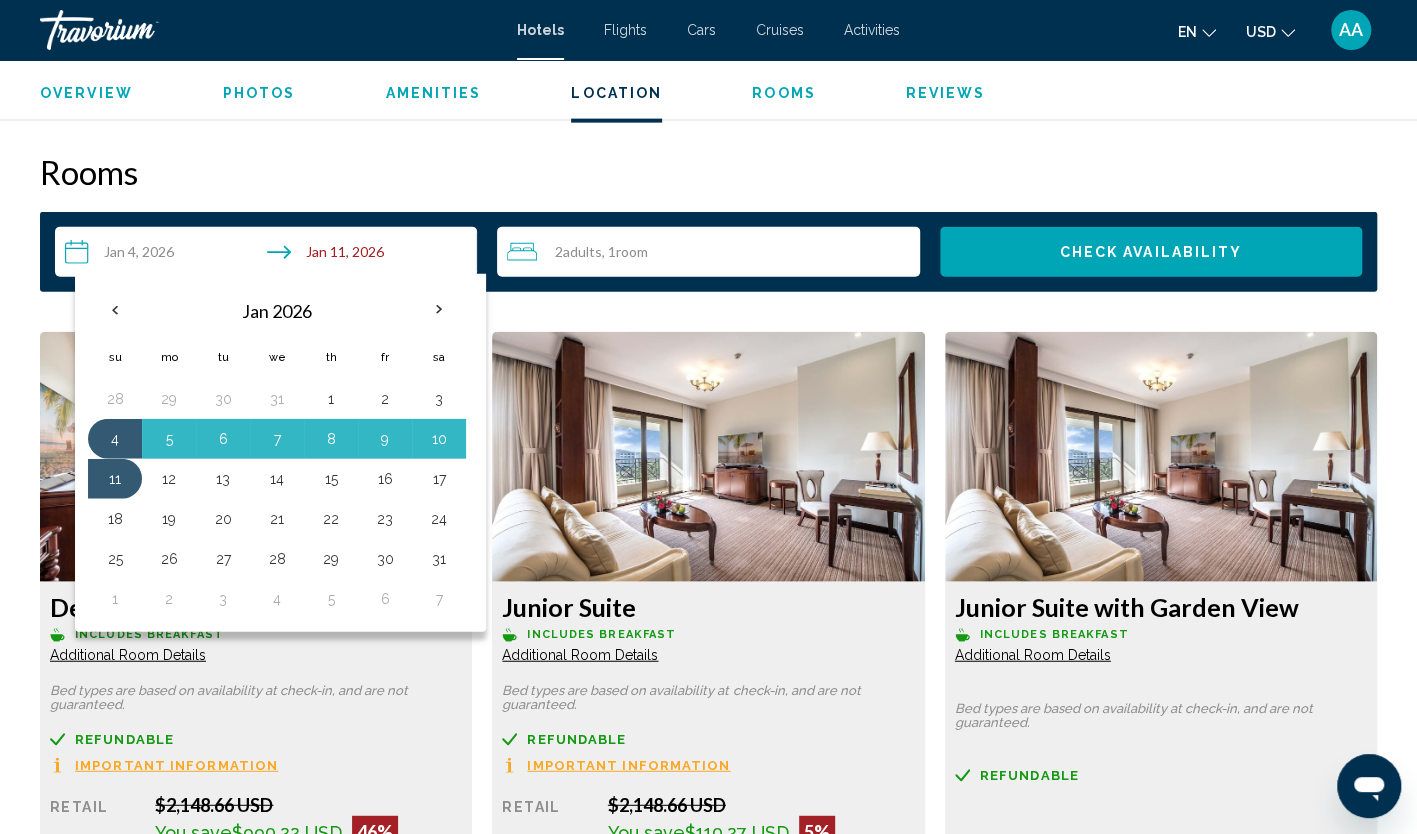 click on "Rooms" at bounding box center [708, 172] 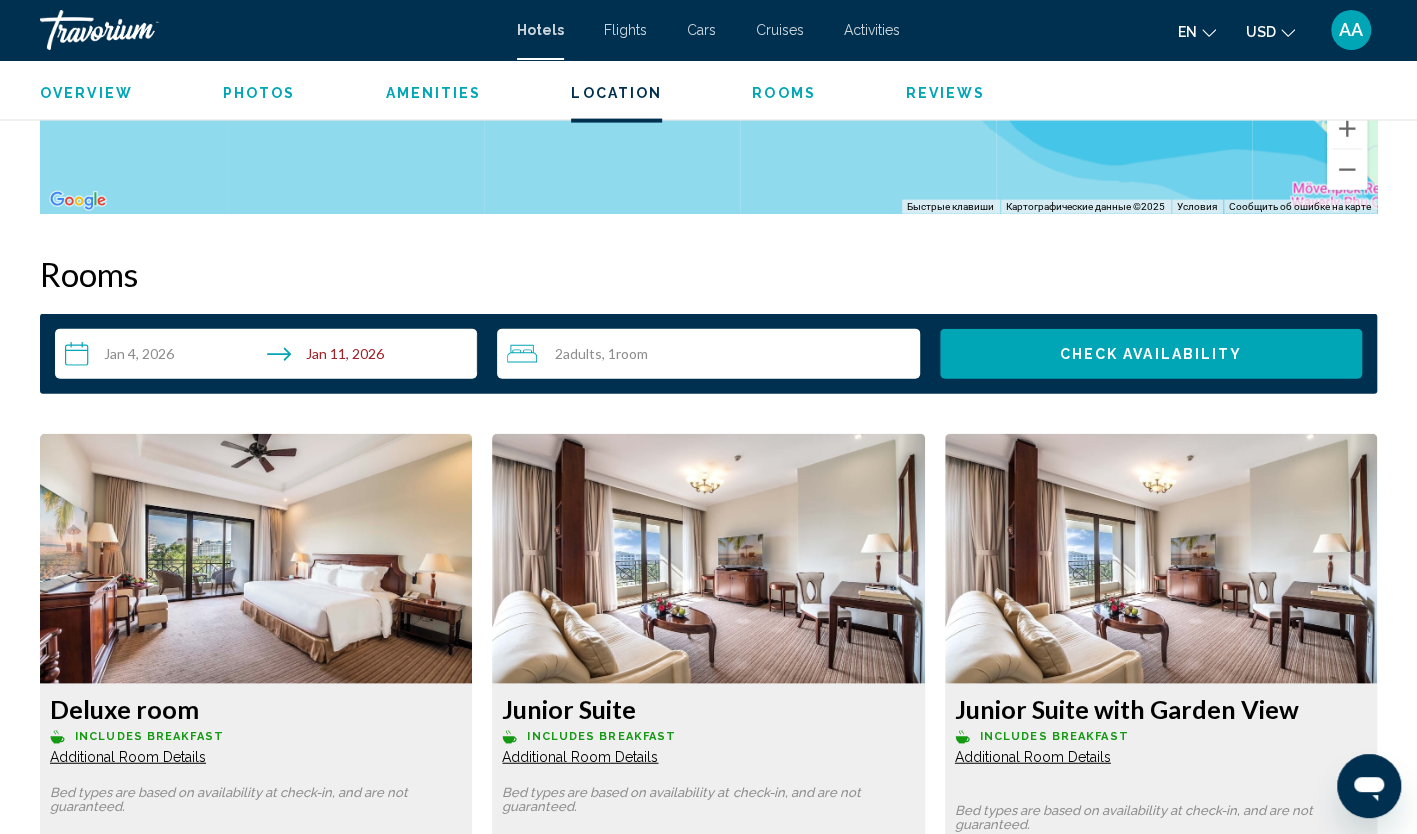 scroll, scrollTop: 2400, scrollLeft: 0, axis: vertical 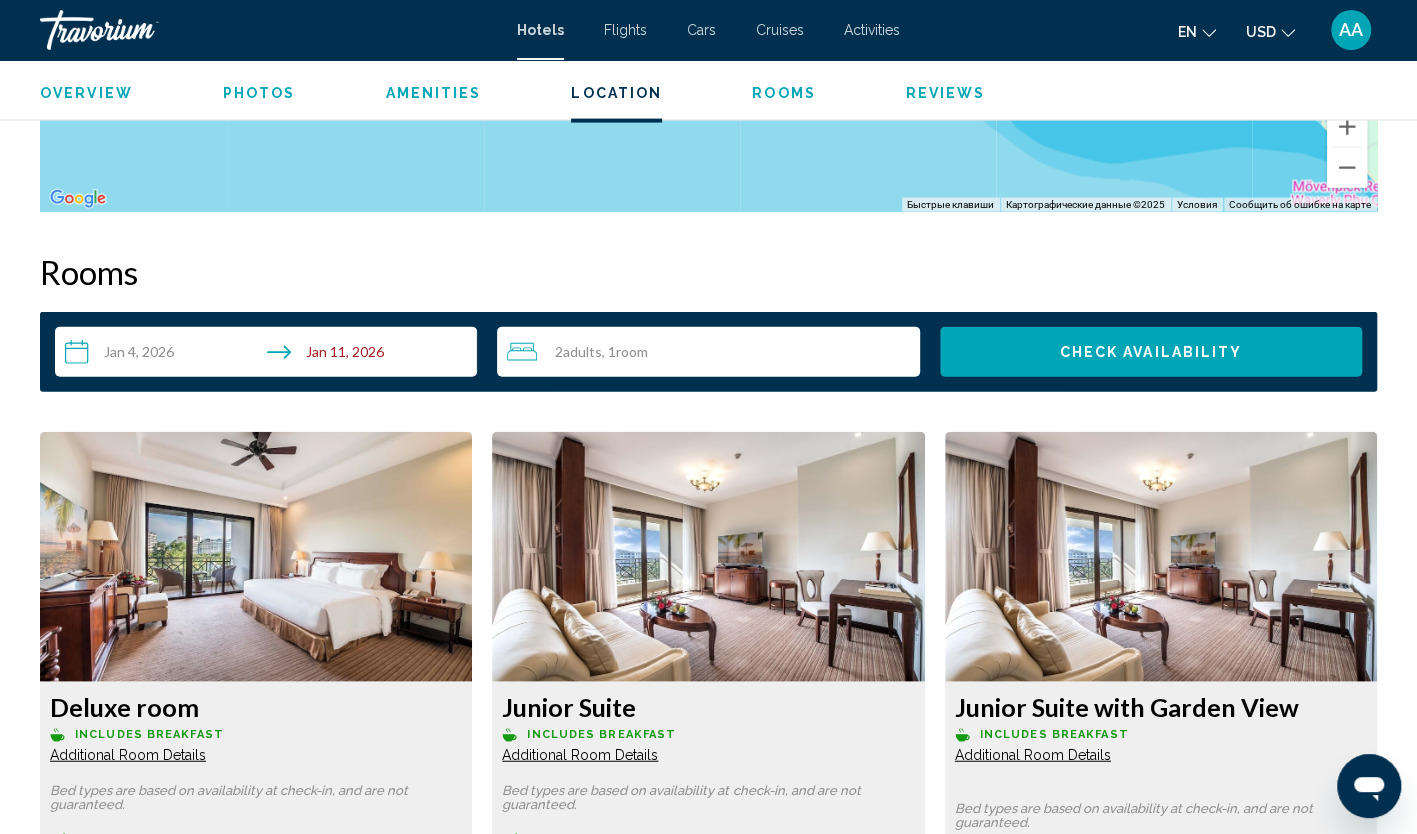 click on "2  Adult Adults , 1  Room rooms" at bounding box center (713, 352) 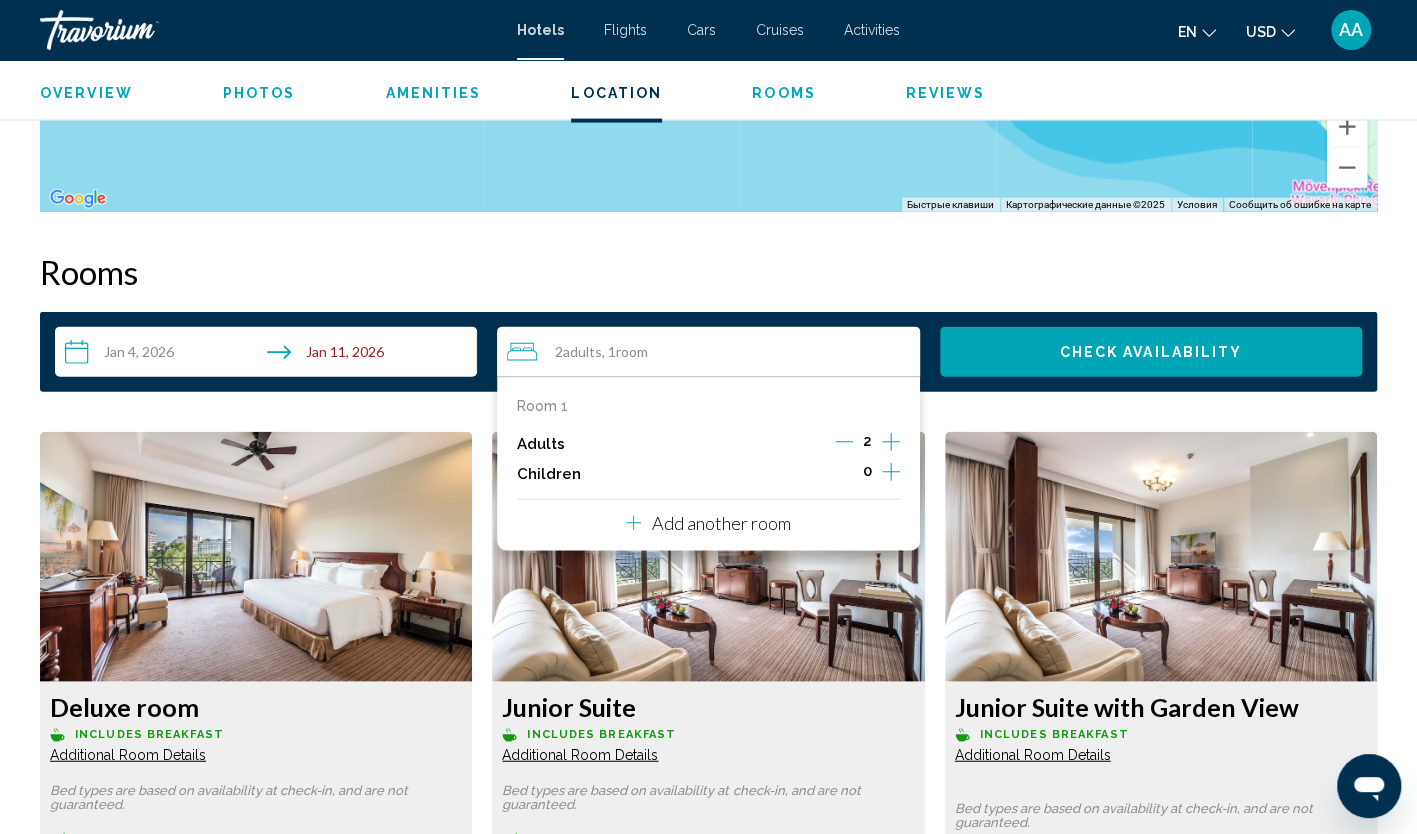 click 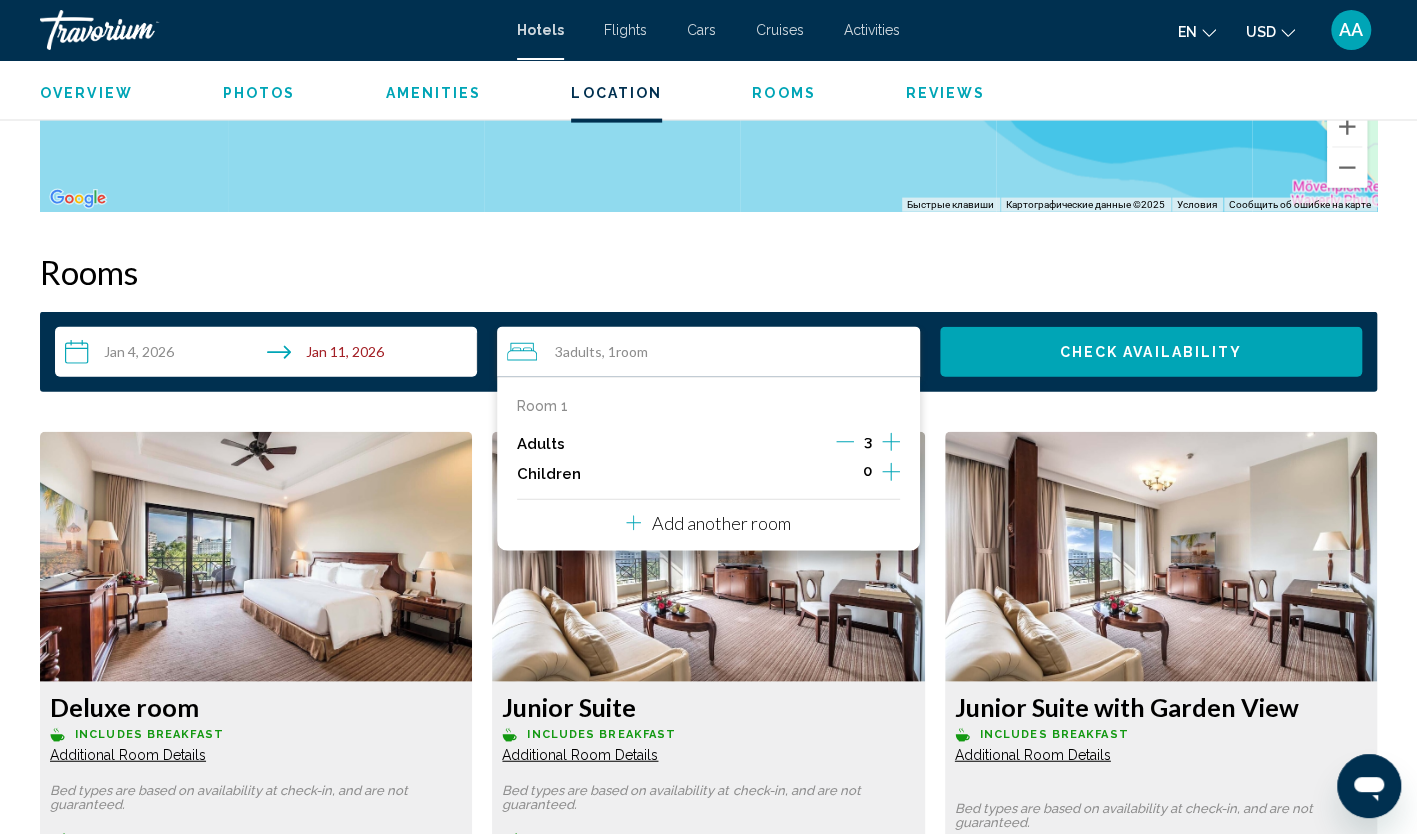 click 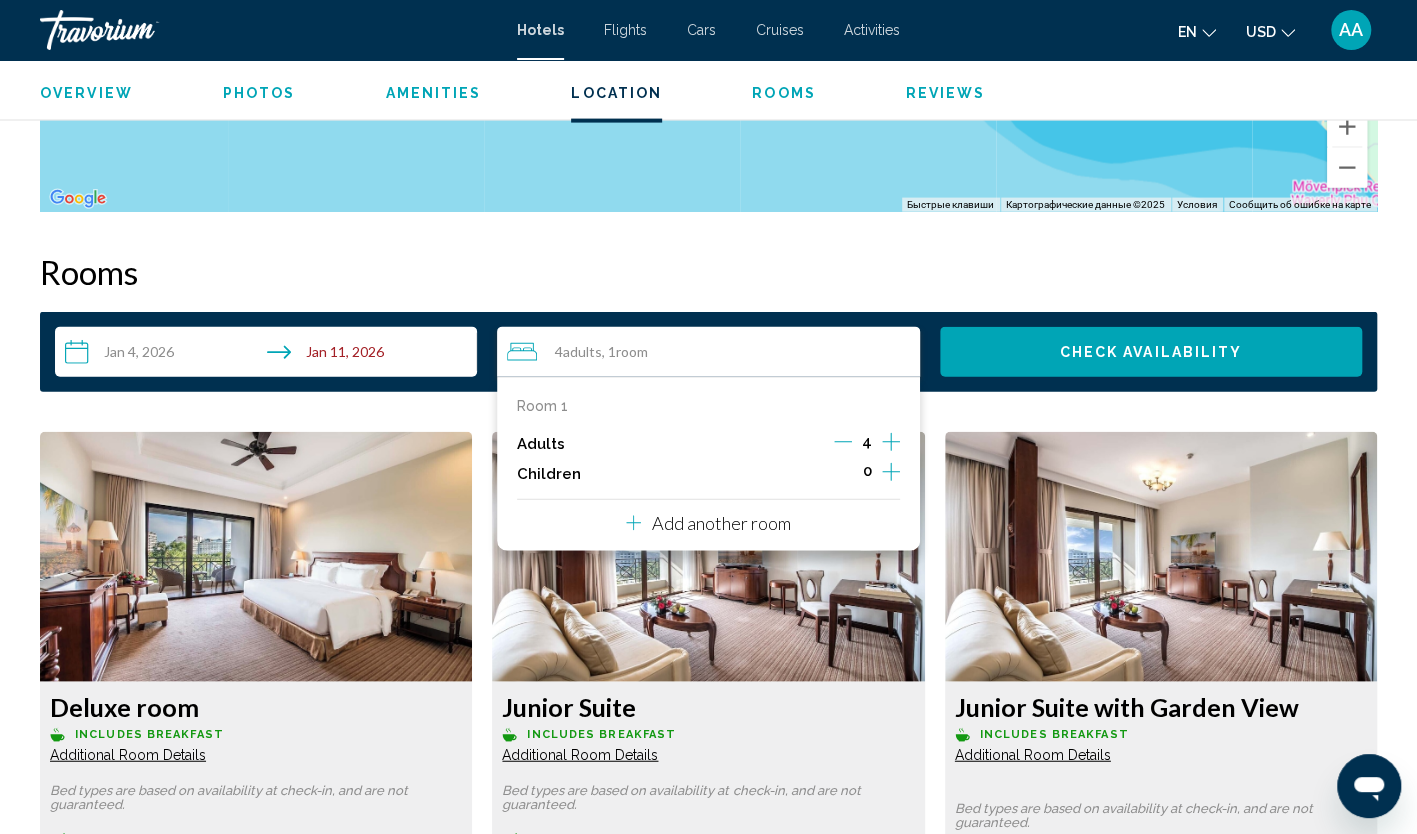 click on "Check Availability" at bounding box center [1151, 352] 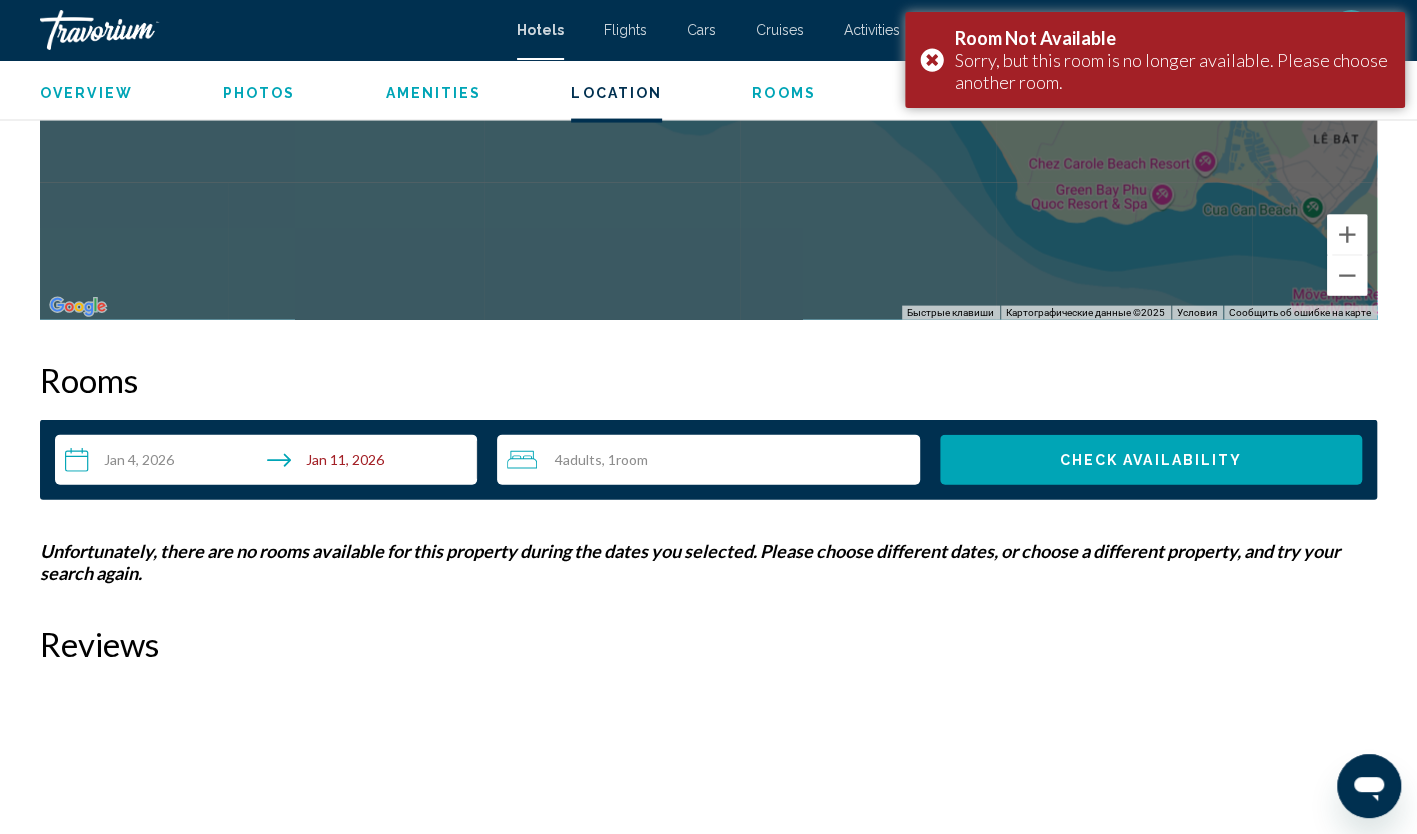 scroll, scrollTop: 2300, scrollLeft: 0, axis: vertical 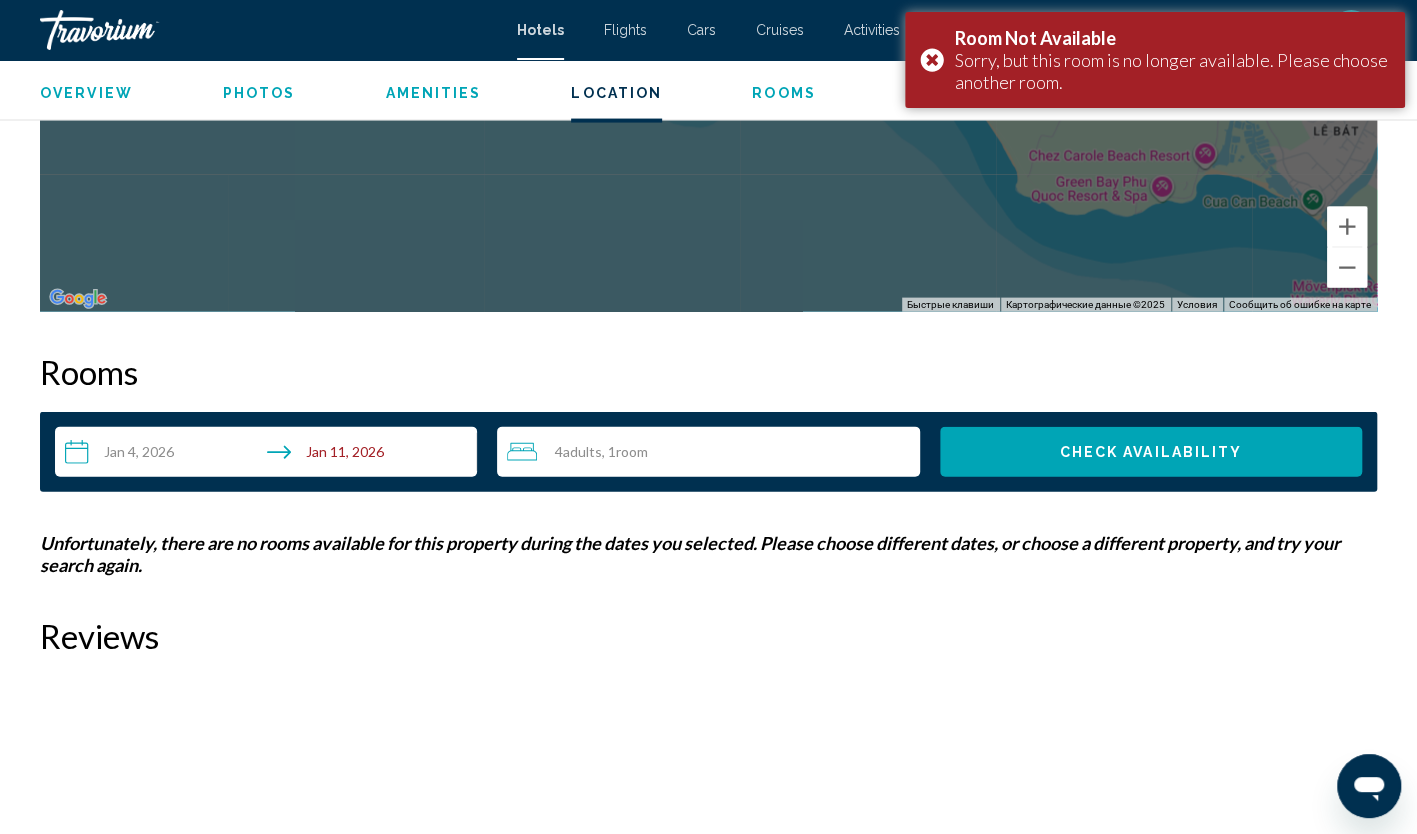 click on "Adults" at bounding box center (582, 451) 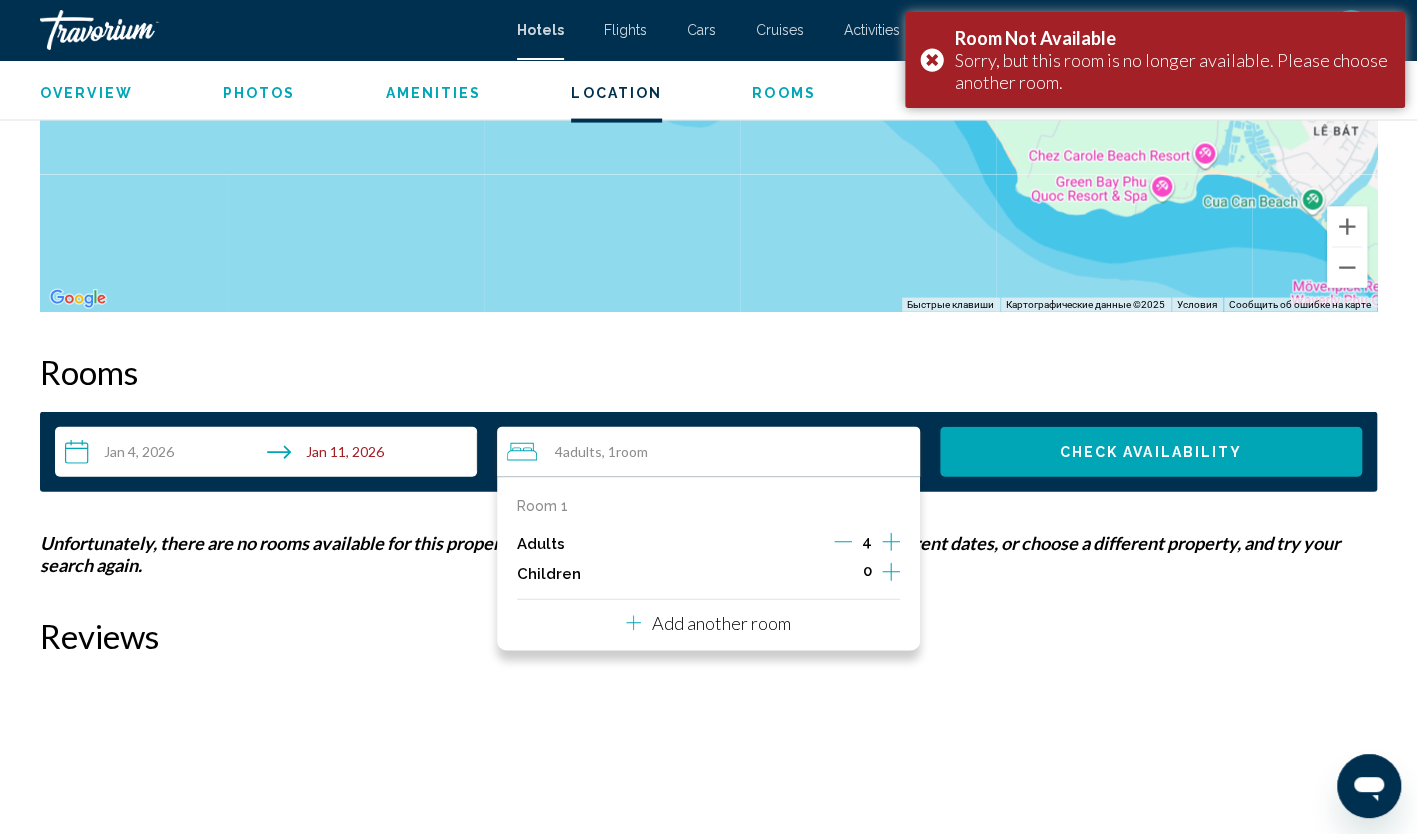 click 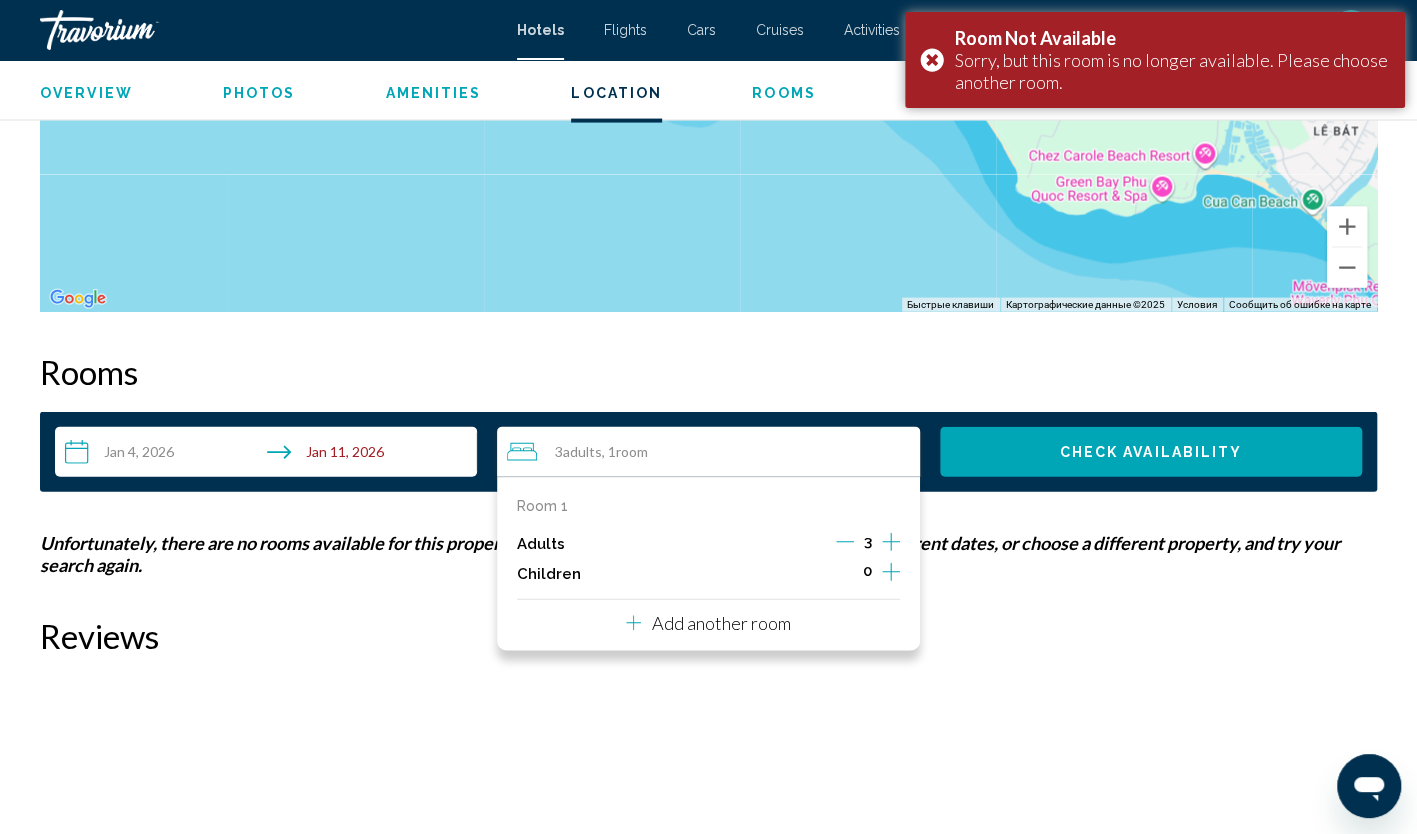 click on "Check Availability" at bounding box center [1150, 453] 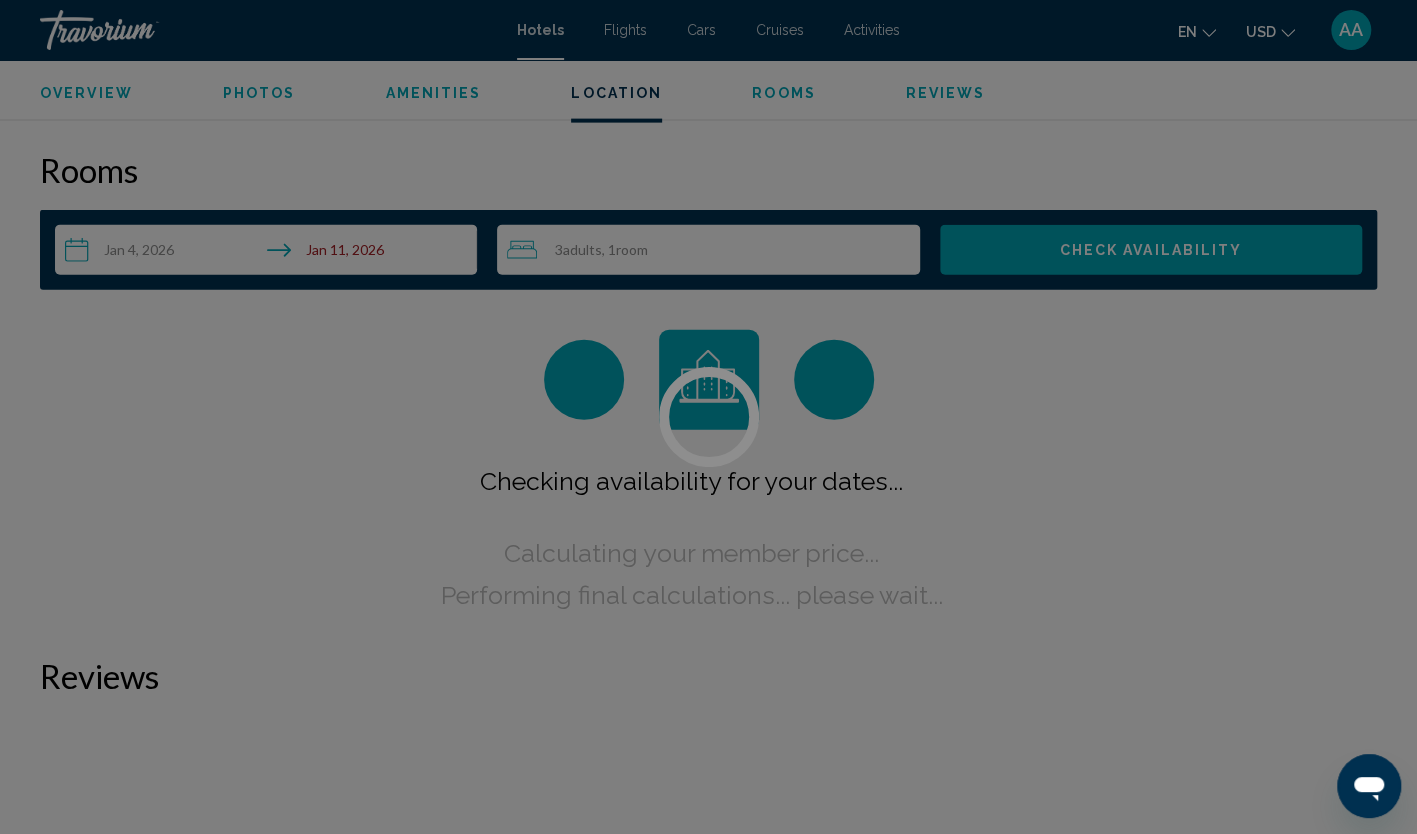 scroll, scrollTop: 2532, scrollLeft: 0, axis: vertical 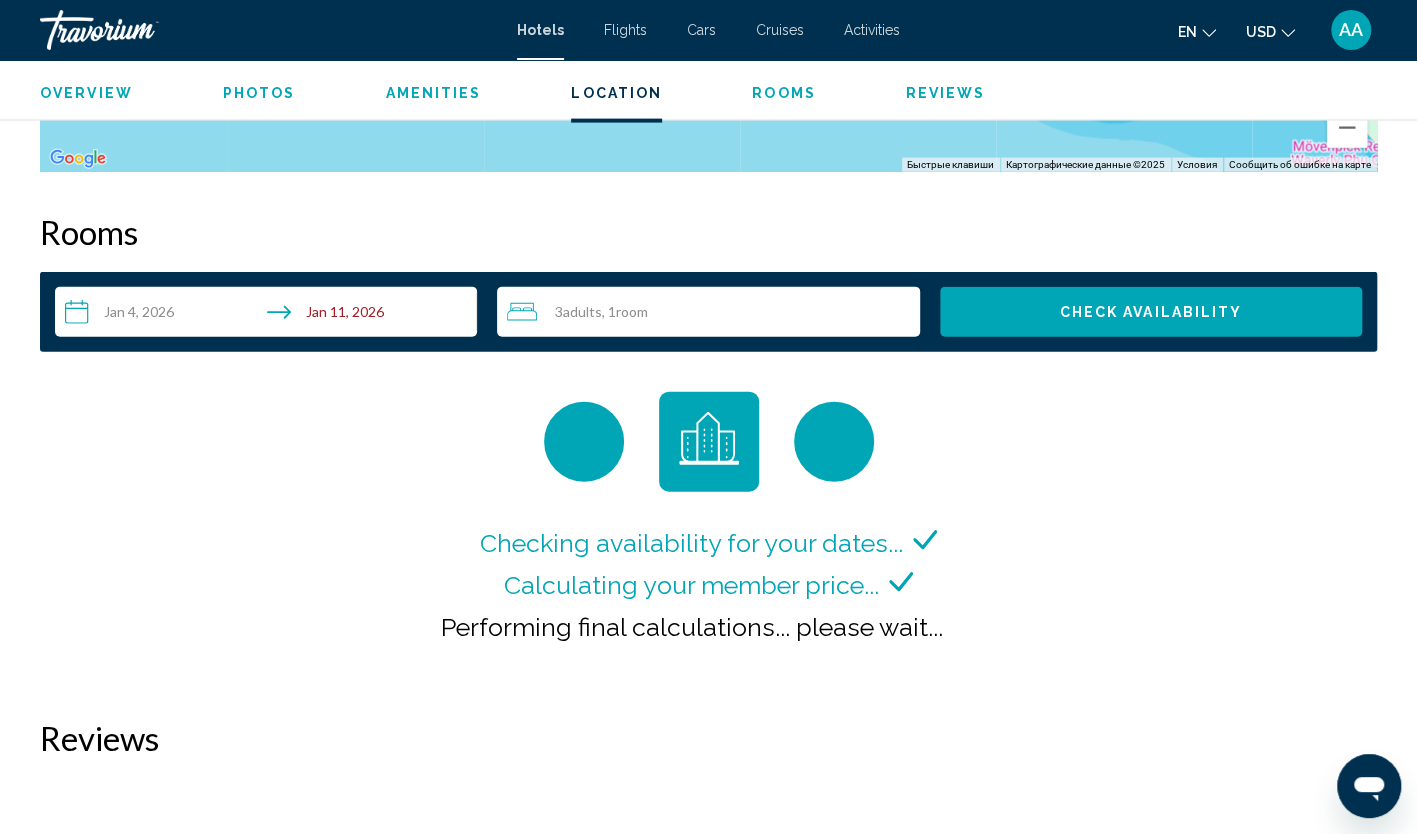 type 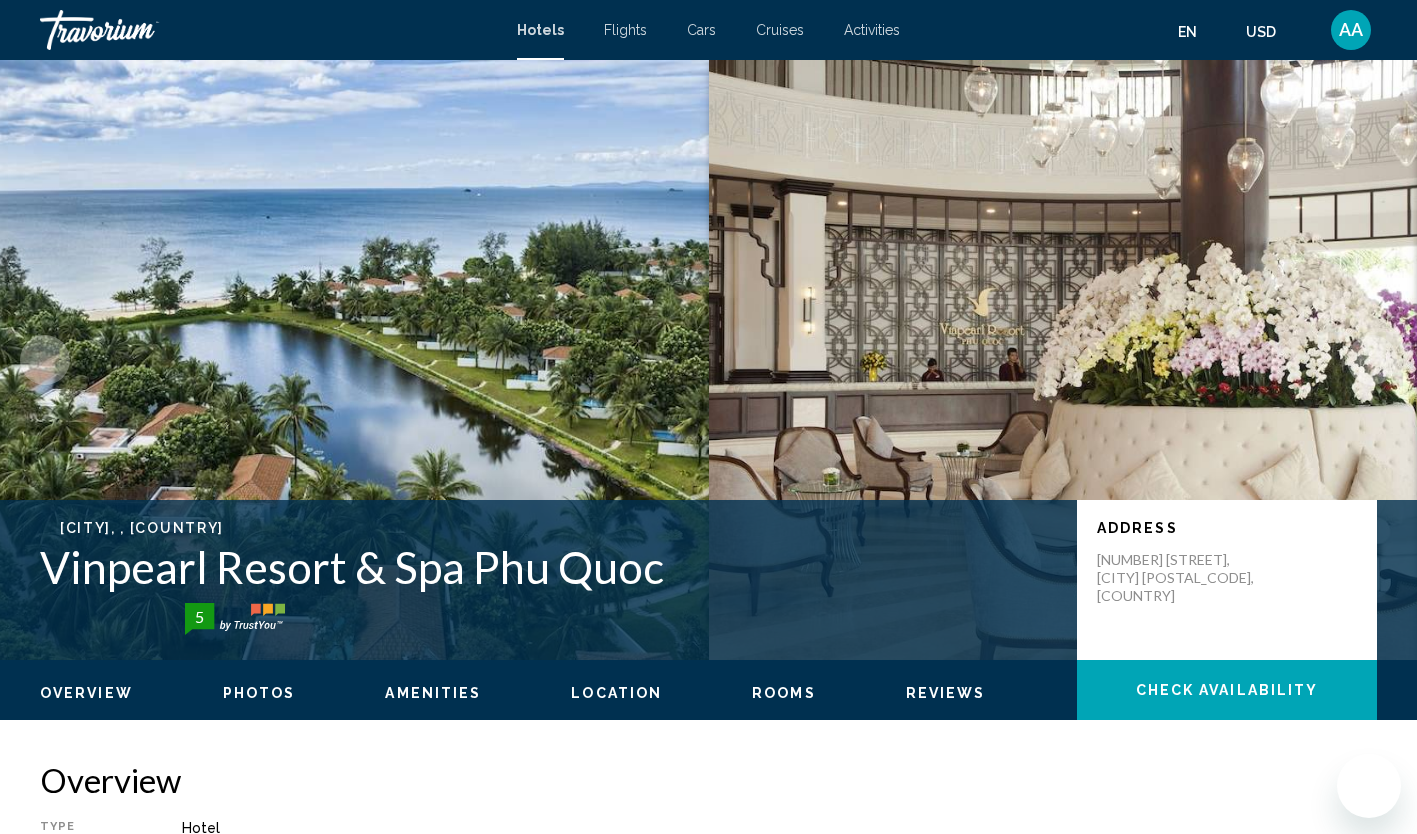 scroll, scrollTop: 0, scrollLeft: 0, axis: both 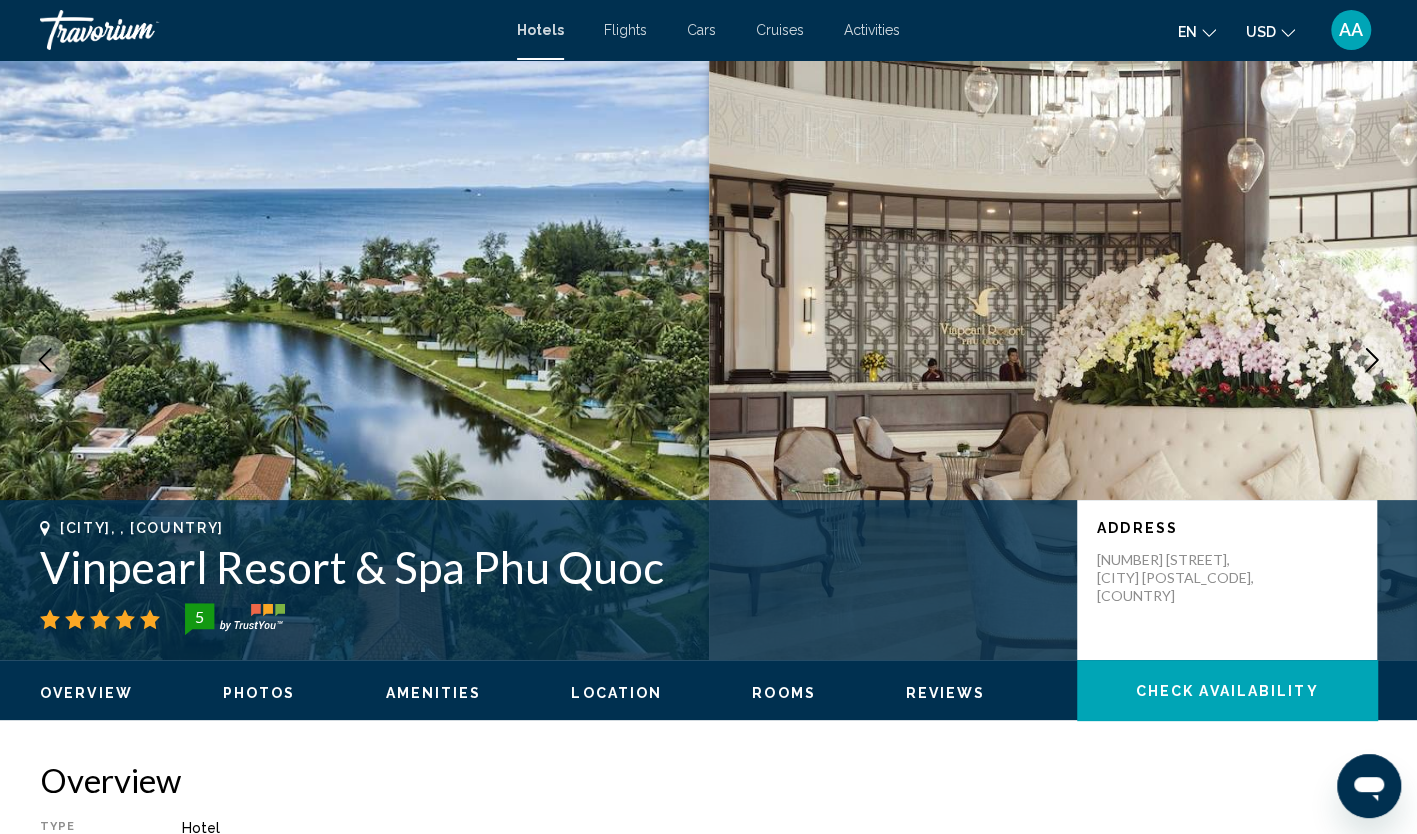 type 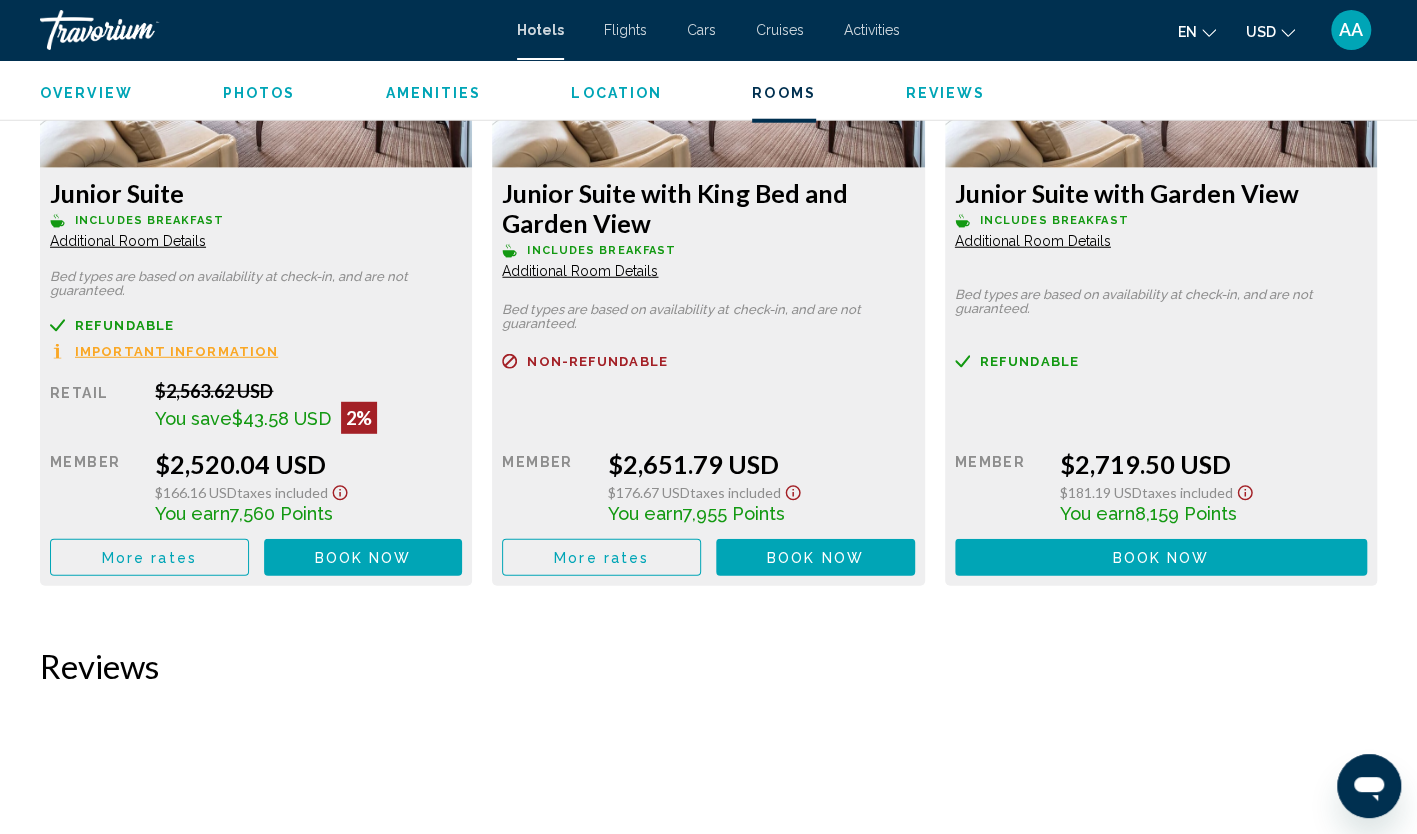 scroll, scrollTop: 2780, scrollLeft: 0, axis: vertical 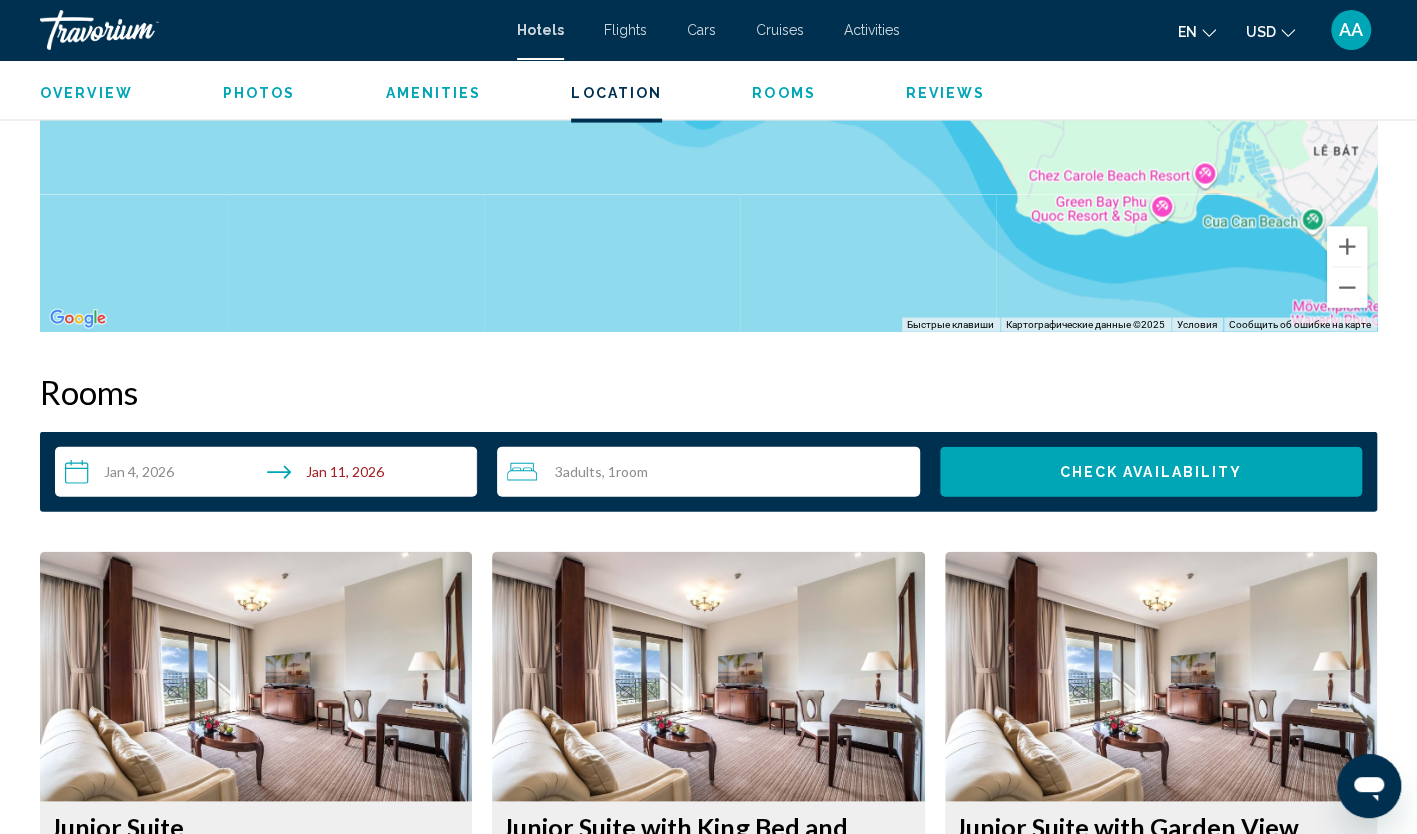 click on "3  Adult Adults , 1  Room rooms" at bounding box center (713, 472) 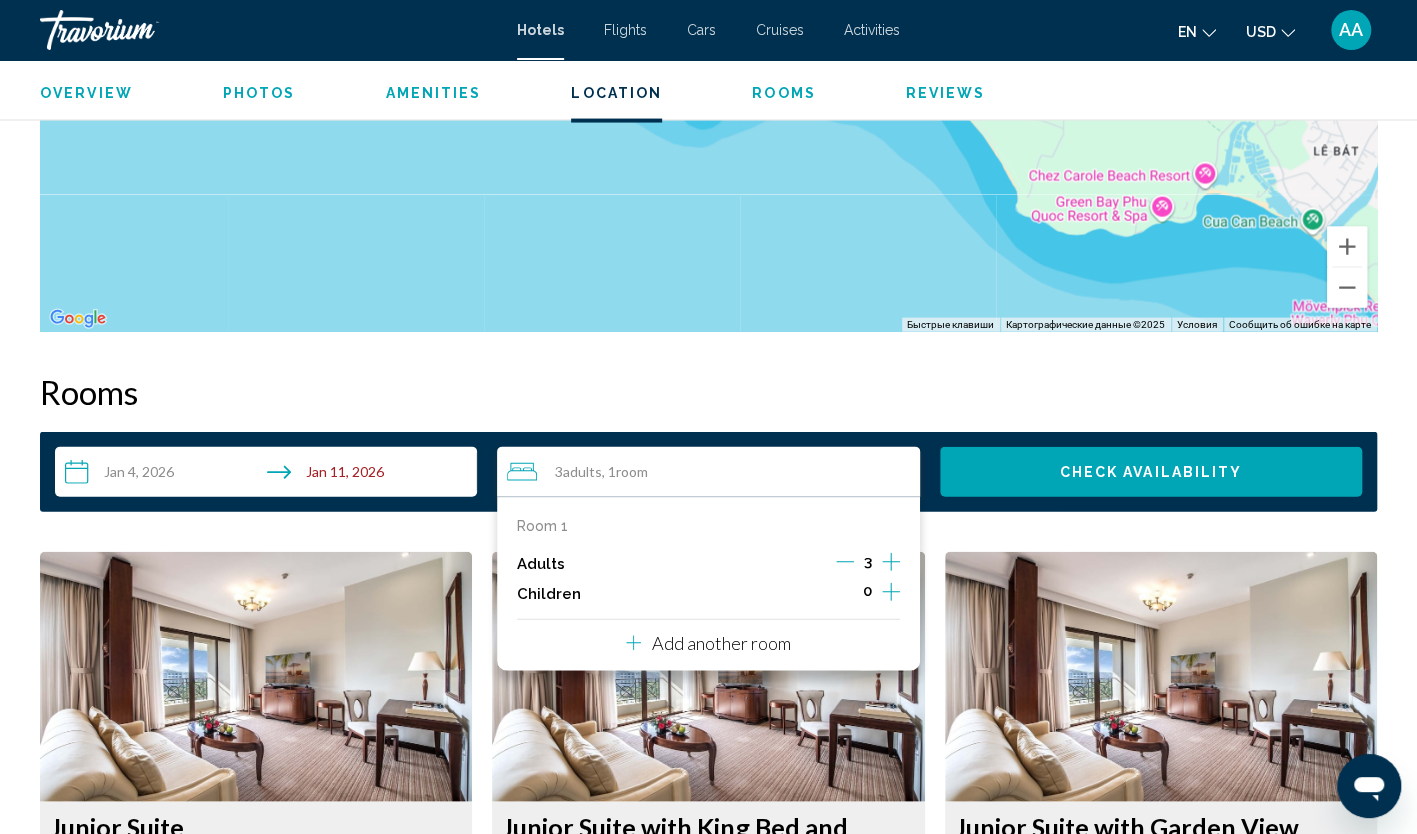 click 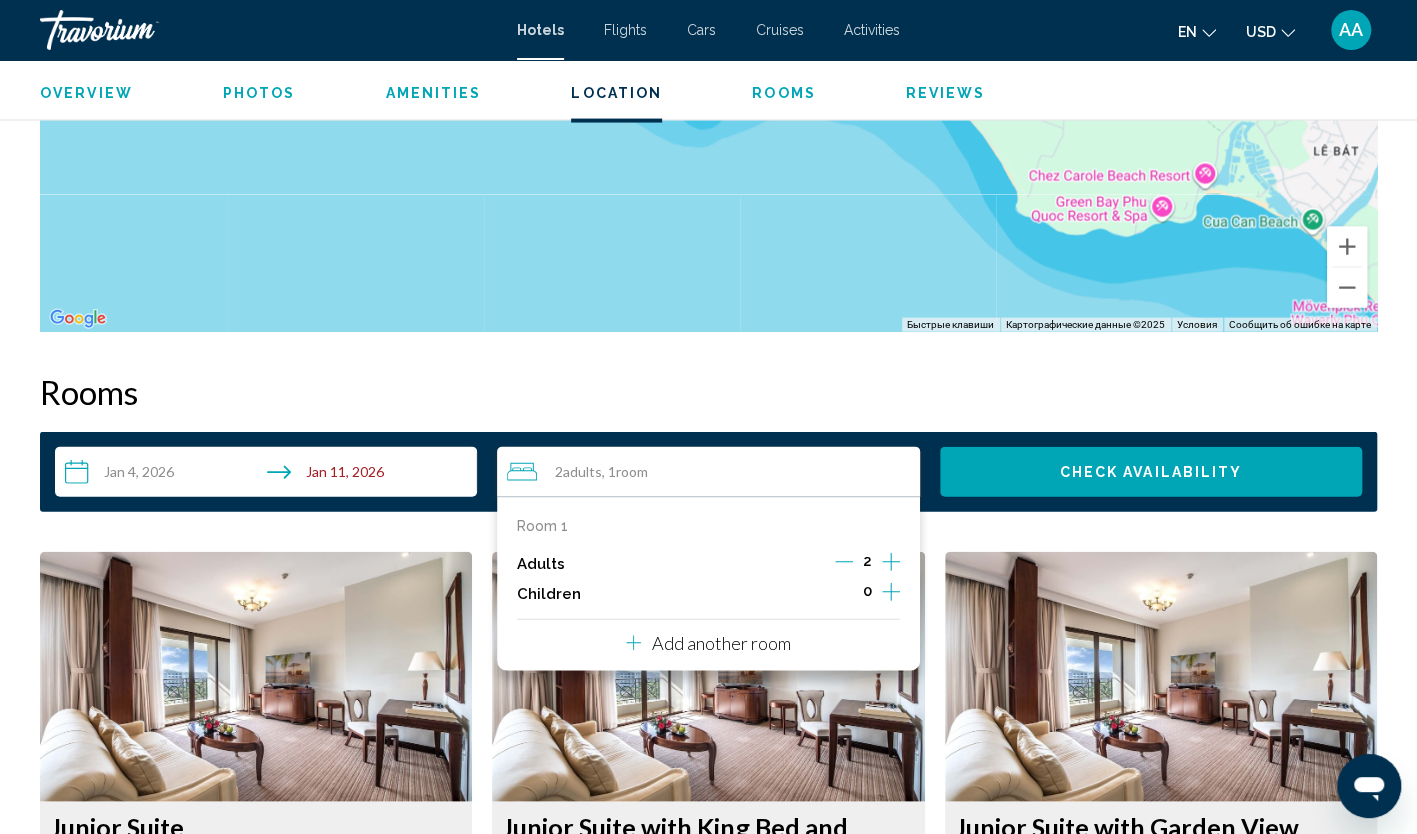 click 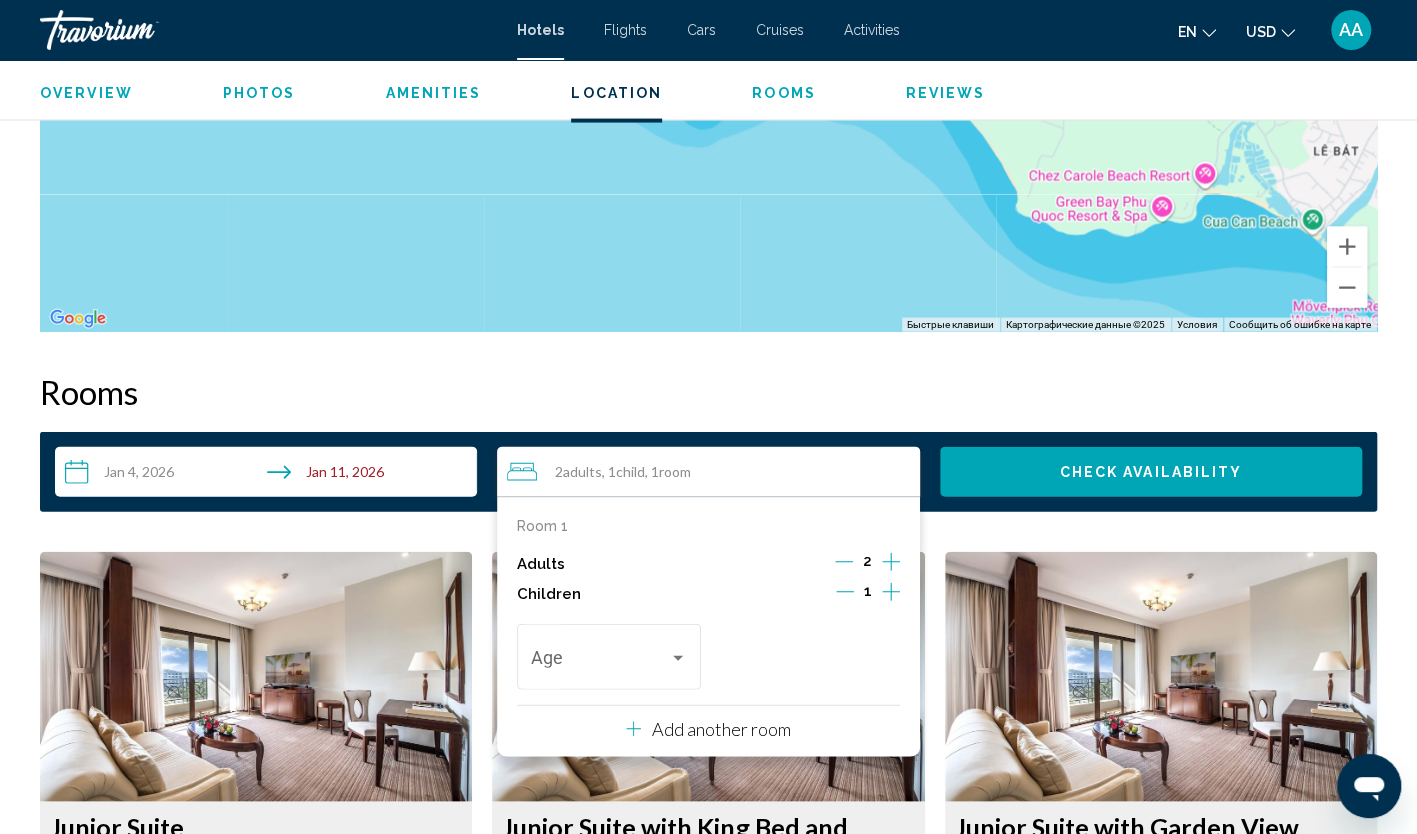 click 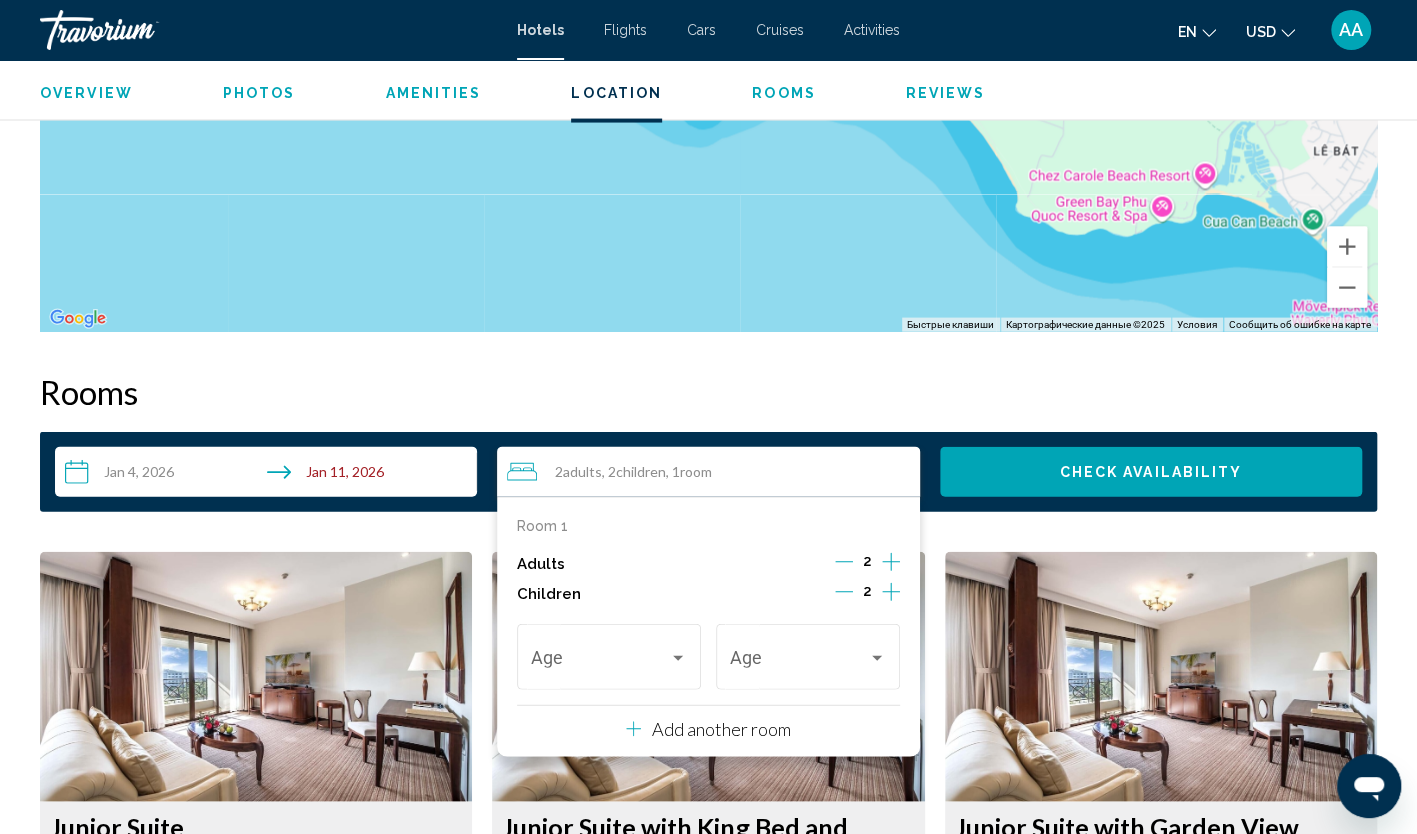 click 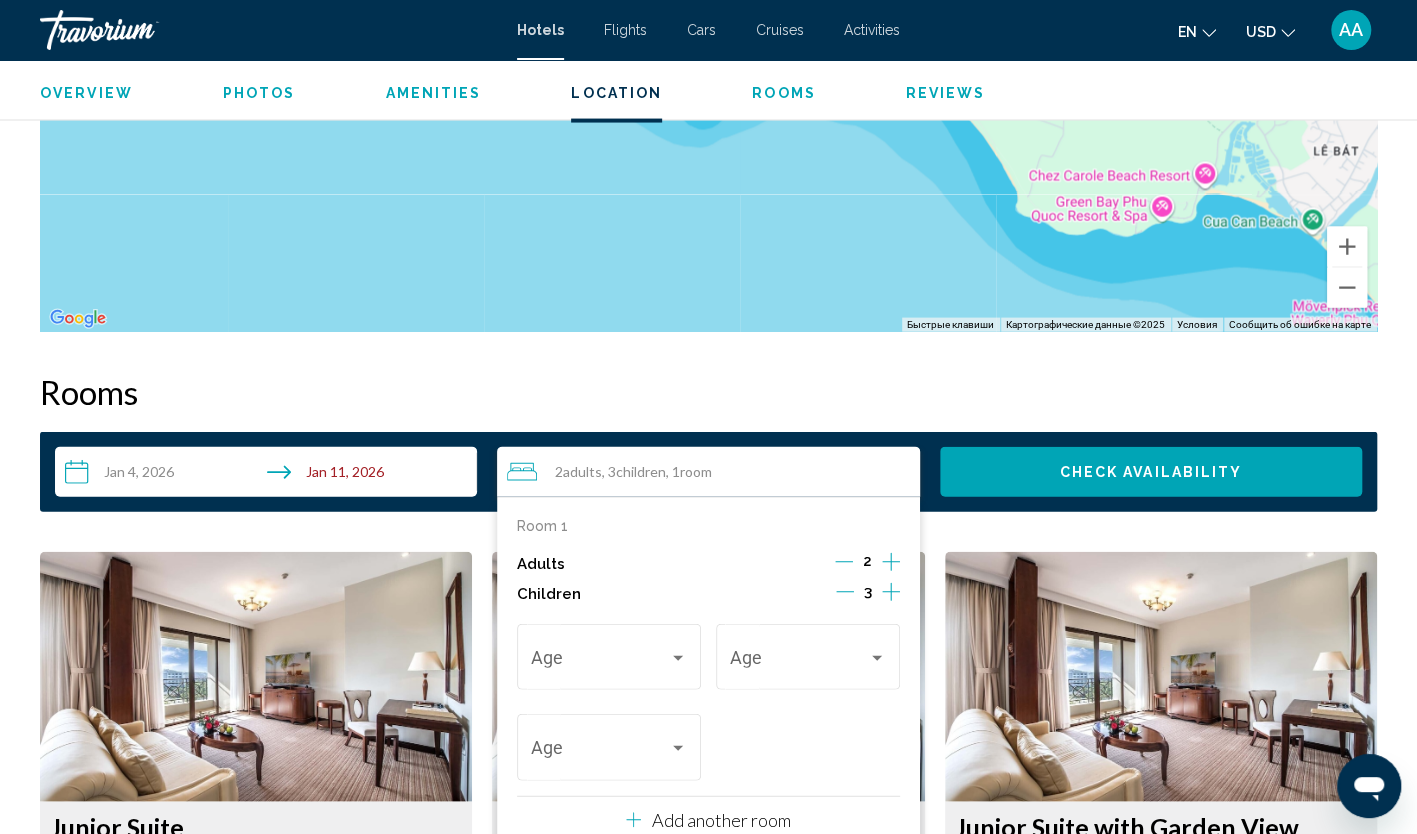 click 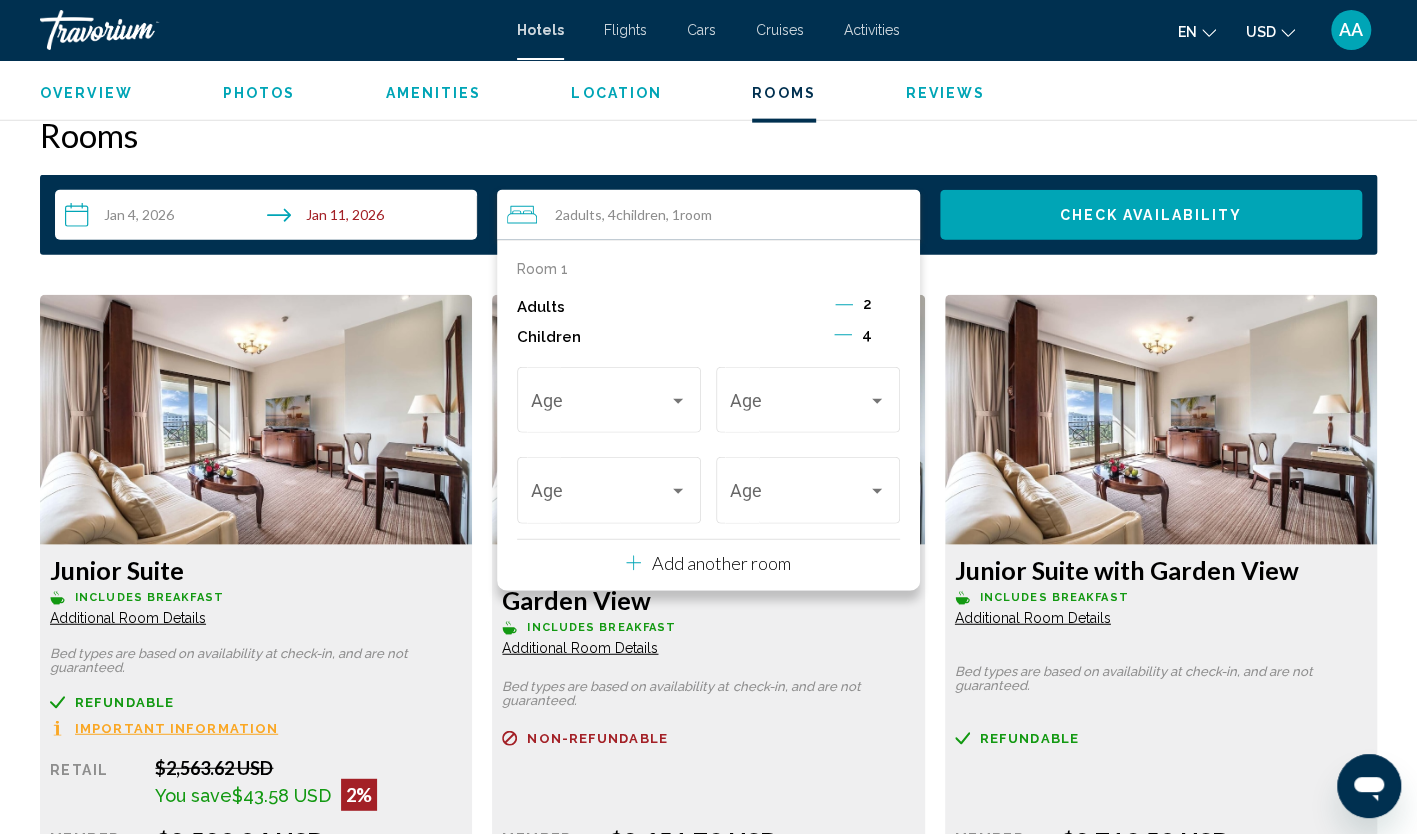 scroll, scrollTop: 2580, scrollLeft: 0, axis: vertical 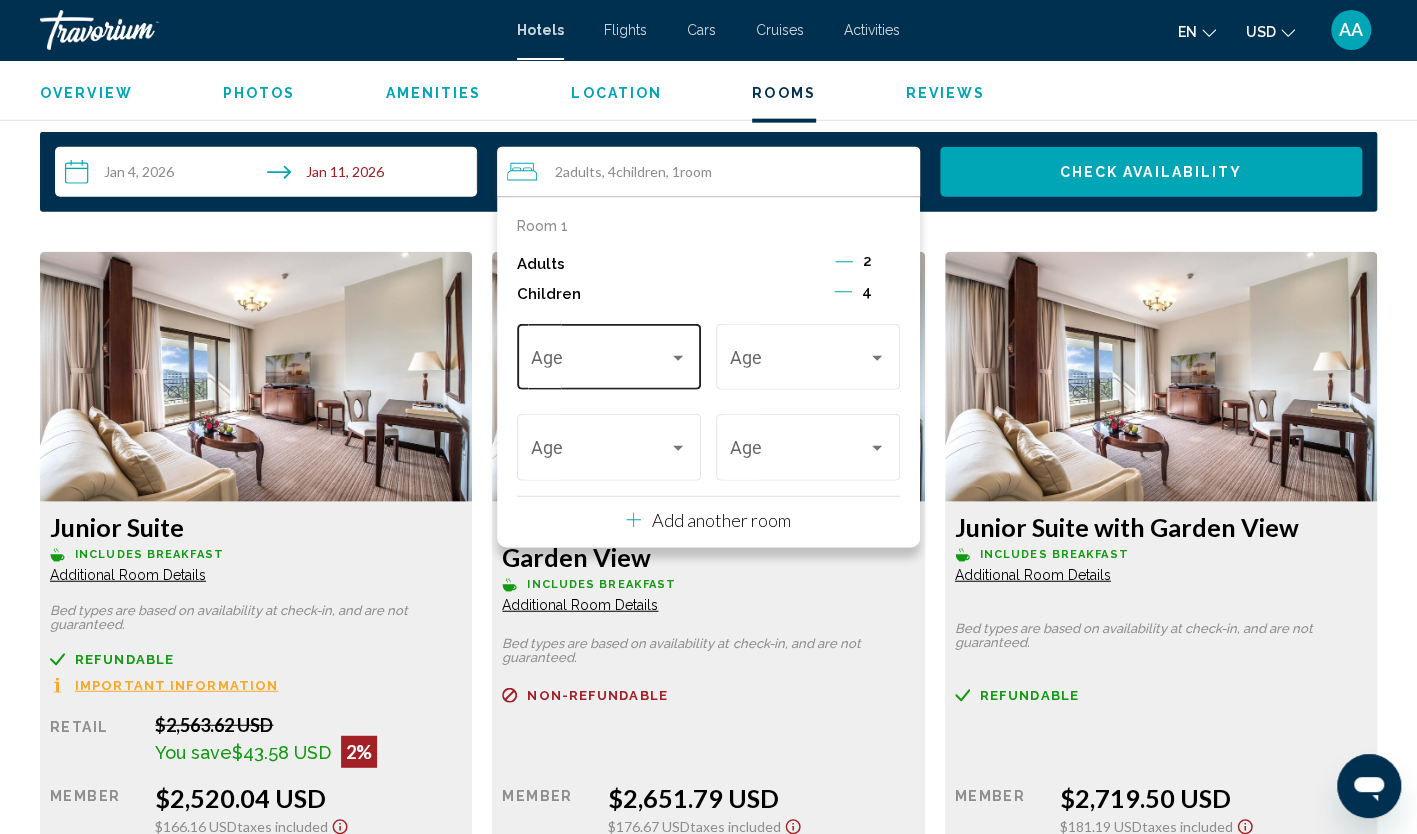 click at bounding box center (678, 358) 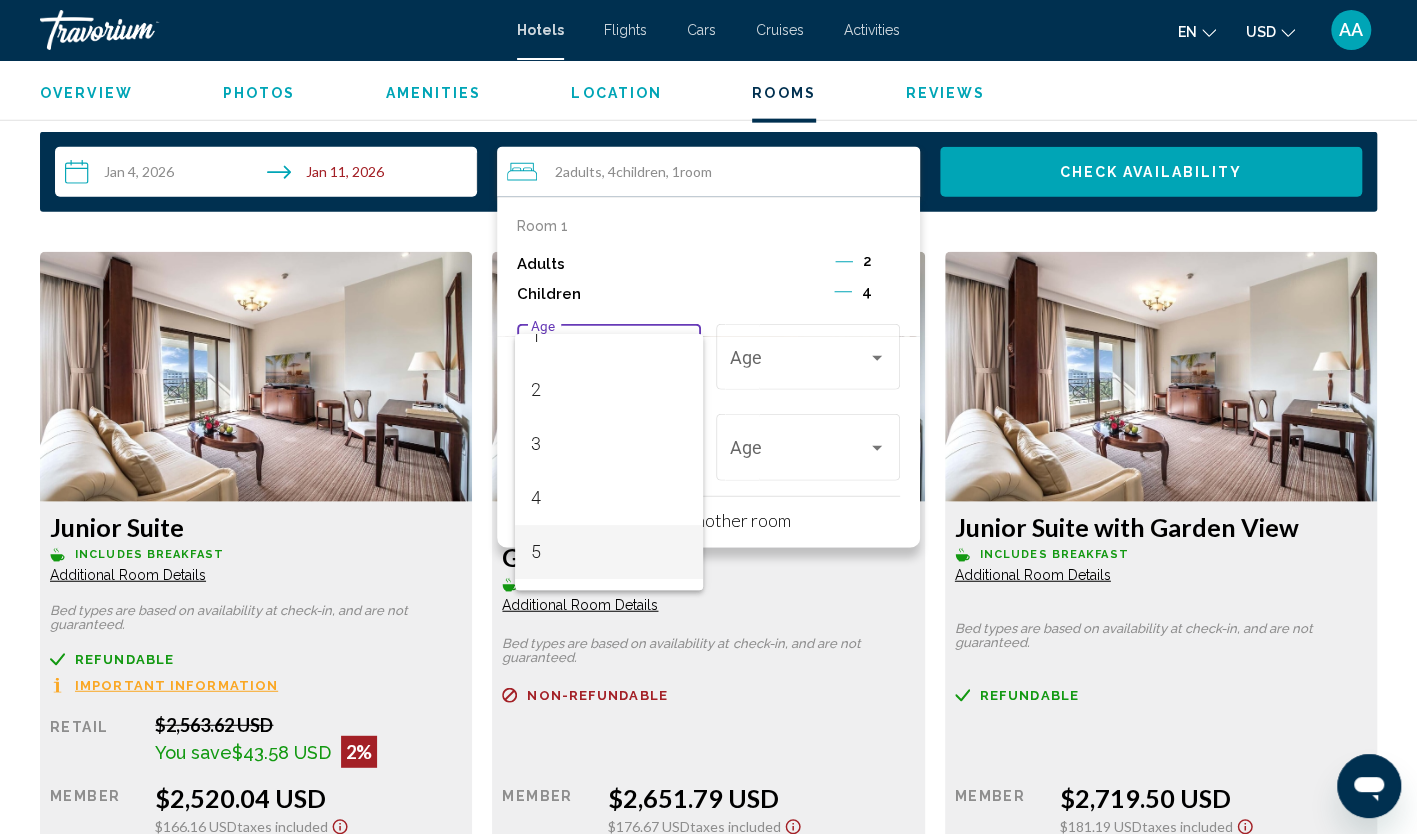 scroll, scrollTop: 0, scrollLeft: 0, axis: both 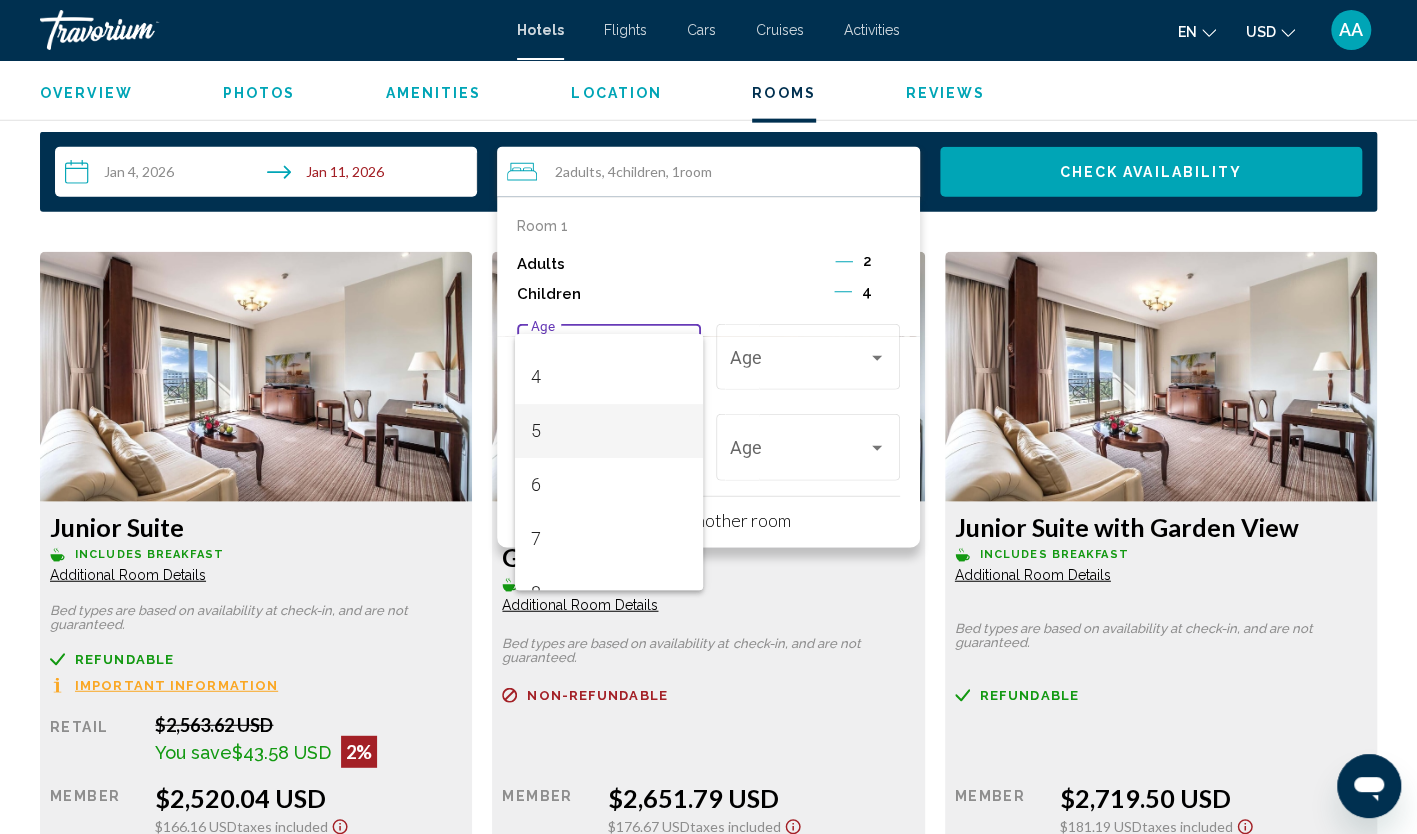 click on "5" at bounding box center [609, 431] 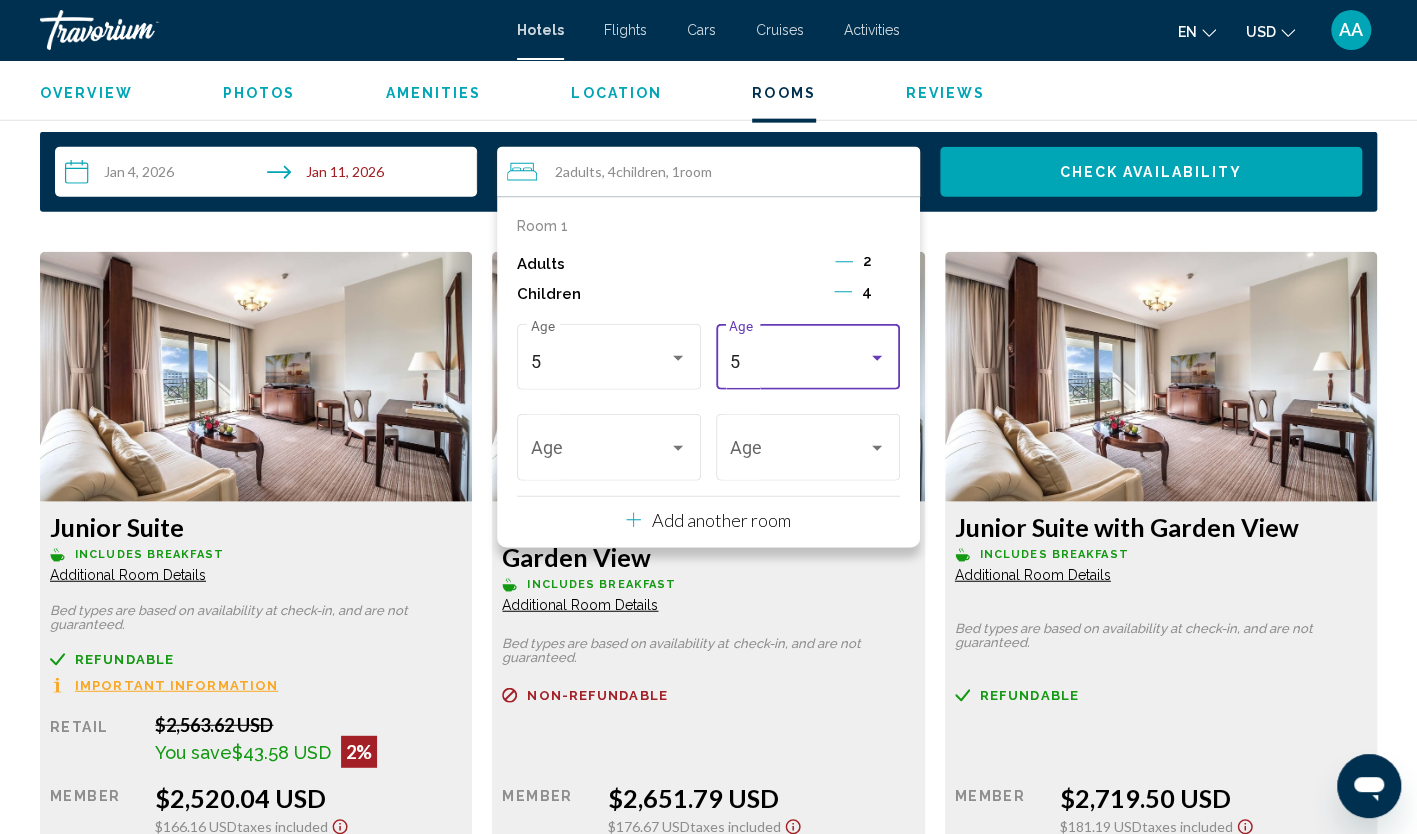 click on "5" at bounding box center [798, 362] 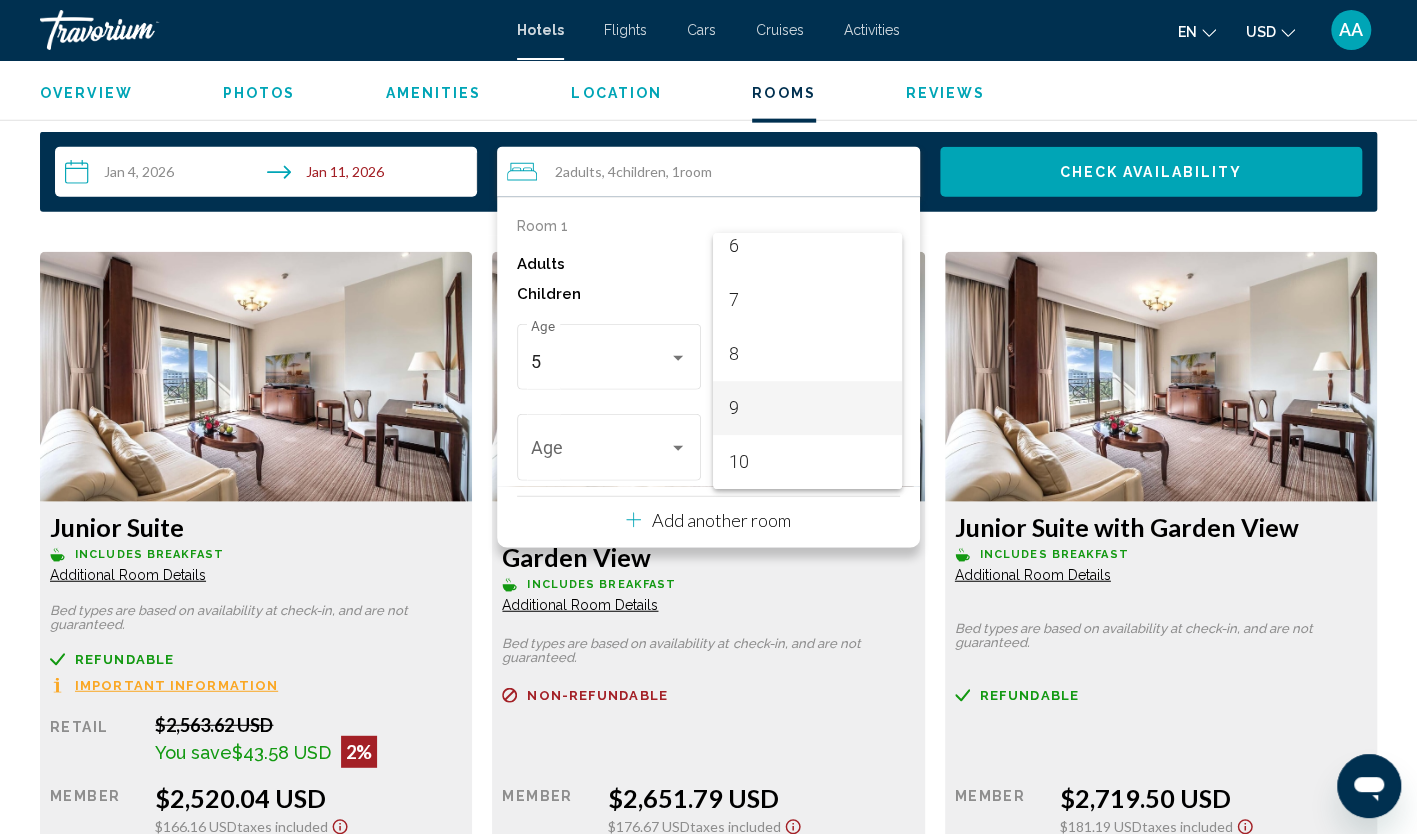 scroll, scrollTop: 369, scrollLeft: 0, axis: vertical 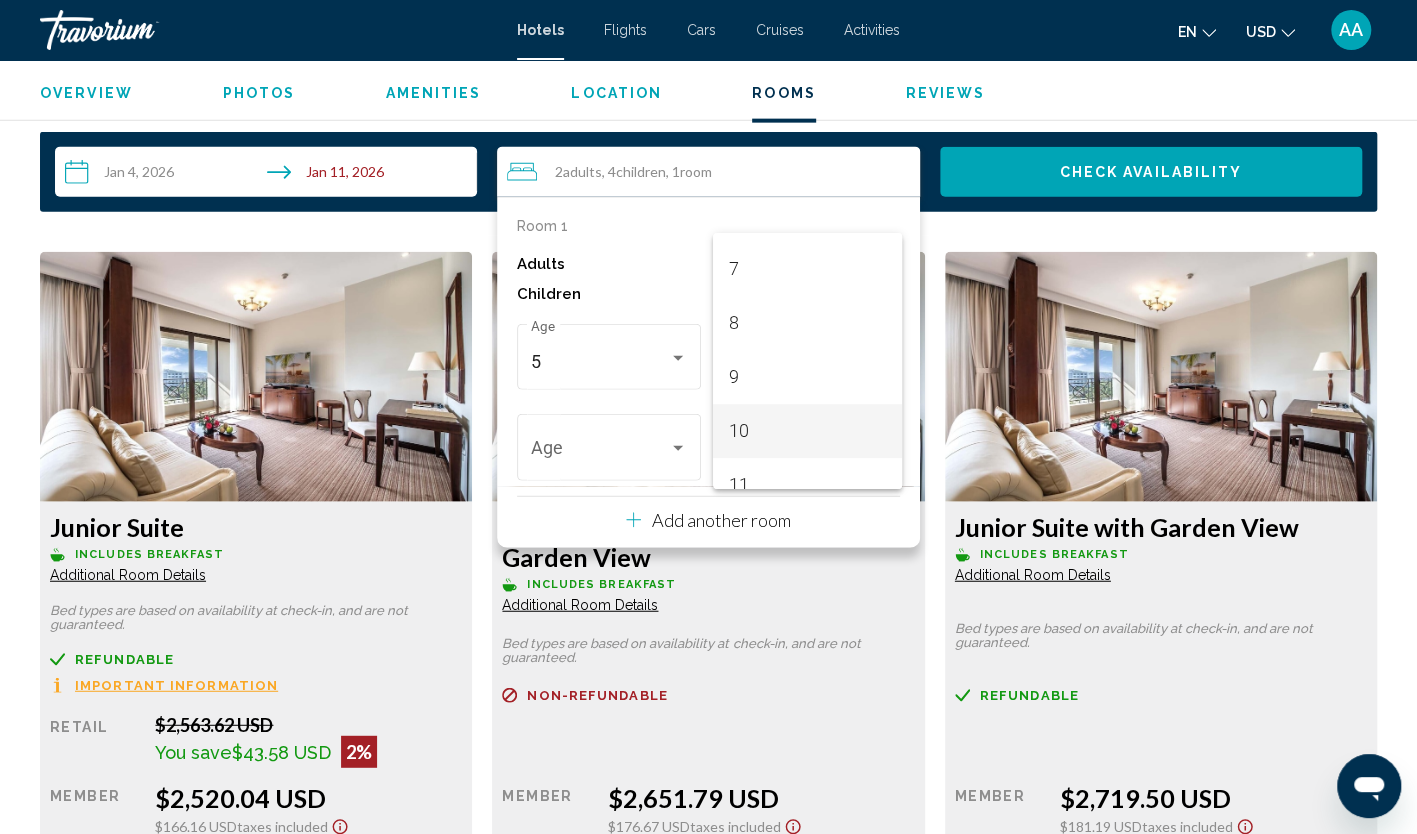 click on "10" at bounding box center [807, 431] 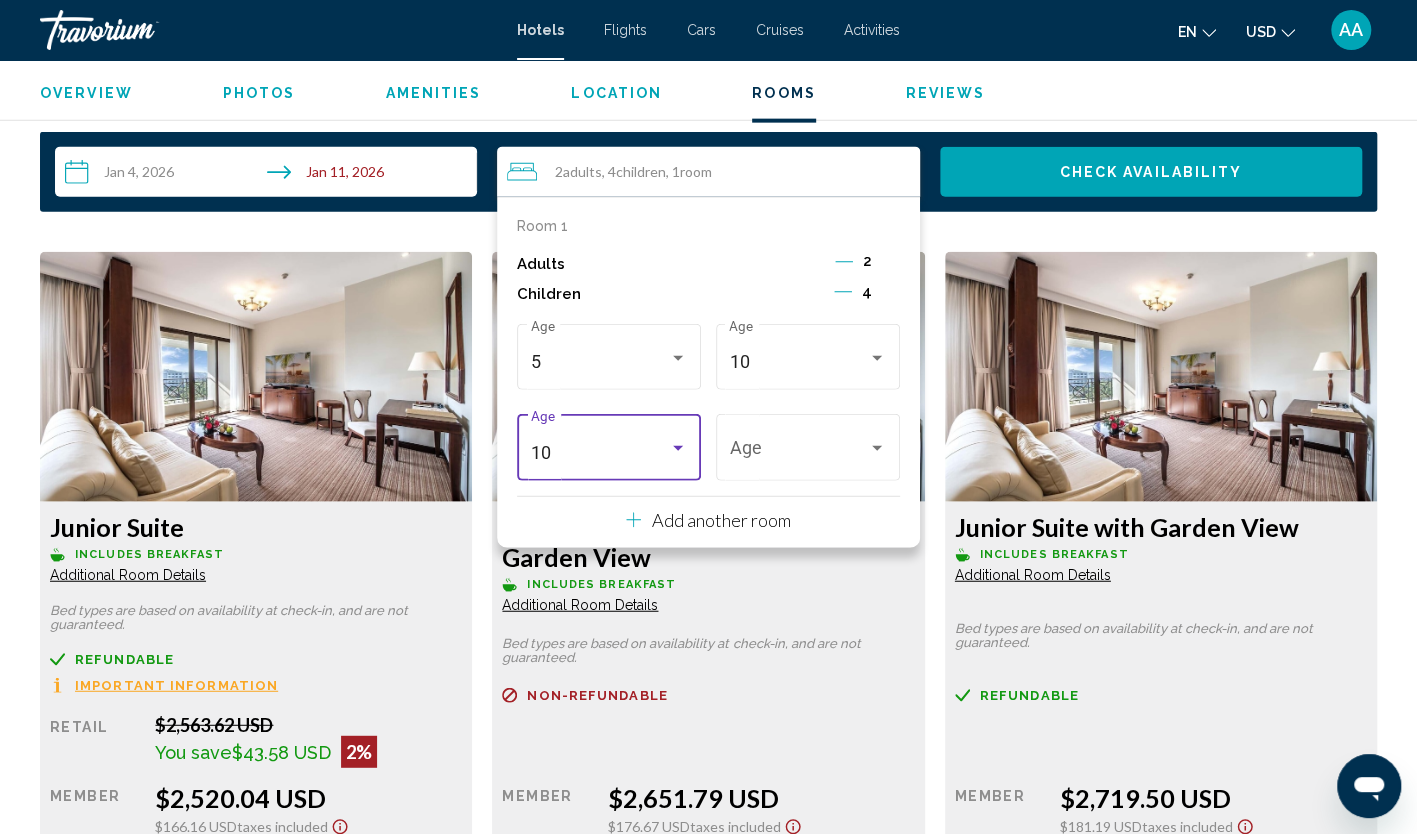 click on "10" at bounding box center [600, 453] 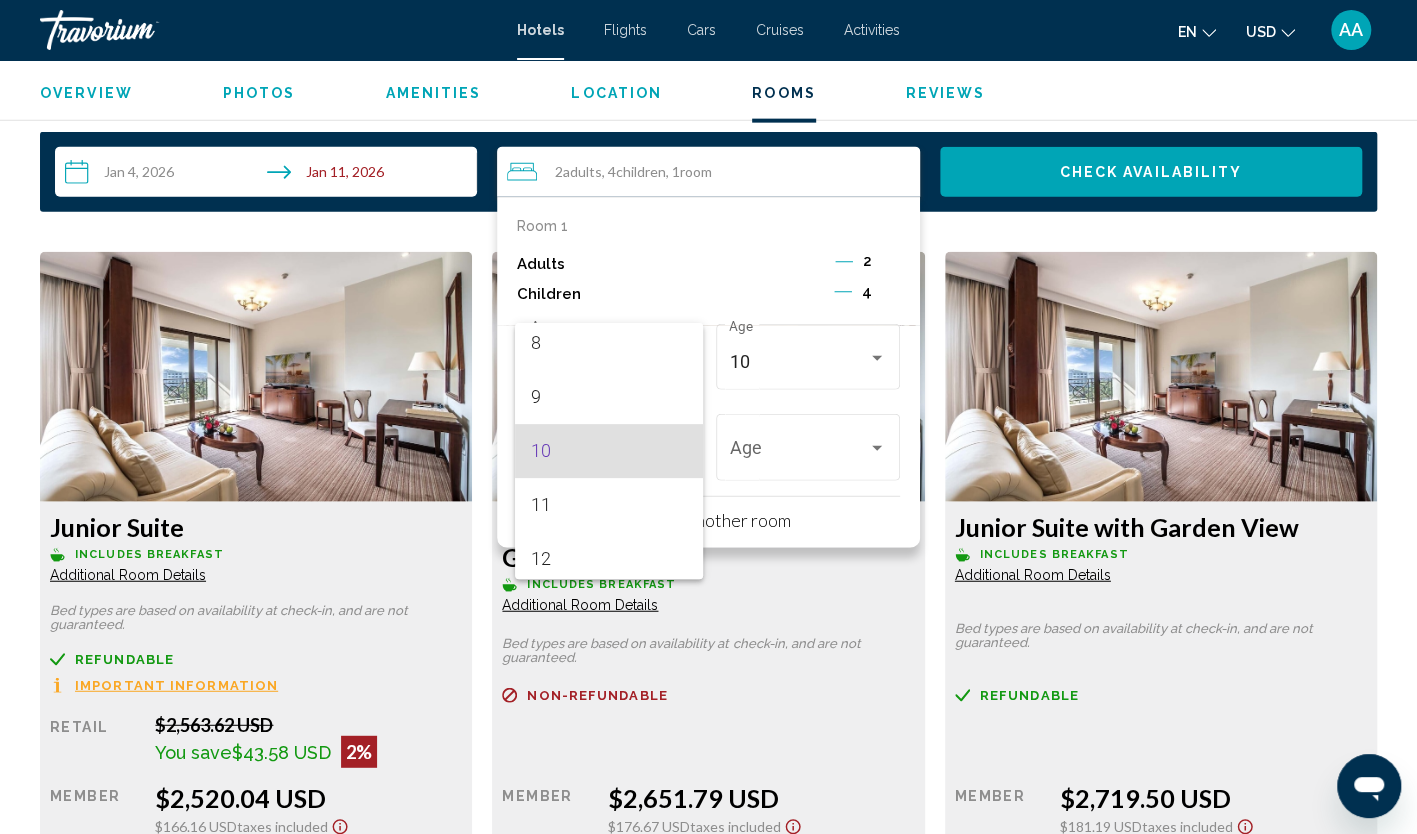 scroll, scrollTop: 539, scrollLeft: 0, axis: vertical 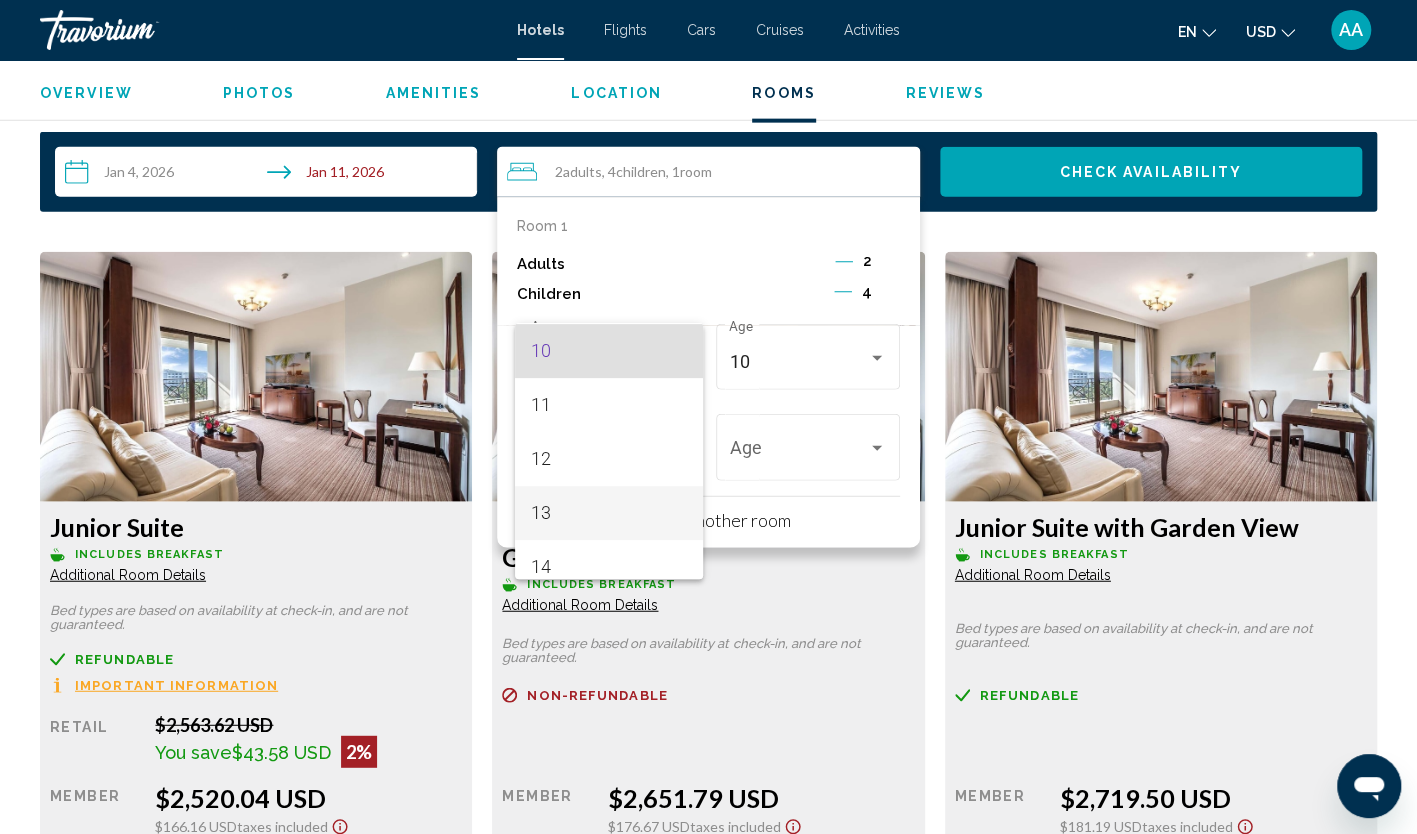 click on "13" at bounding box center [609, 513] 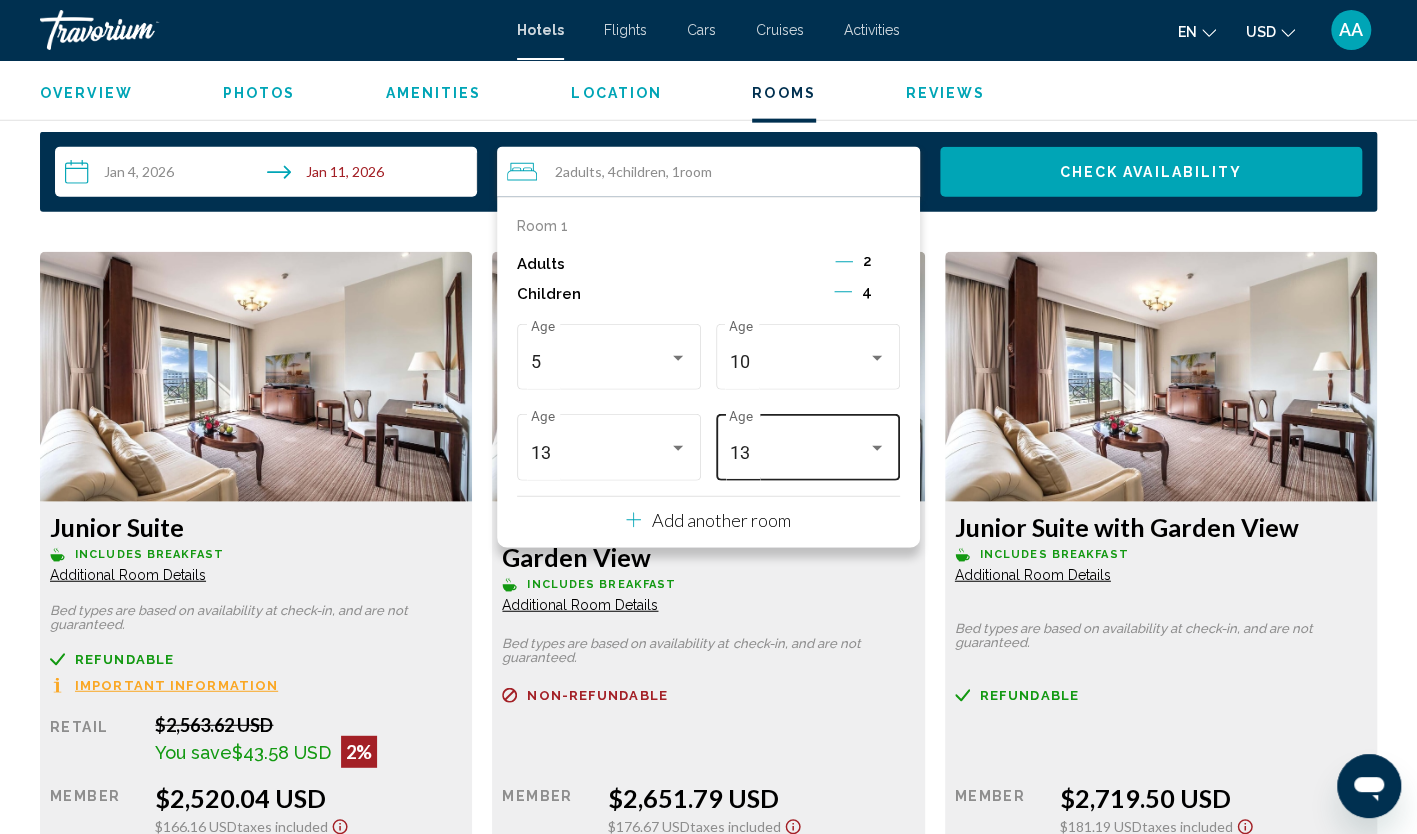 click on "13 Age" at bounding box center [807, 445] 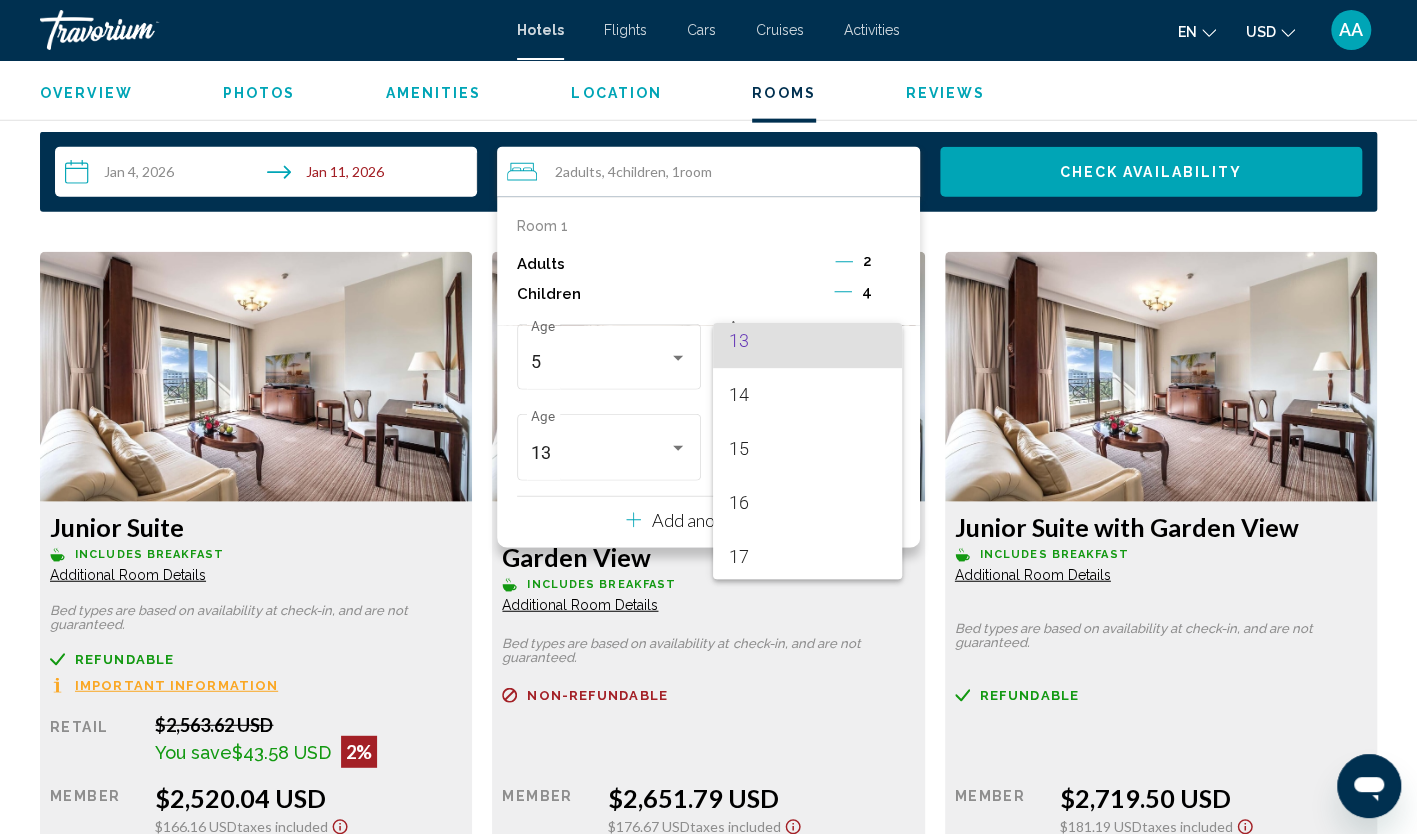 scroll, scrollTop: 716, scrollLeft: 0, axis: vertical 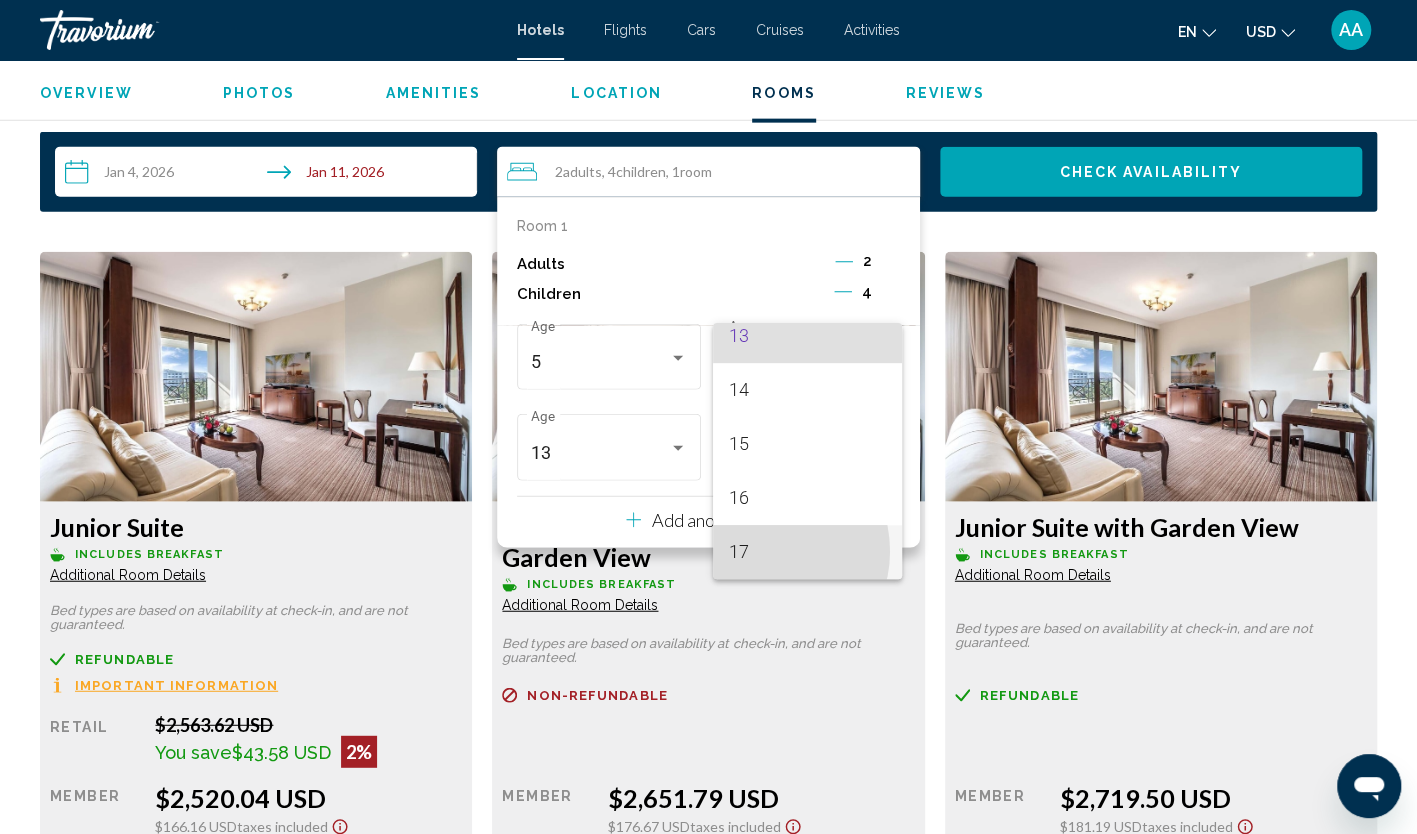 click on "17" at bounding box center [807, 552] 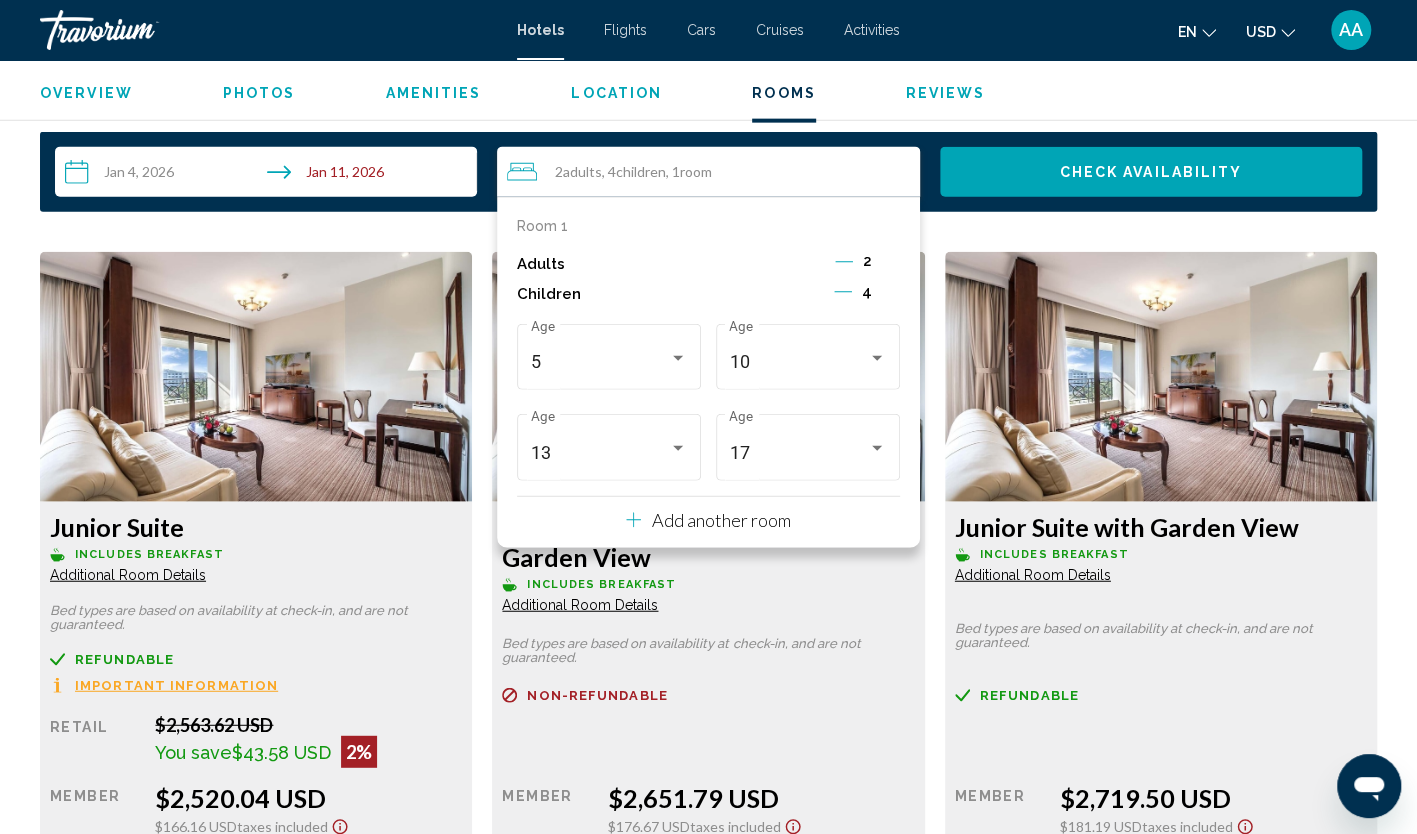 click on "Check Availability" at bounding box center [1151, 172] 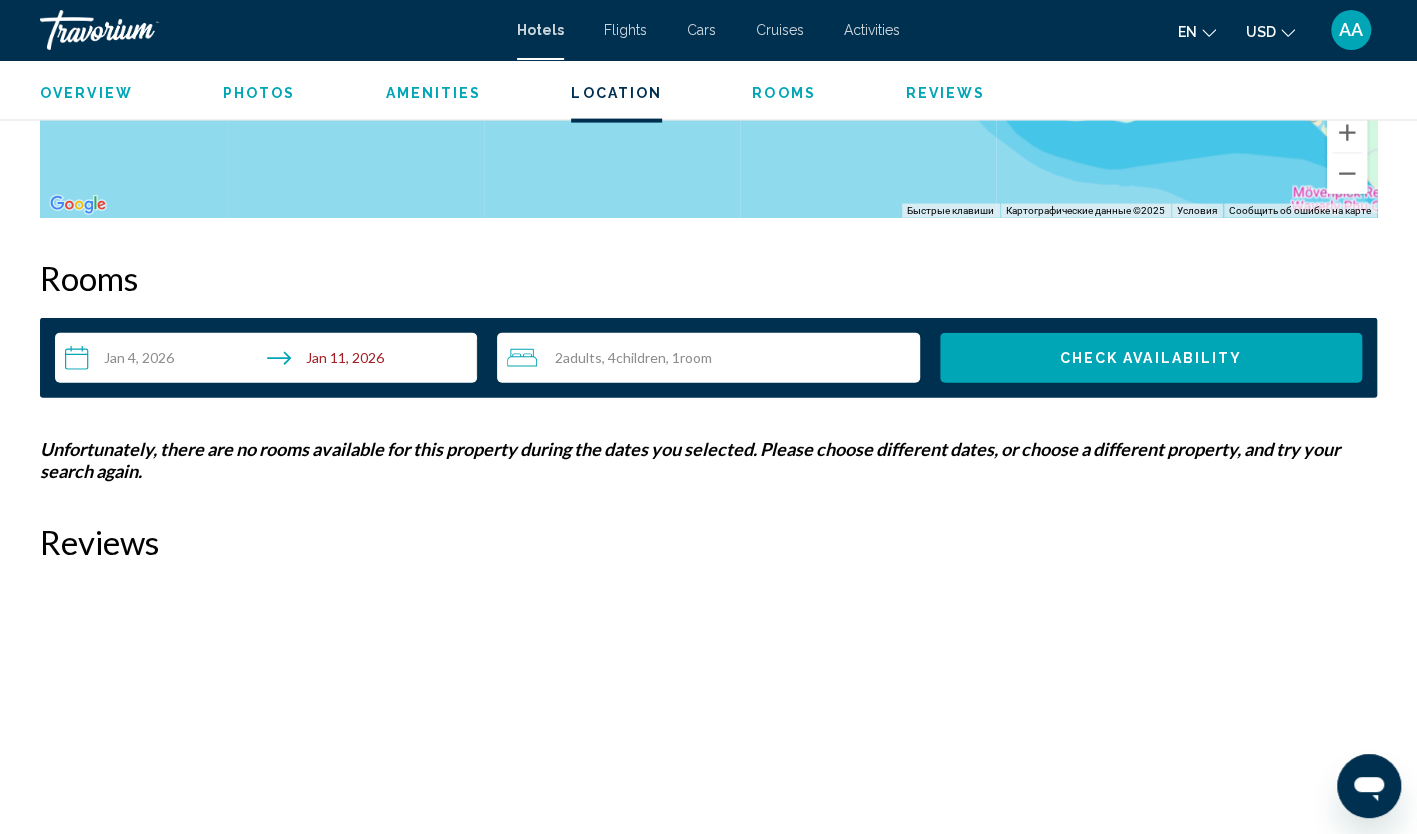 scroll, scrollTop: 2380, scrollLeft: 0, axis: vertical 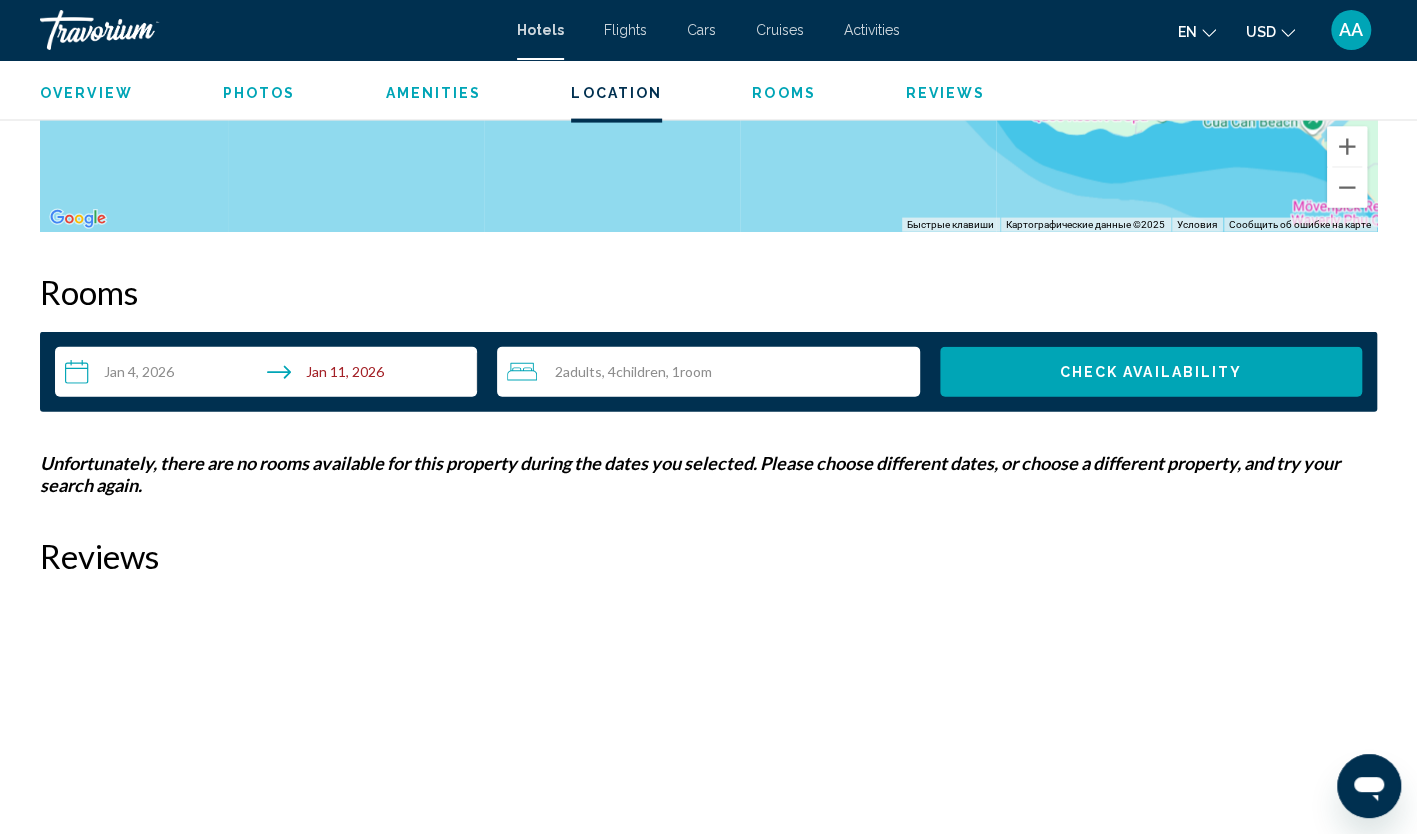 click on "2  Adult Adults , 4  Child Children , 1  Room rooms" at bounding box center [713, 372] 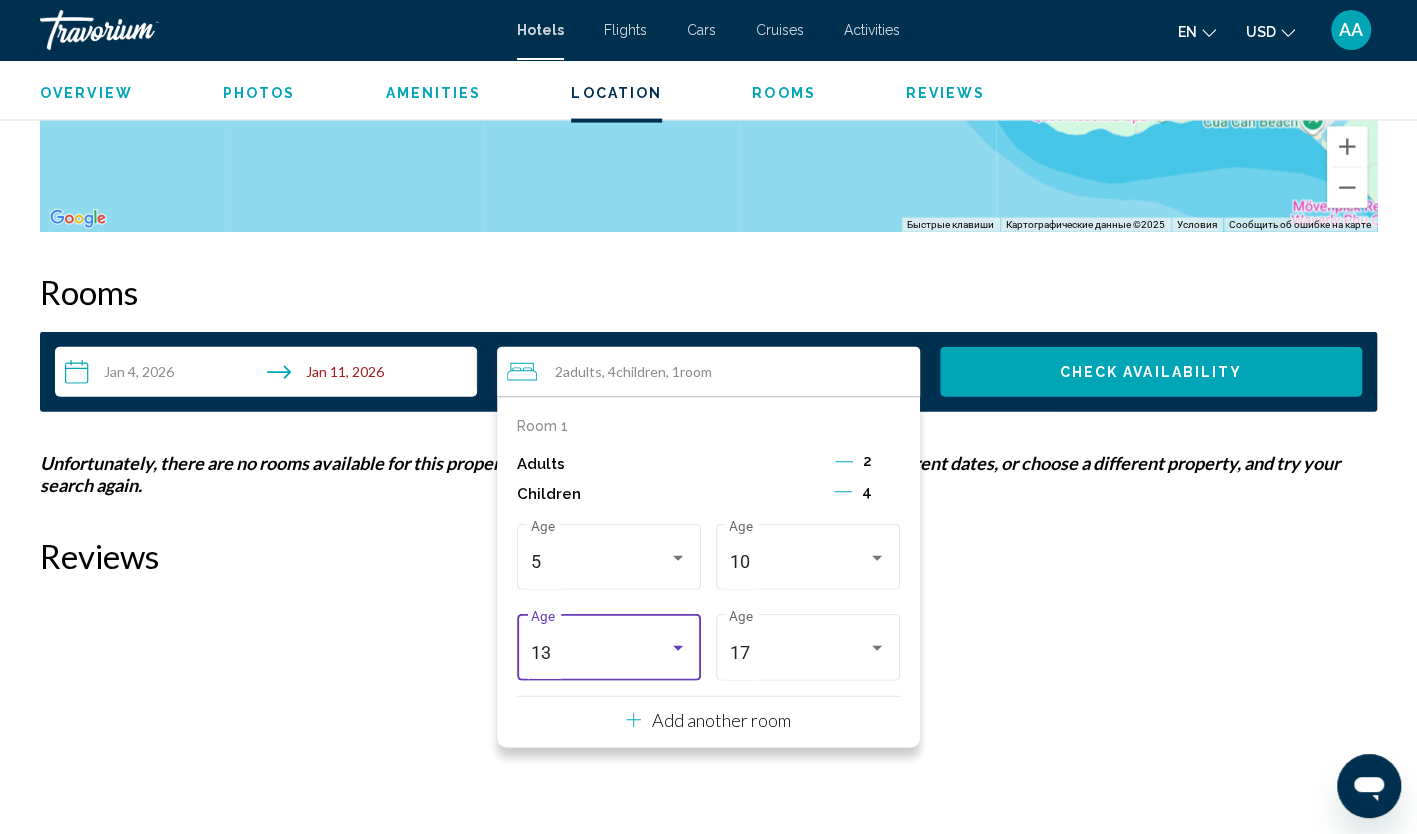 click at bounding box center (678, 648) 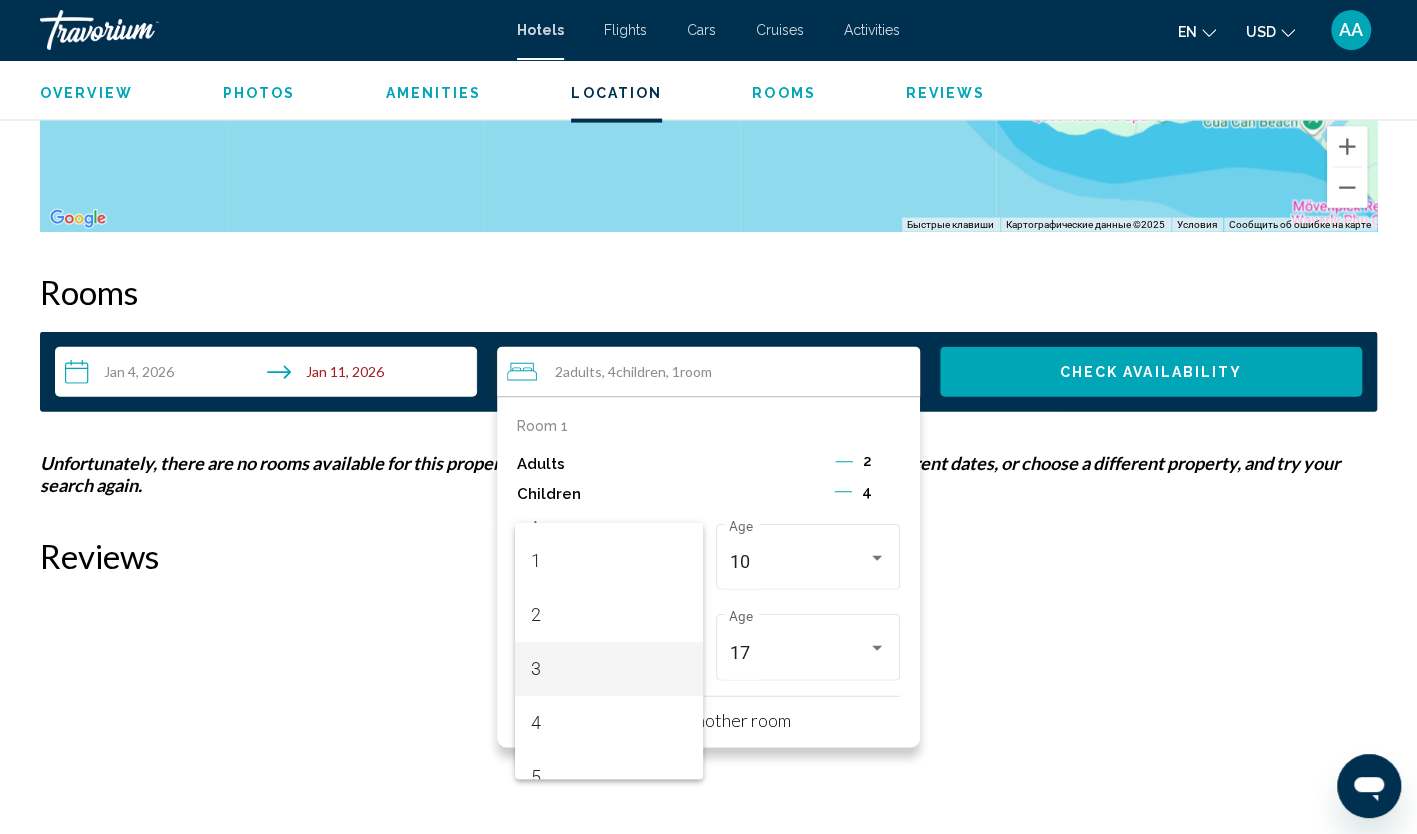 scroll, scrollTop: 0, scrollLeft: 0, axis: both 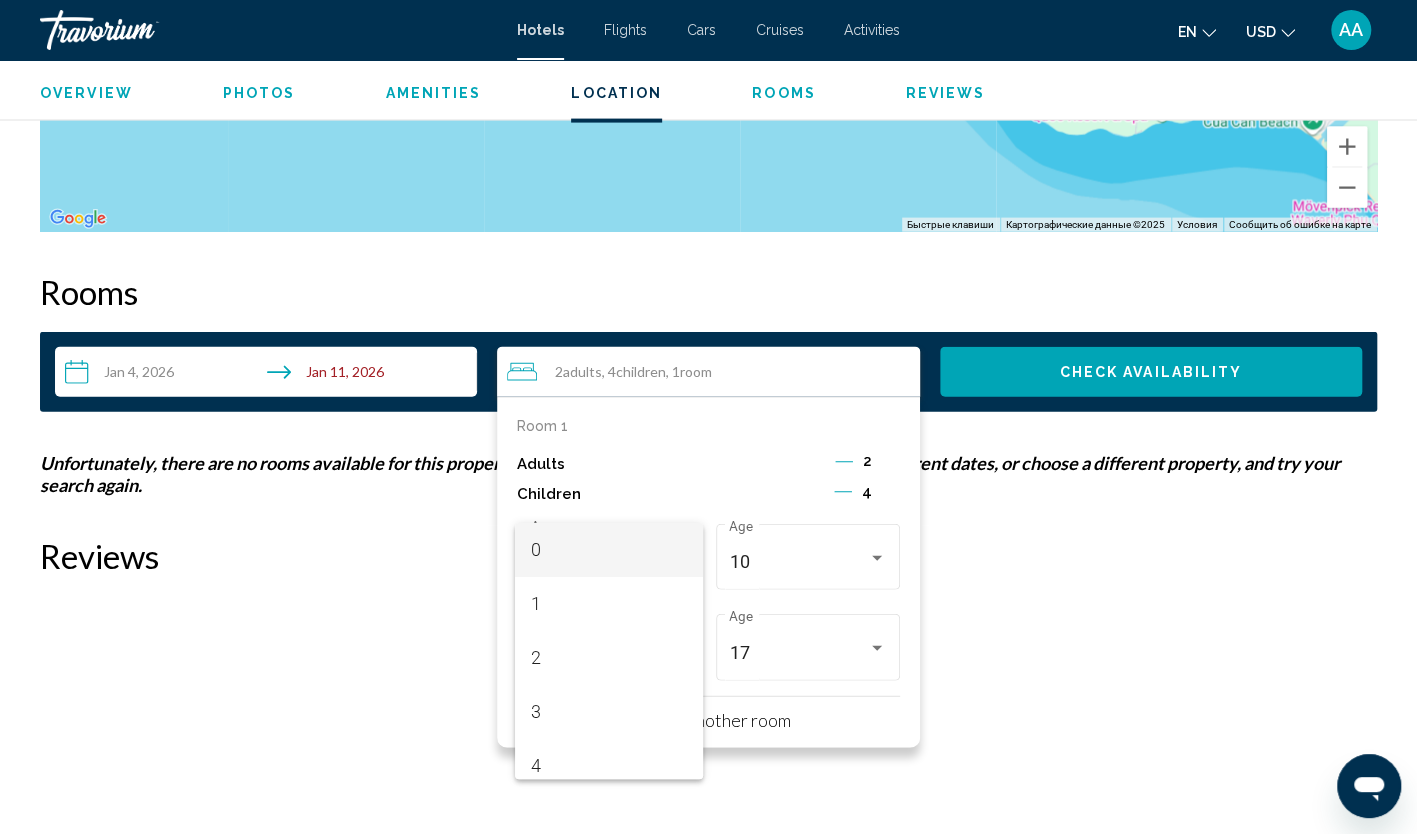 click on "0" at bounding box center [609, 550] 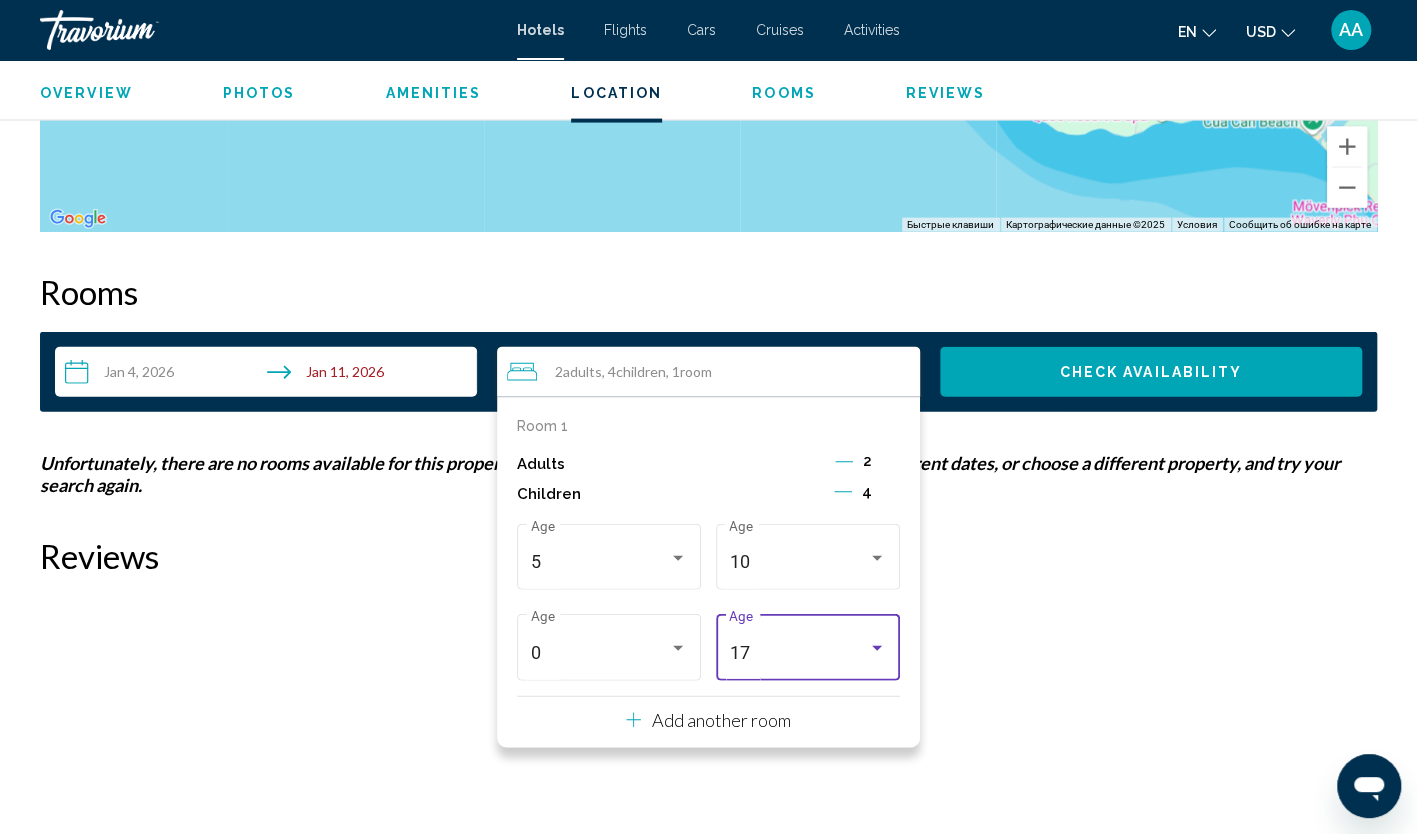click on "17" at bounding box center [798, 653] 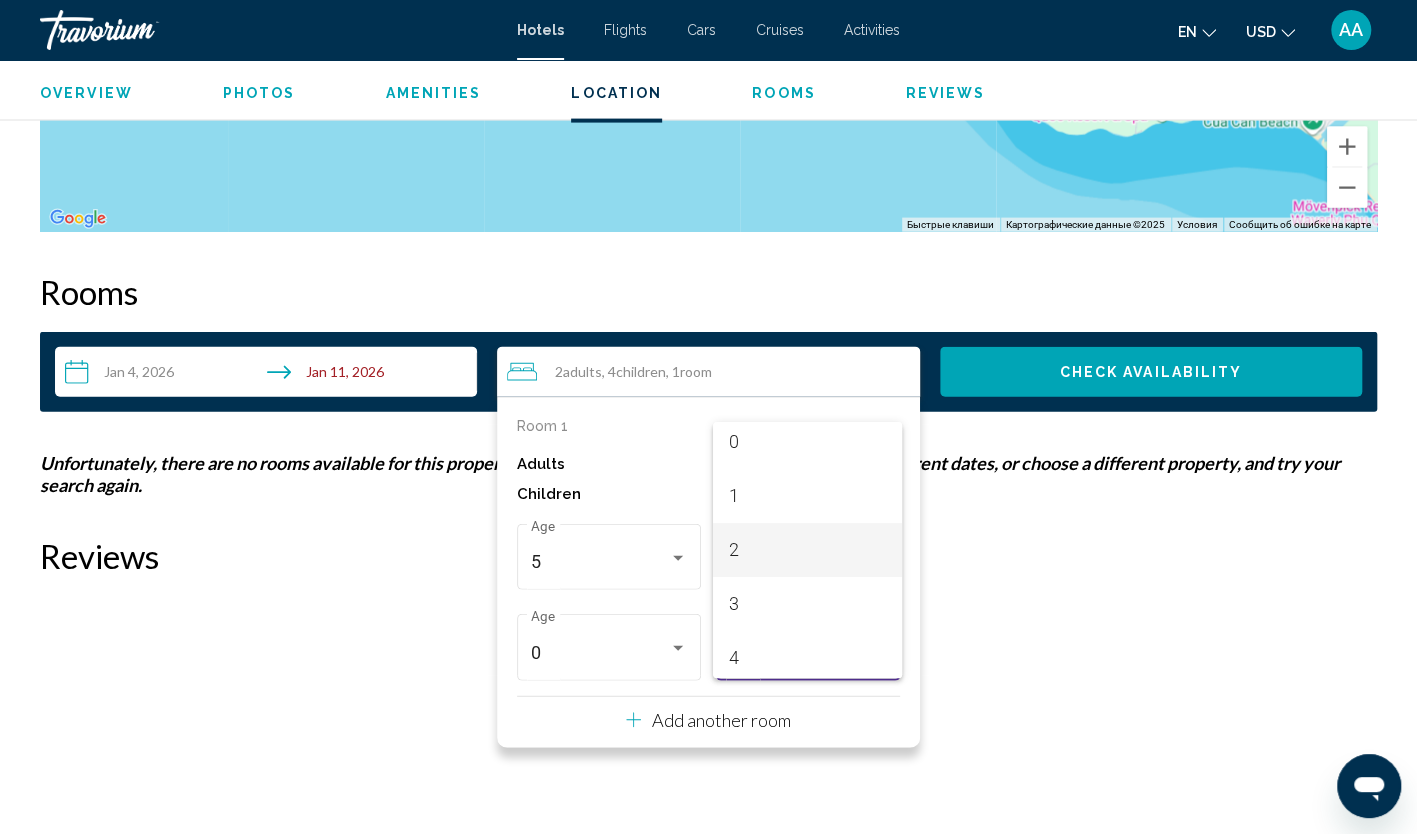scroll, scrollTop: 0, scrollLeft: 0, axis: both 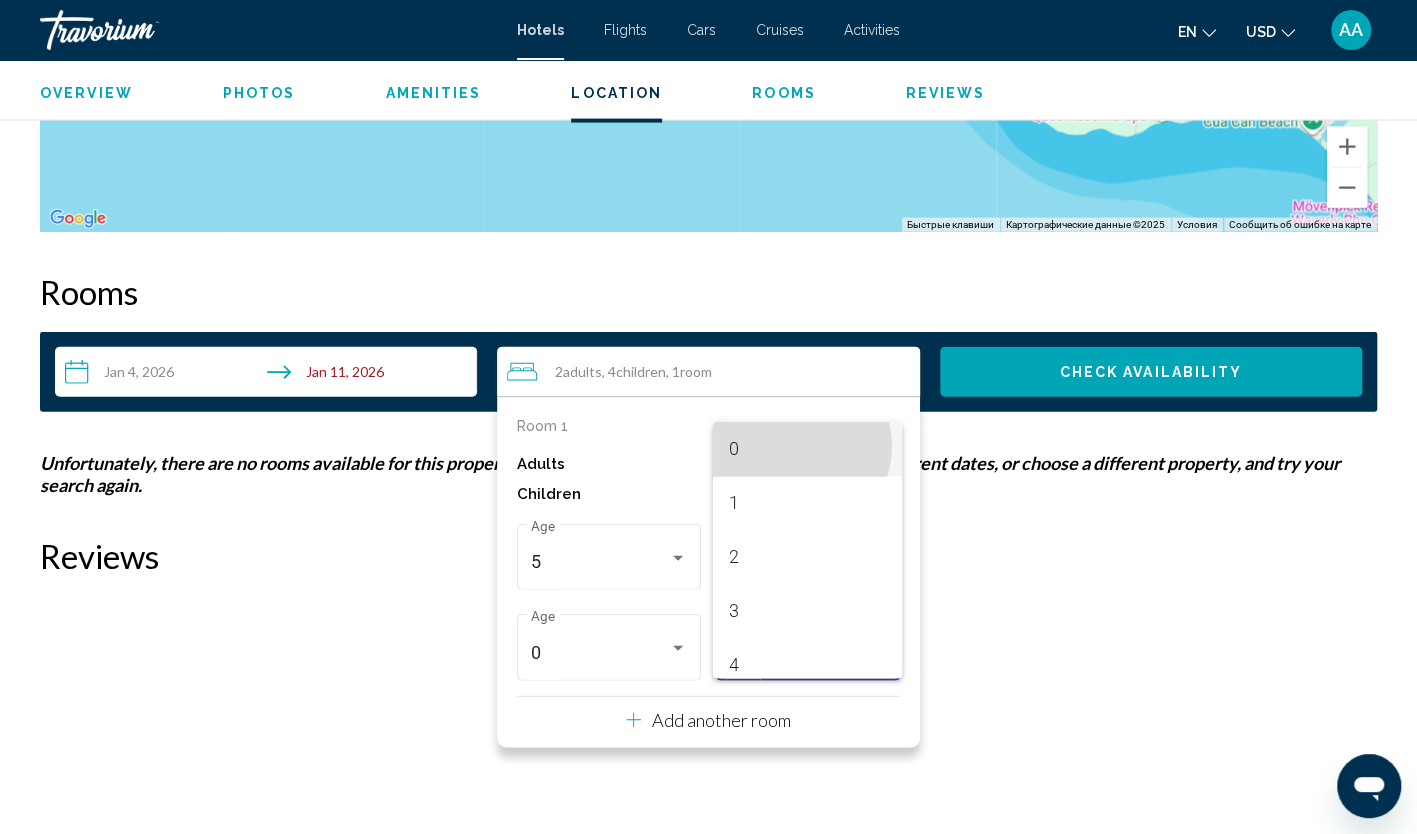click on "0" at bounding box center (807, 449) 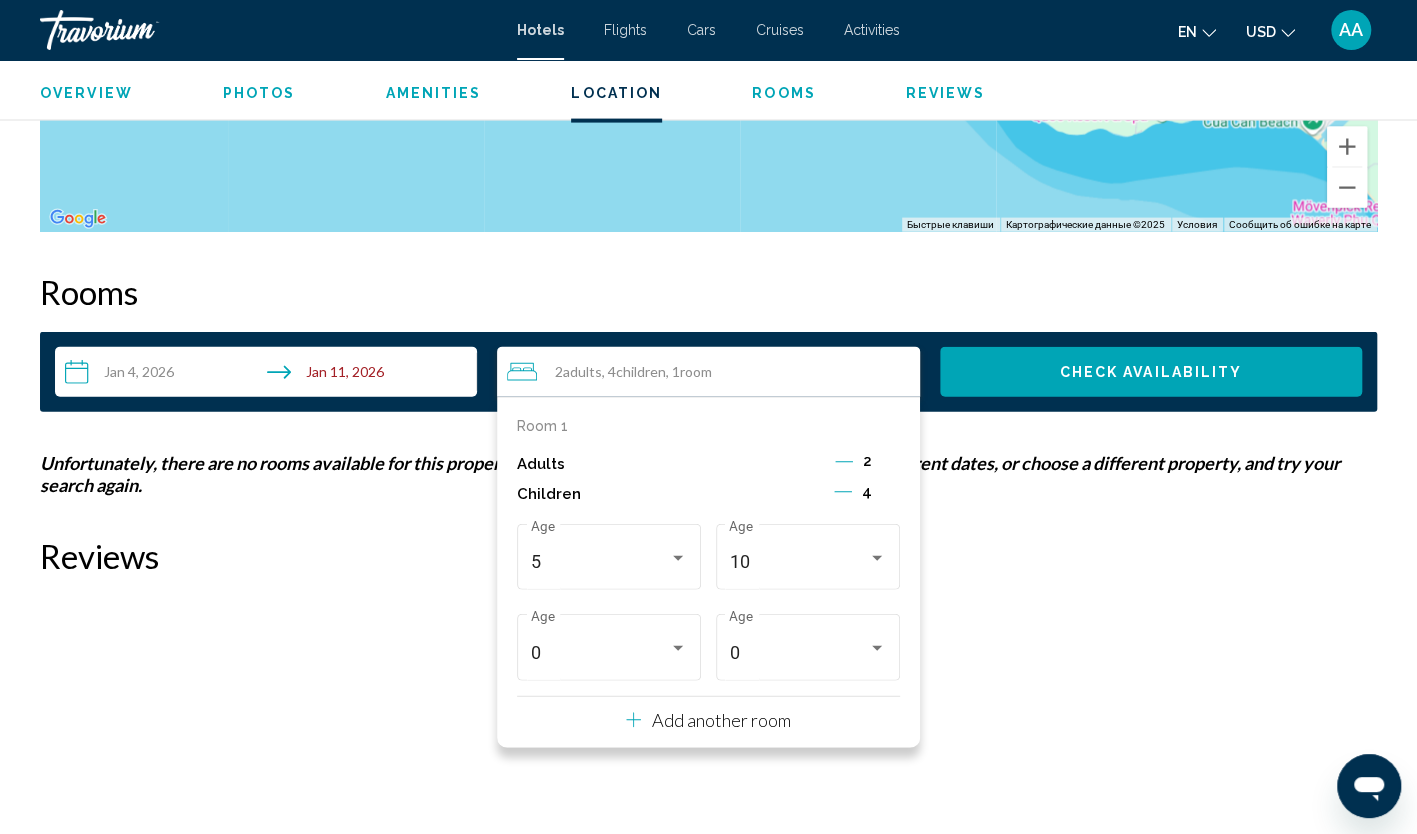 click 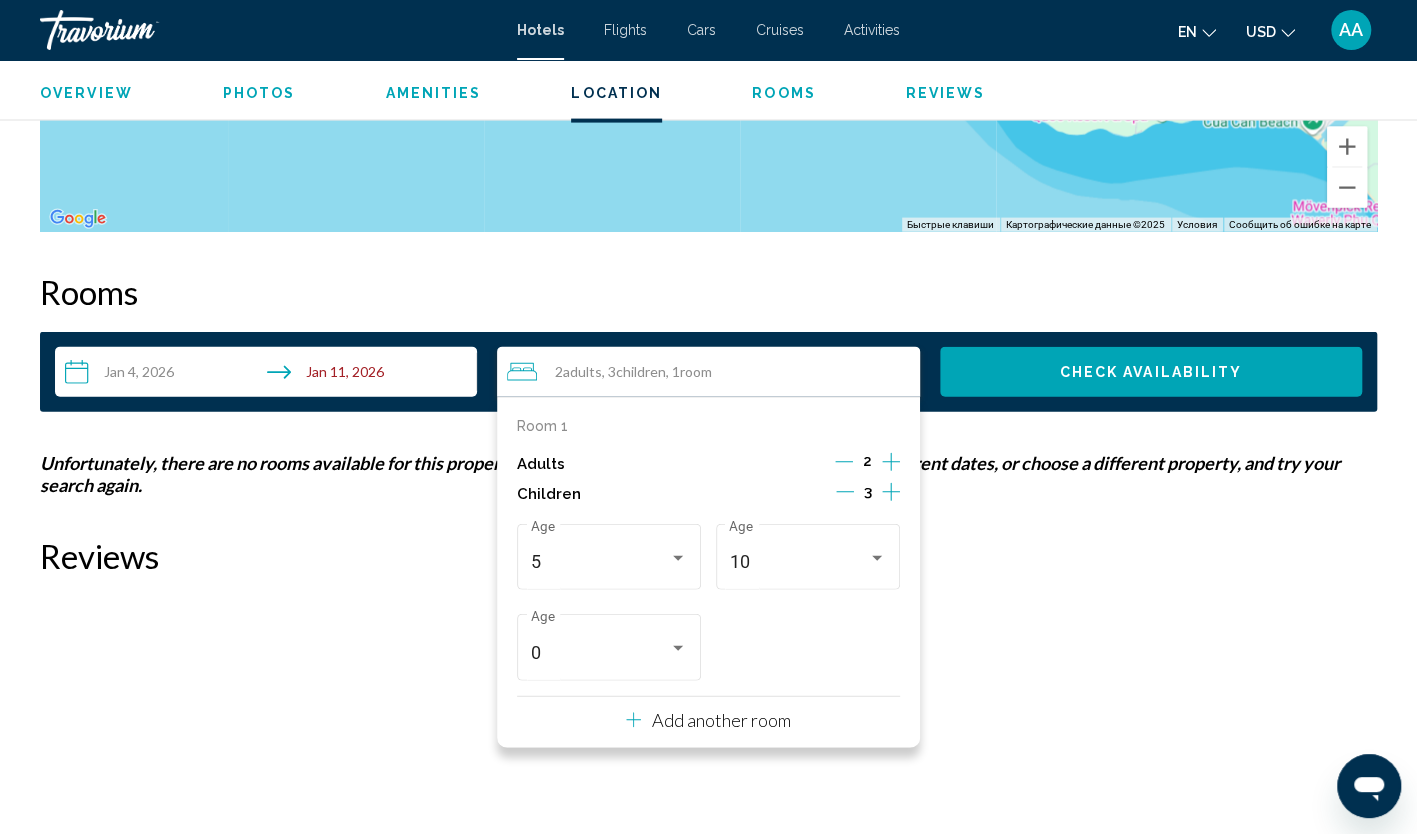 click 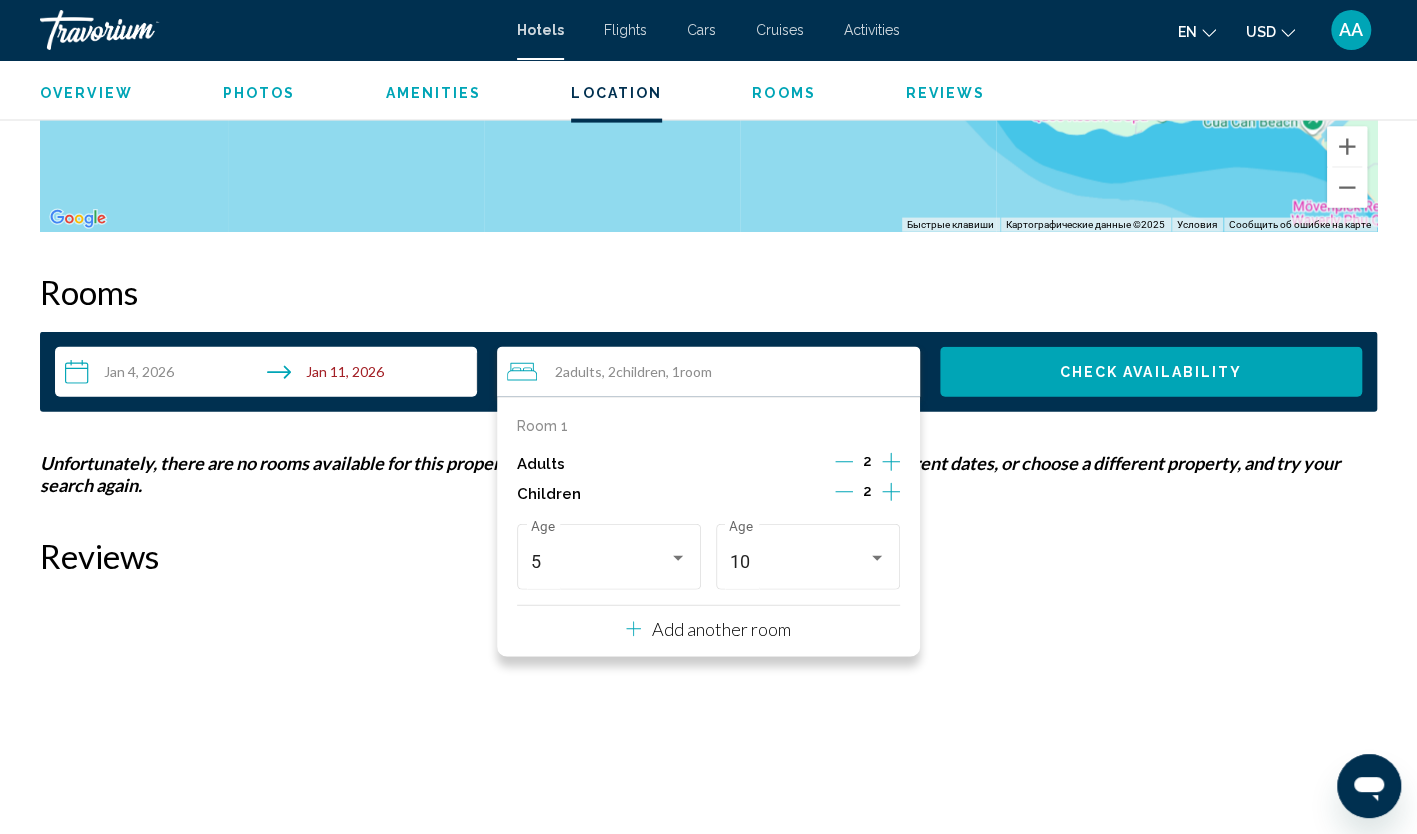 click on "Check Availability" at bounding box center [1151, 372] 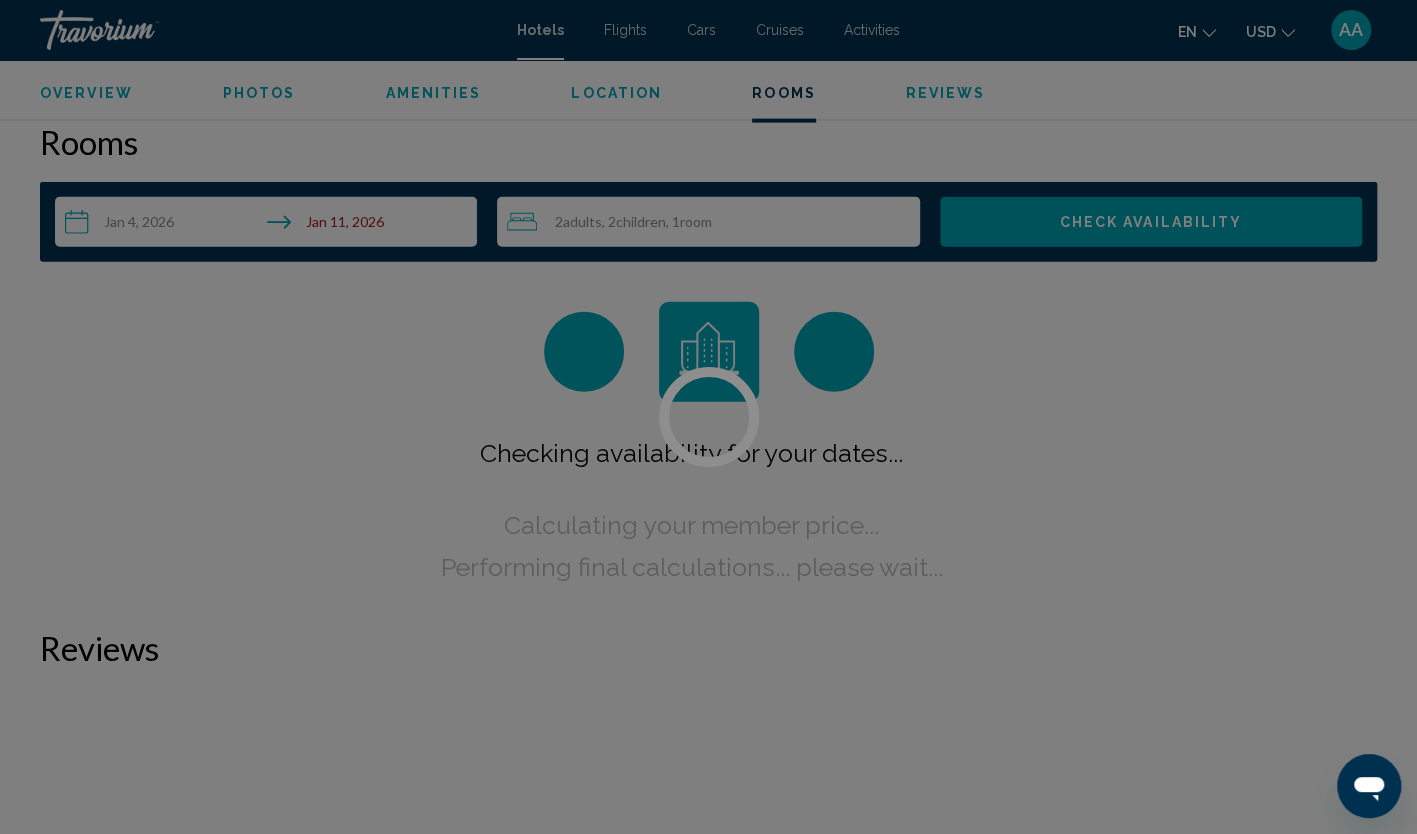scroll, scrollTop: 2532, scrollLeft: 0, axis: vertical 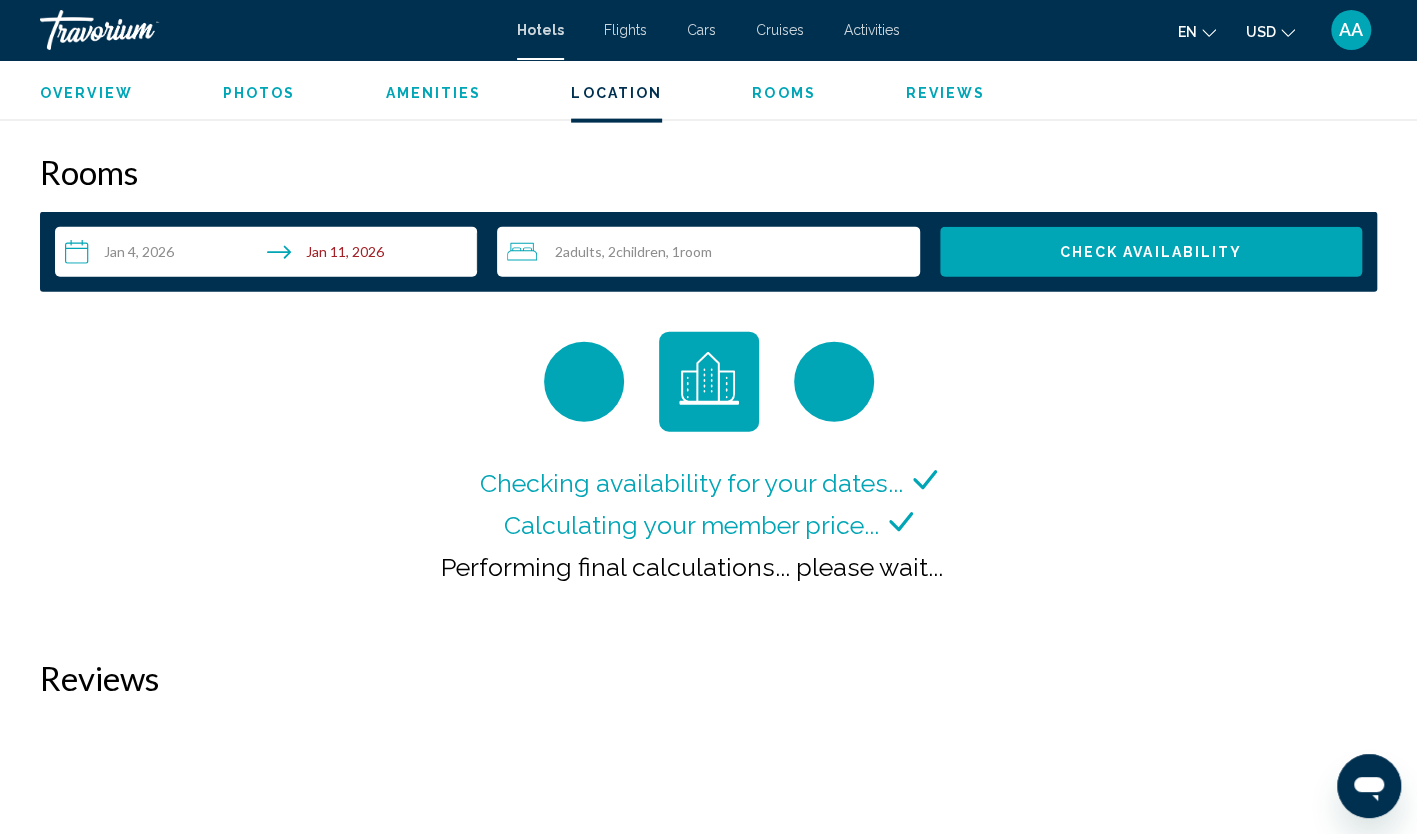 type 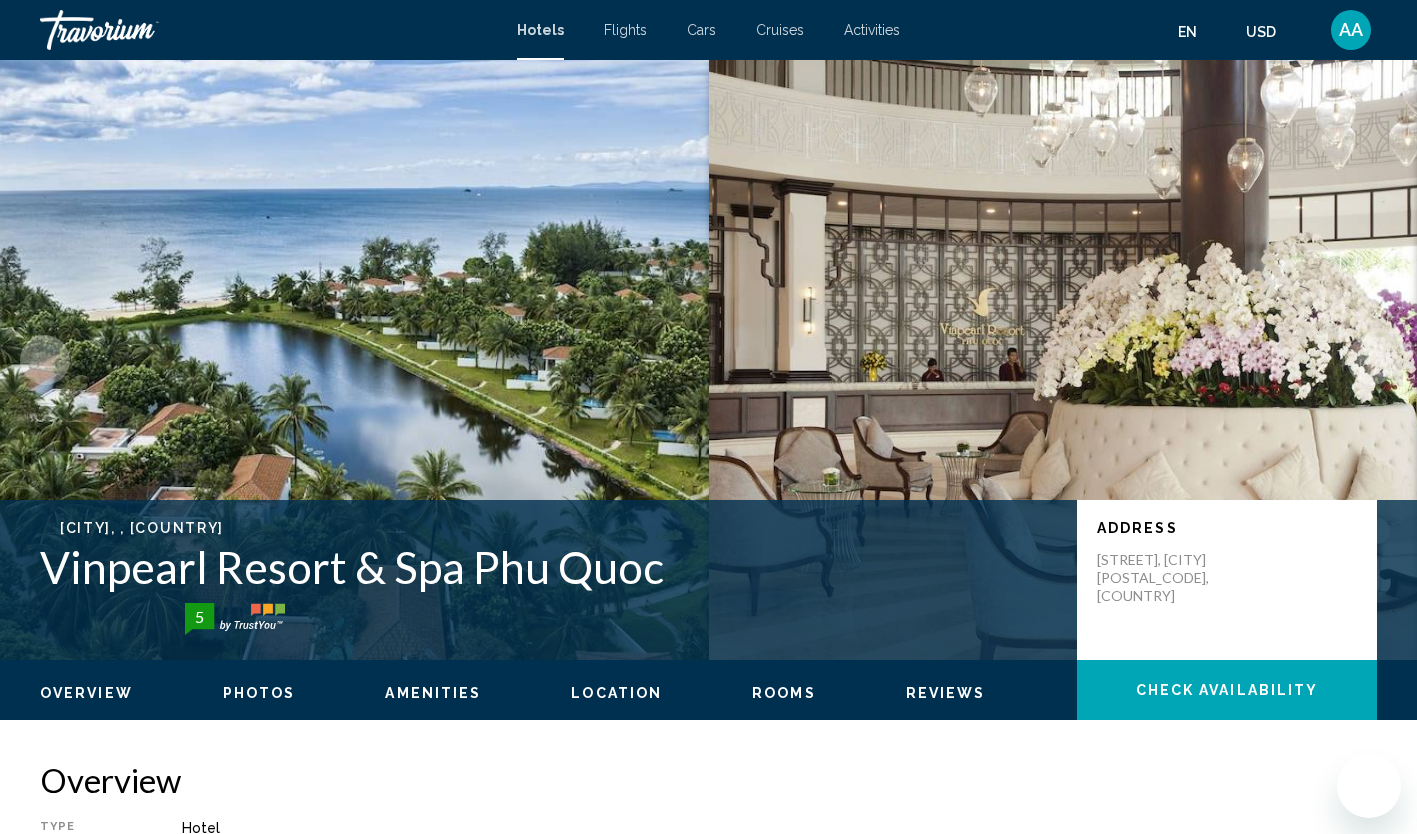 scroll, scrollTop: 0, scrollLeft: 0, axis: both 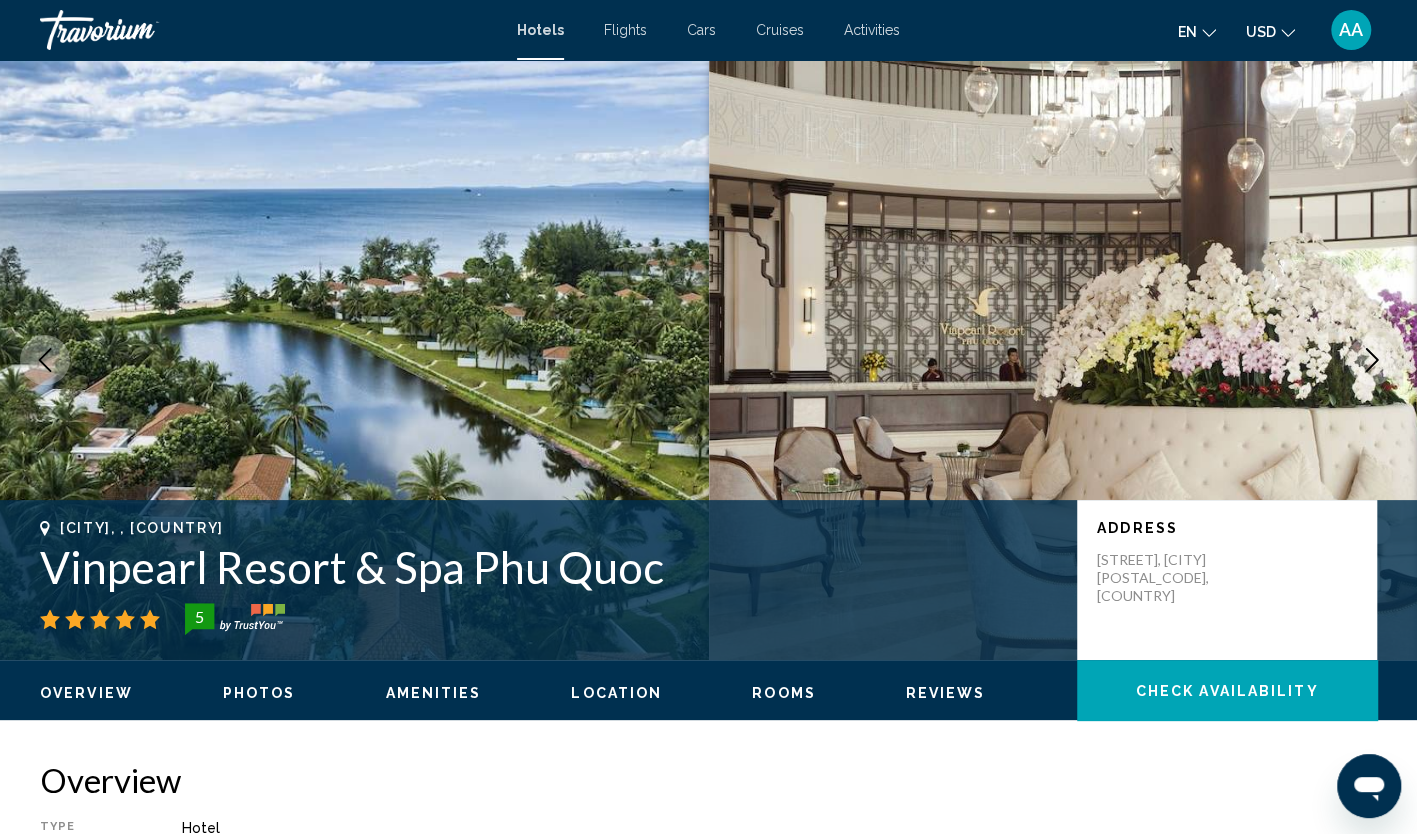 type 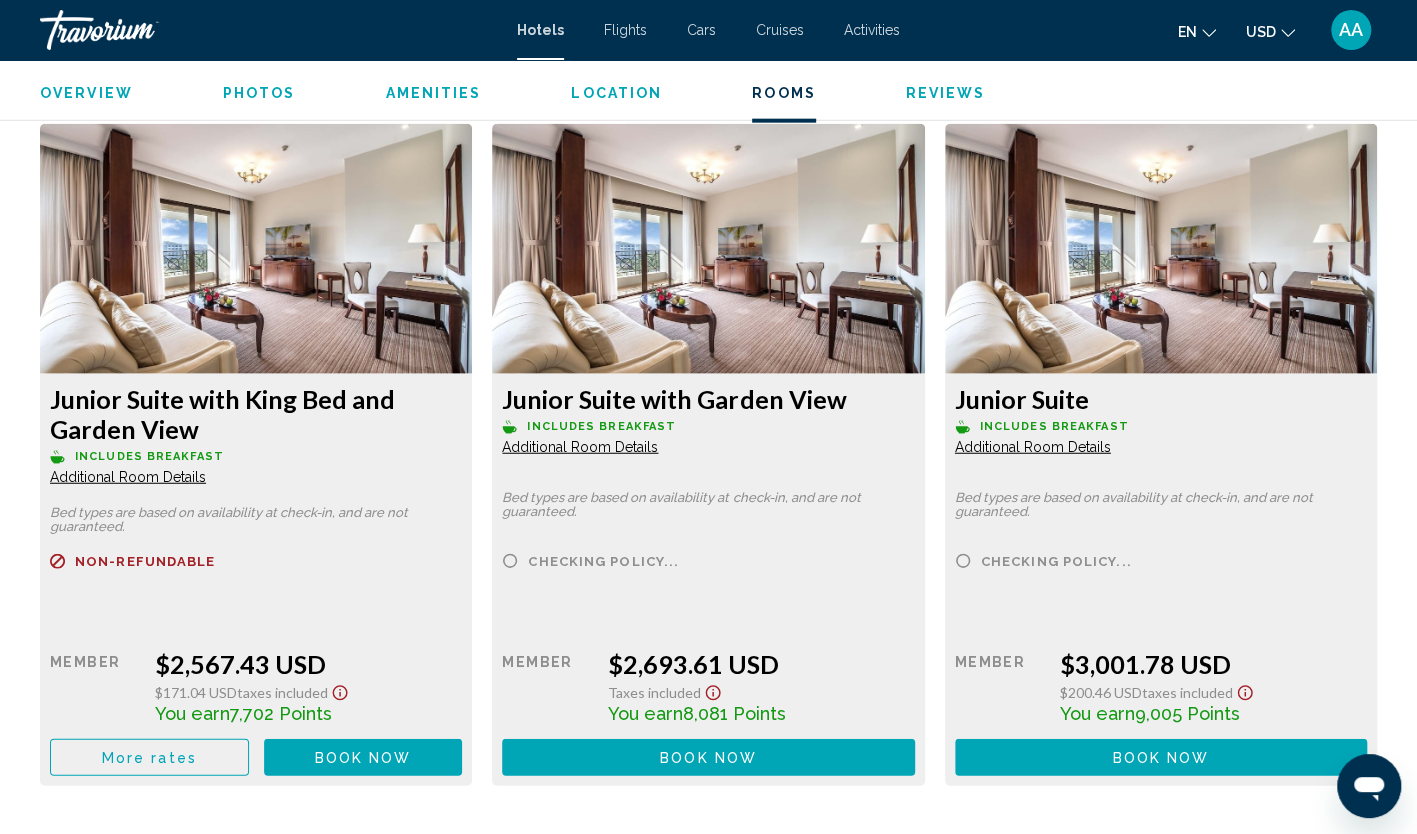 scroll, scrollTop: 2720, scrollLeft: 0, axis: vertical 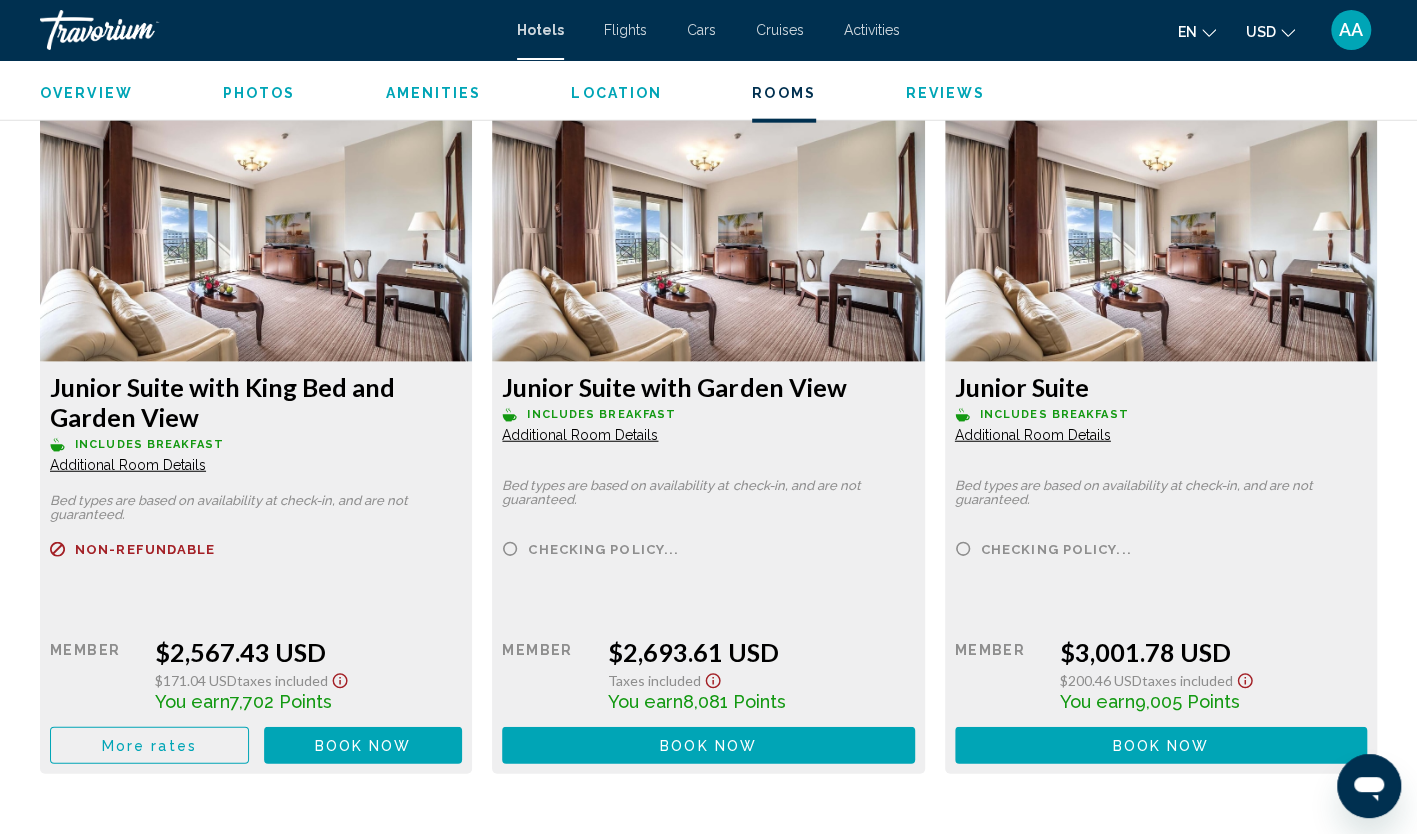 click at bounding box center [256, 237] 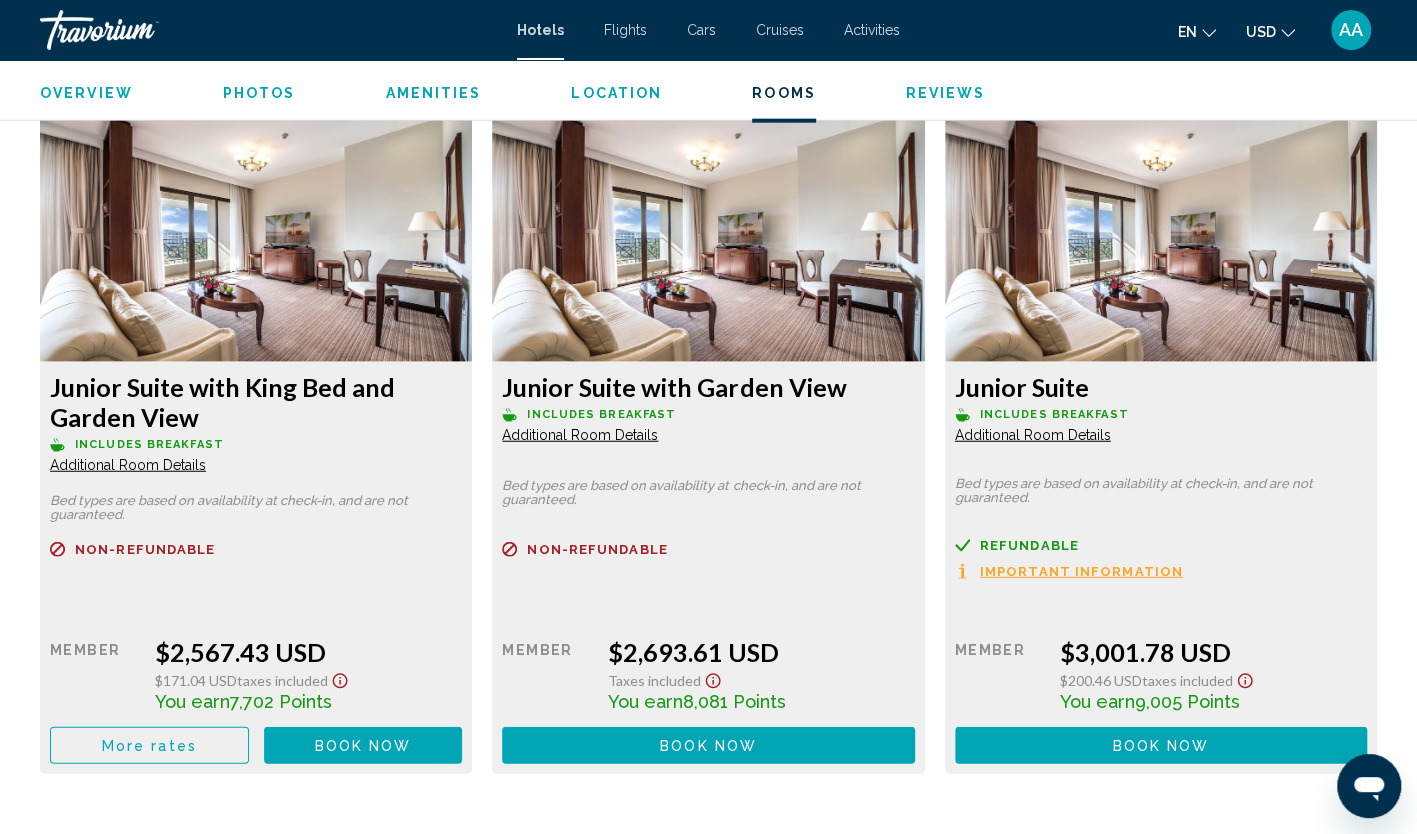 click at bounding box center (256, 237) 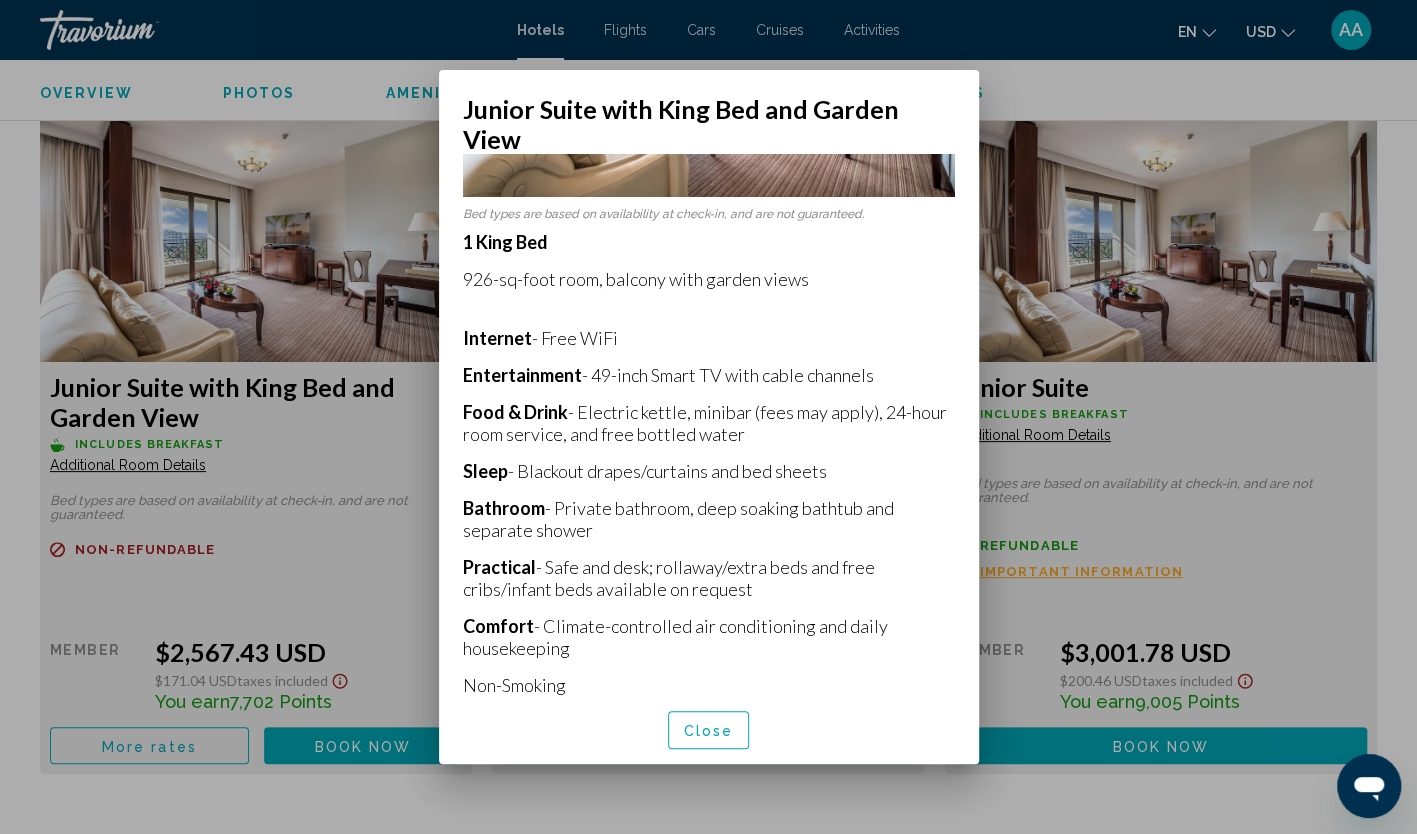 scroll, scrollTop: 358, scrollLeft: 0, axis: vertical 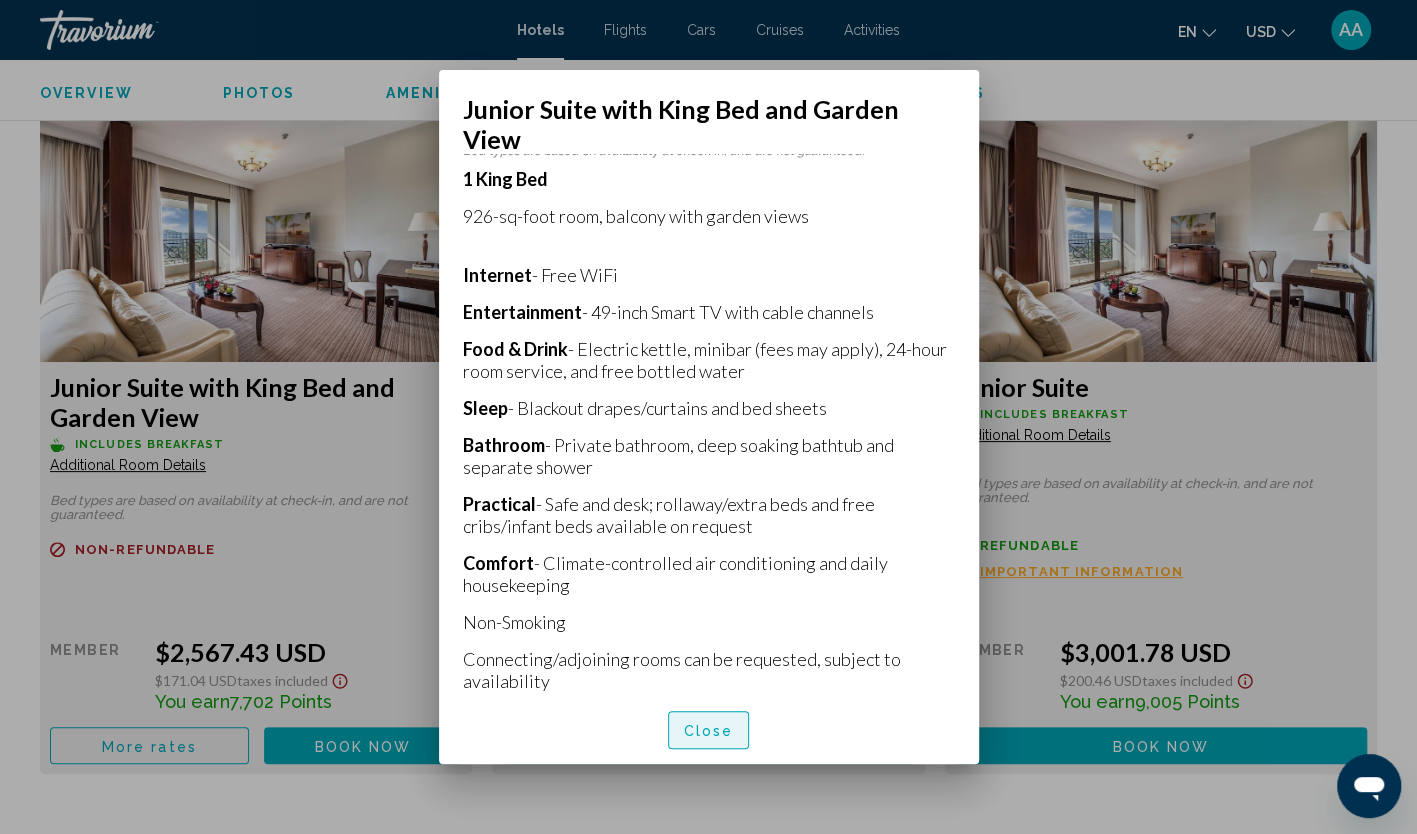click on "Close" at bounding box center [709, 731] 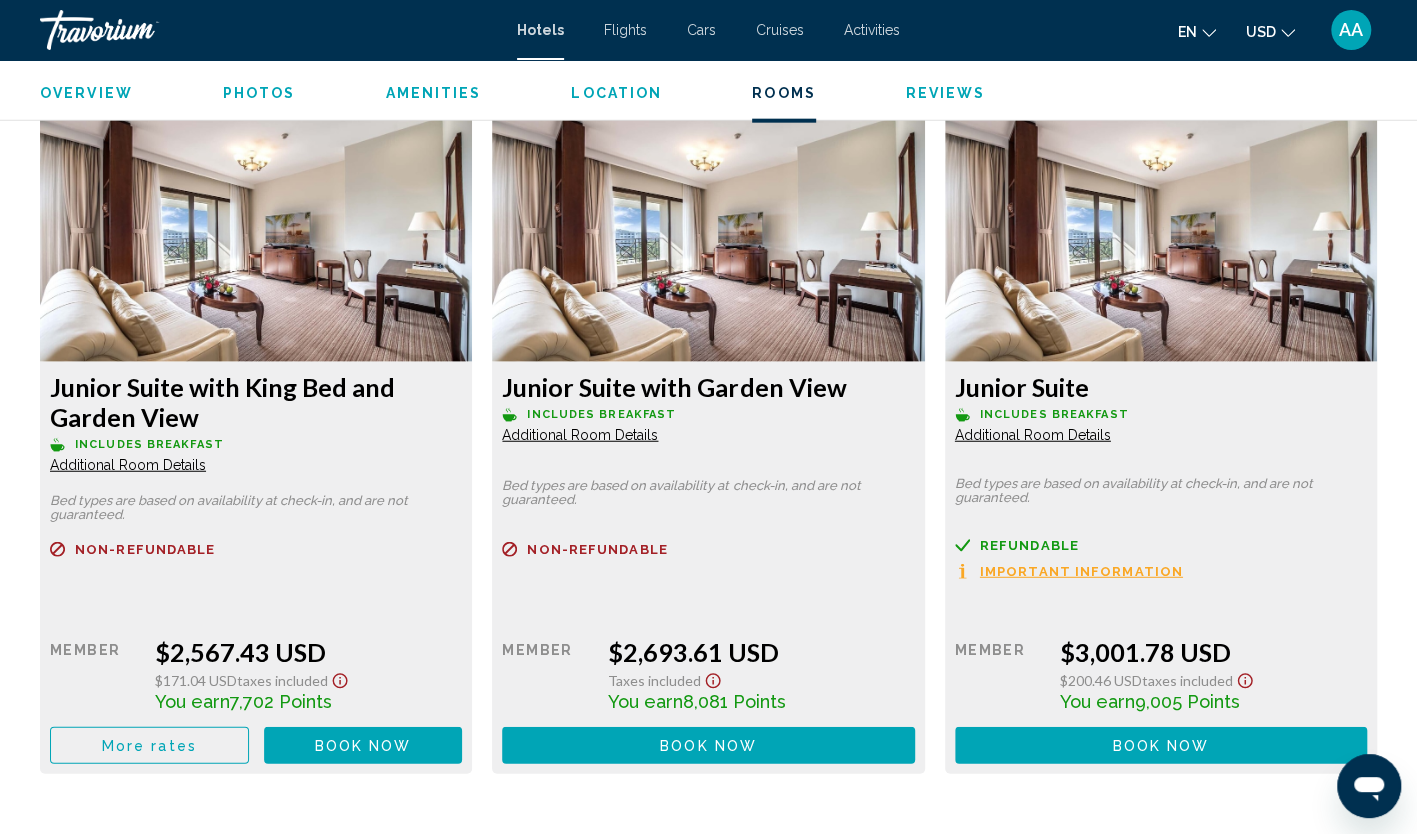 click on "Junior Suite with King Bed and Garden View
Includes Breakfast Additional Room Details Bed types are based on availability at check-in, and are not guaranteed.
Refundable
Non-refundable
Non-refundable     Retail  $0.00  when you redeem    Member  $2,567.43 USD  $171.04 USD  Taxes included
You earn  7,702  Points  More rates Book now No longer available  Junior Suite with Garden View
Includes Breakfast Additional Room Details Bed types are based on availability at check-in, and are not guaranteed.
Refundable
Non-refundable
Non-refundable     Retail  $0.00  when you redeem    Member  $2,693.61 USD  Taxes included
You earn  8,081  Points  Book now No longer available  Junior Suite
Retail" at bounding box center [708, 453] 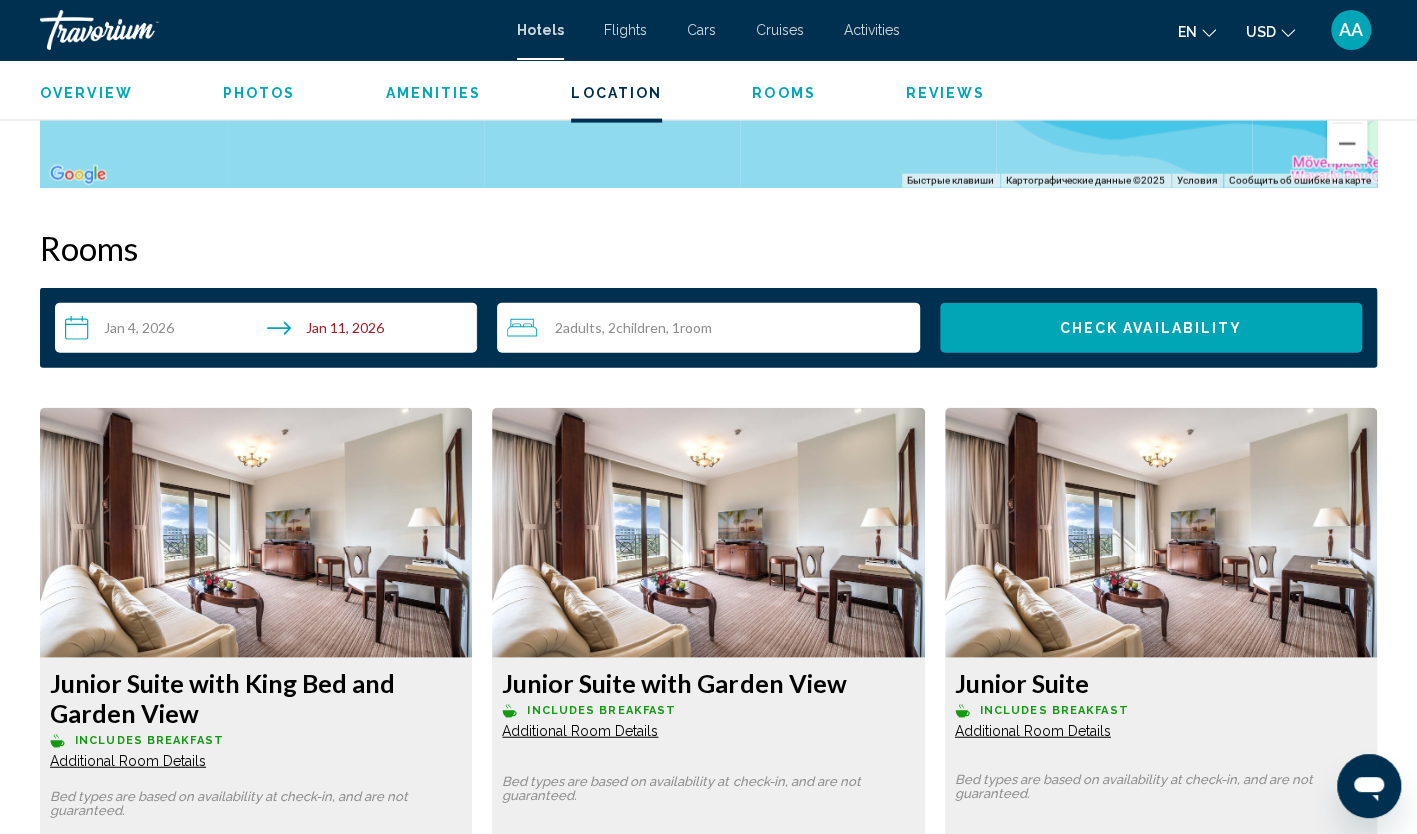 scroll, scrollTop: 2420, scrollLeft: 0, axis: vertical 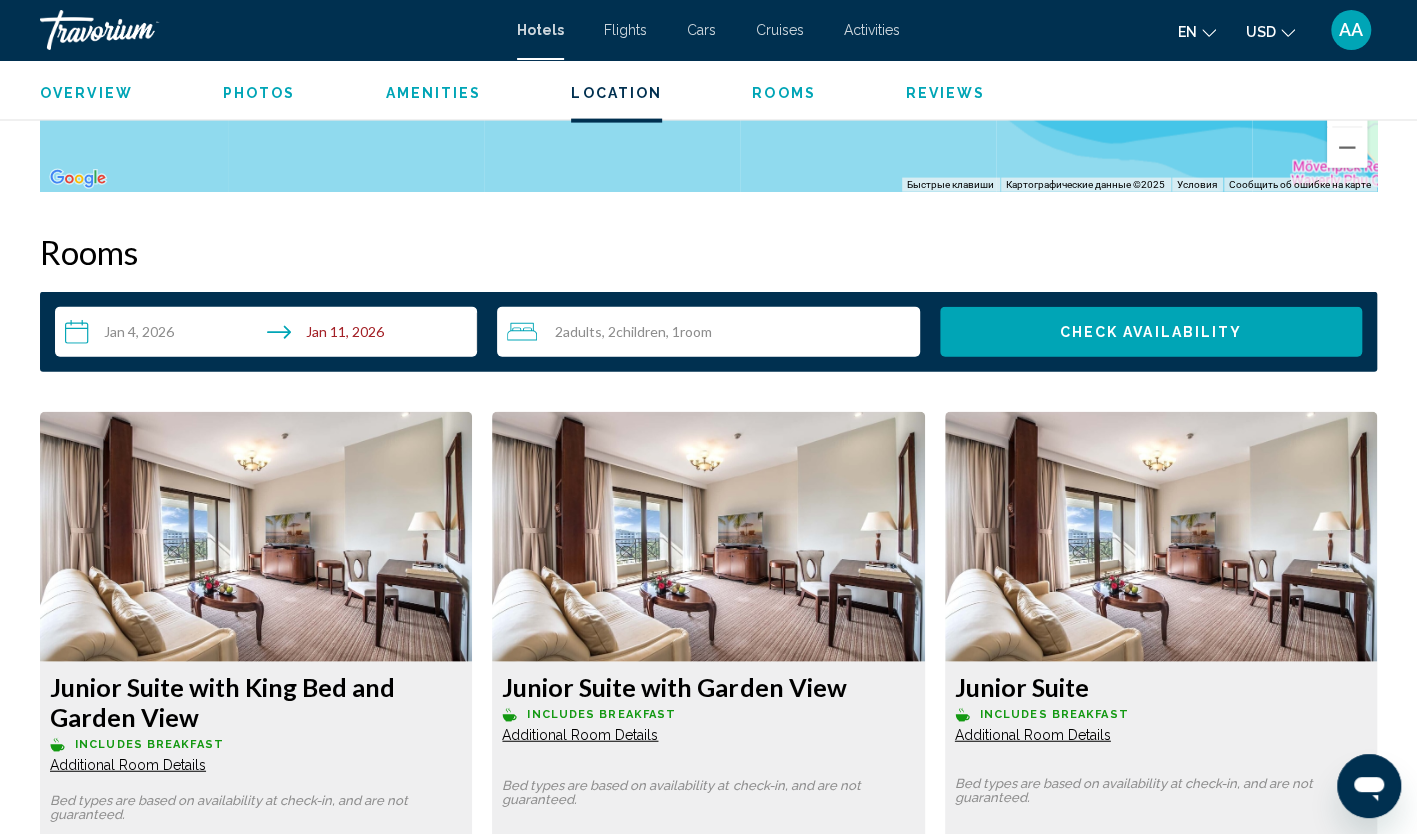 click on "Adults" at bounding box center [582, 331] 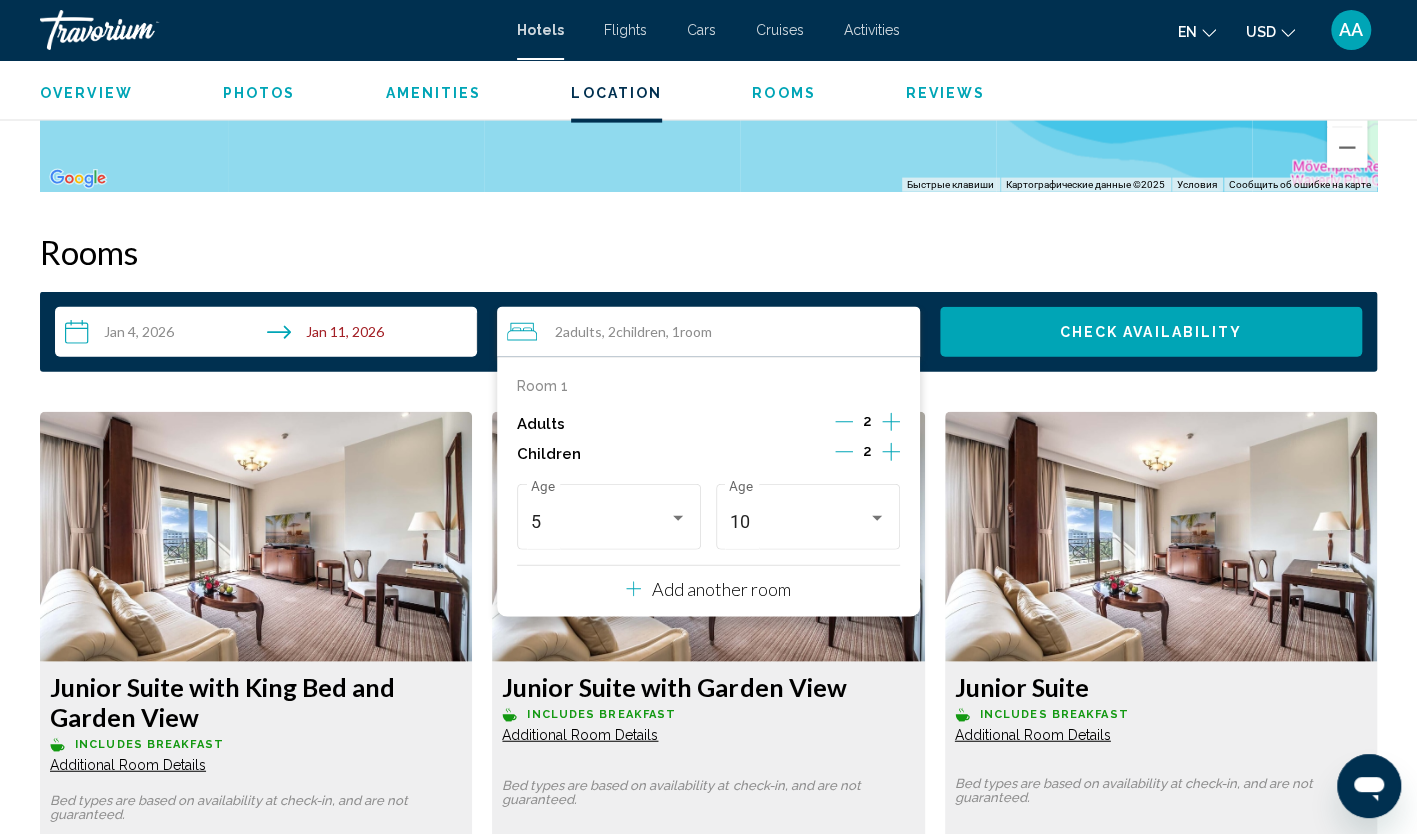 click 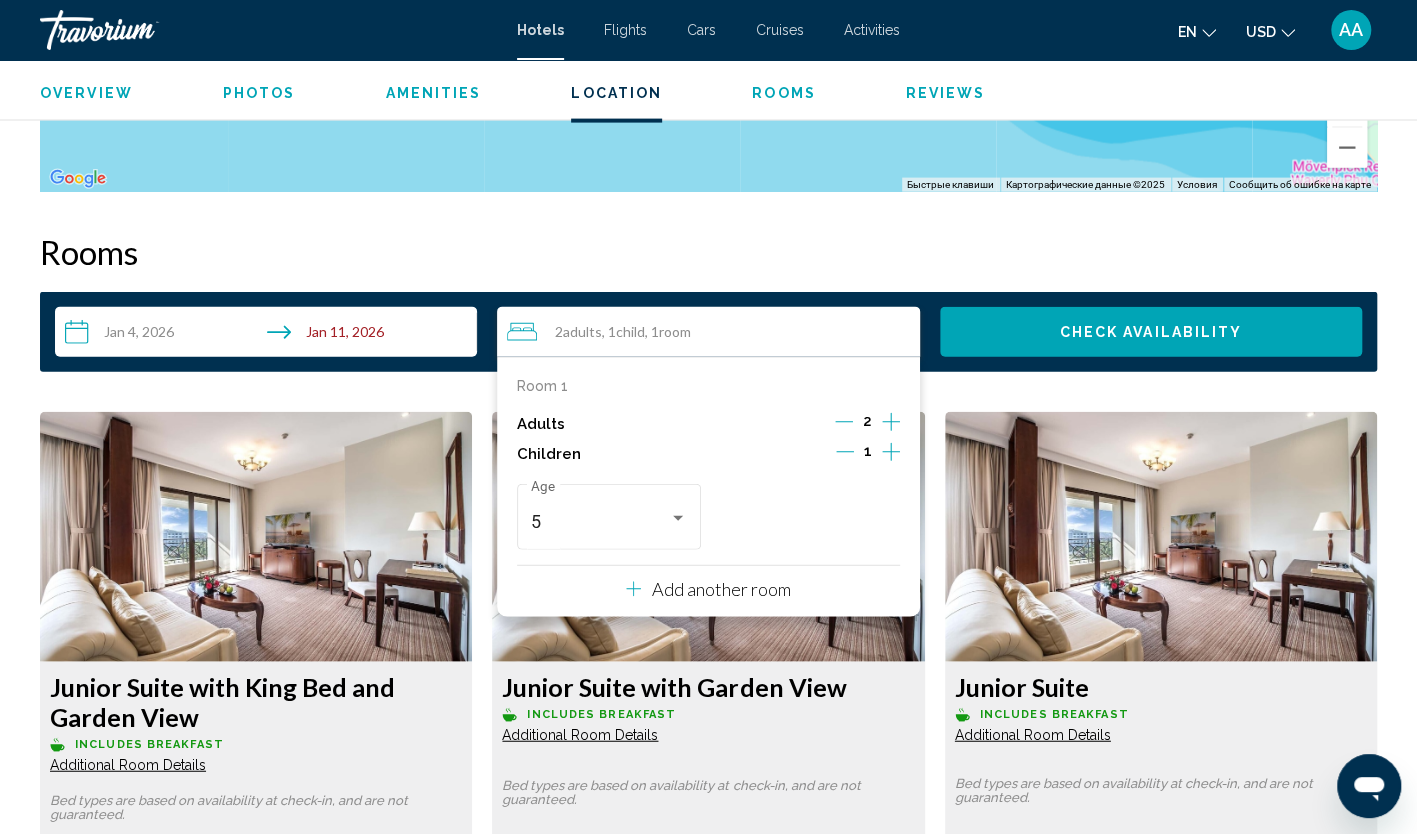 click 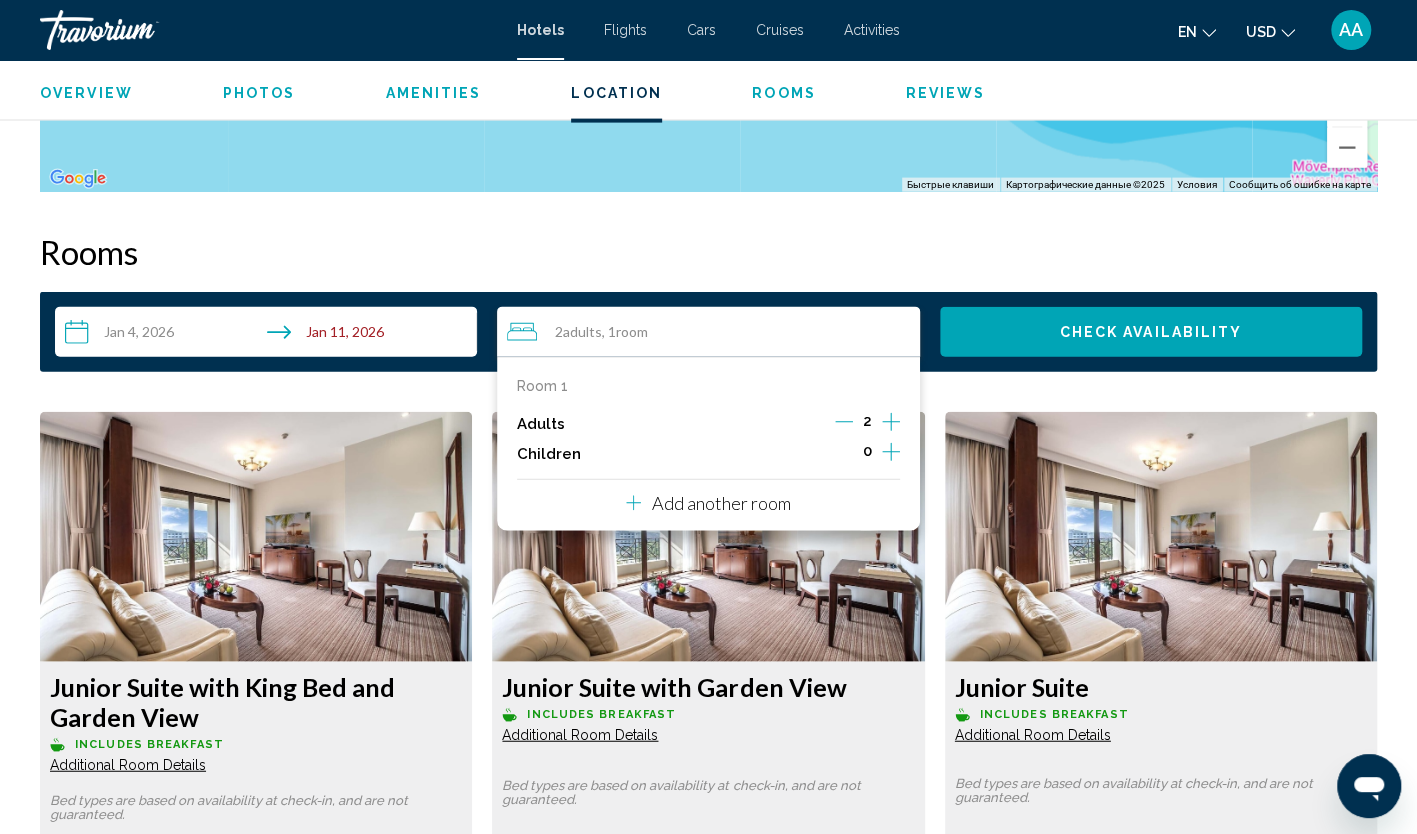 click on "Check Availability" at bounding box center (1151, 332) 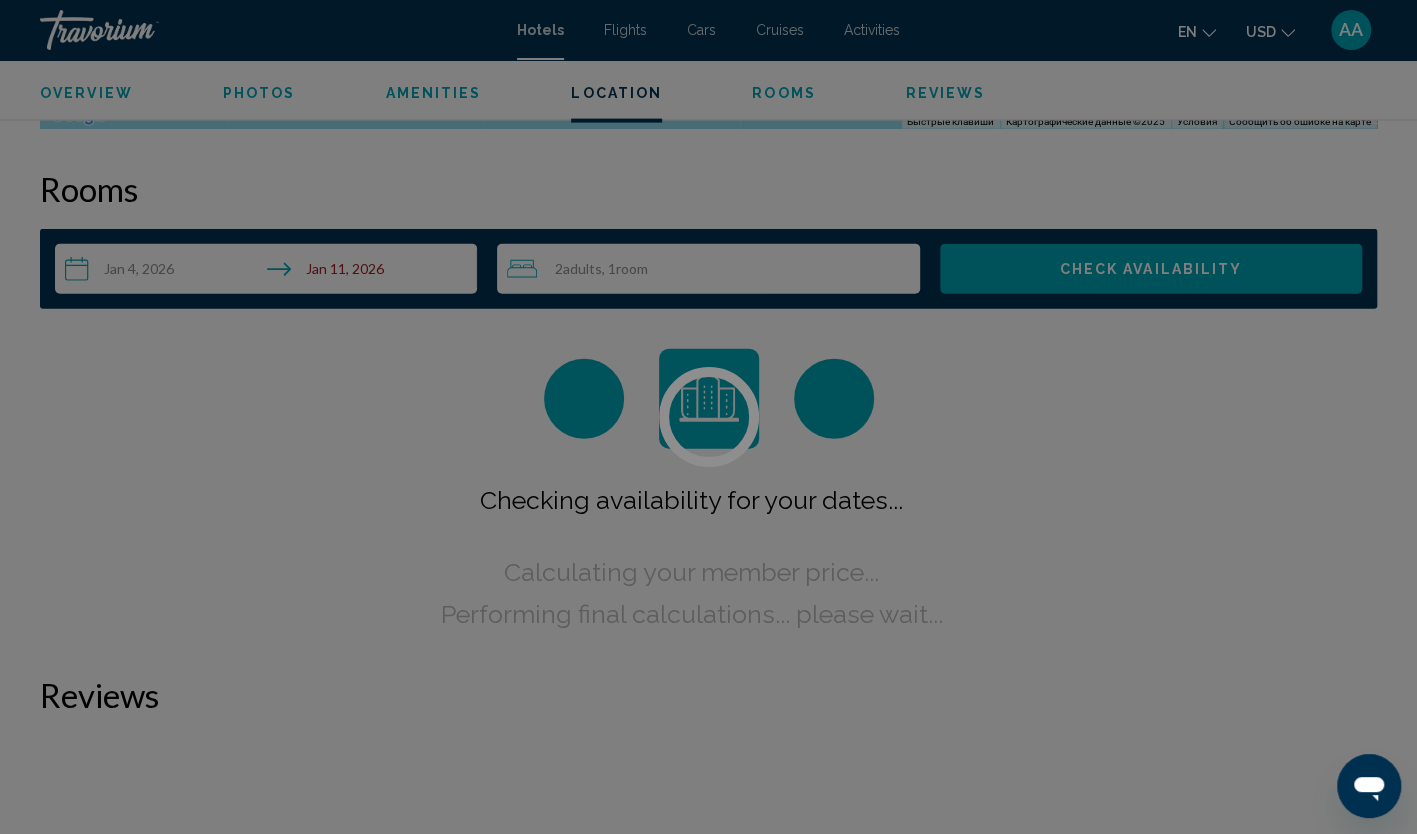 scroll, scrollTop: 2532, scrollLeft: 0, axis: vertical 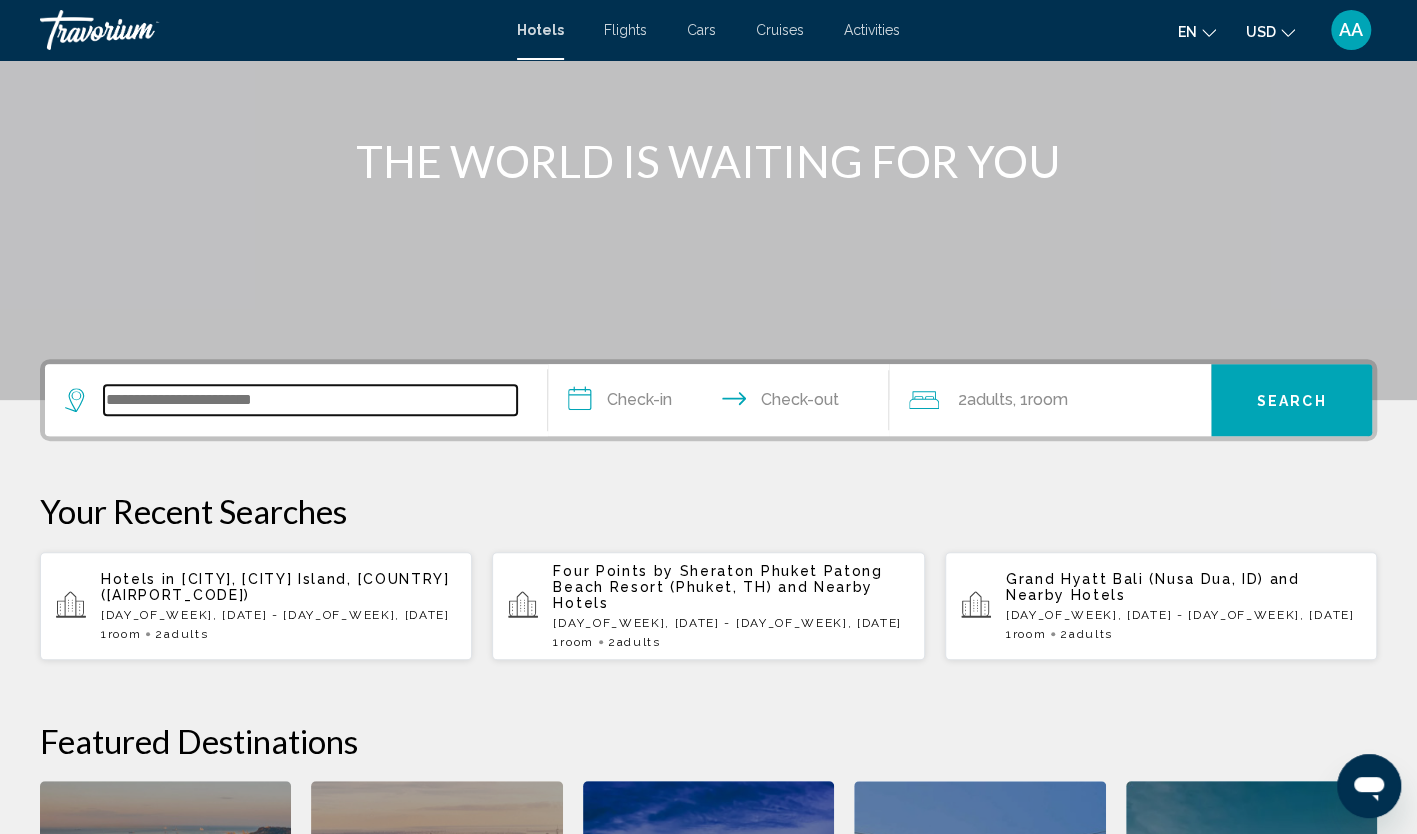 click at bounding box center [310, 400] 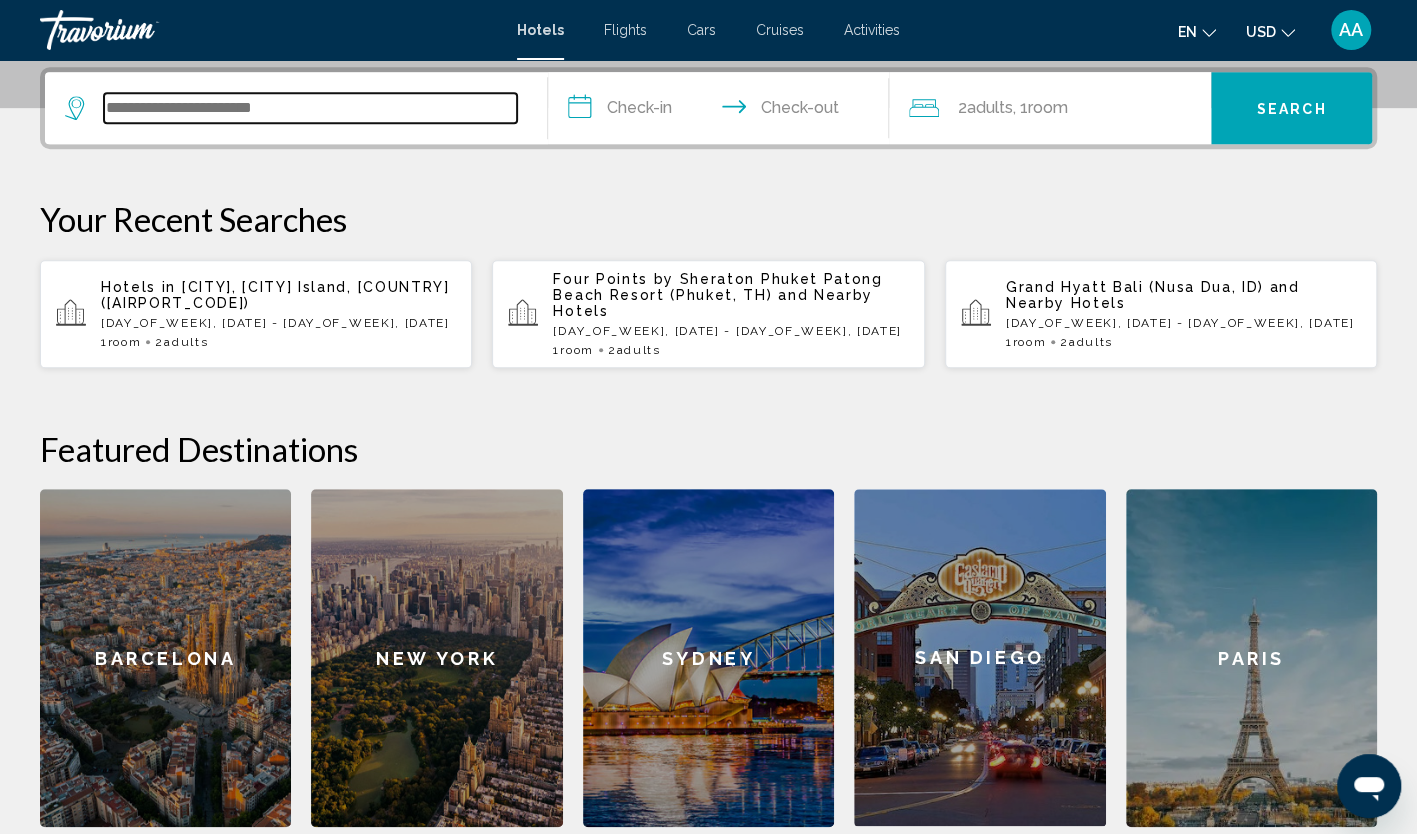 scroll, scrollTop: 494, scrollLeft: 0, axis: vertical 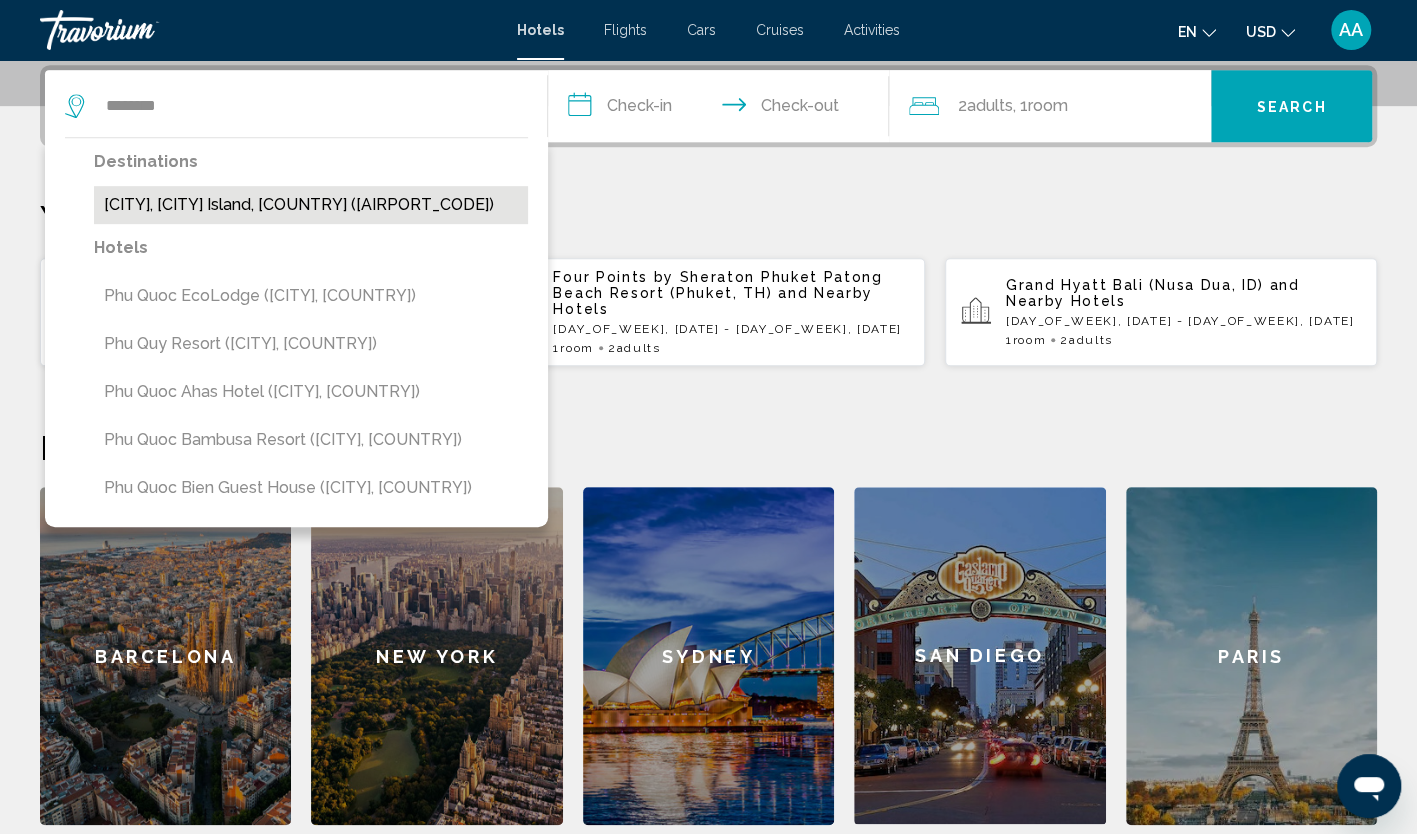 click on "[CITY], [CITY] Island, [COUNTRY] ([AIRPORT_CODE])" at bounding box center [311, 205] 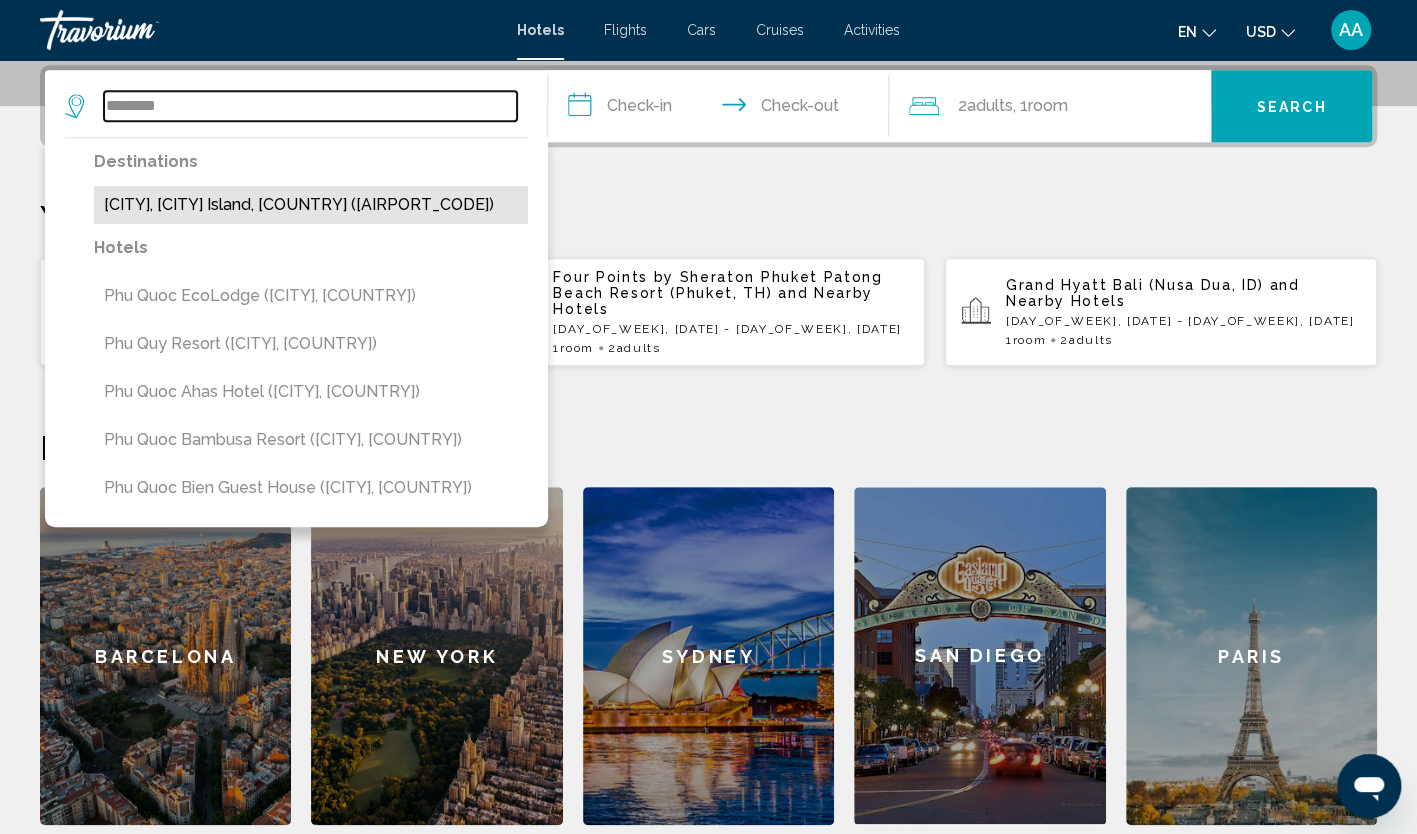 type on "**********" 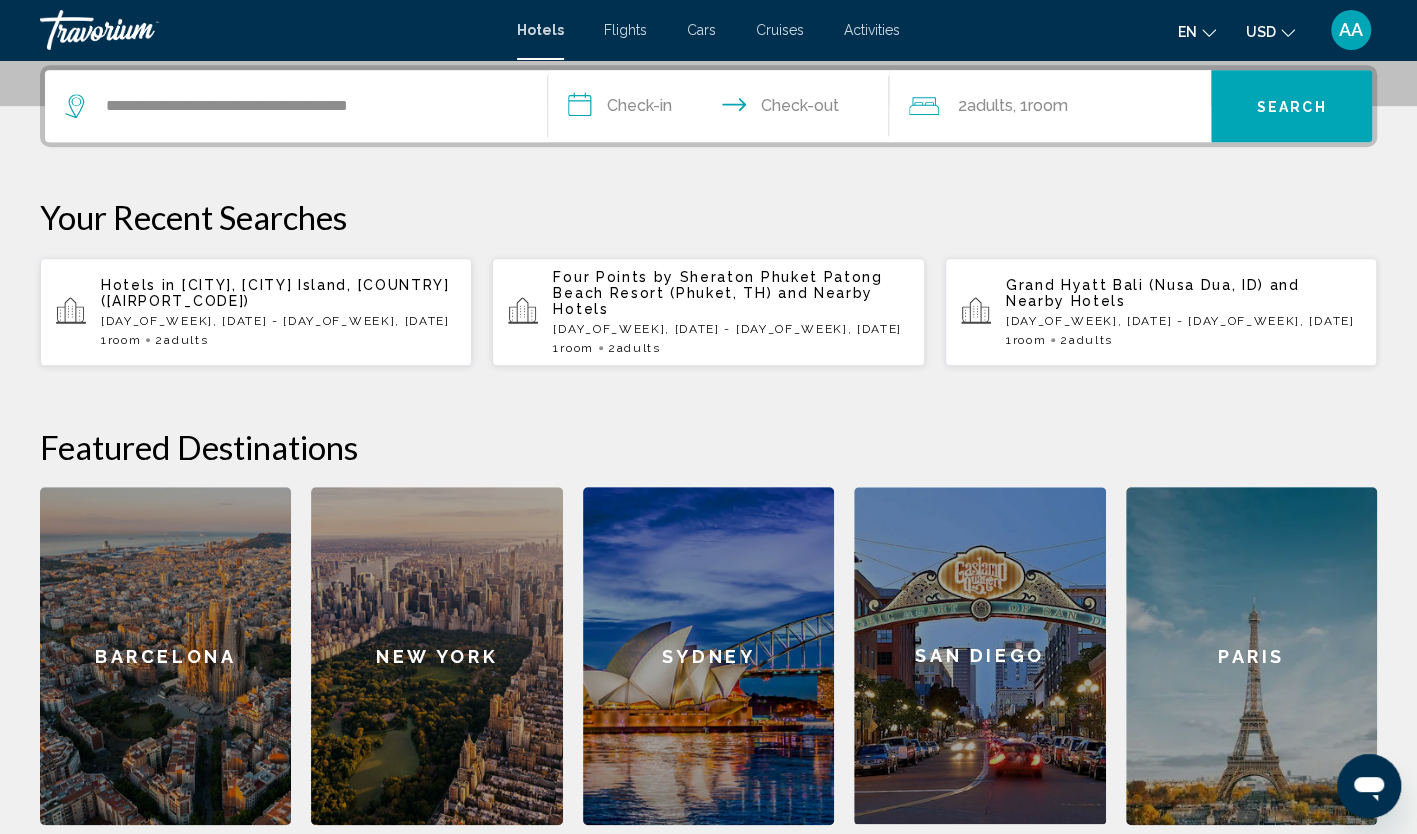 click on "**********" at bounding box center (723, 109) 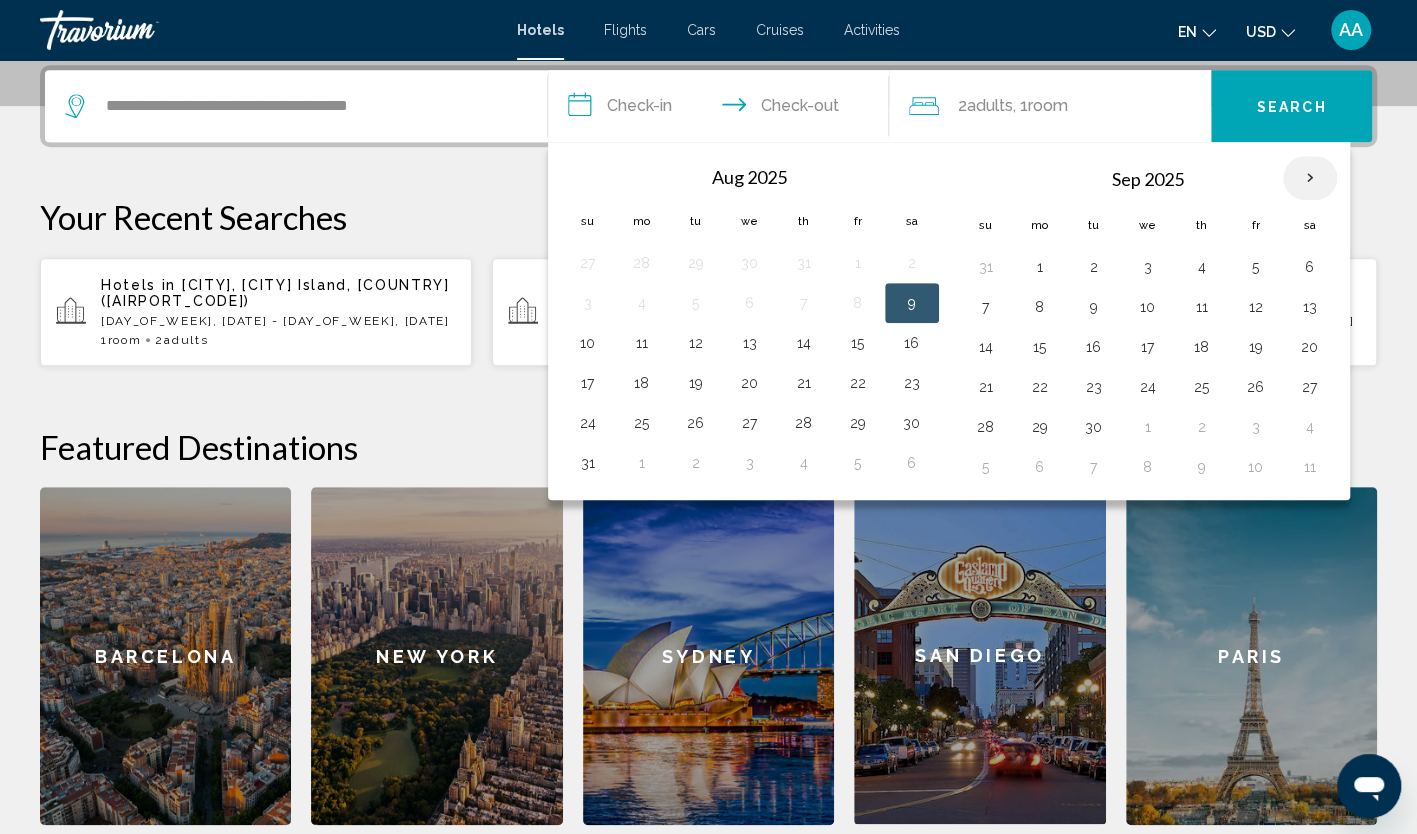 click at bounding box center (1310, 178) 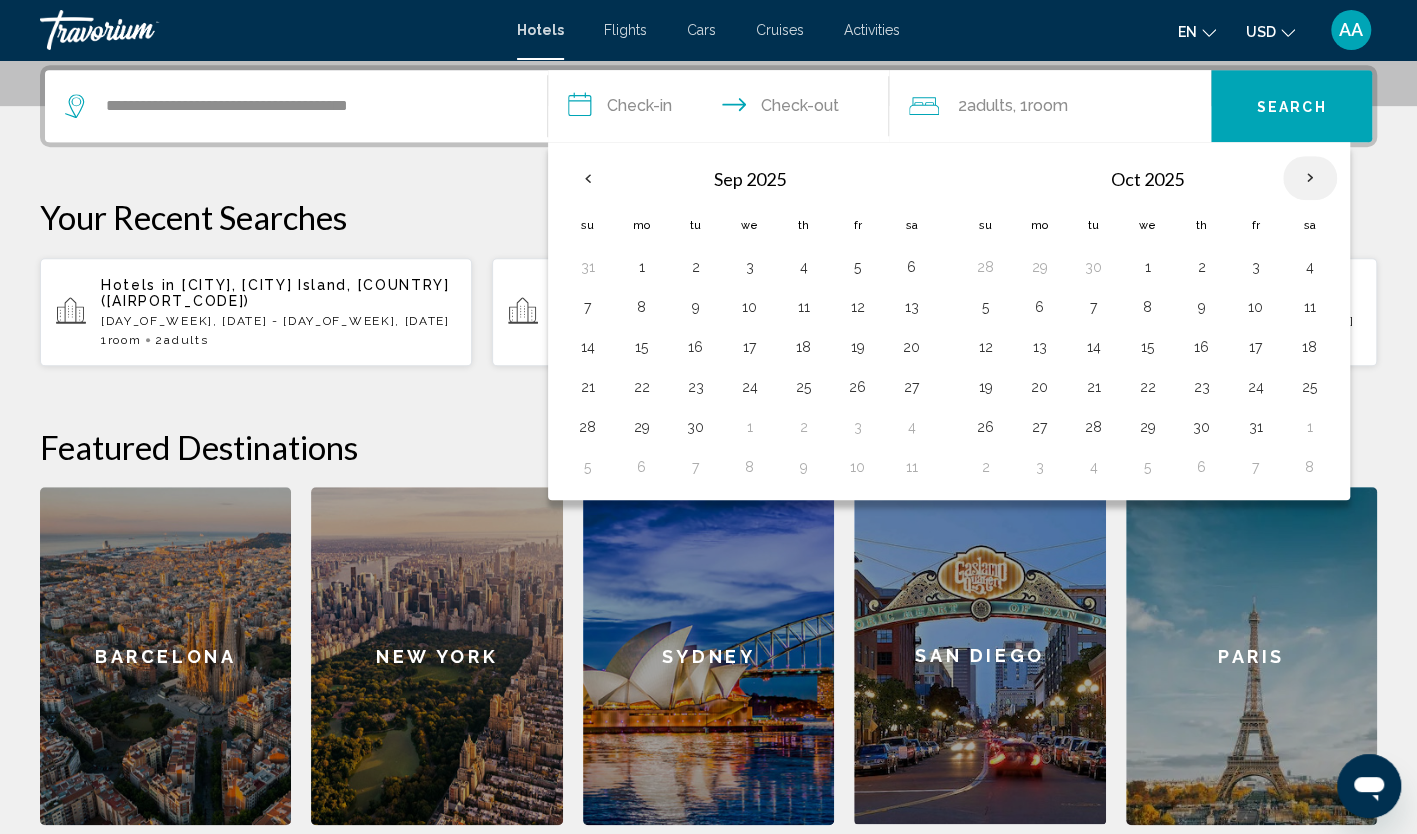 click at bounding box center (1310, 178) 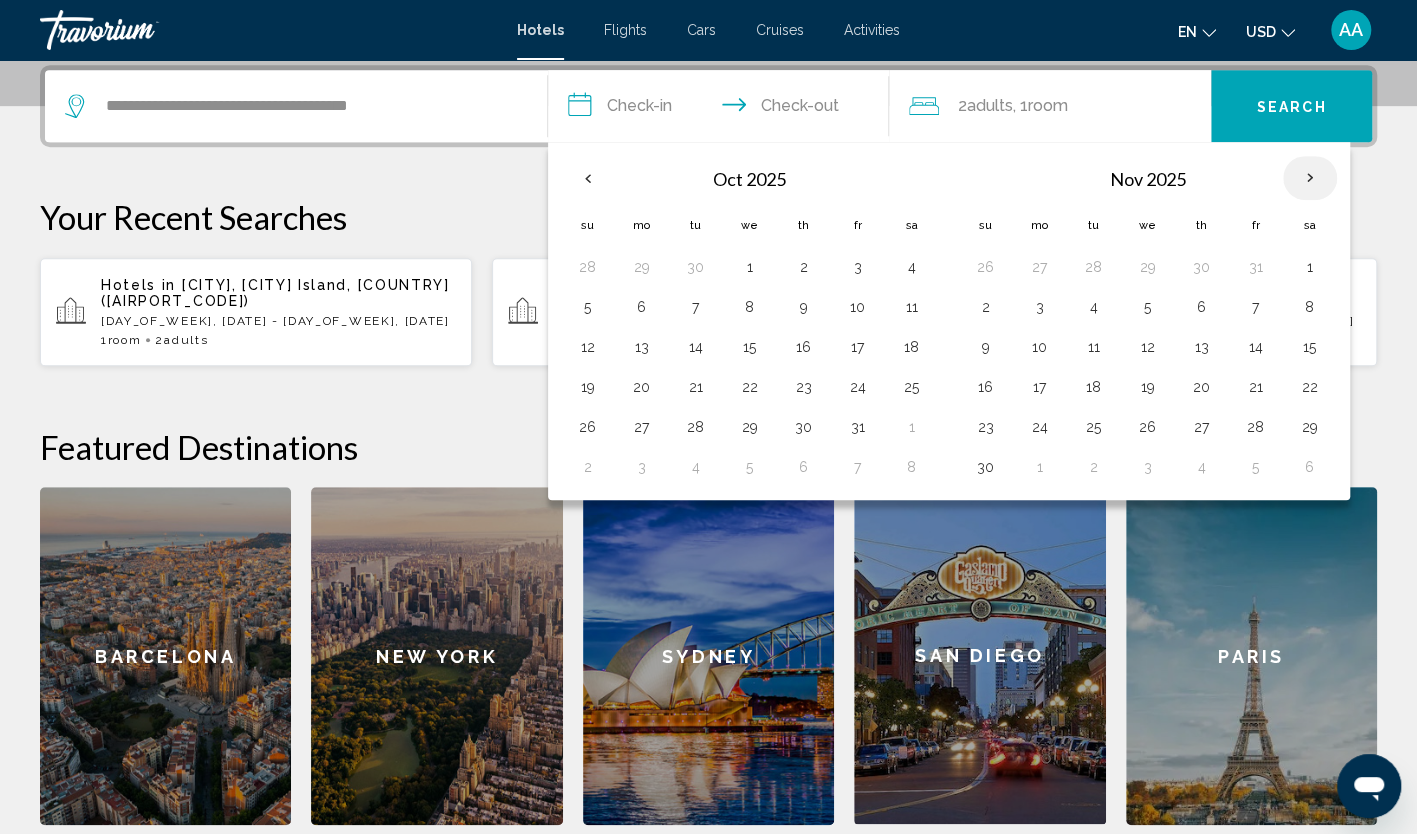 click at bounding box center (1310, 178) 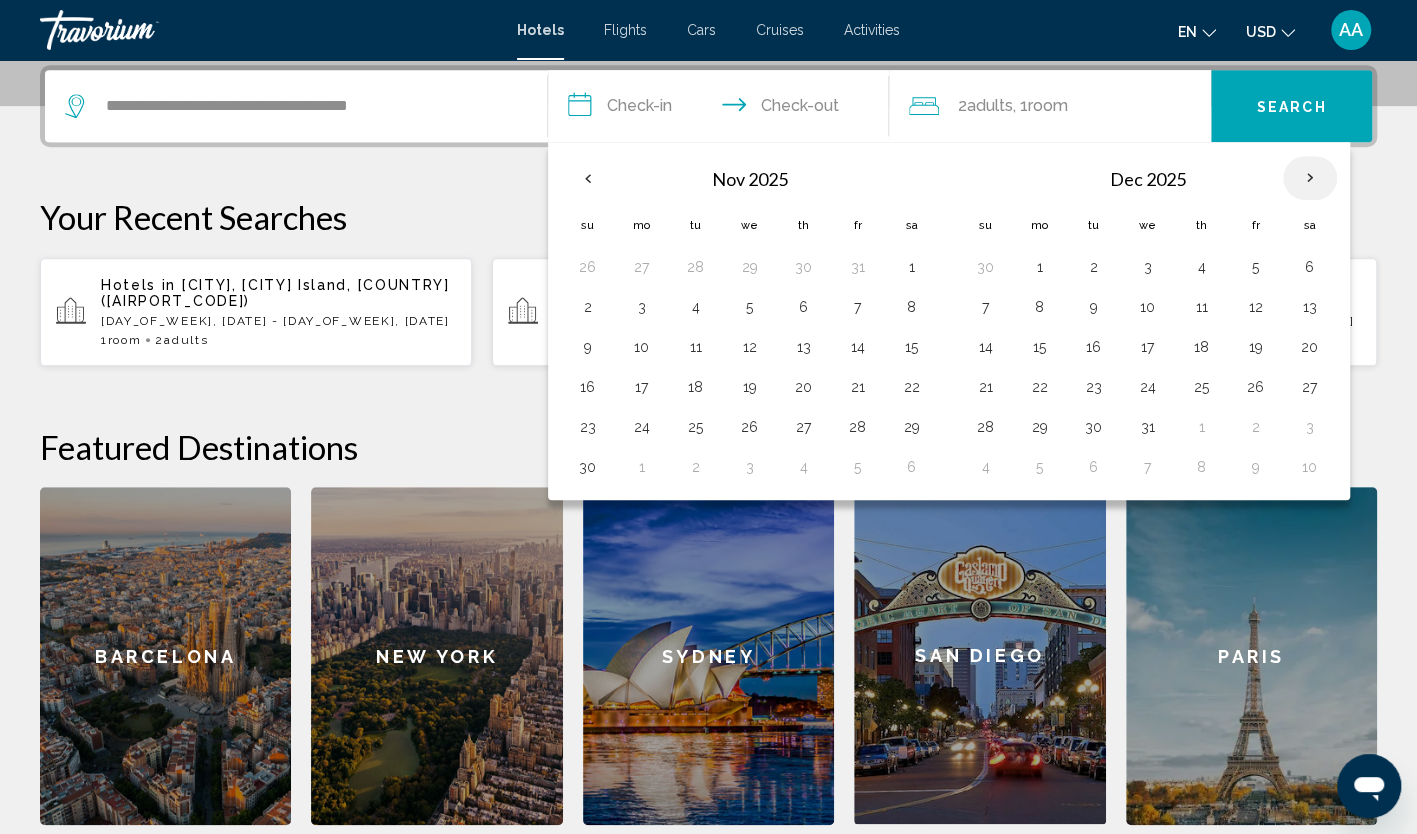 click at bounding box center (1310, 178) 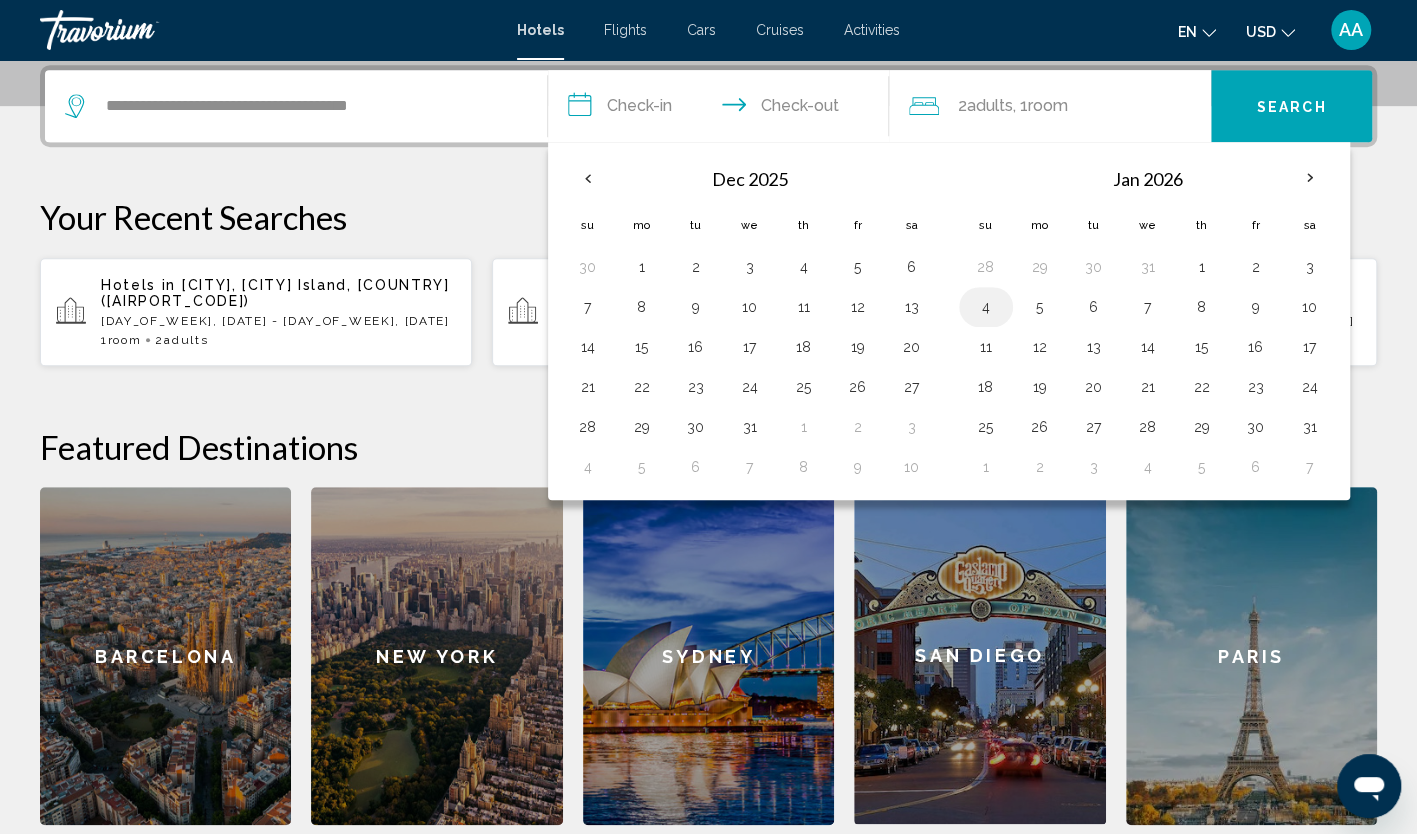 click on "4" at bounding box center [986, 307] 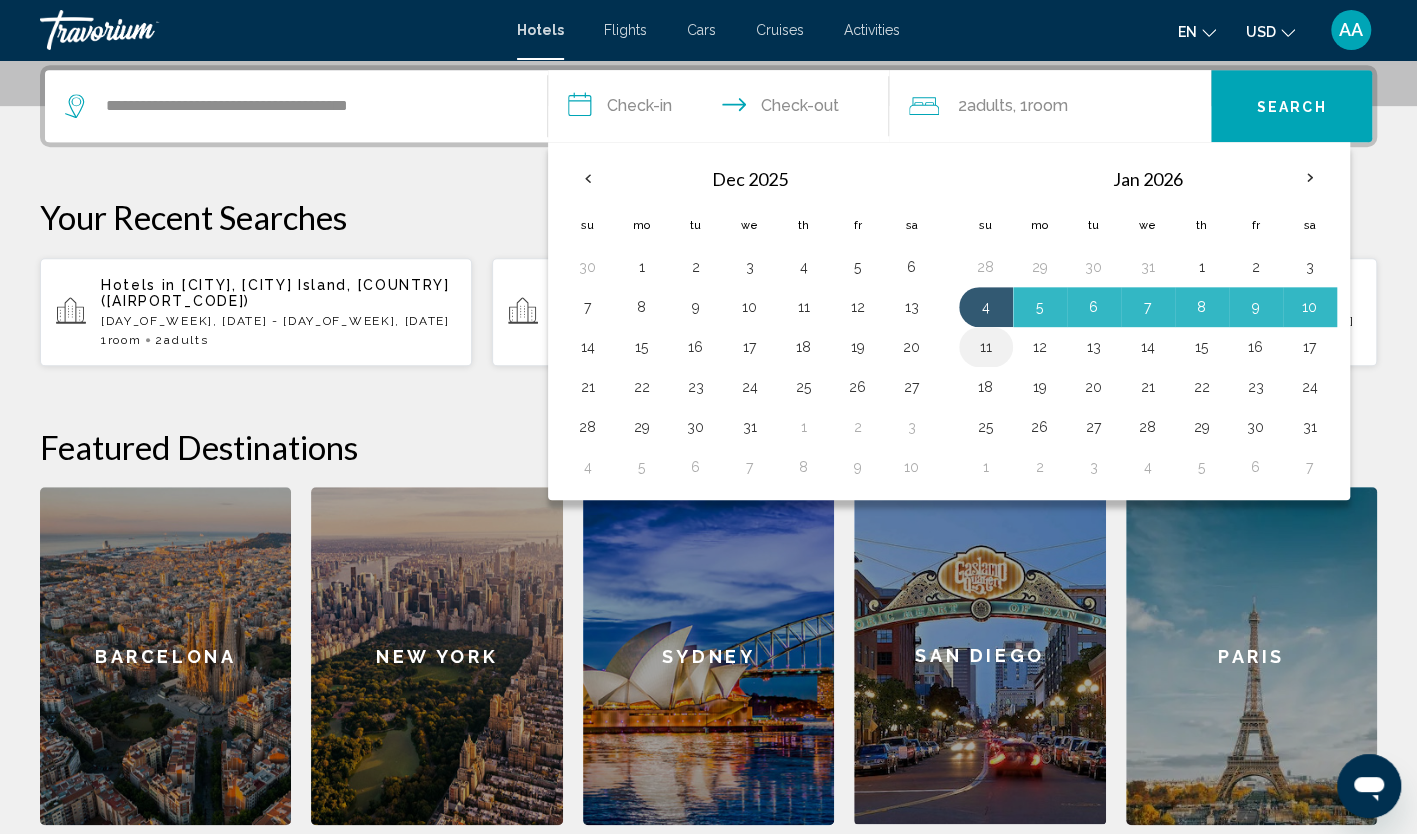 click on "11" at bounding box center [986, 347] 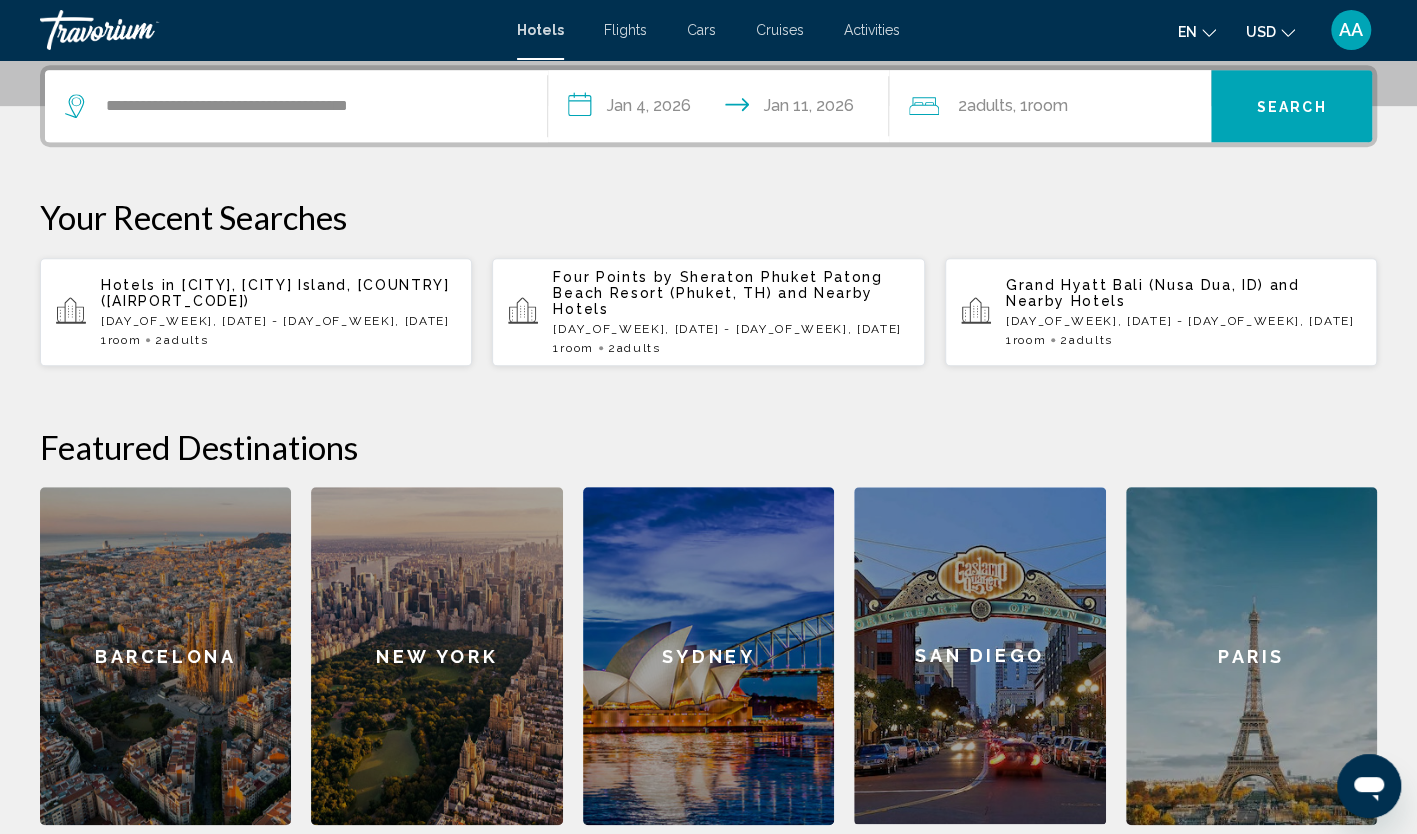 click on "Search" at bounding box center (1292, 107) 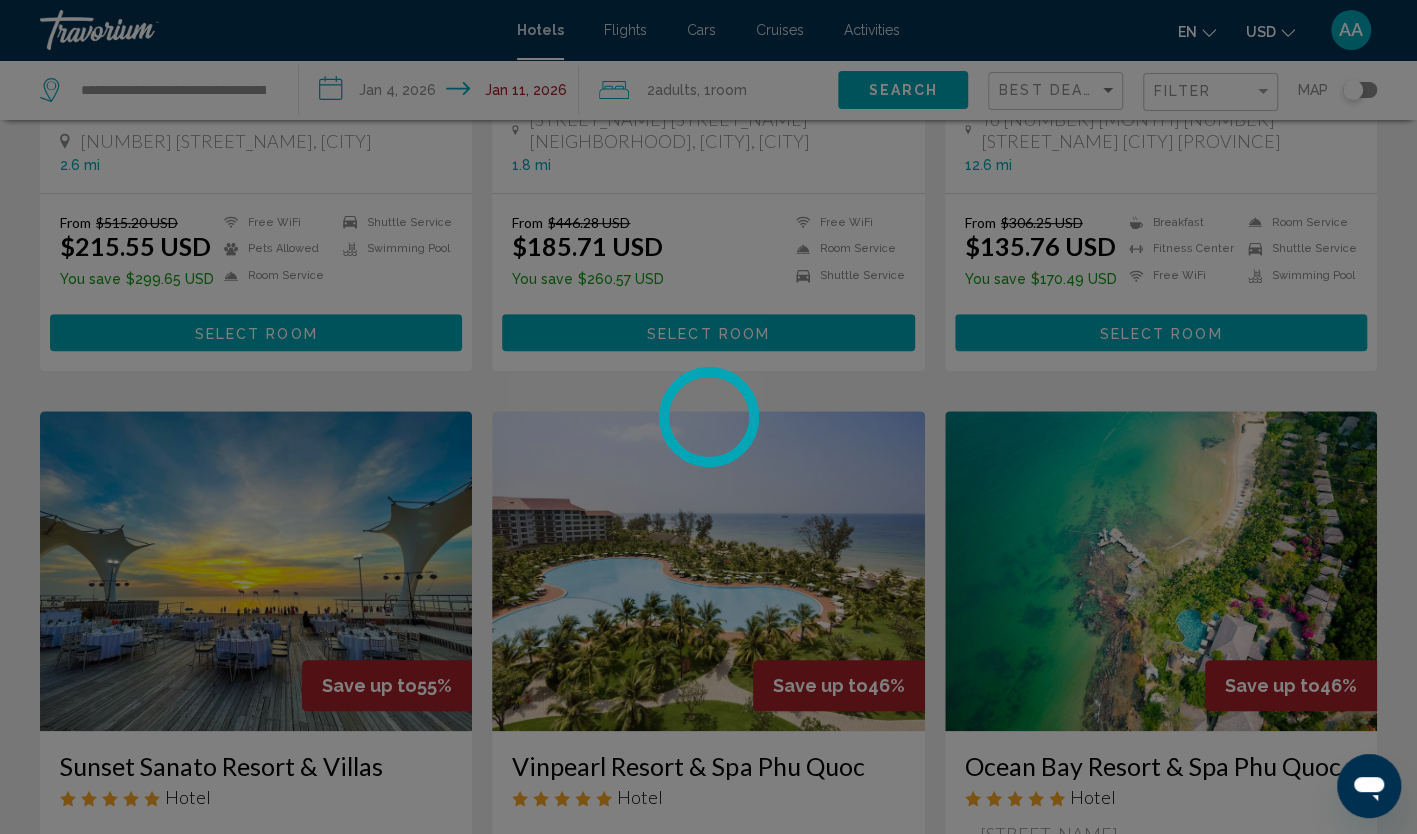 scroll, scrollTop: 0, scrollLeft: 0, axis: both 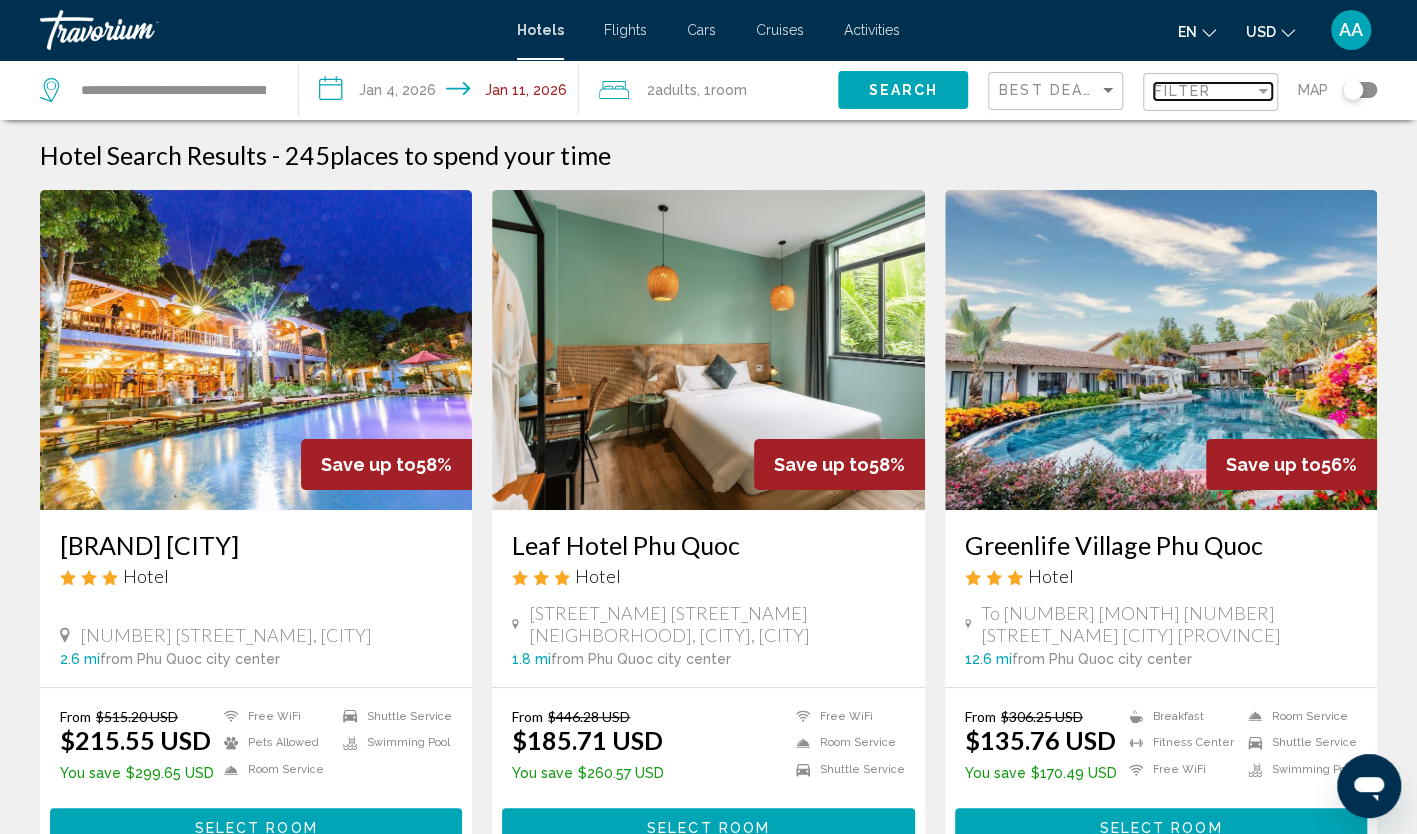 click on "Filter" at bounding box center (1182, 91) 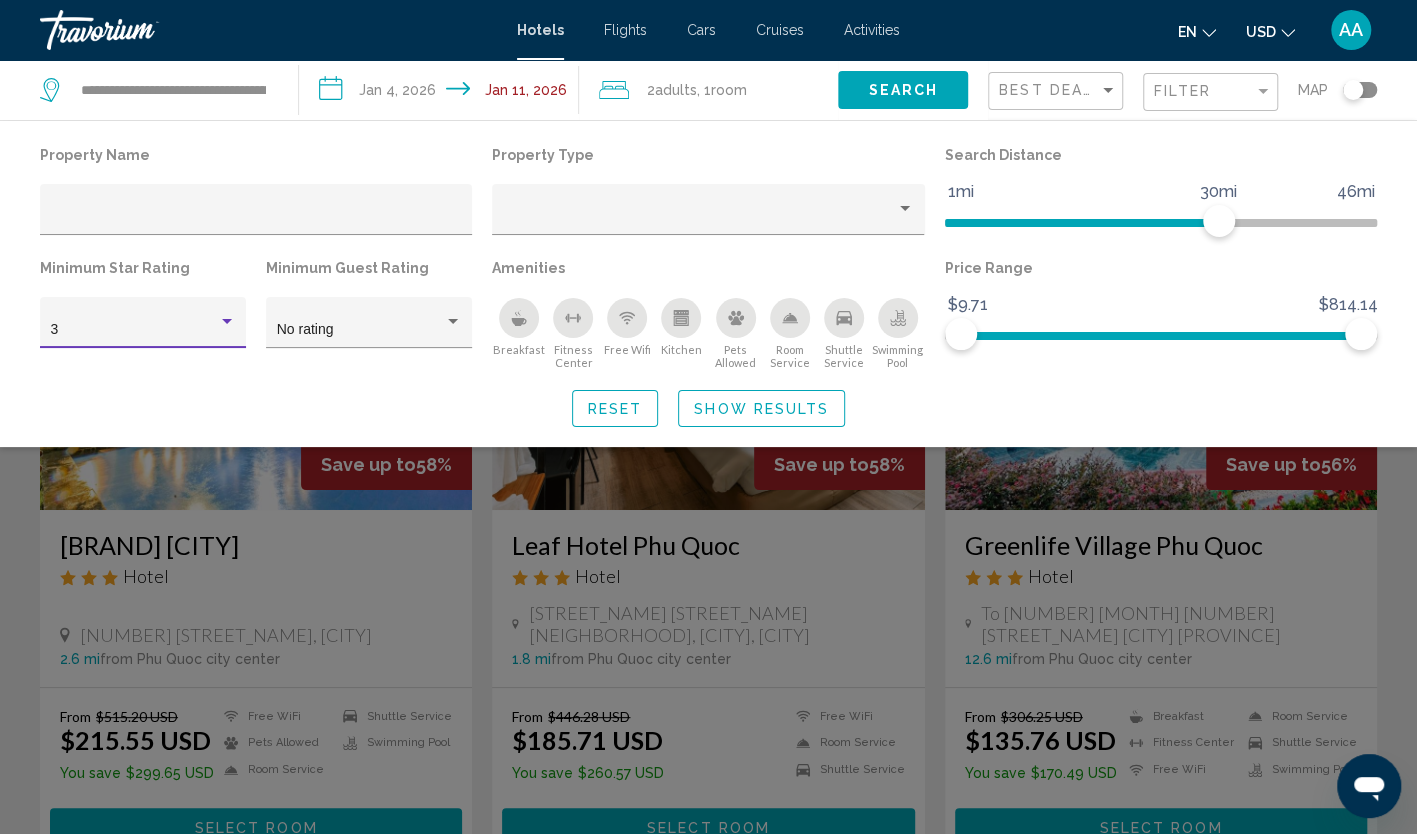 click on "3" at bounding box center (134, 330) 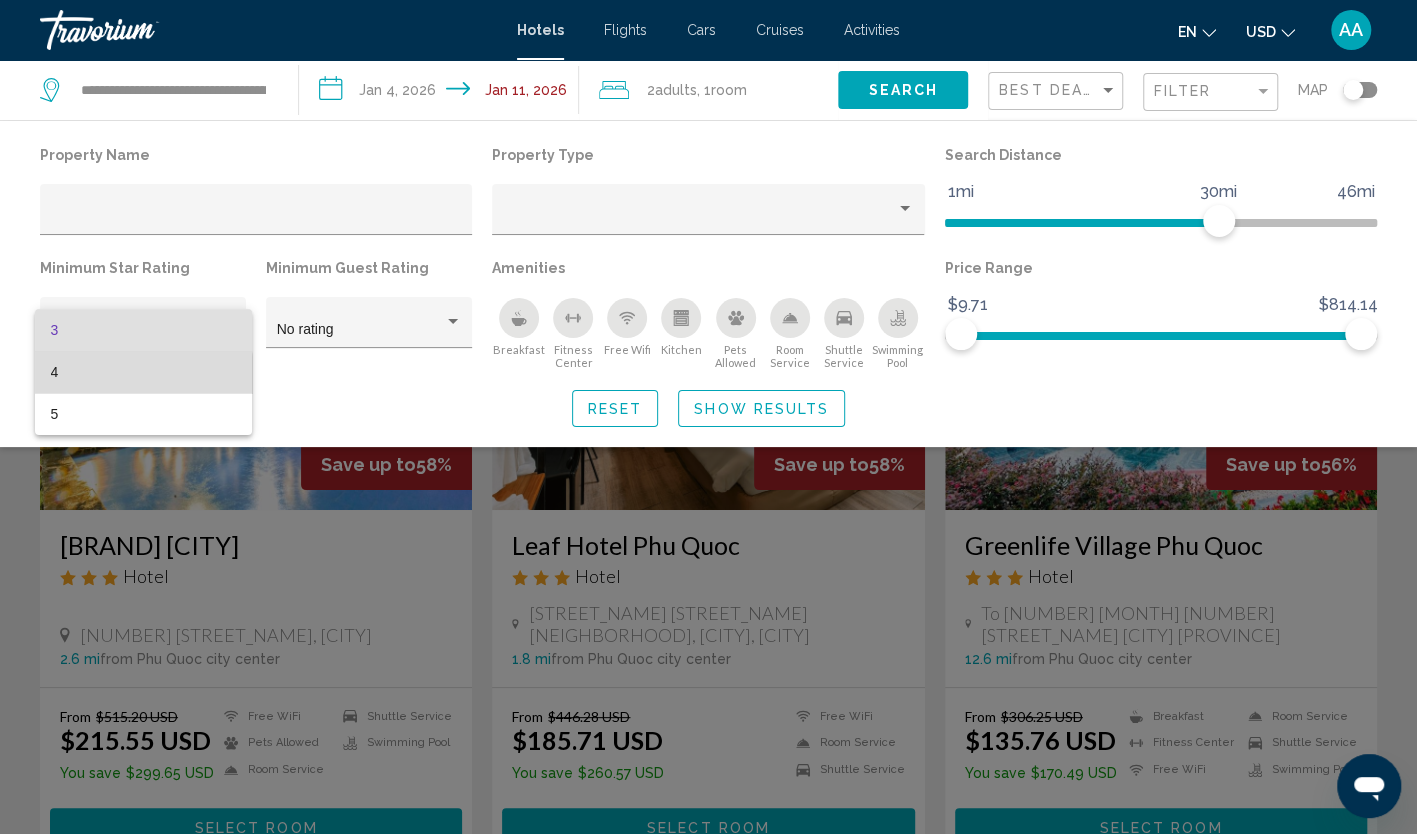 click on "4" at bounding box center [143, 372] 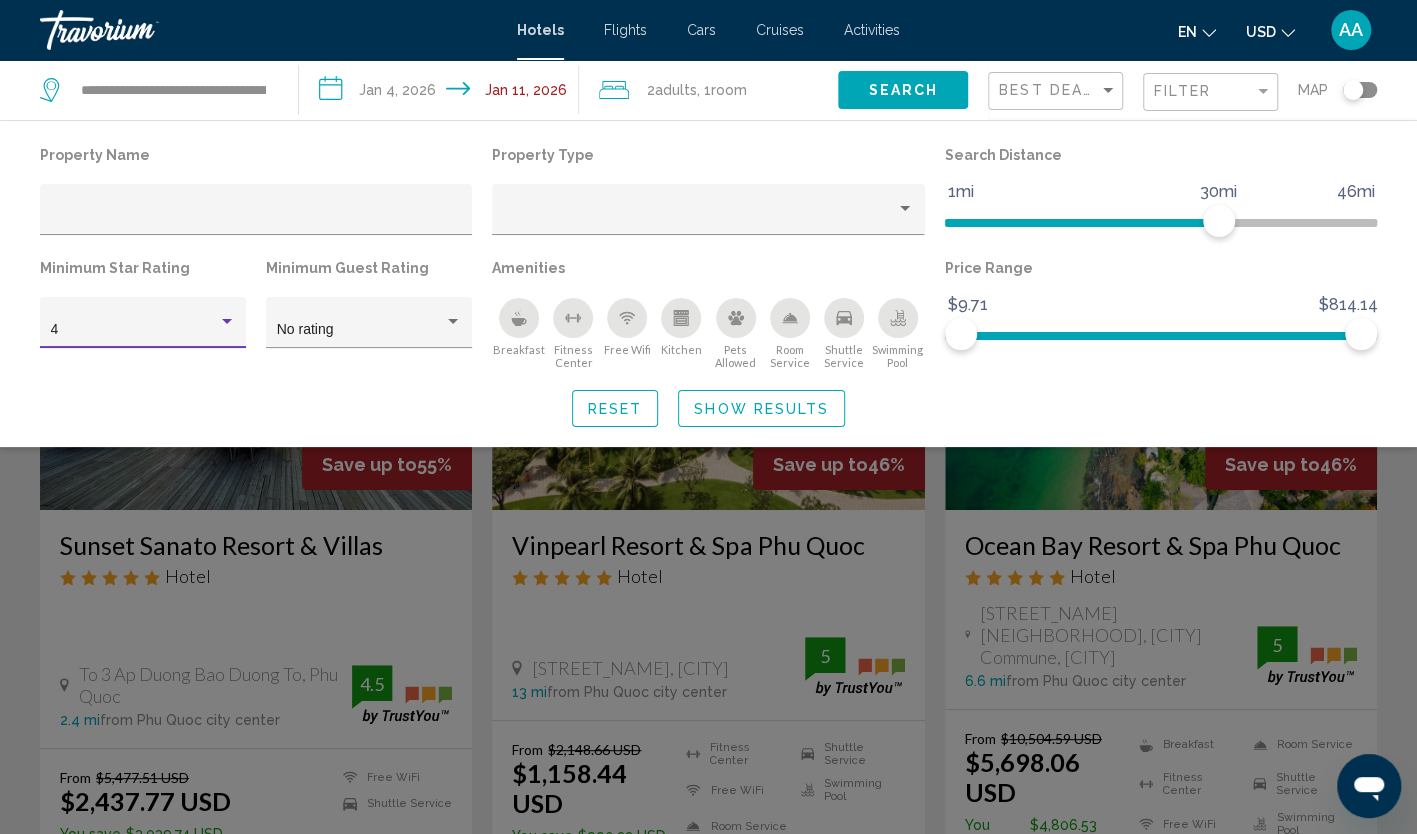 click on "Show Results" 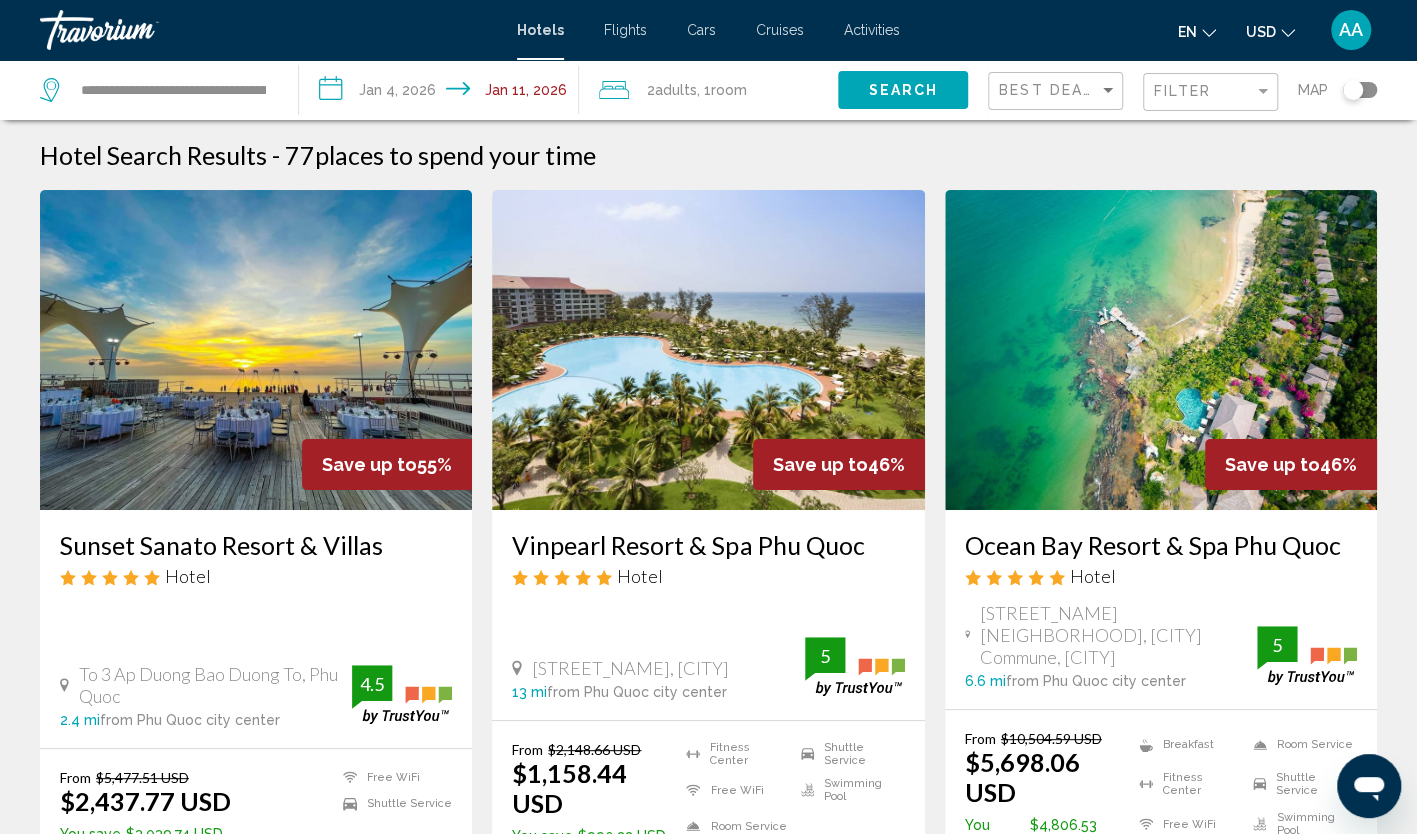 scroll, scrollTop: 100, scrollLeft: 0, axis: vertical 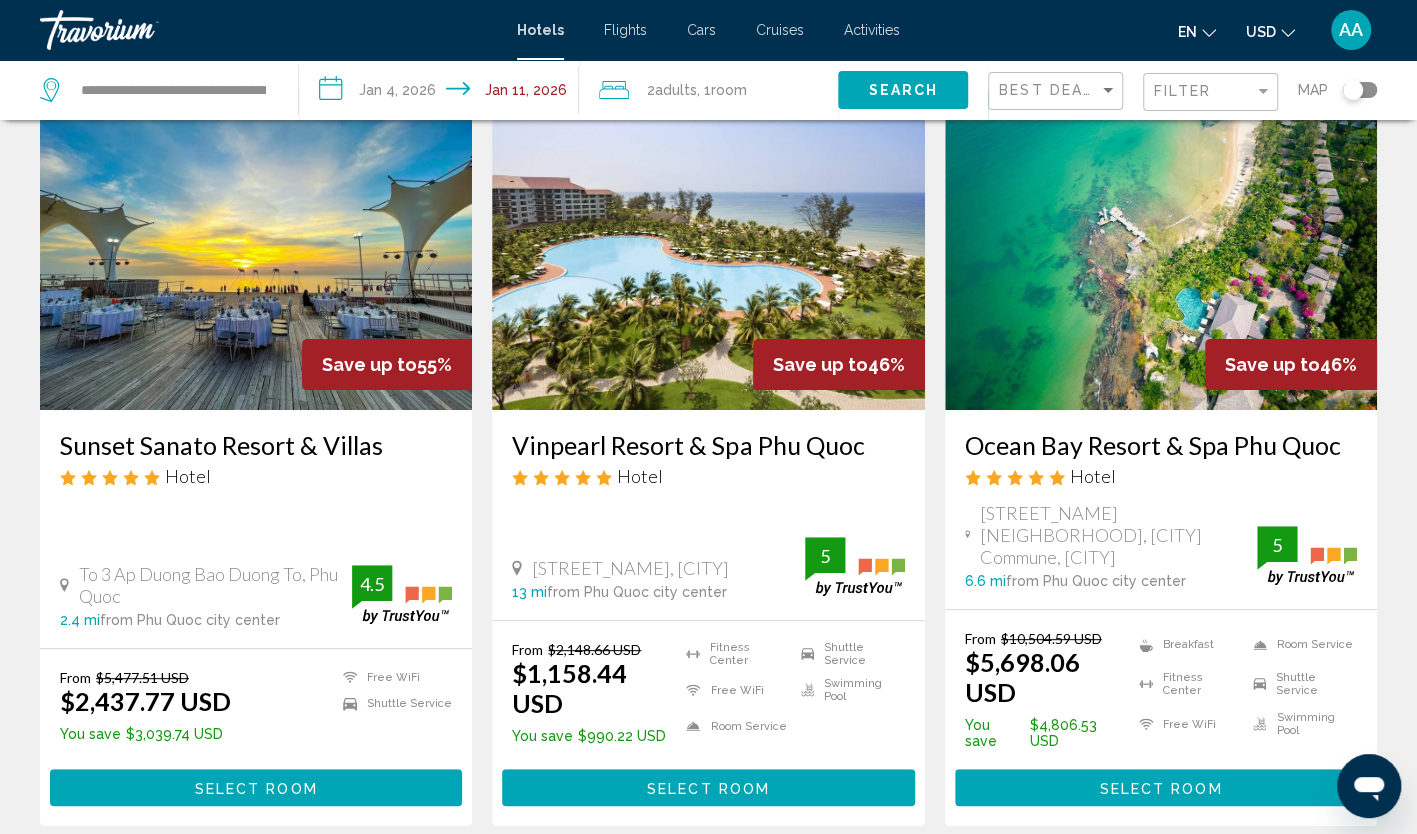 click at bounding box center (708, 250) 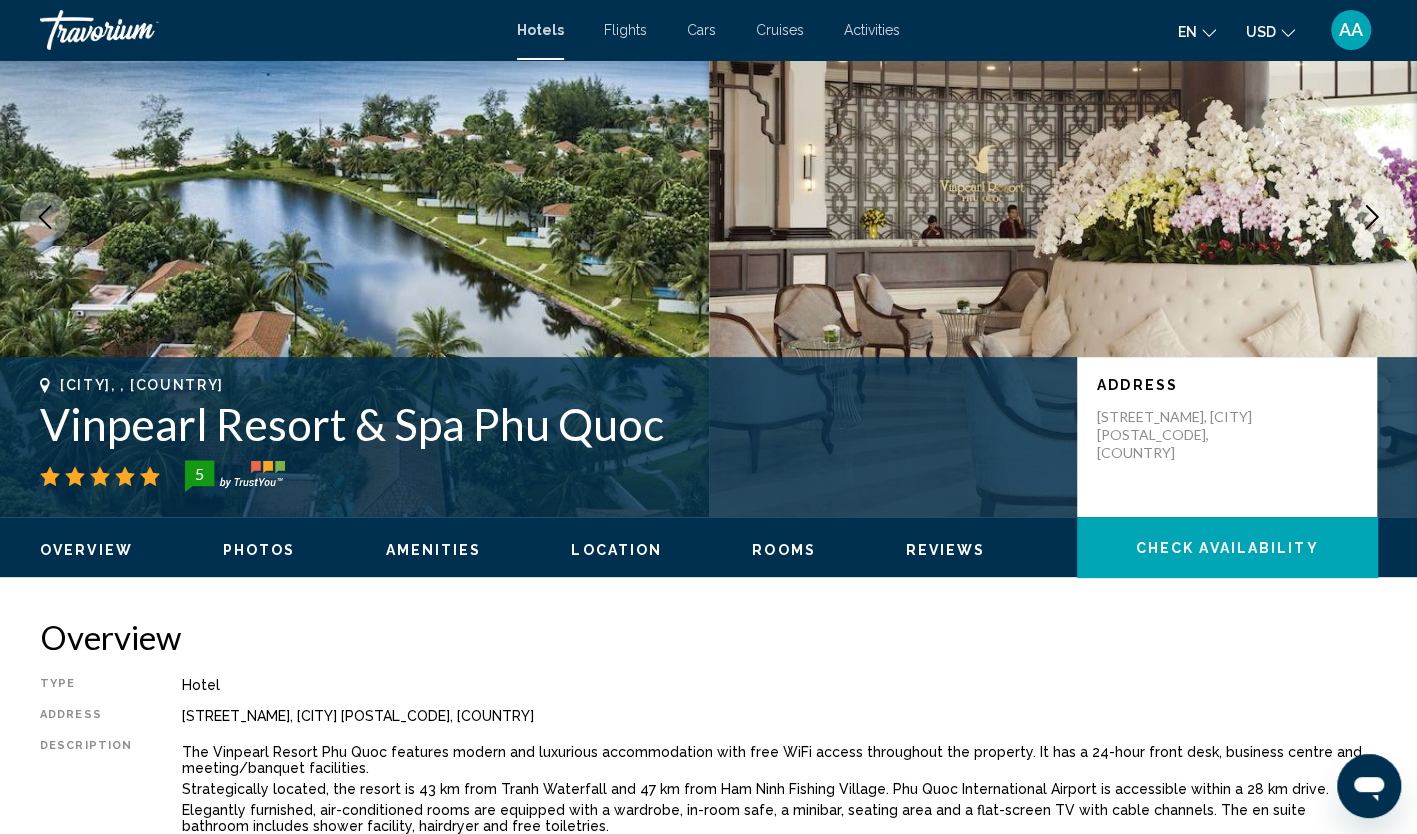 scroll, scrollTop: 100, scrollLeft: 0, axis: vertical 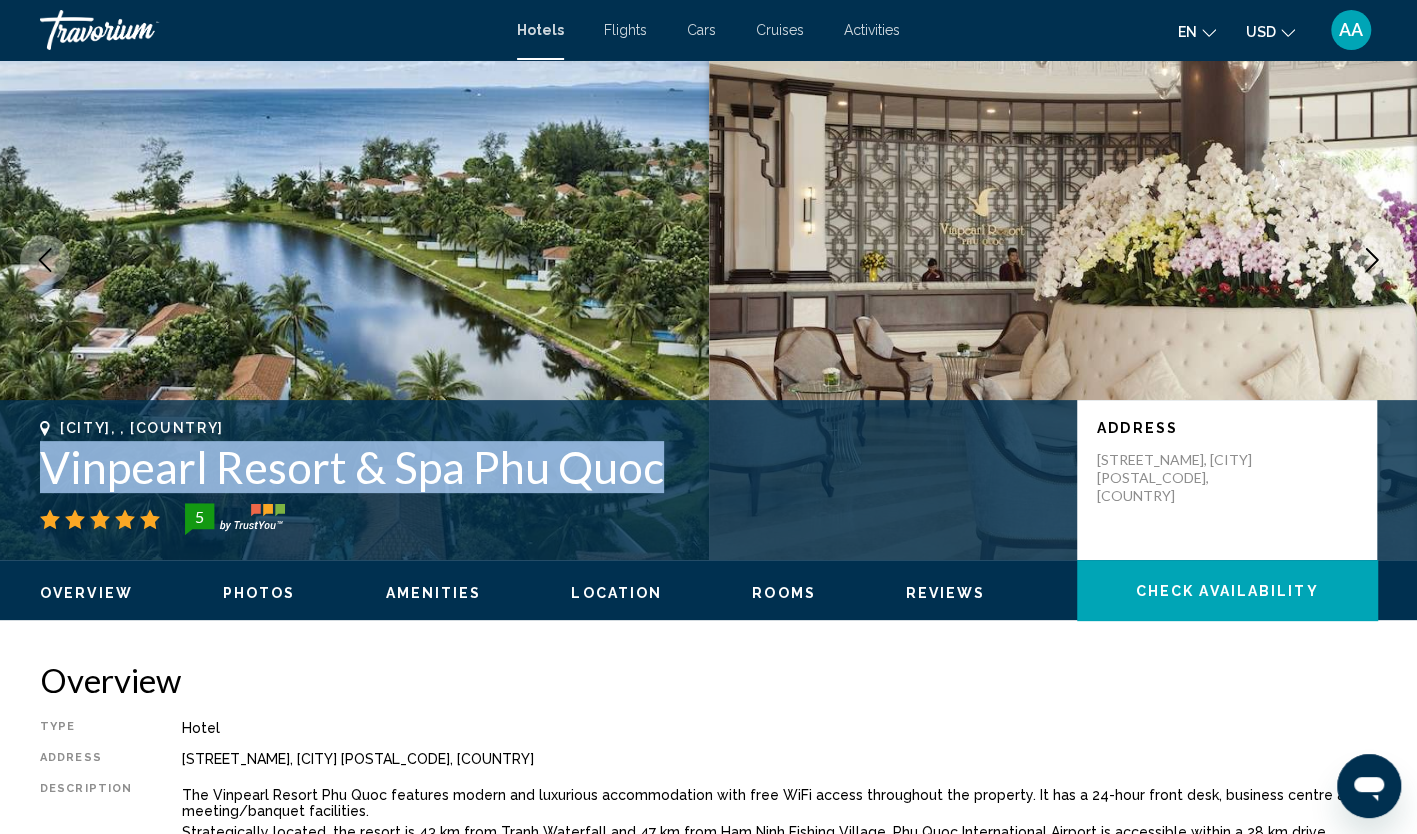drag, startPoint x: 621, startPoint y: 478, endPoint x: 19, endPoint y: 463, distance: 602.1868 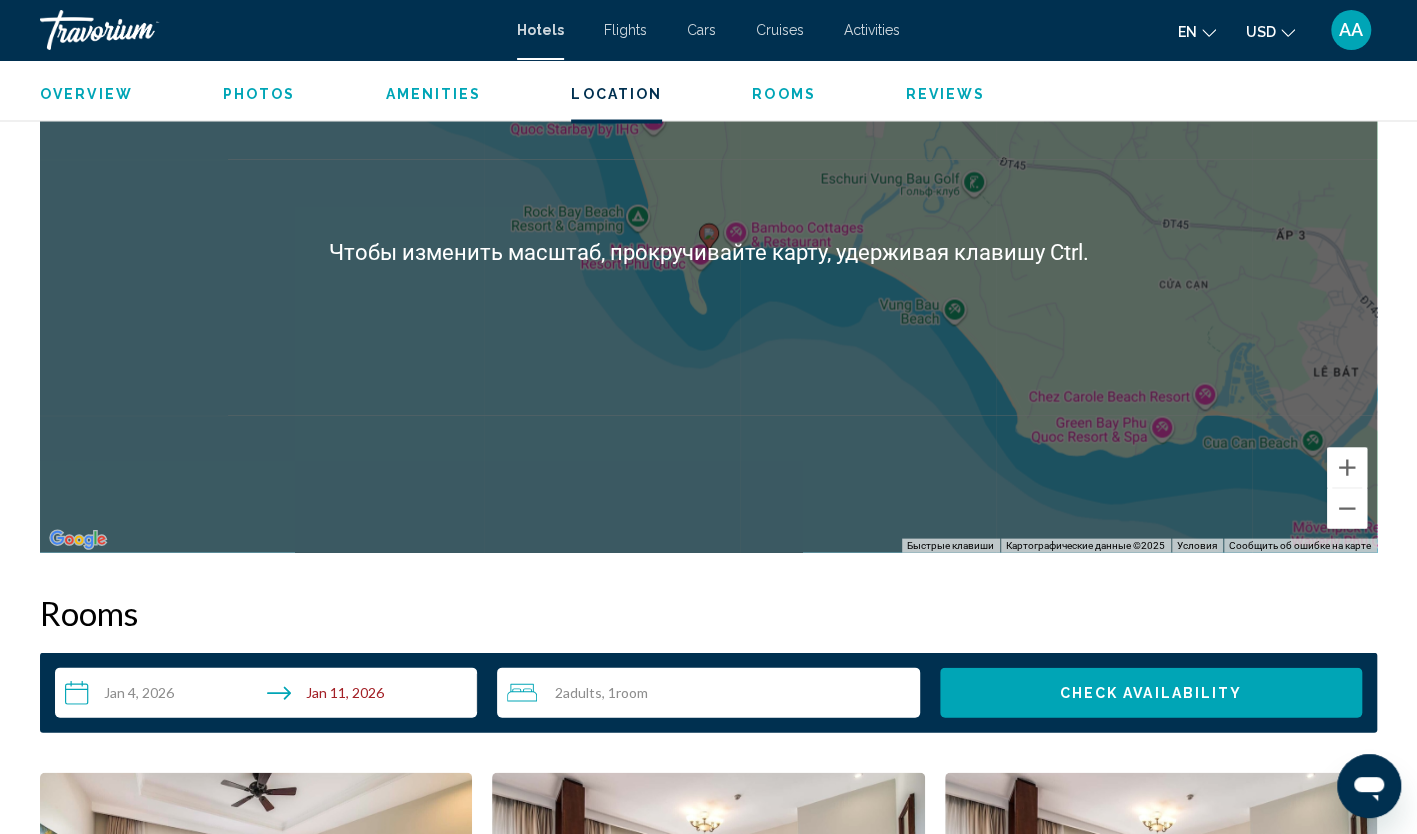 scroll, scrollTop: 2698, scrollLeft: 0, axis: vertical 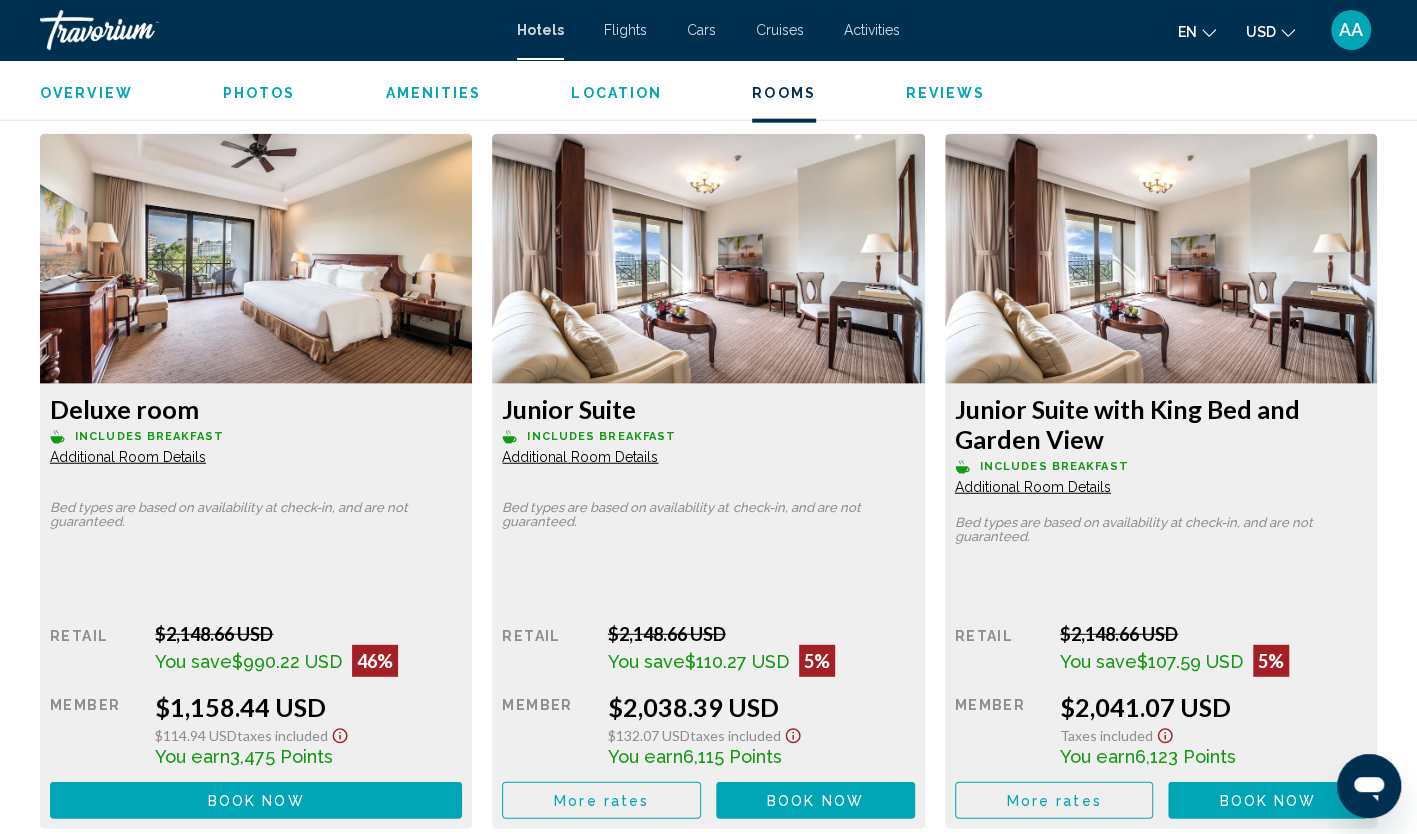 click on "Additional Room Details" at bounding box center [128, 457] 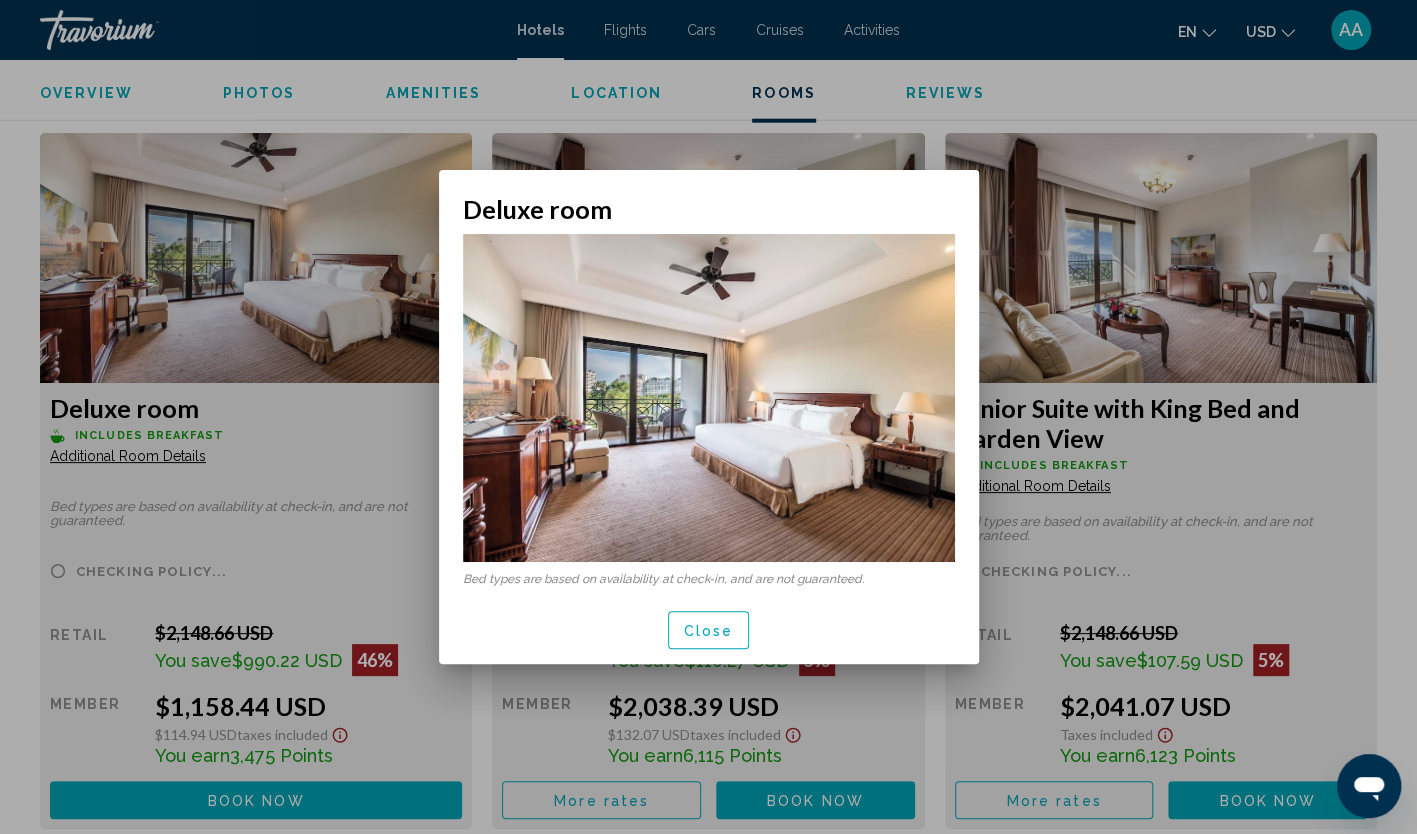 click on "Close" at bounding box center [709, 629] 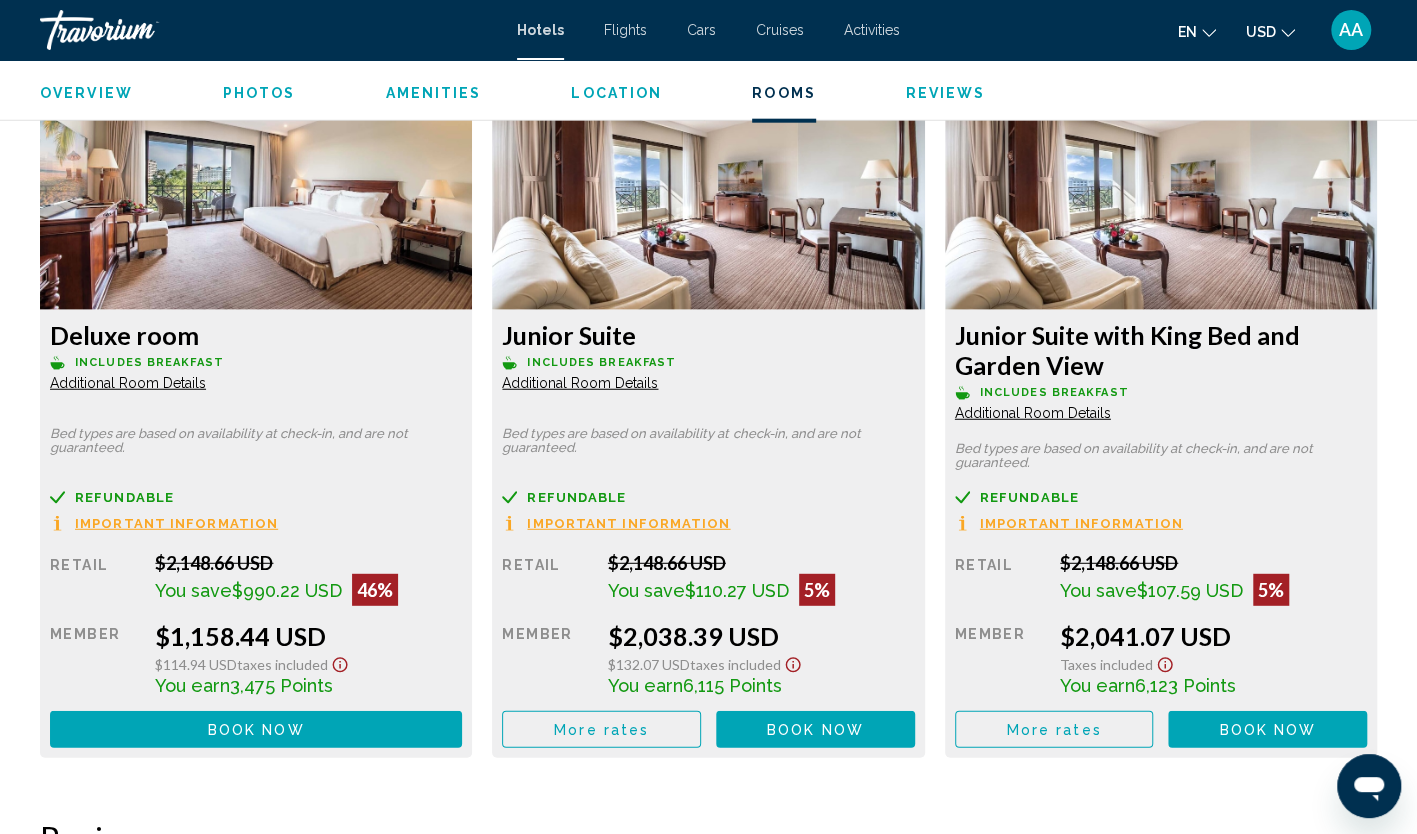 scroll, scrollTop: 2798, scrollLeft: 0, axis: vertical 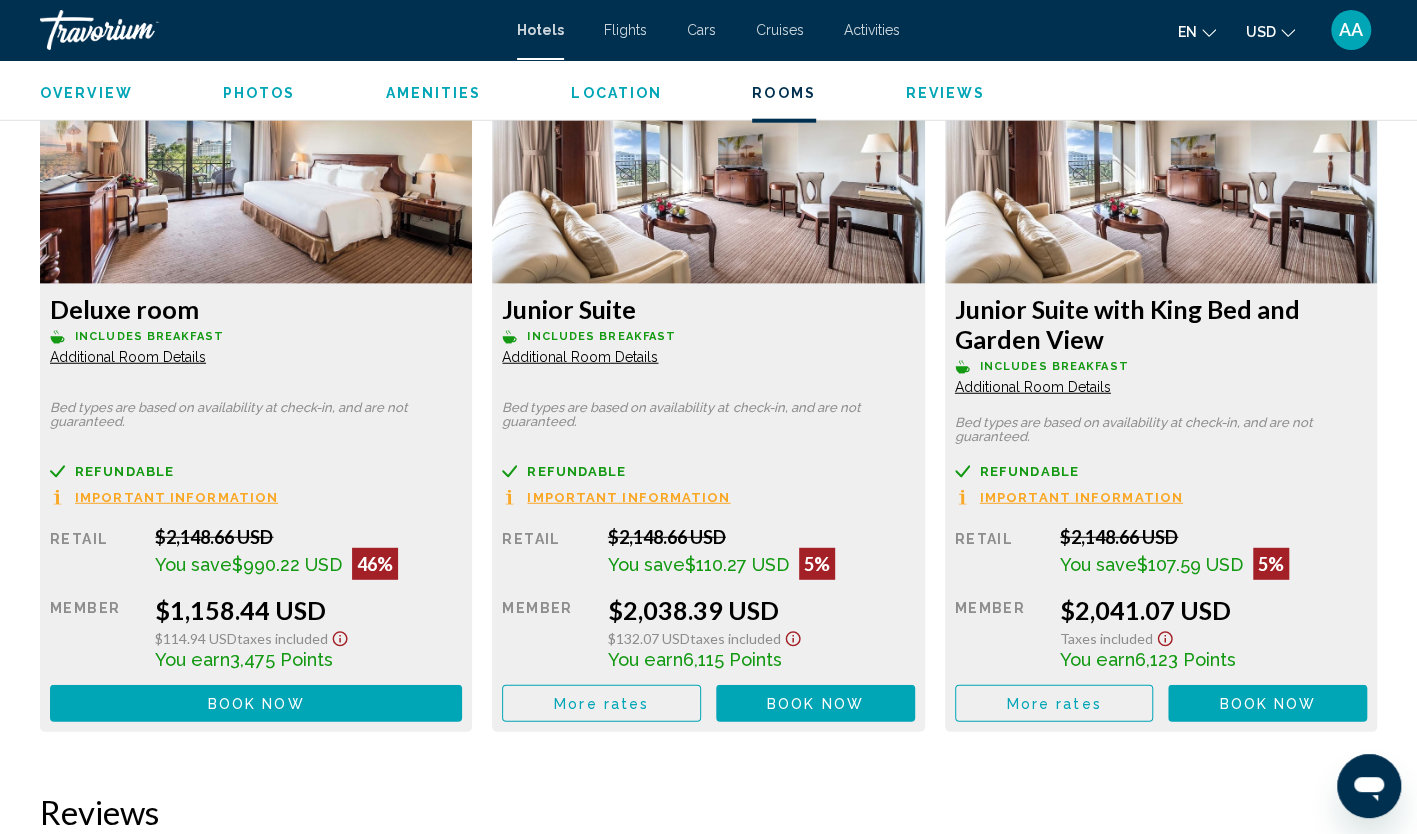 click on "Important Information" at bounding box center (176, 497) 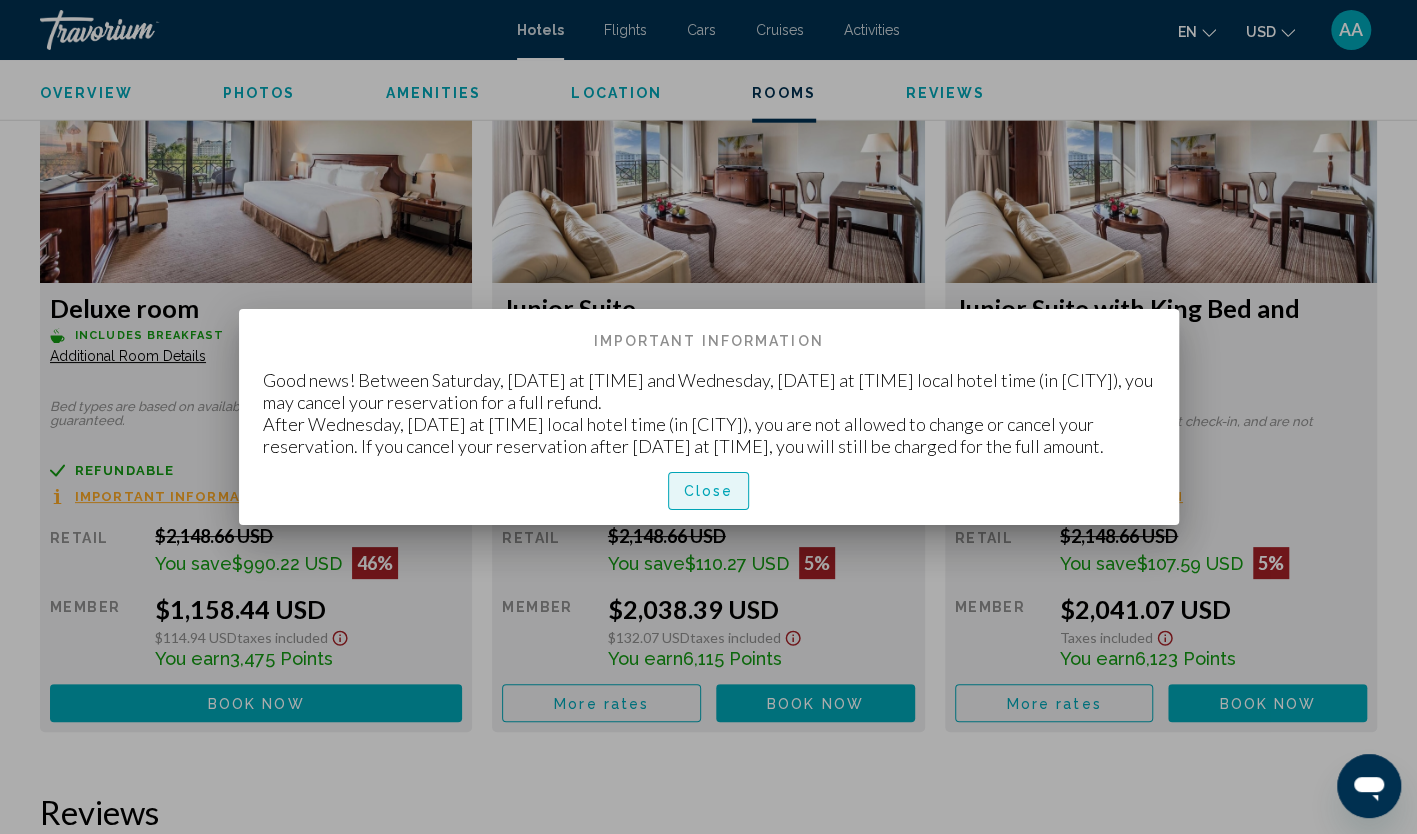 click on "Close" at bounding box center (709, 490) 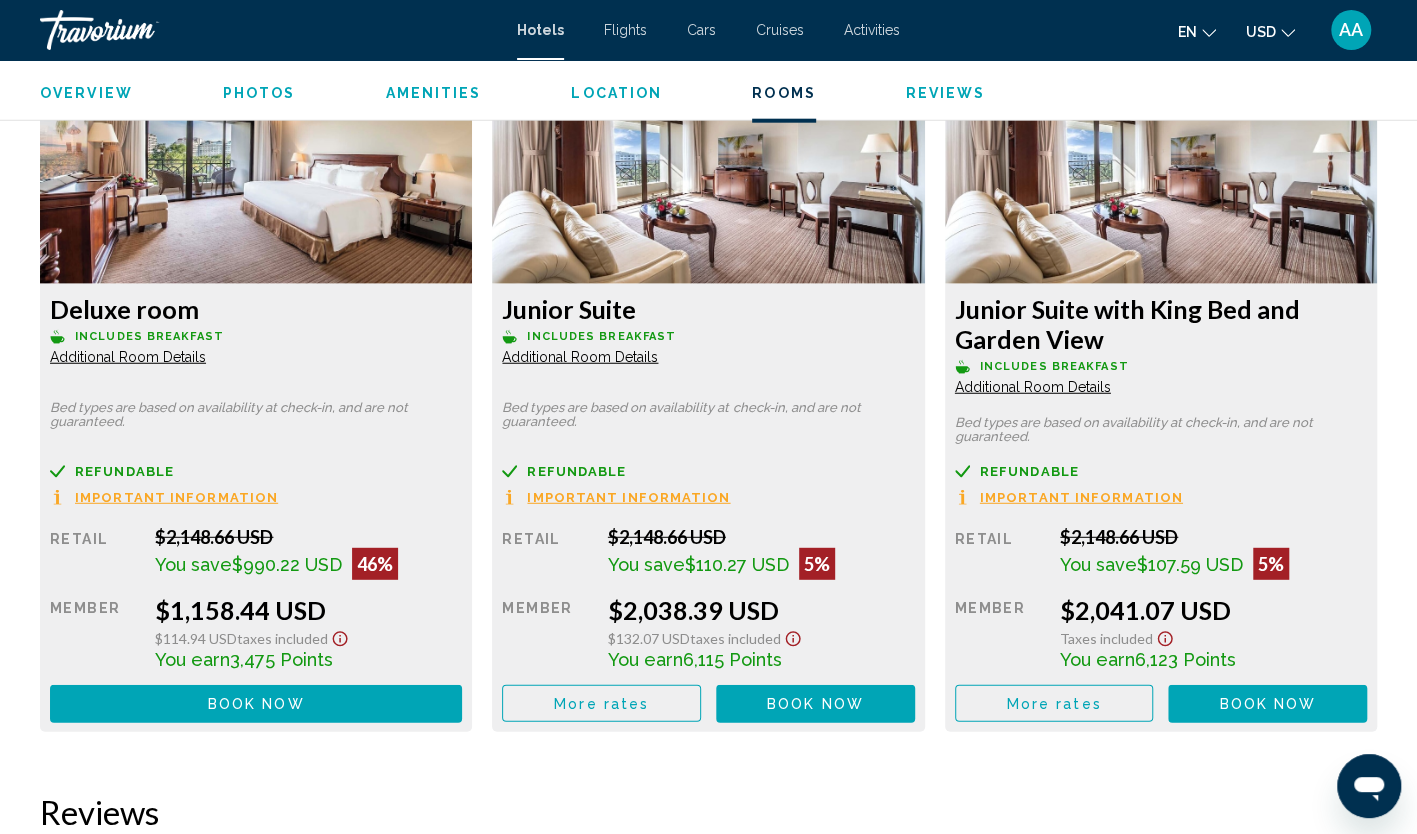 click on "Additional Room Details" at bounding box center [128, 357] 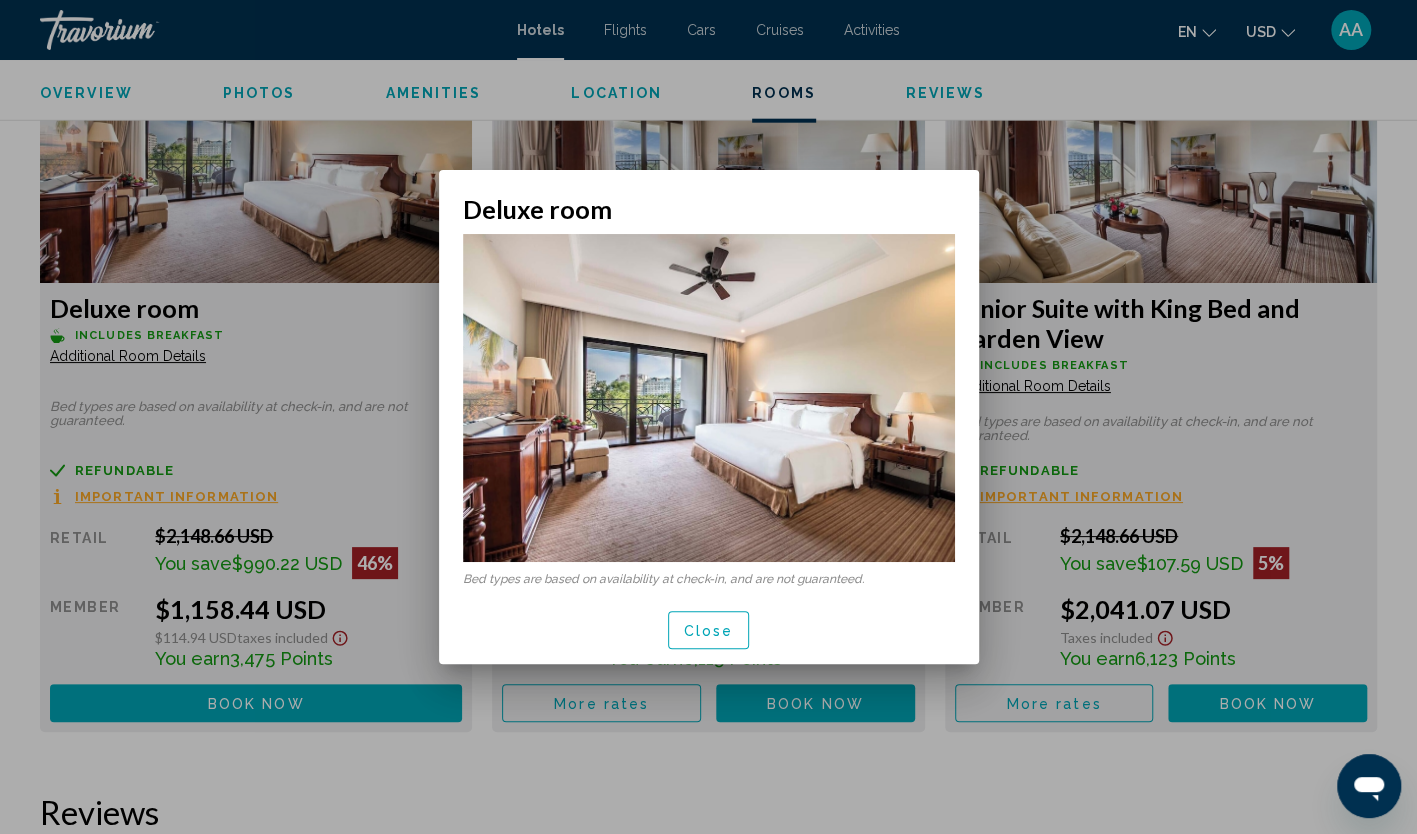 scroll, scrollTop: 0, scrollLeft: 0, axis: both 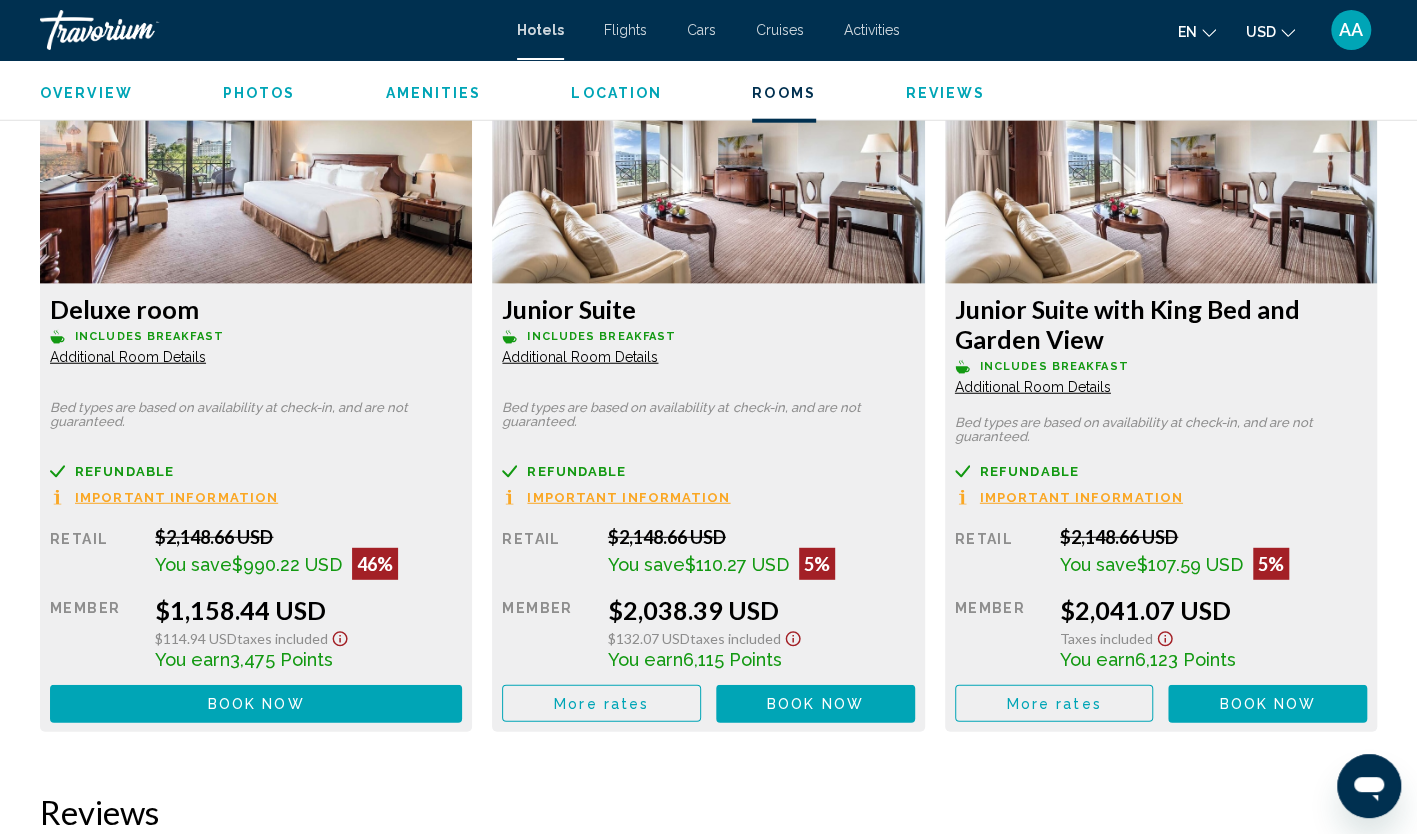 click at bounding box center (256, 159) 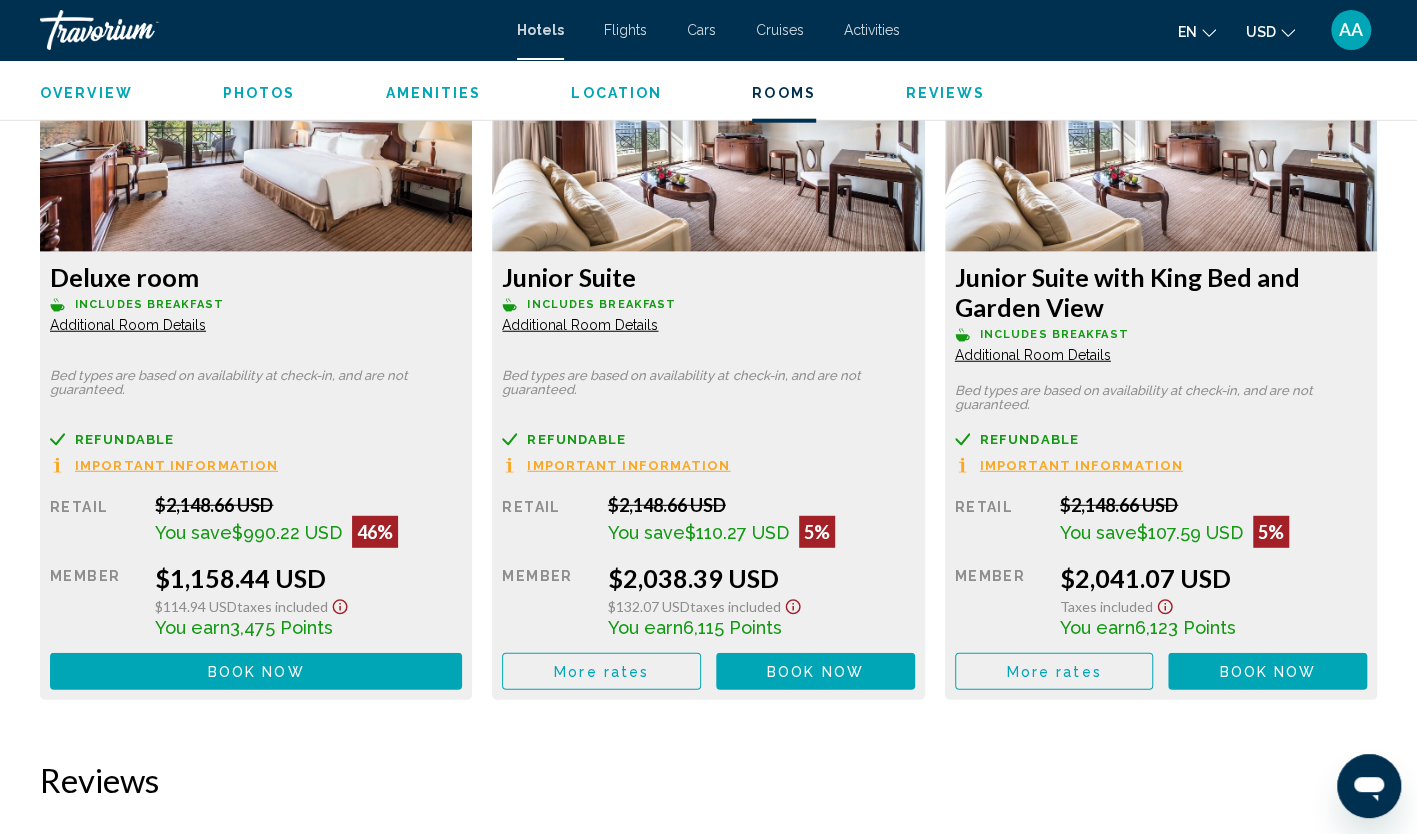 scroll, scrollTop: 2798, scrollLeft: 0, axis: vertical 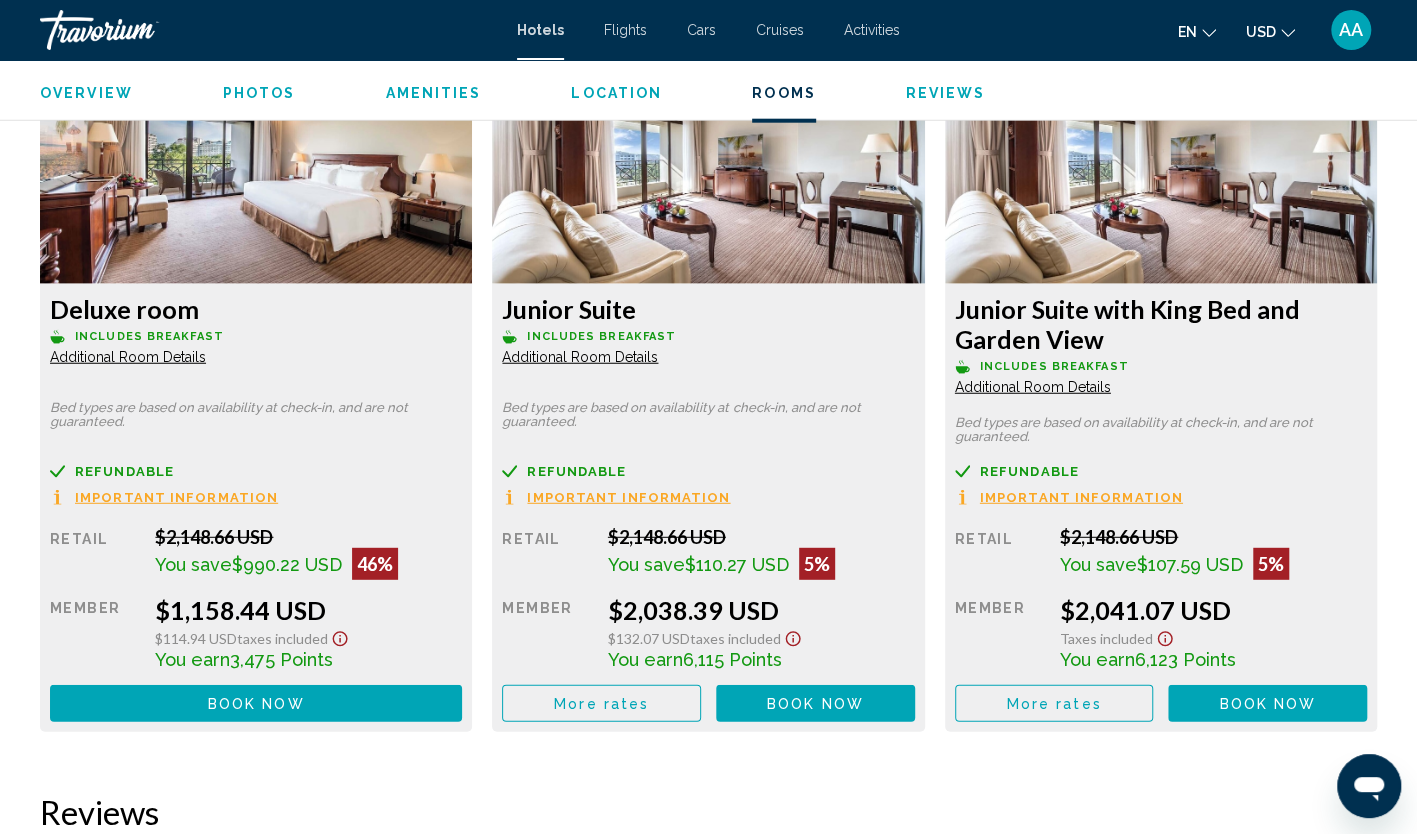 click on "Additional Room Details" at bounding box center [128, 357] 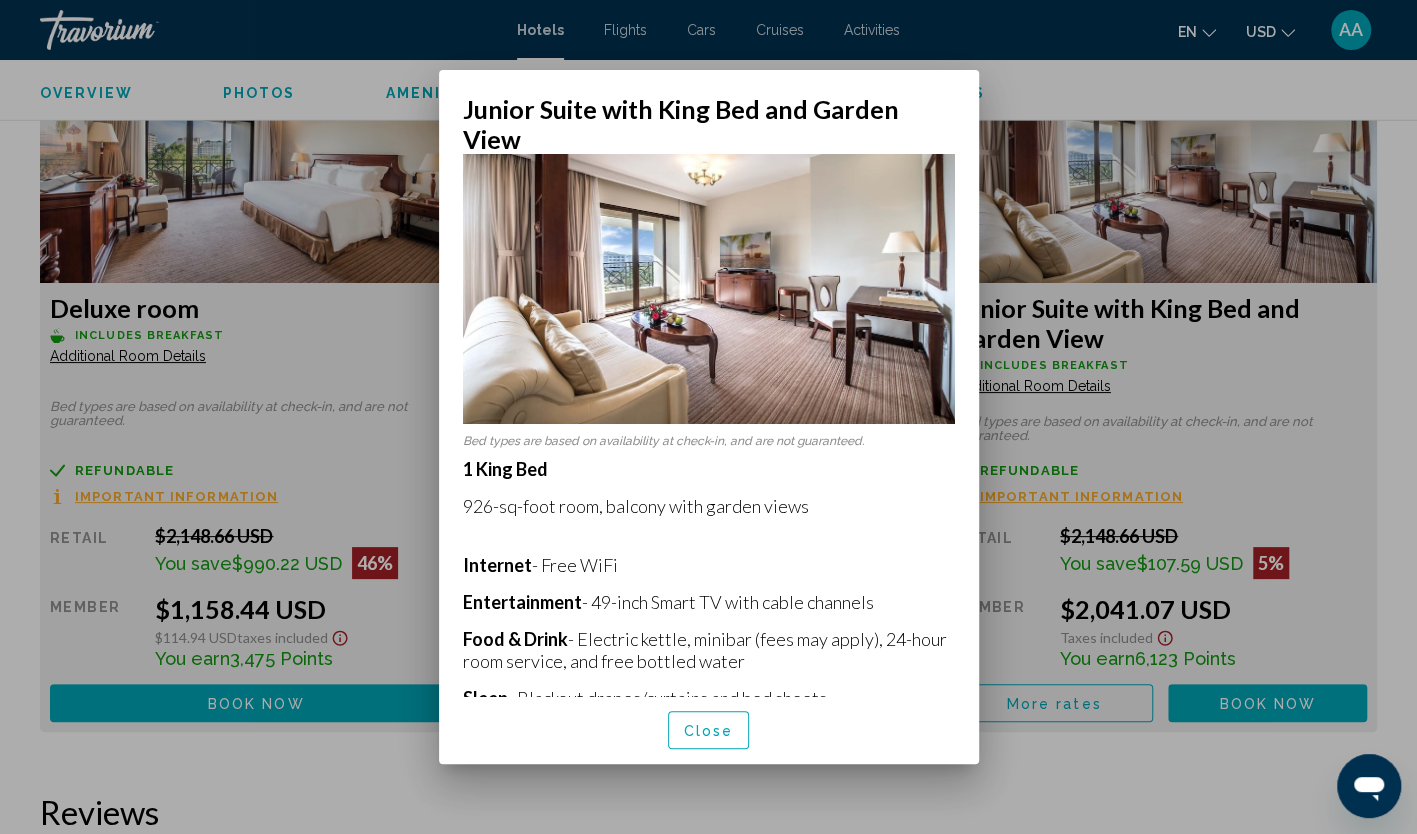 scroll, scrollTop: 100, scrollLeft: 0, axis: vertical 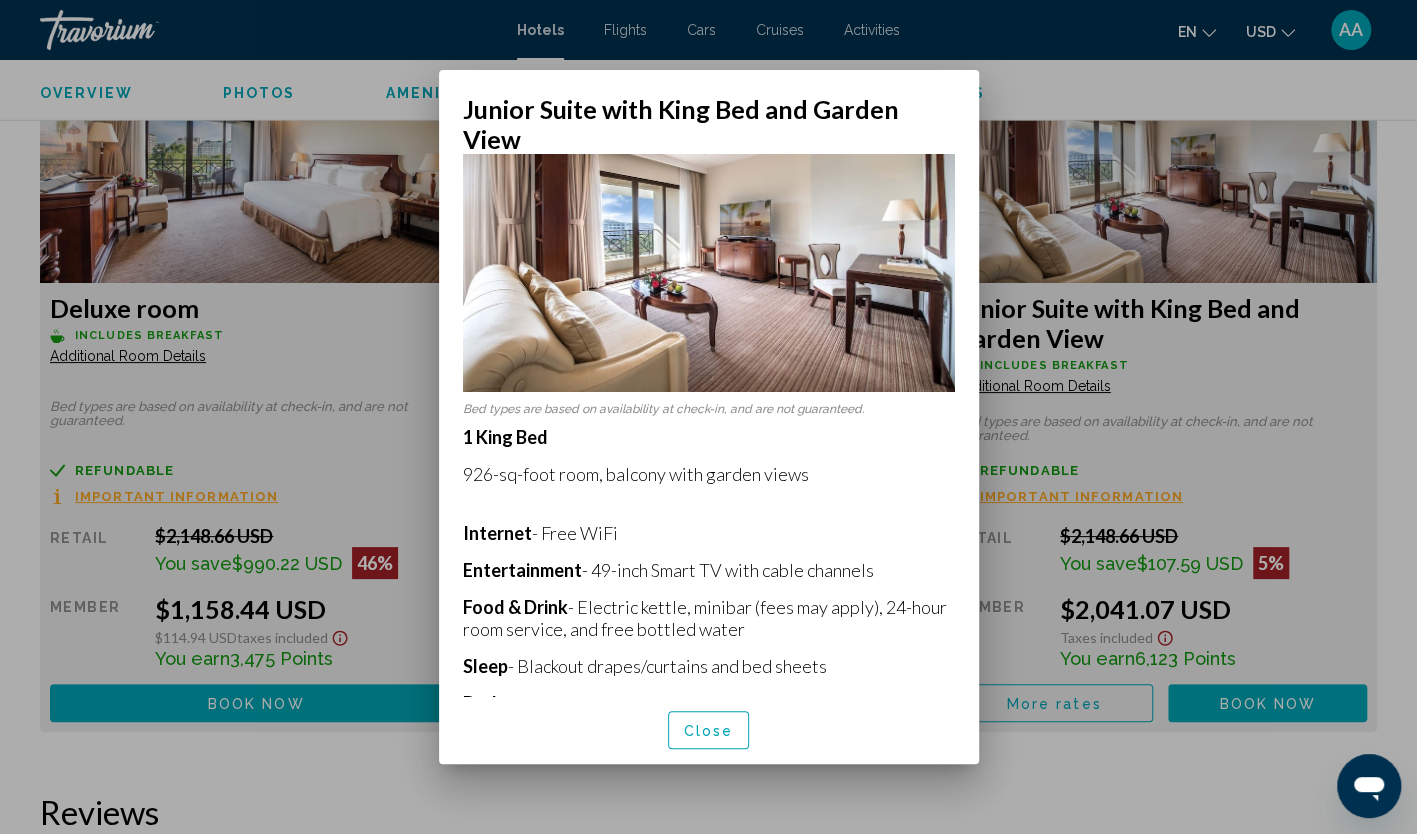 drag, startPoint x: 592, startPoint y: 453, endPoint x: 472, endPoint y: 451, distance: 120.01666 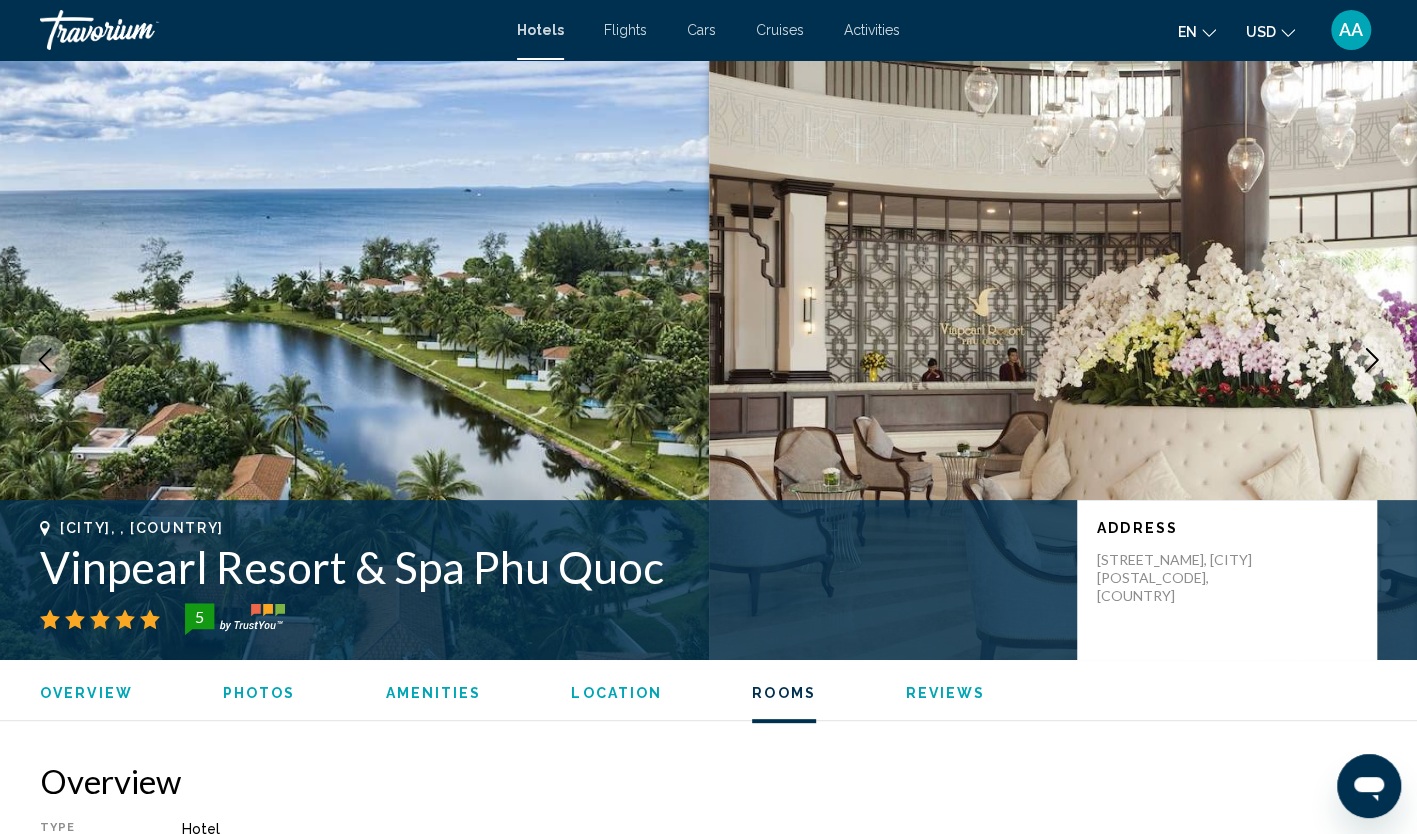 scroll, scrollTop: 2798, scrollLeft: 0, axis: vertical 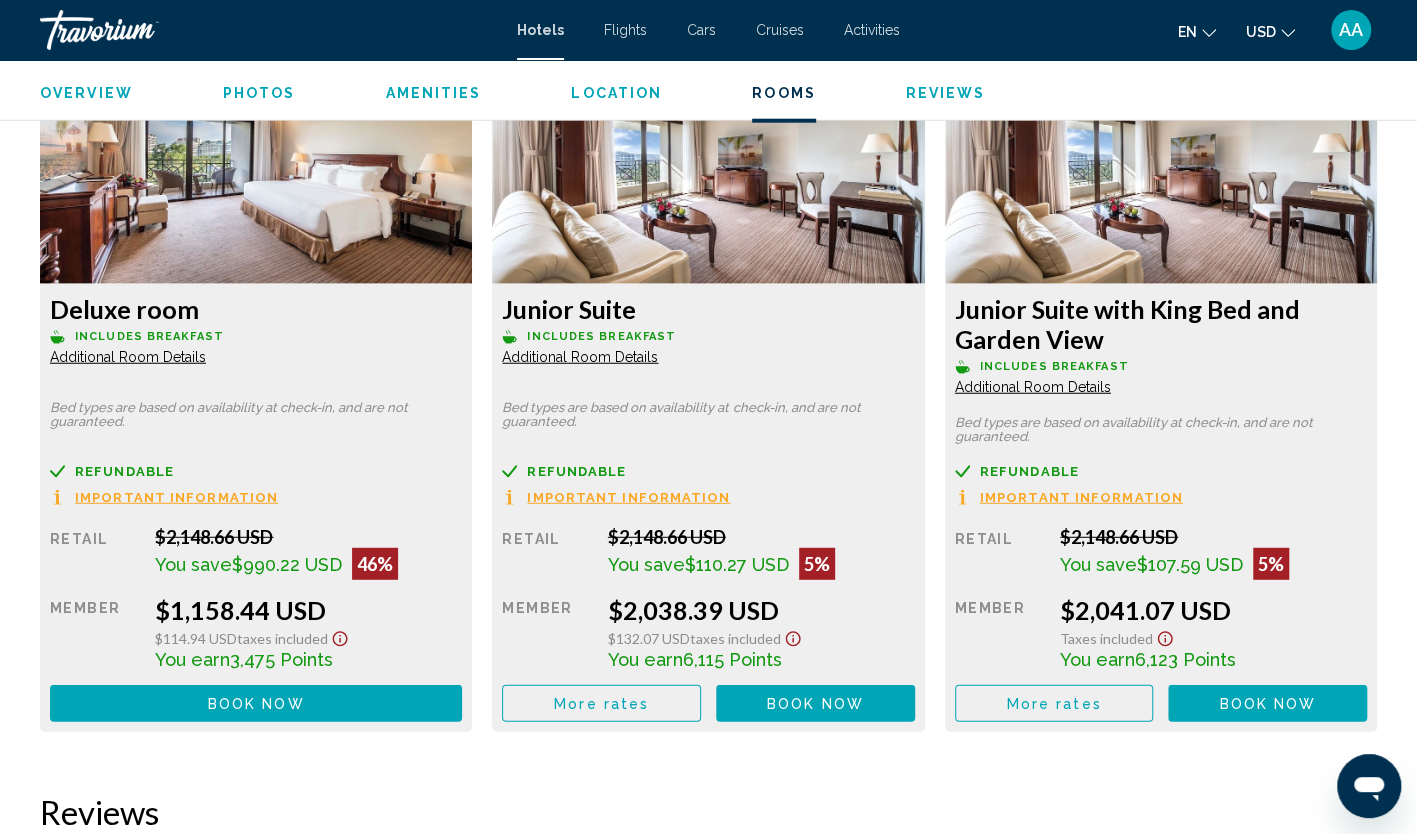 drag, startPoint x: 1226, startPoint y: 608, endPoint x: 1070, endPoint y: 617, distance: 156.2594 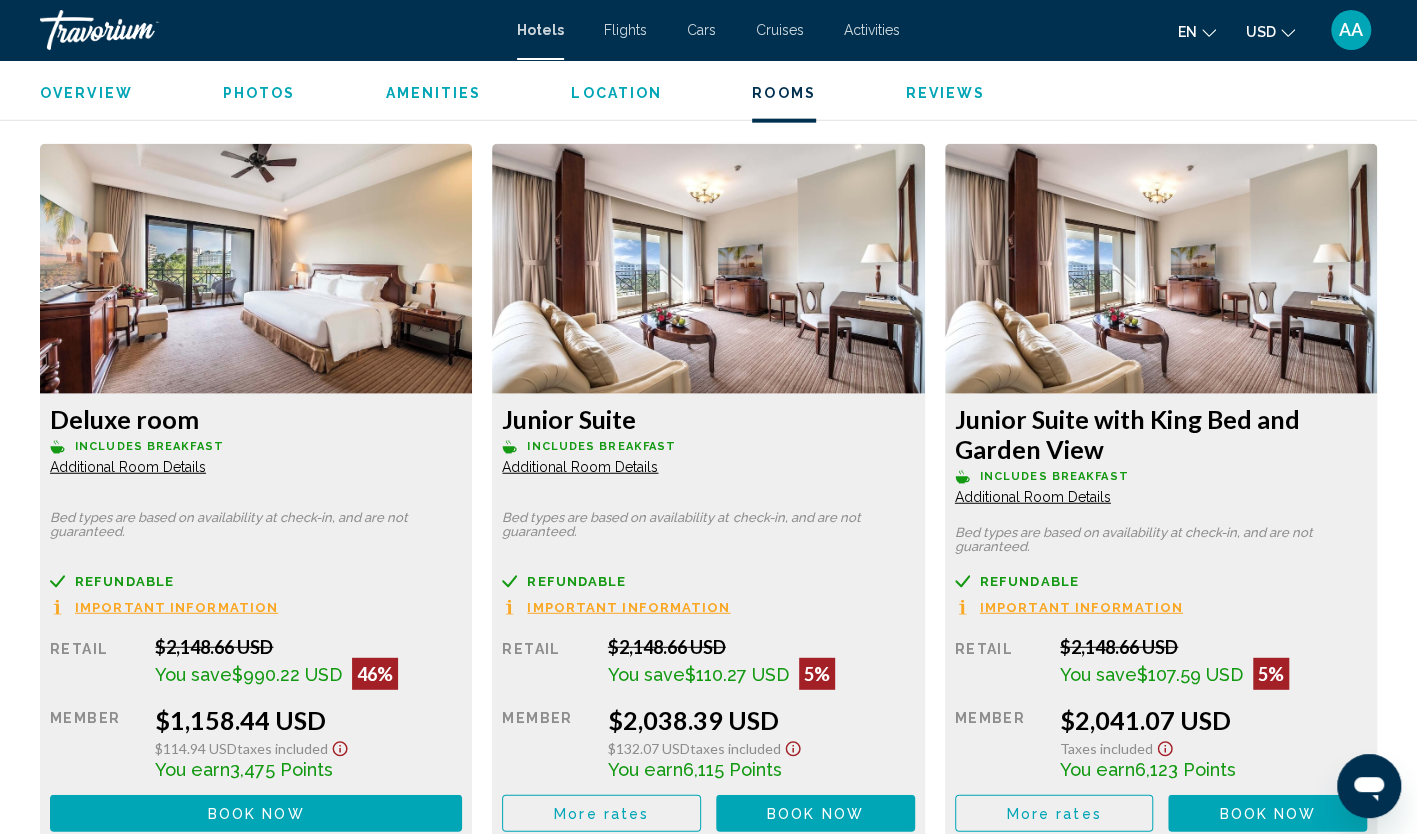 scroll, scrollTop: 2698, scrollLeft: 0, axis: vertical 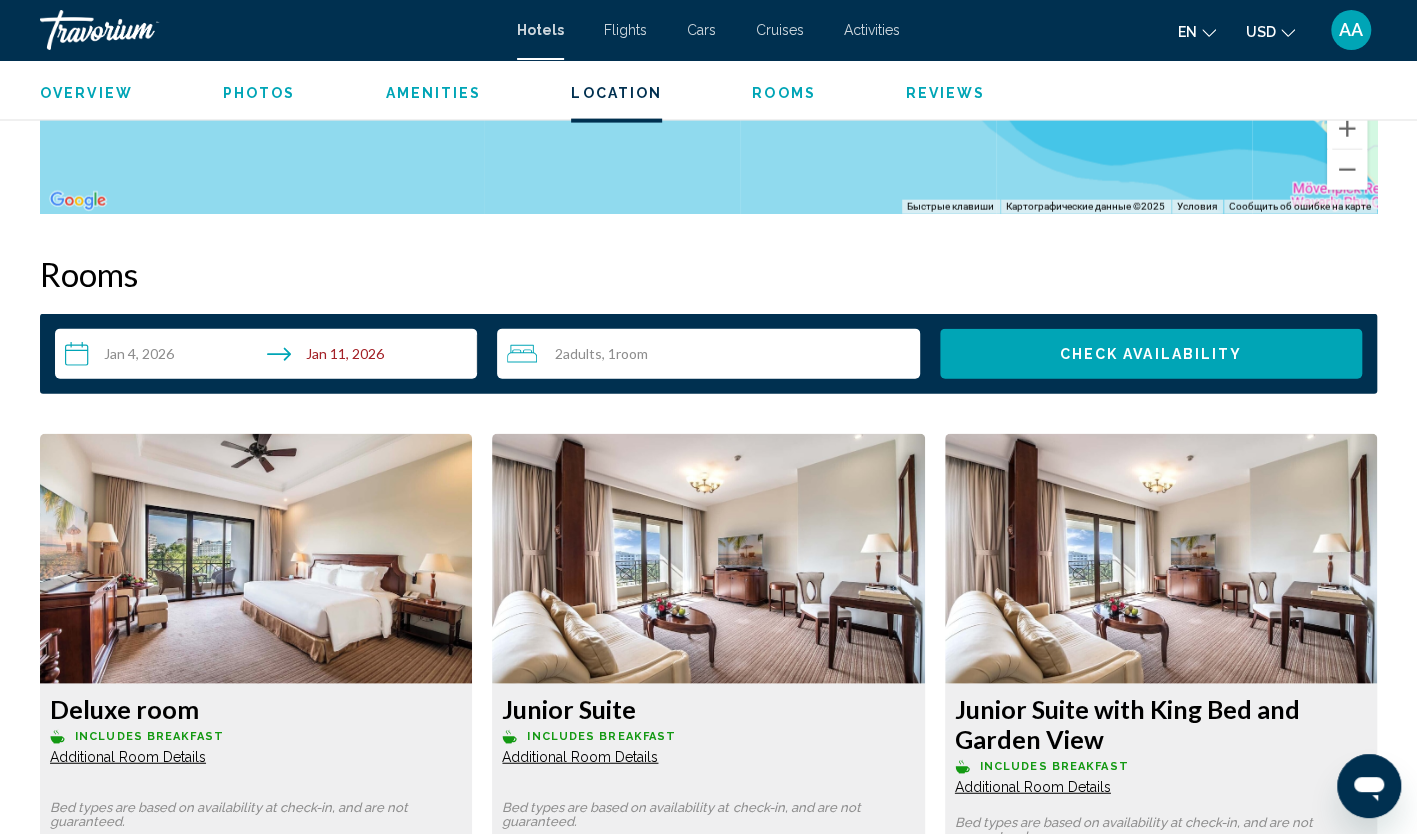 click on "**********" at bounding box center (270, 357) 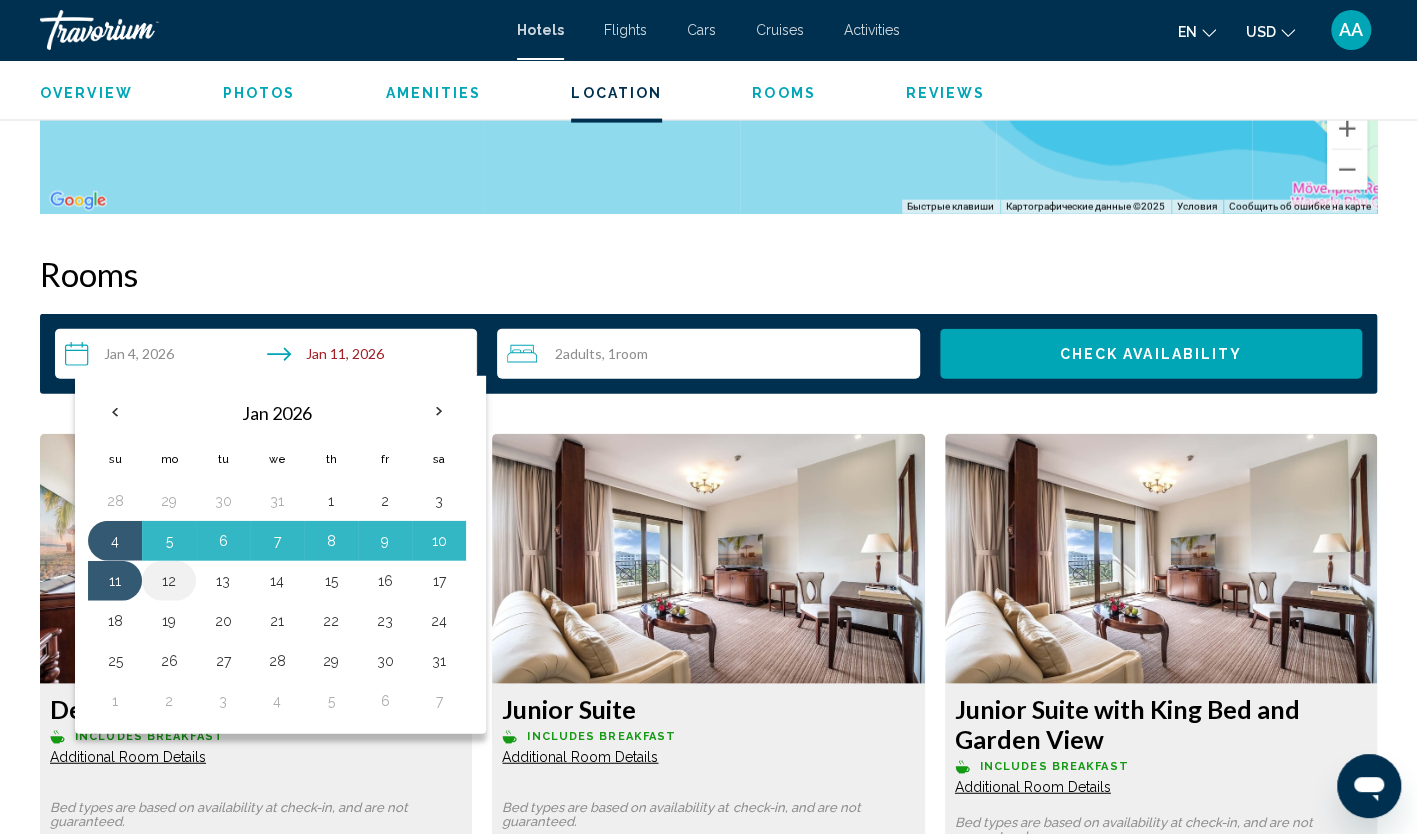 click on "12" at bounding box center [169, 581] 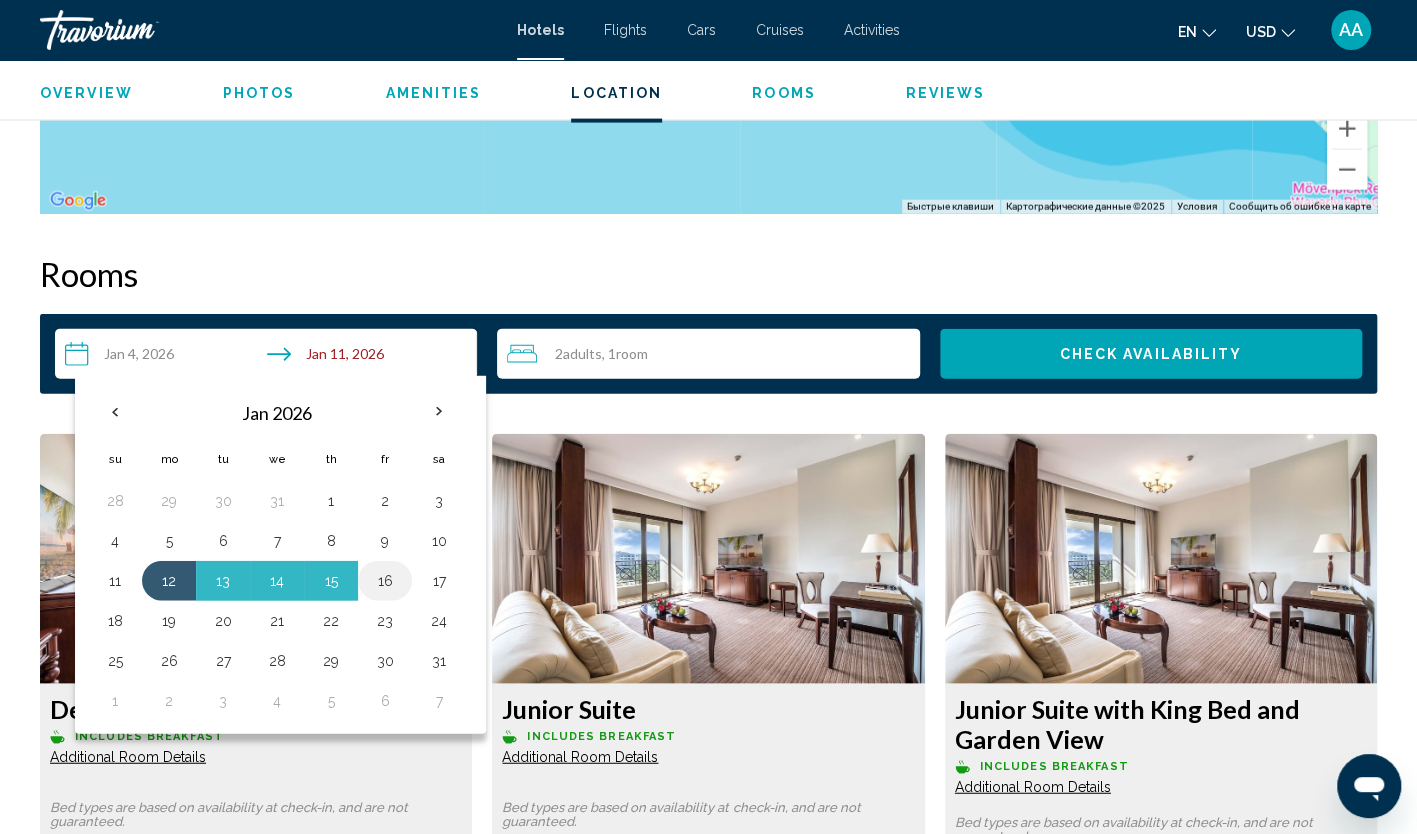 click on "16" at bounding box center (385, 581) 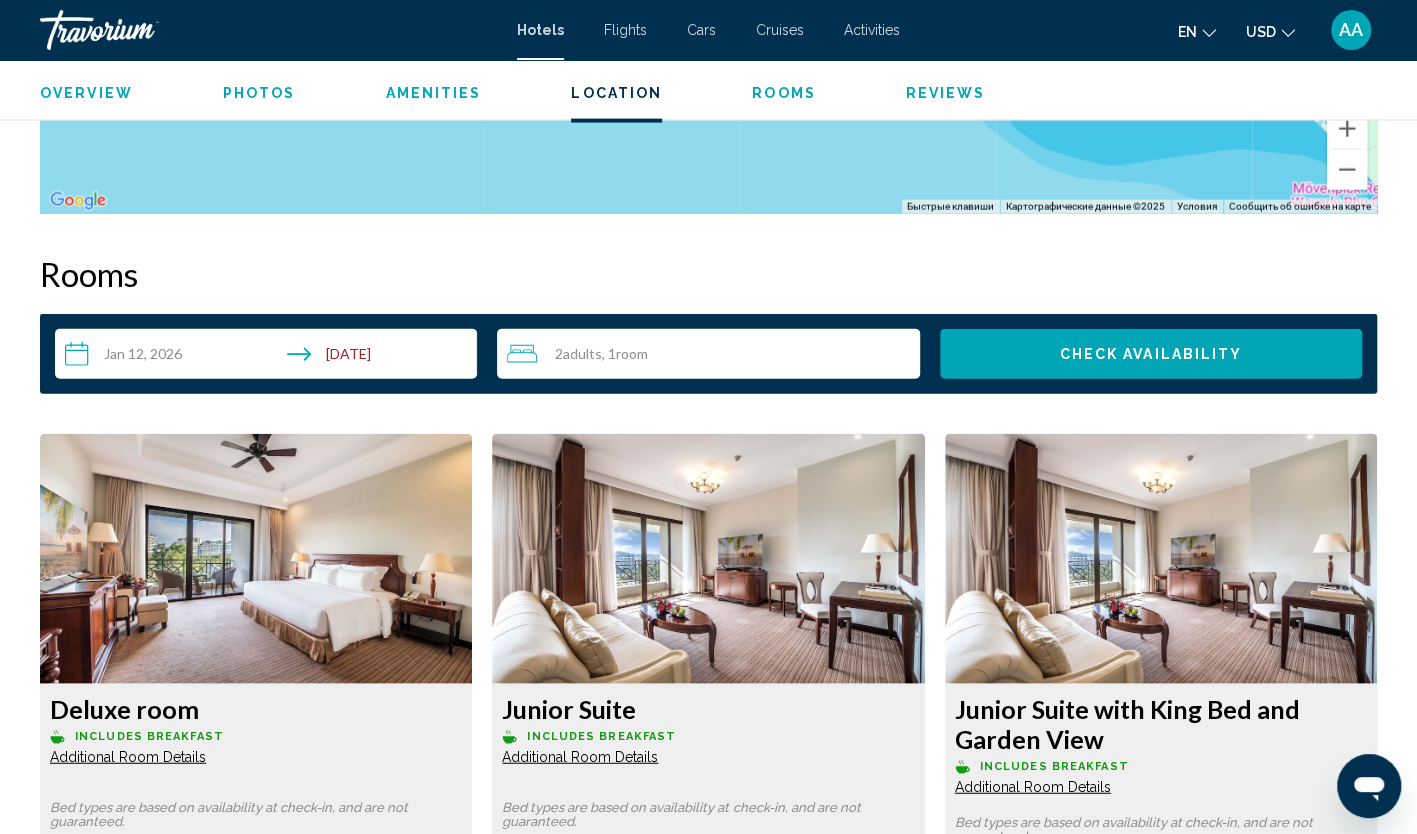 click on "**********" at bounding box center [270, 357] 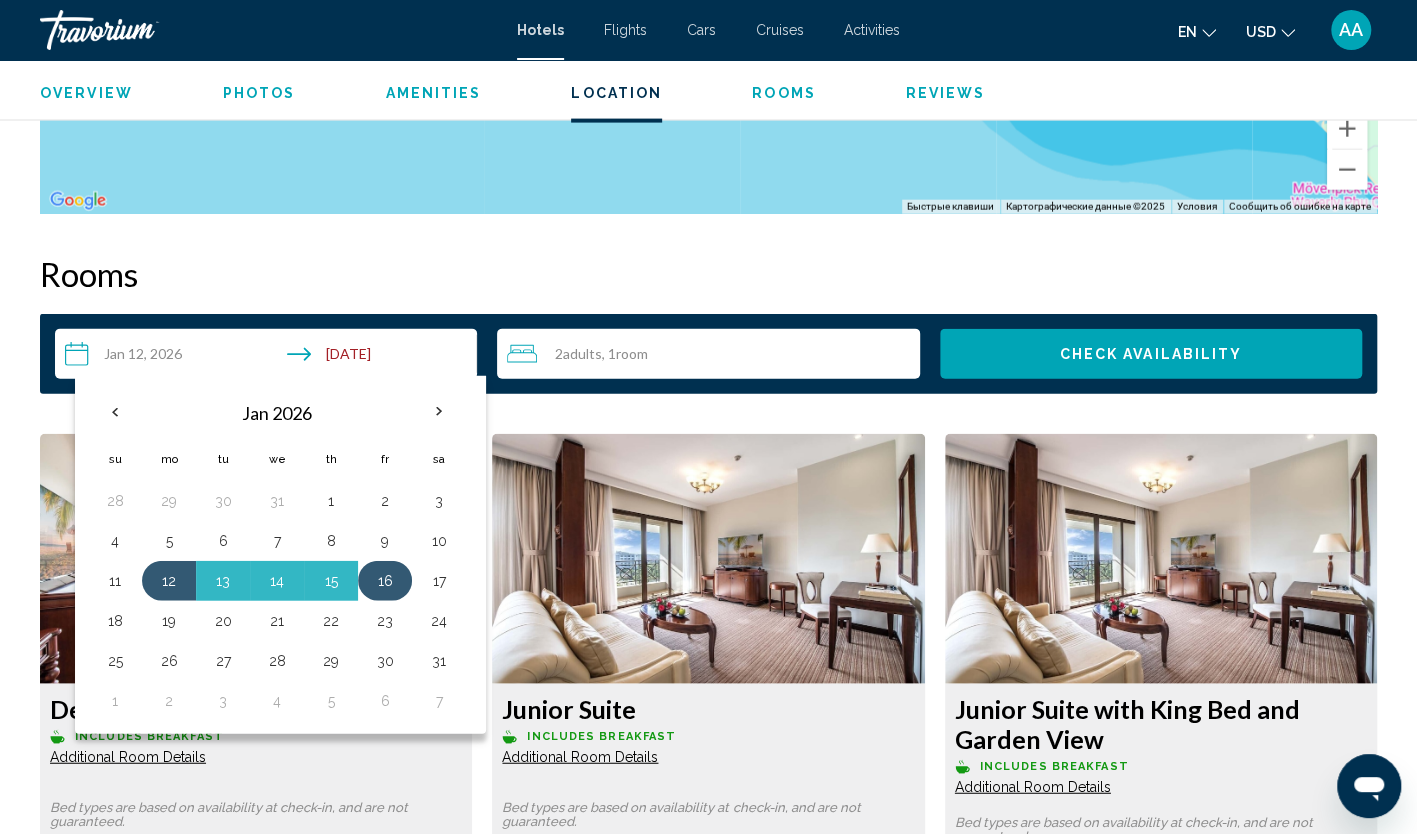 click on "16" at bounding box center [385, 581] 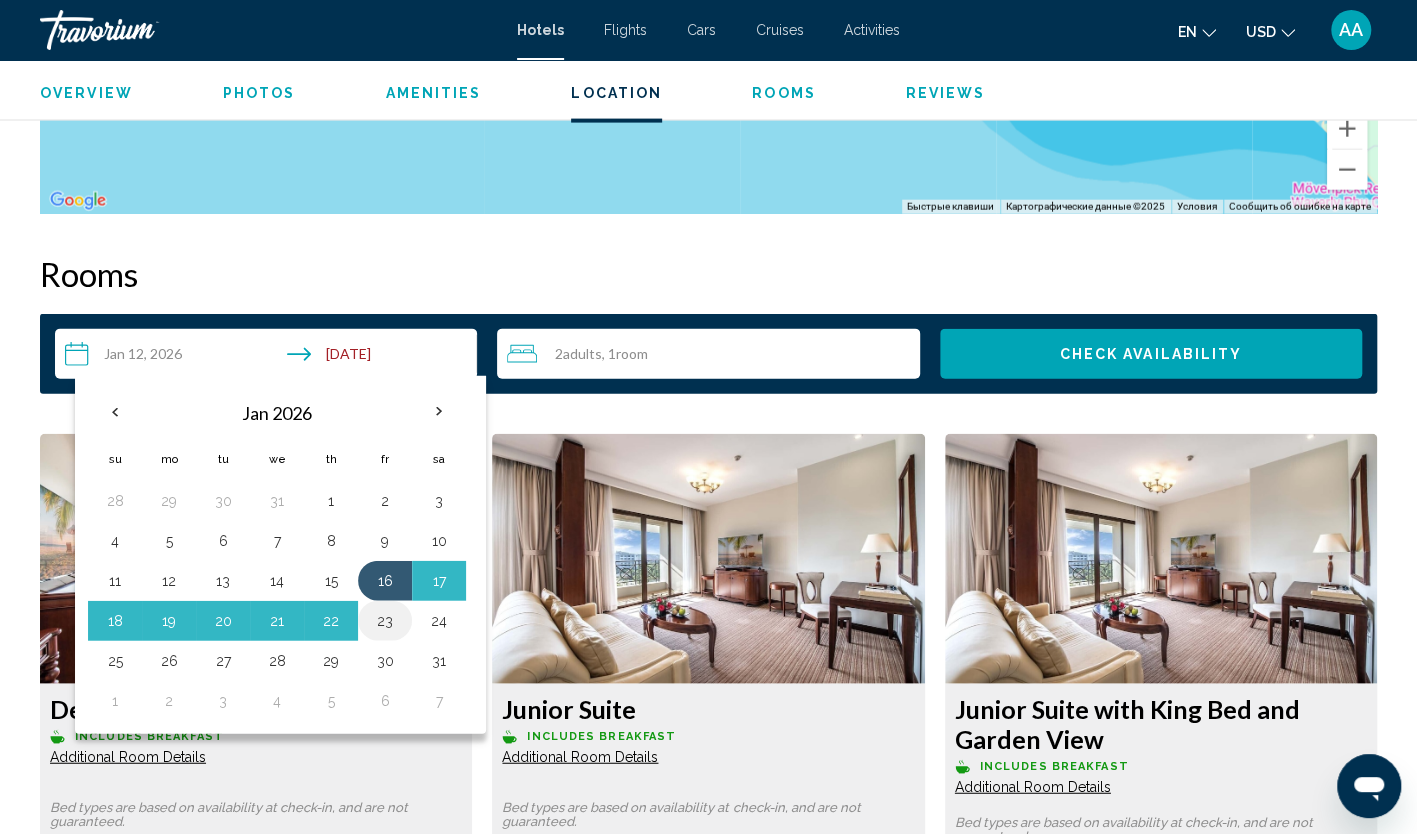 click on "23" at bounding box center (385, 621) 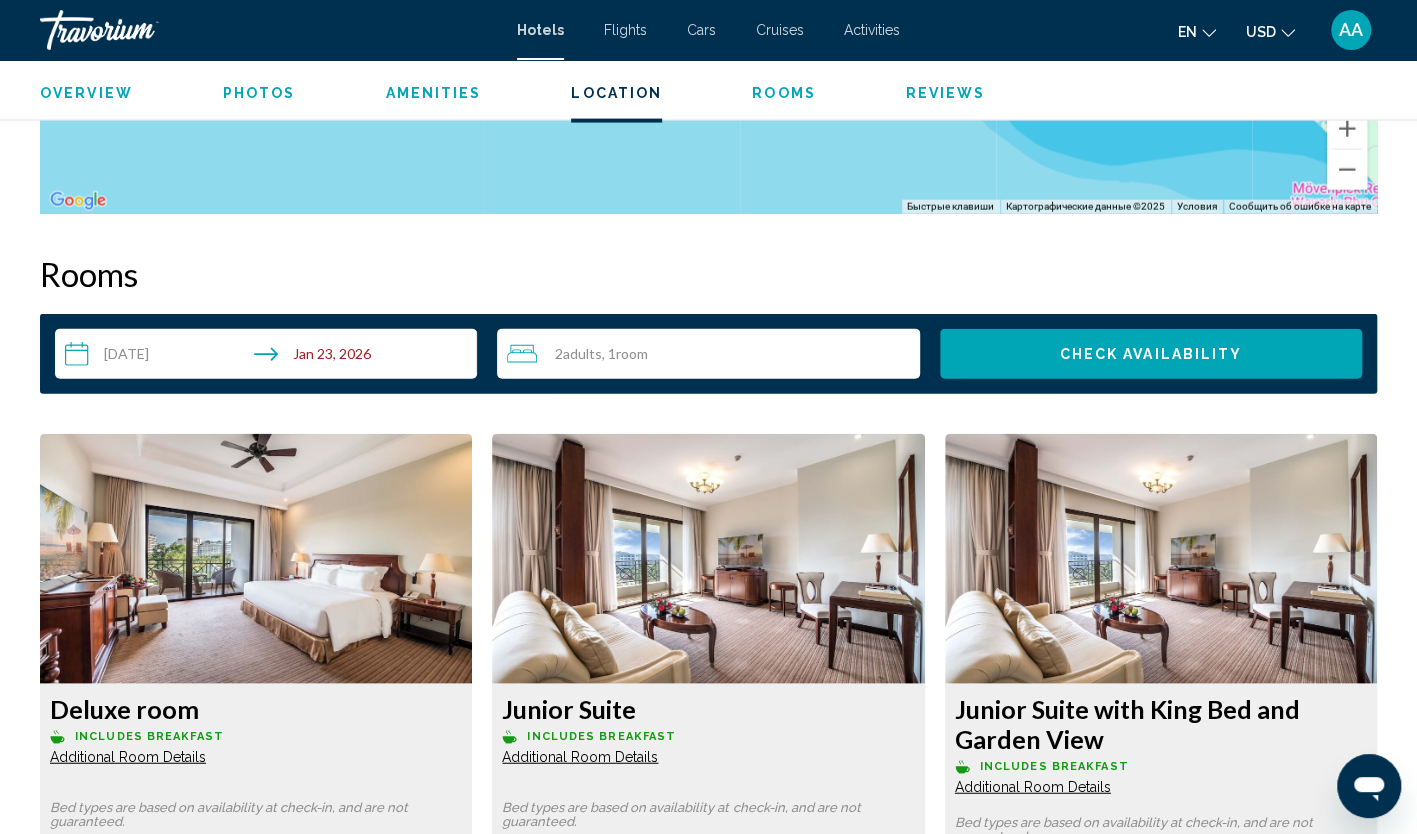 click on "Check Availability" at bounding box center [1151, 354] 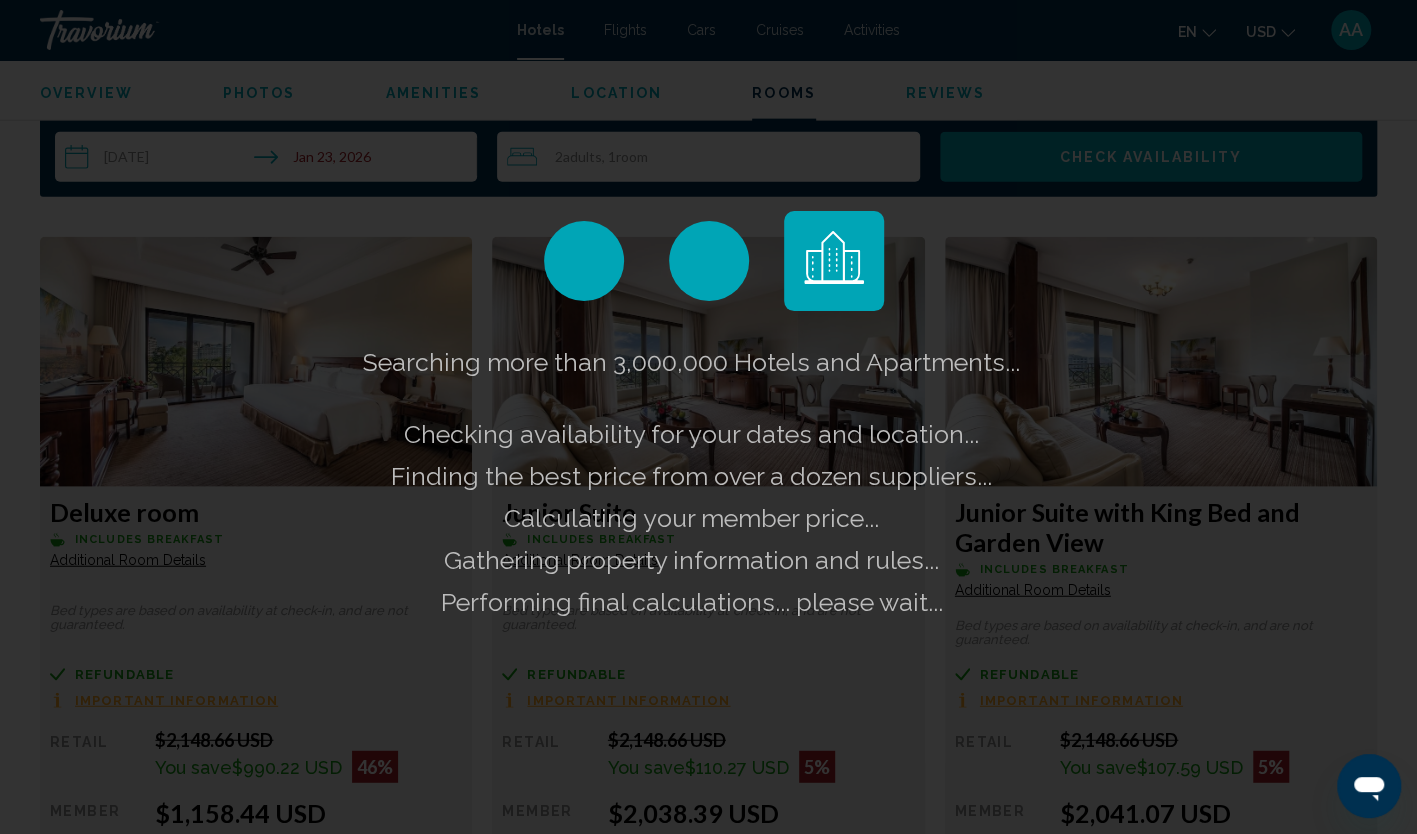 scroll, scrollTop: 2598, scrollLeft: 0, axis: vertical 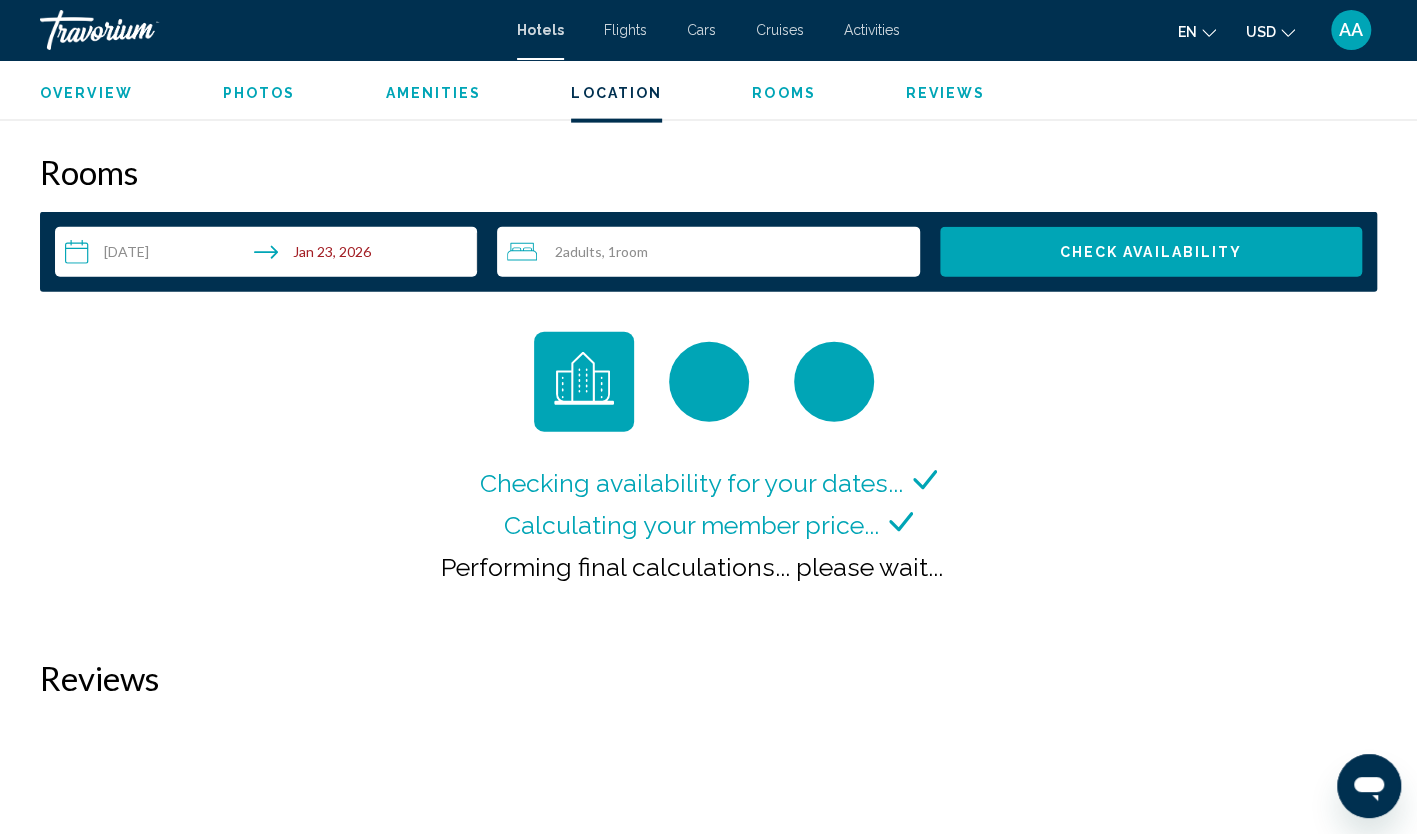type 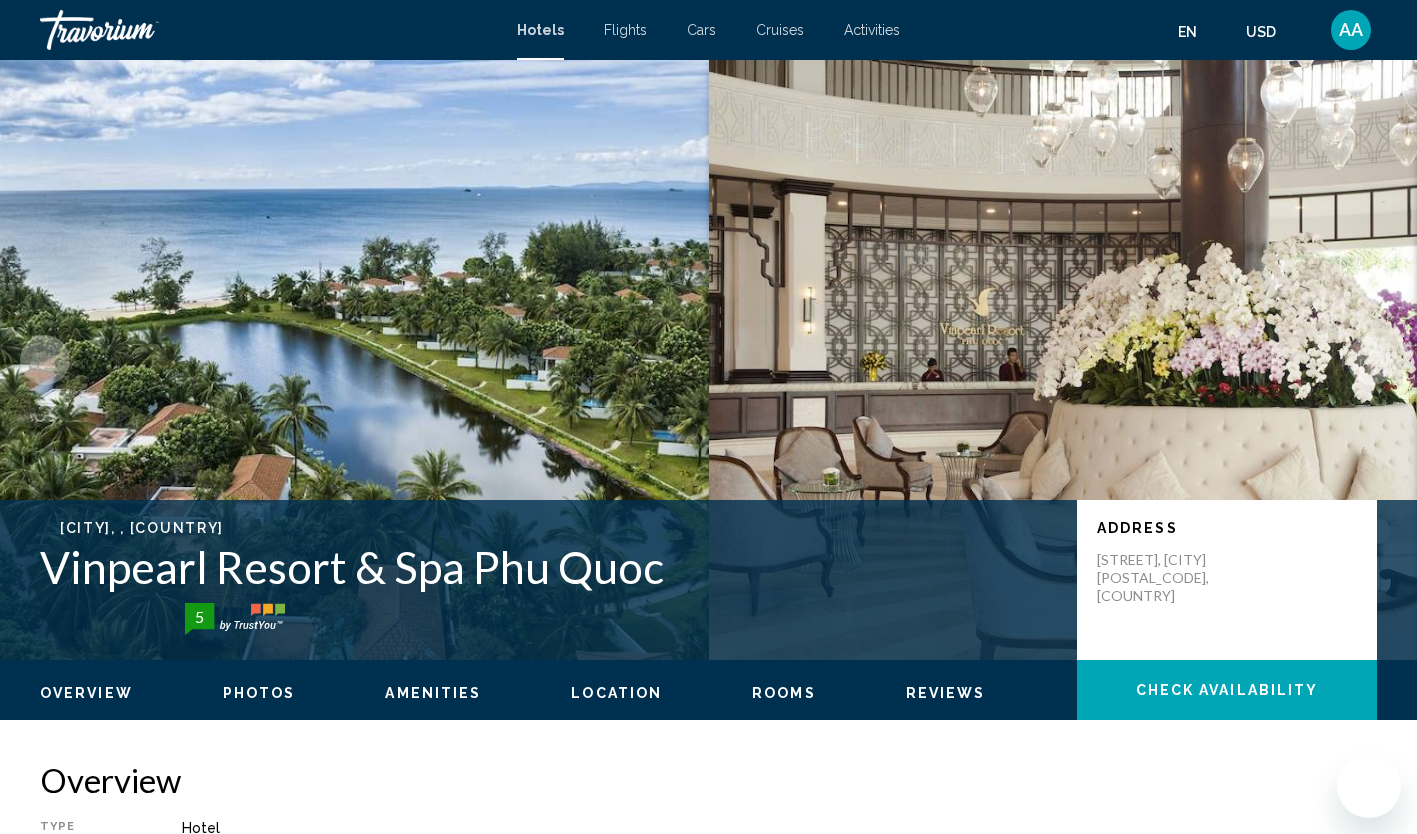 scroll, scrollTop: 0, scrollLeft: 0, axis: both 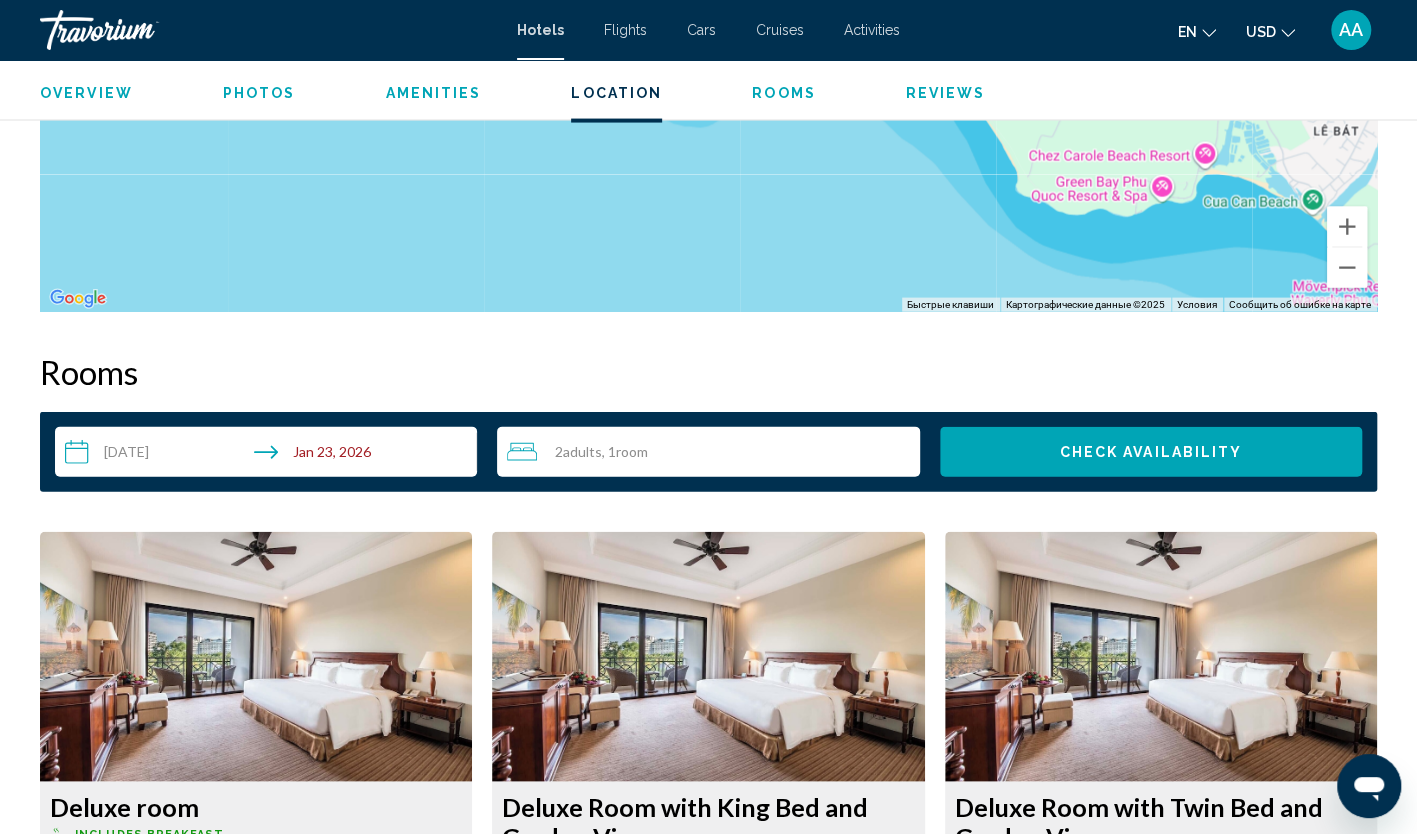 click on "**********" at bounding box center (270, 455) 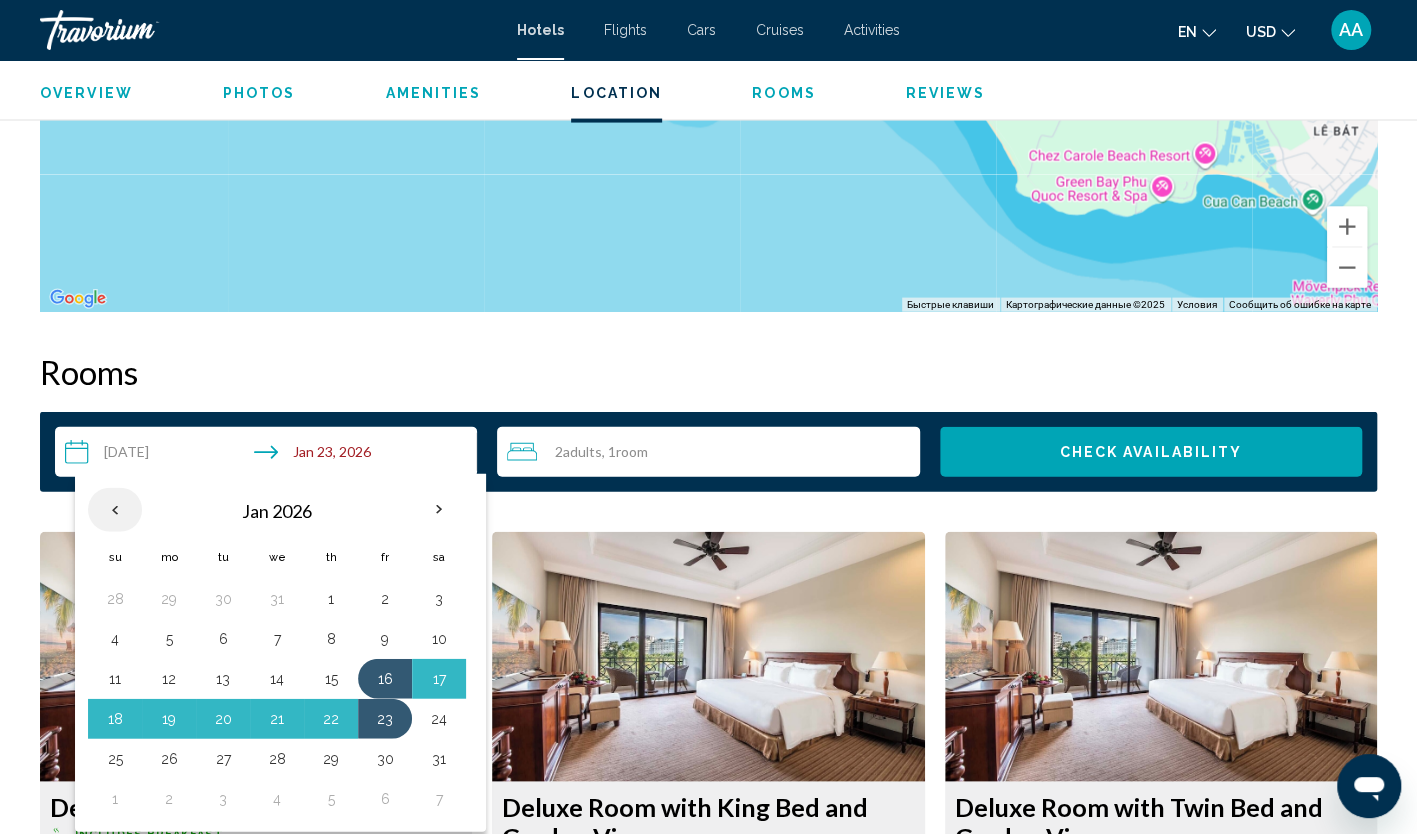 click at bounding box center [115, 510] 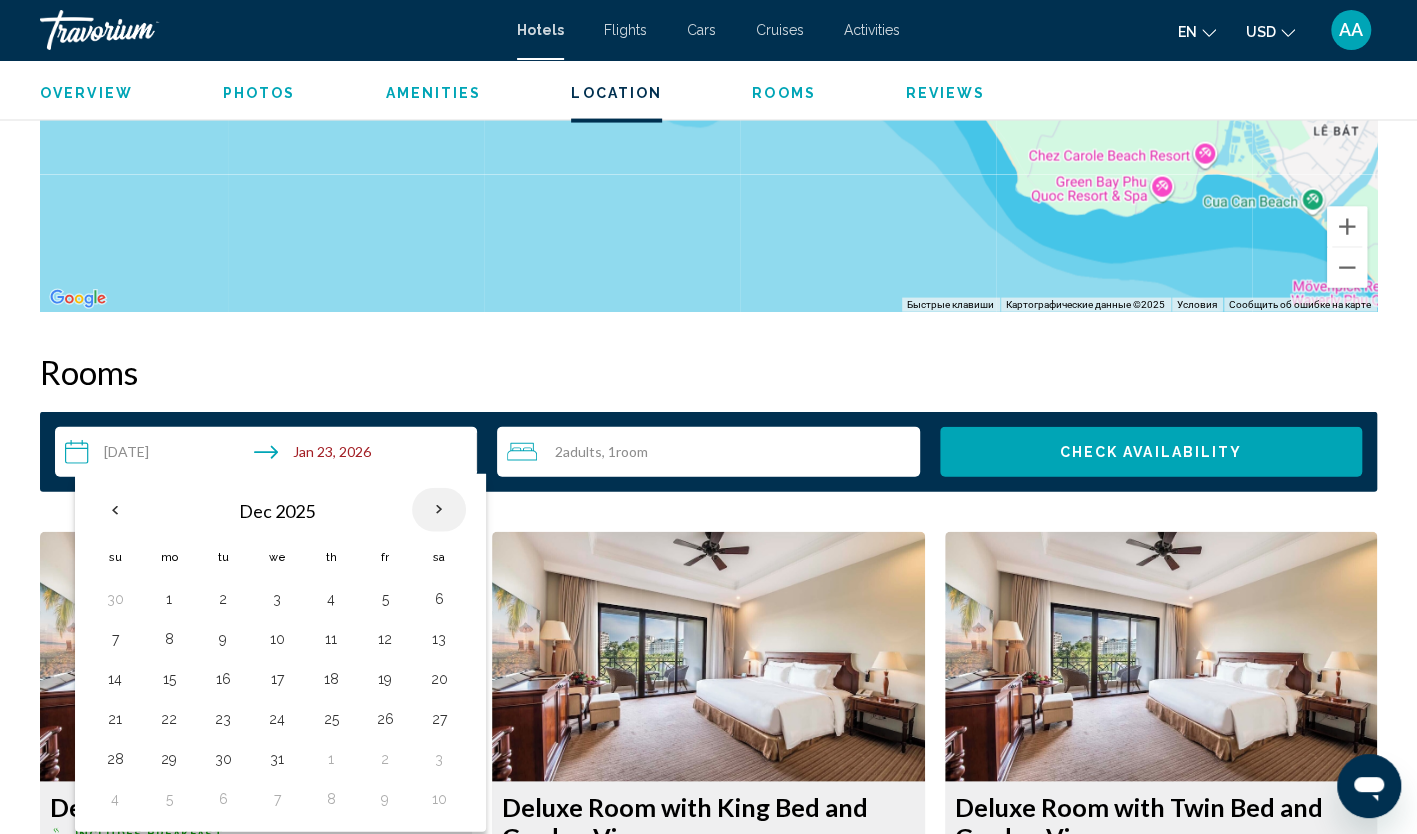 click at bounding box center (439, 510) 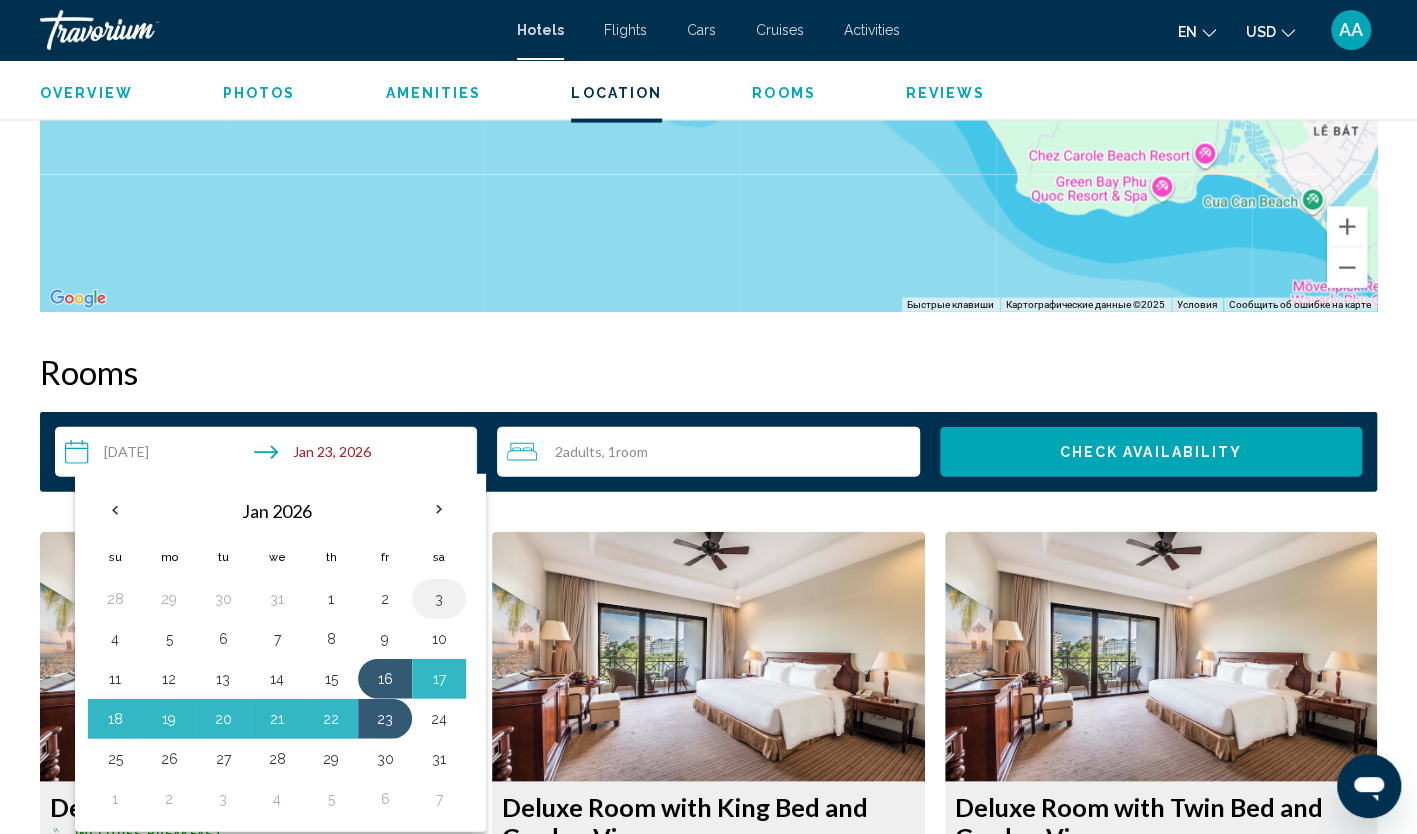 click on "3" at bounding box center (439, 599) 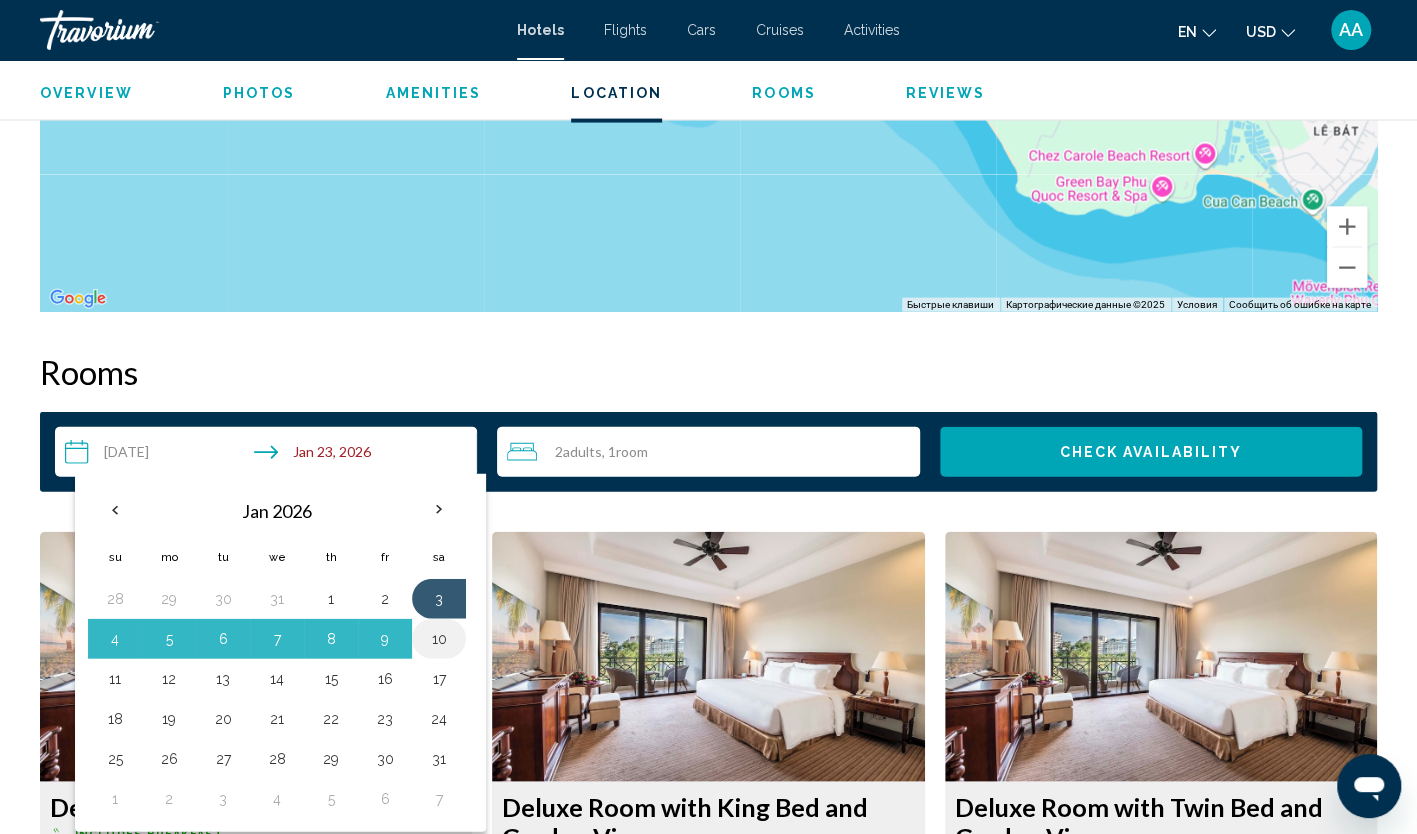 click on "10" at bounding box center [439, 639] 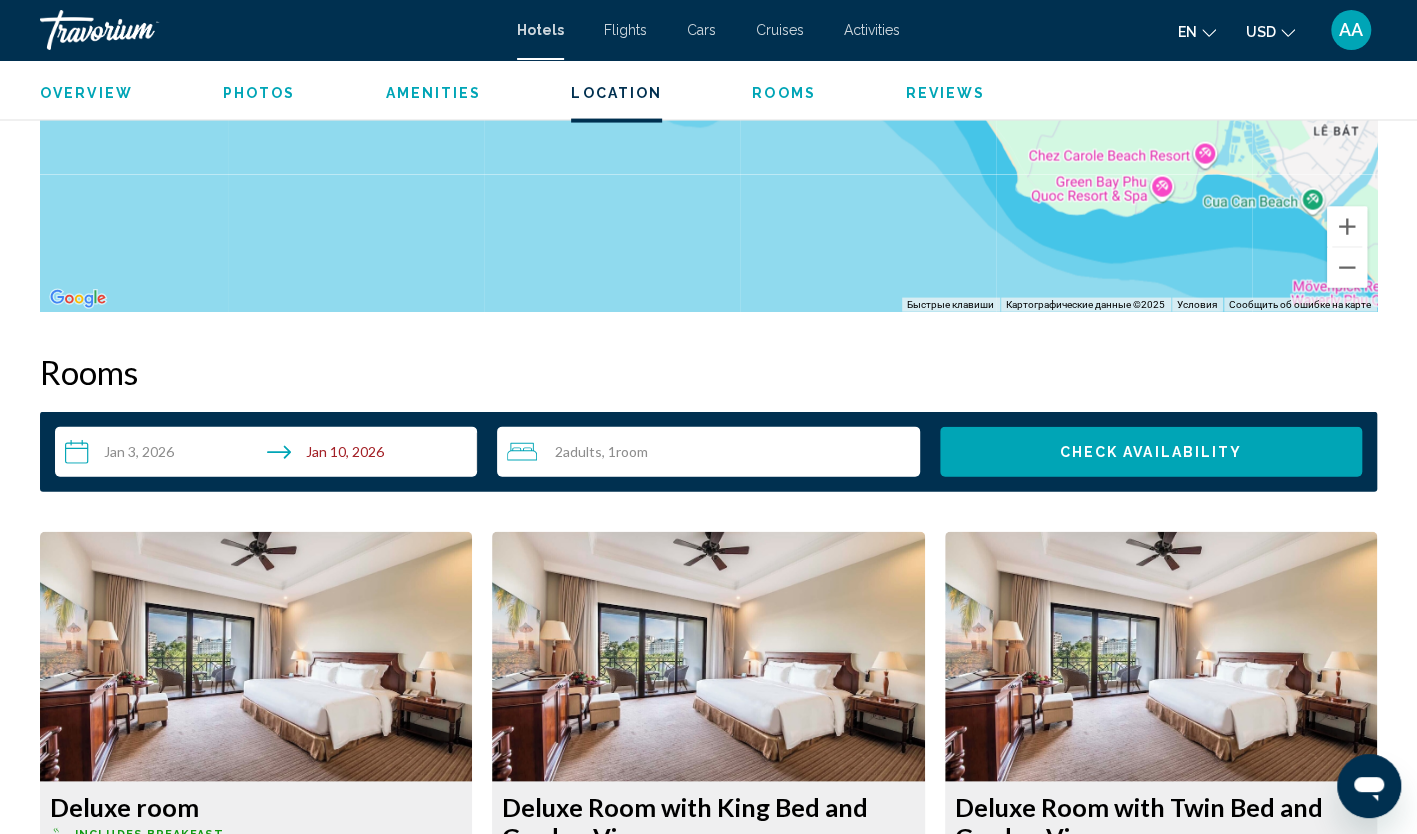 click on "Check Availability" at bounding box center (1151, 452) 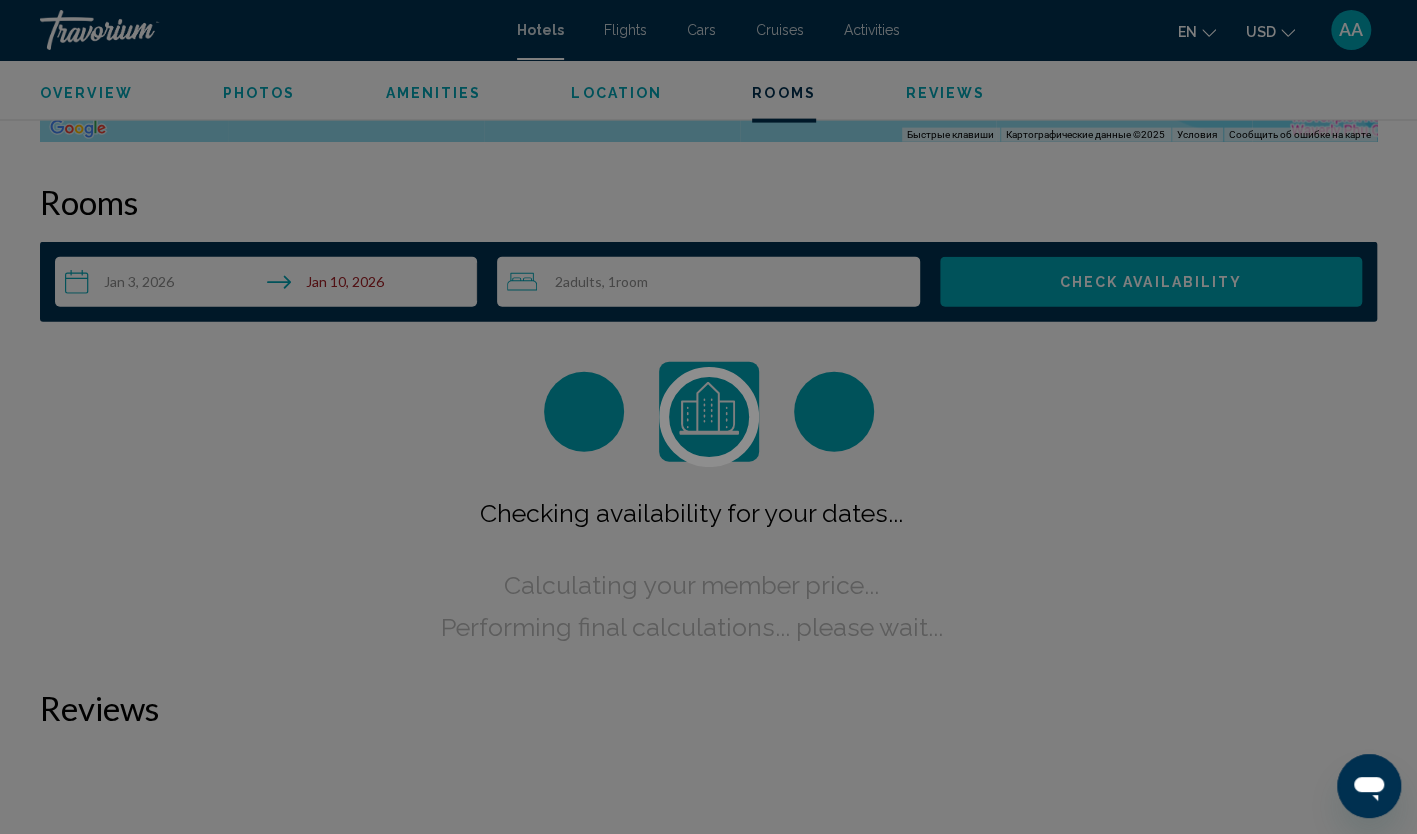 scroll, scrollTop: 2532, scrollLeft: 0, axis: vertical 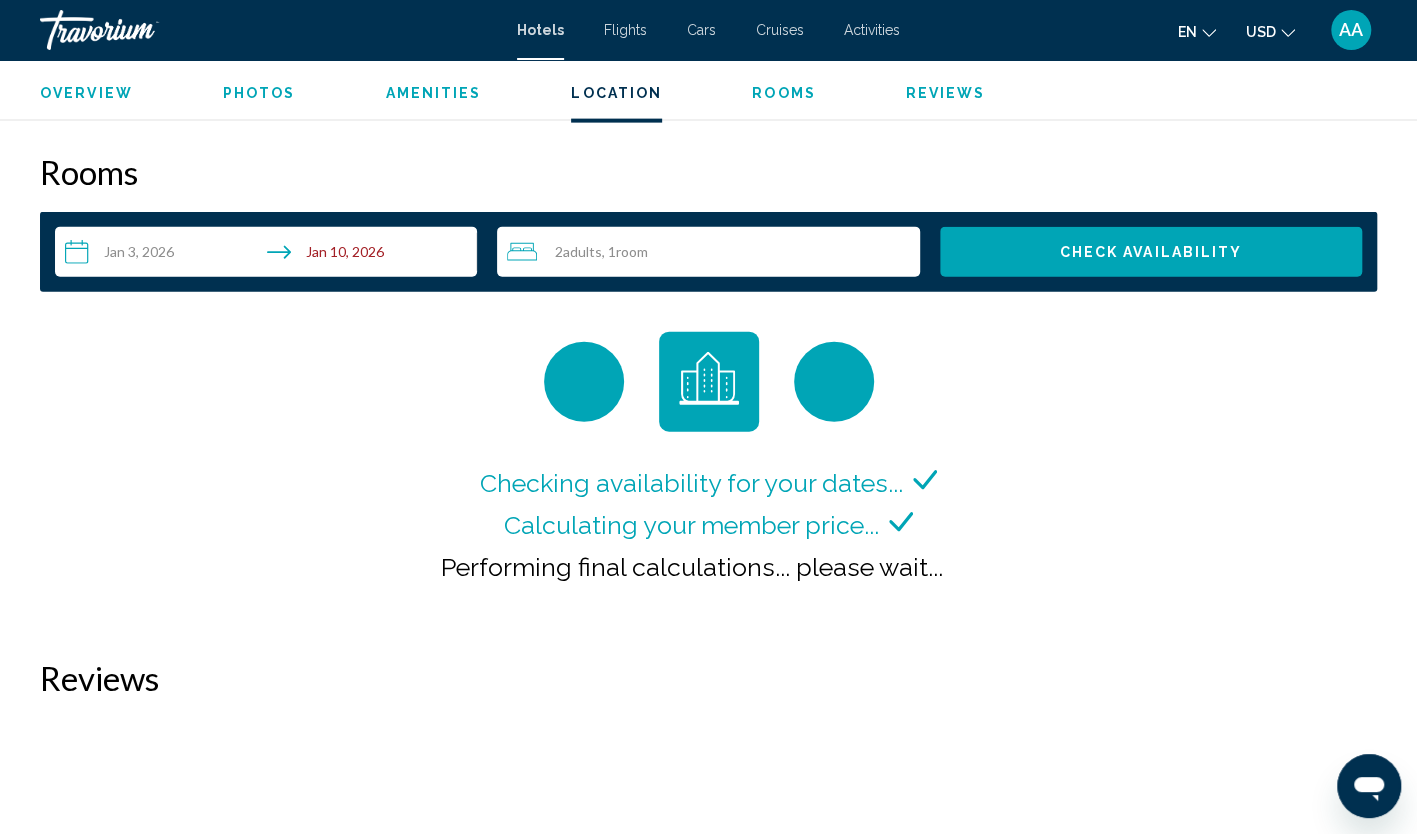click on "**********" at bounding box center (270, 255) 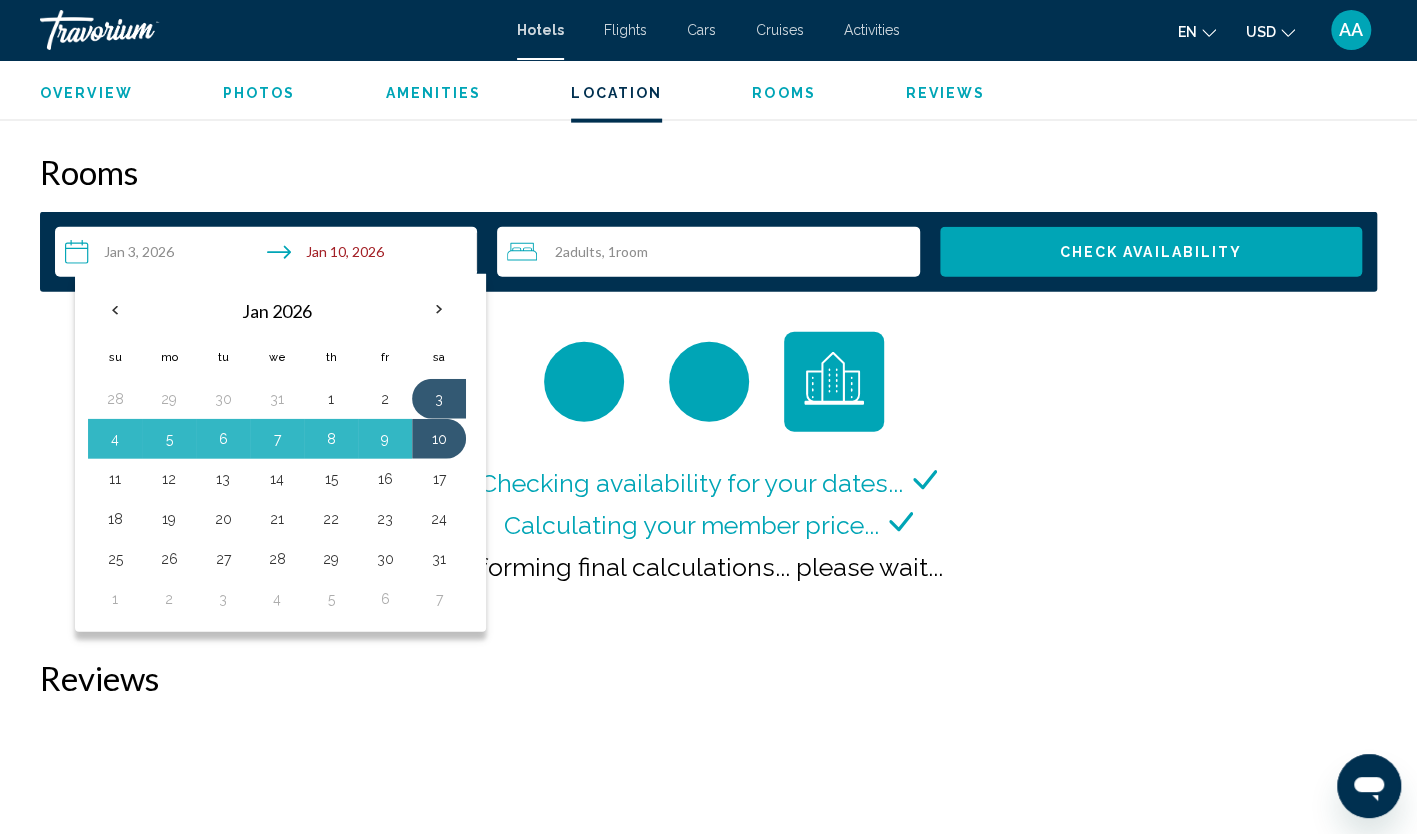 click on "Checking availability for your dates...
Calculating your member price...
Performing final calculations... please wait..." at bounding box center (708, 475) 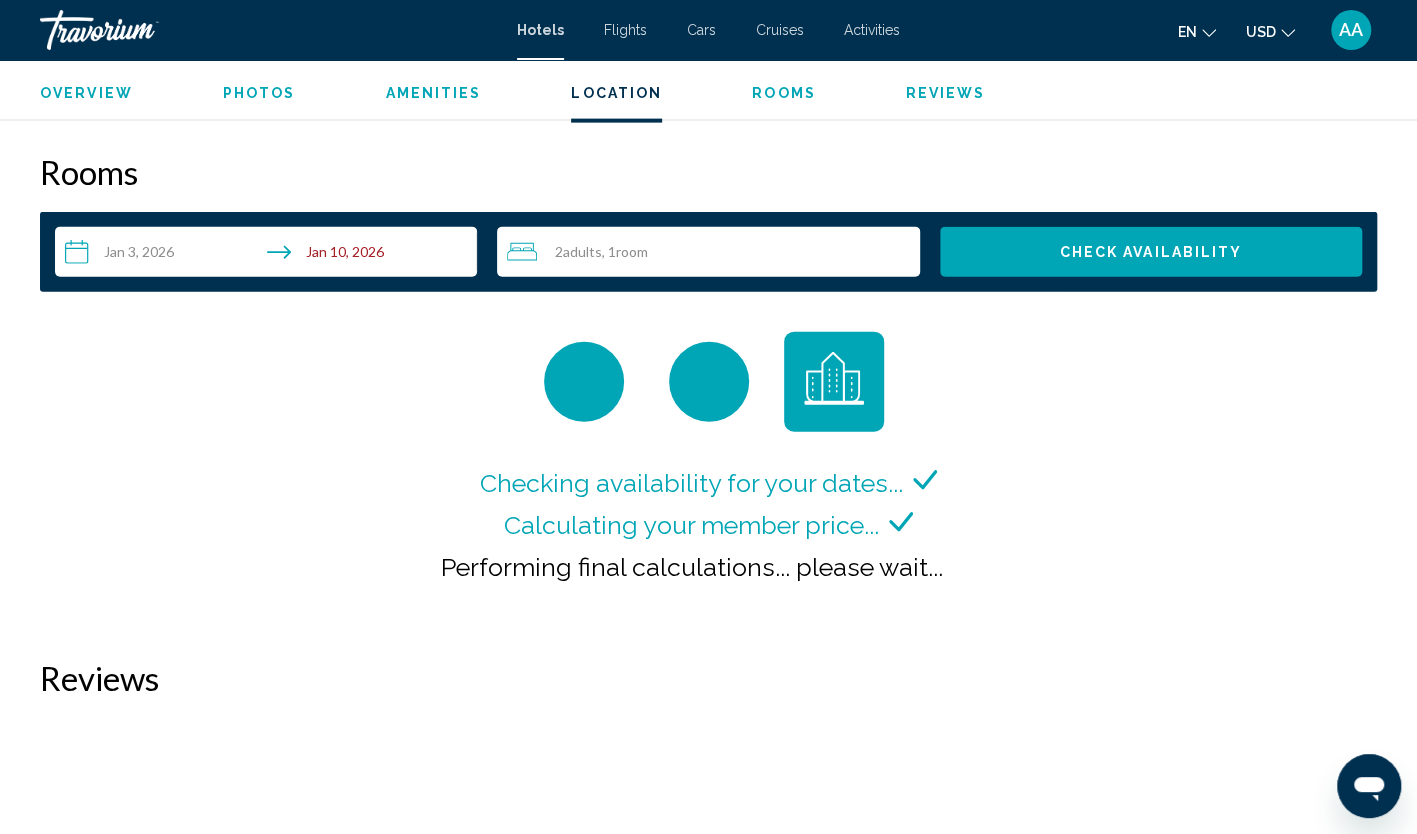 type 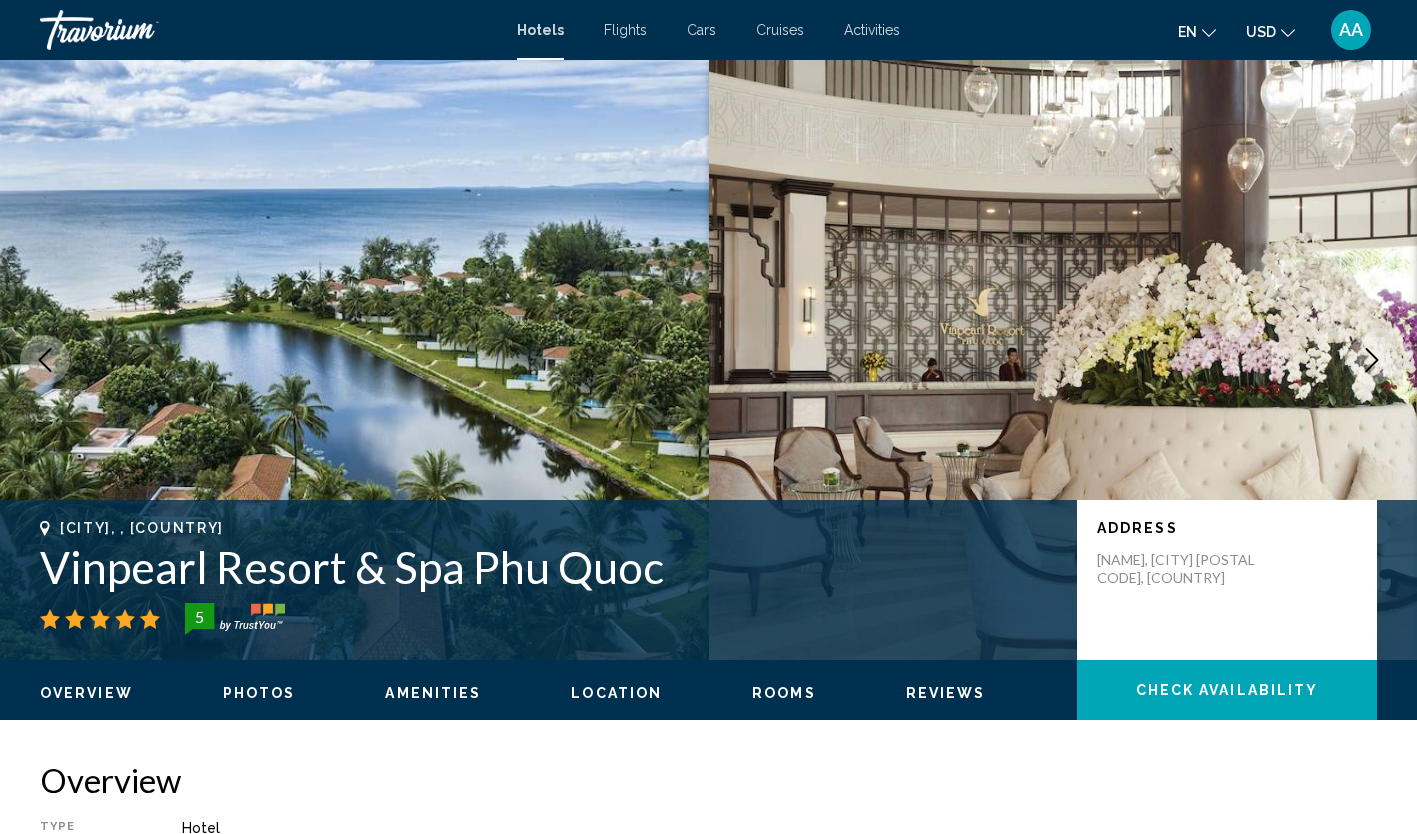 scroll, scrollTop: 0, scrollLeft: 0, axis: both 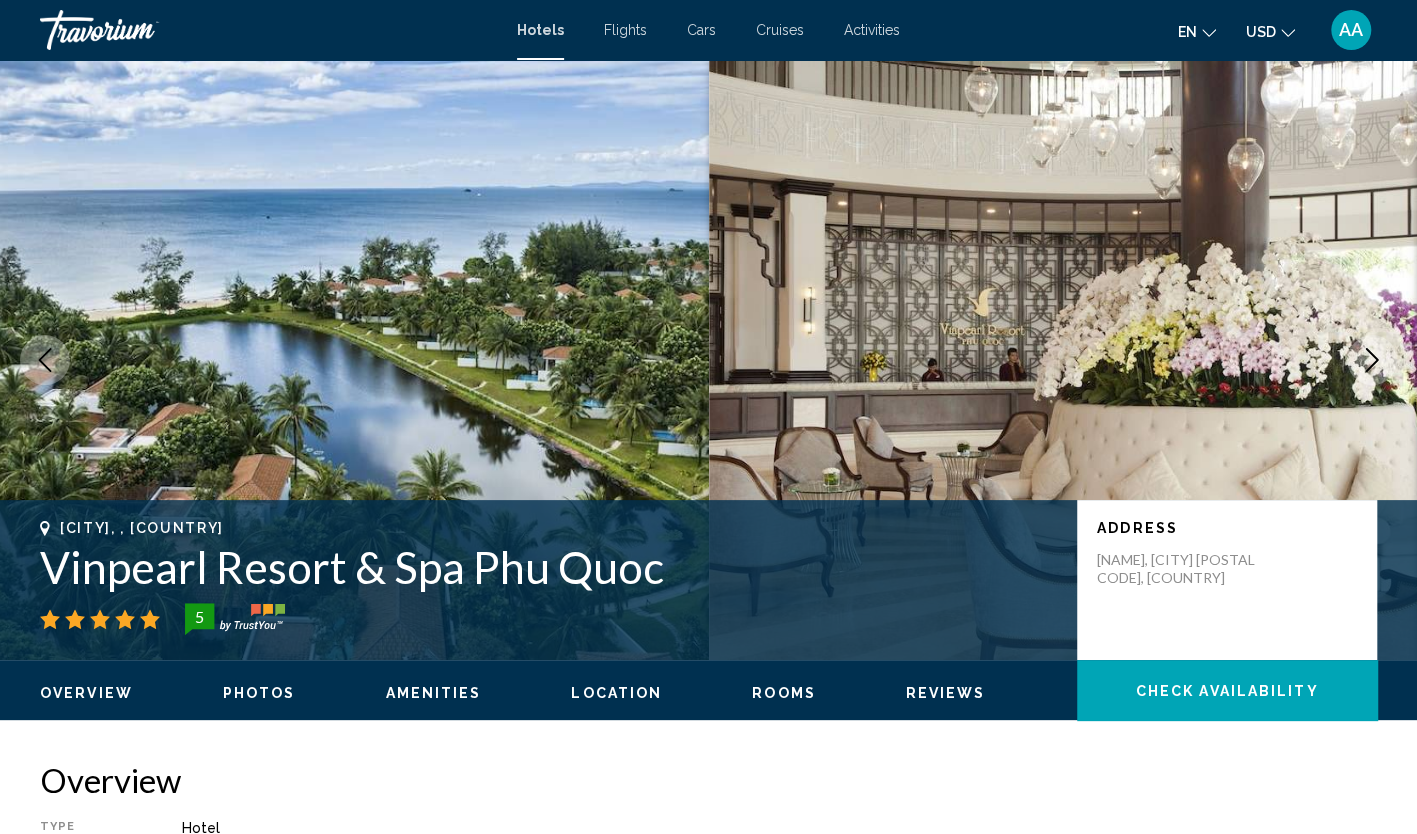 type 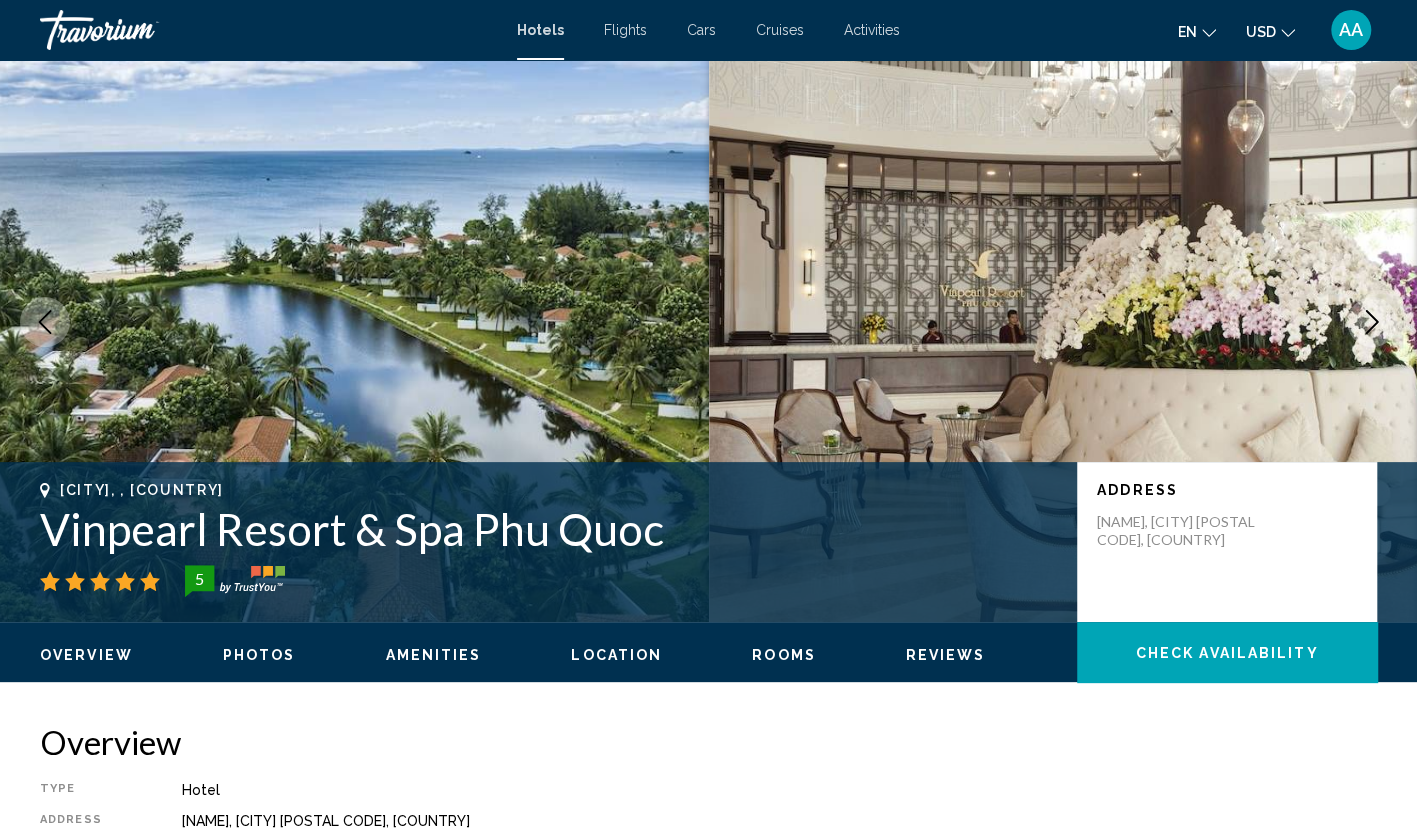 scroll, scrollTop: 40, scrollLeft: 0, axis: vertical 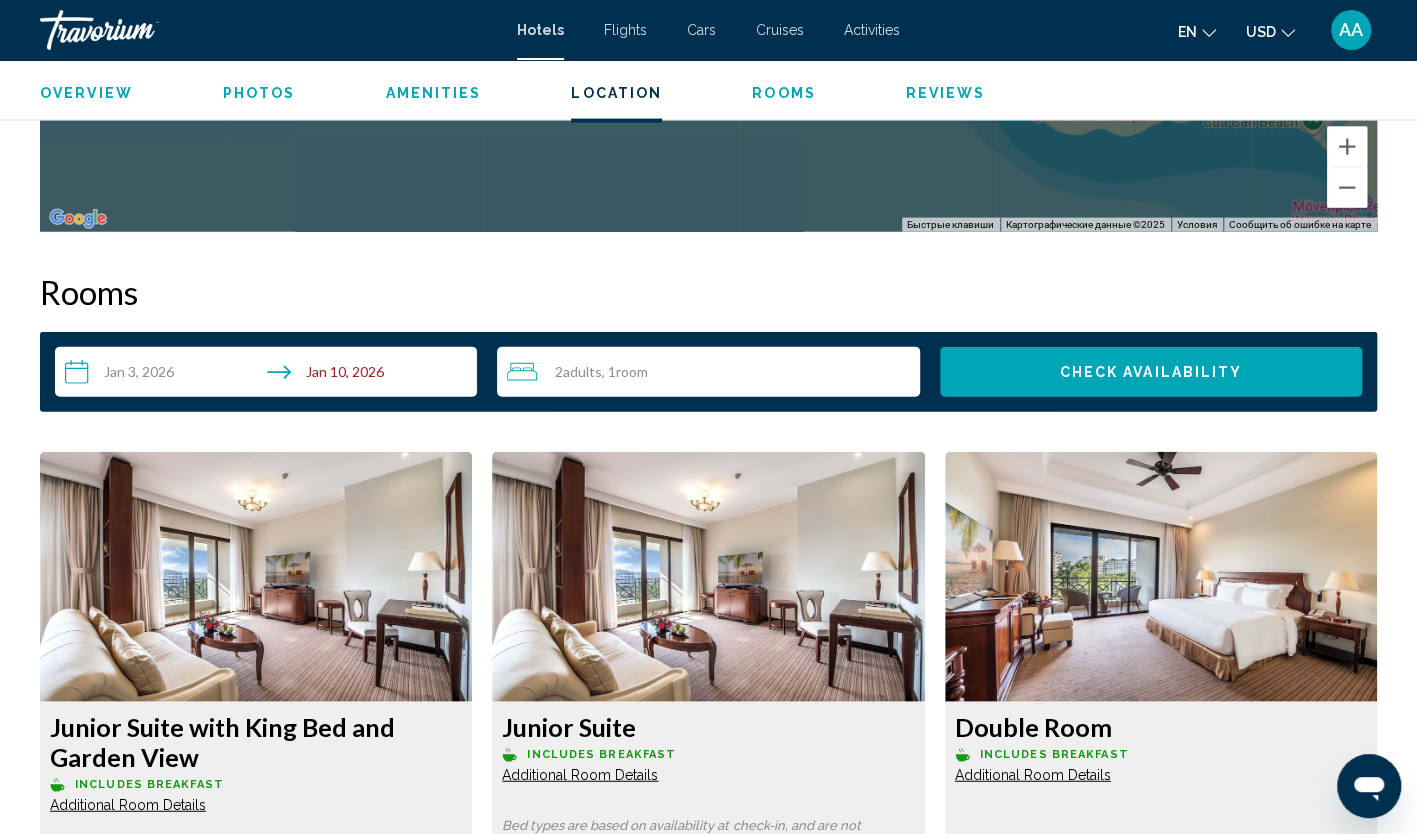 click on "**********" at bounding box center (270, 375) 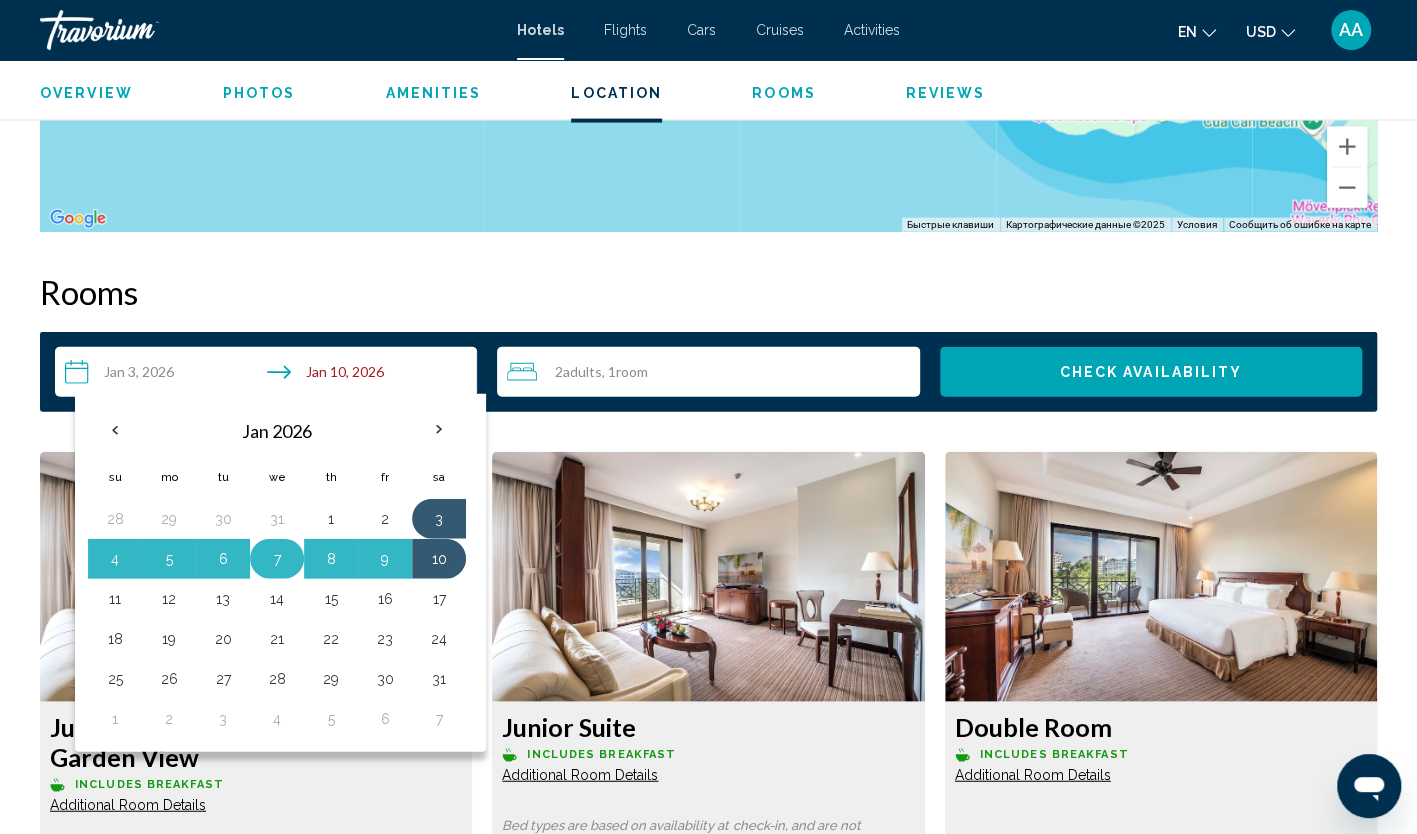 click on "7" at bounding box center [277, 559] 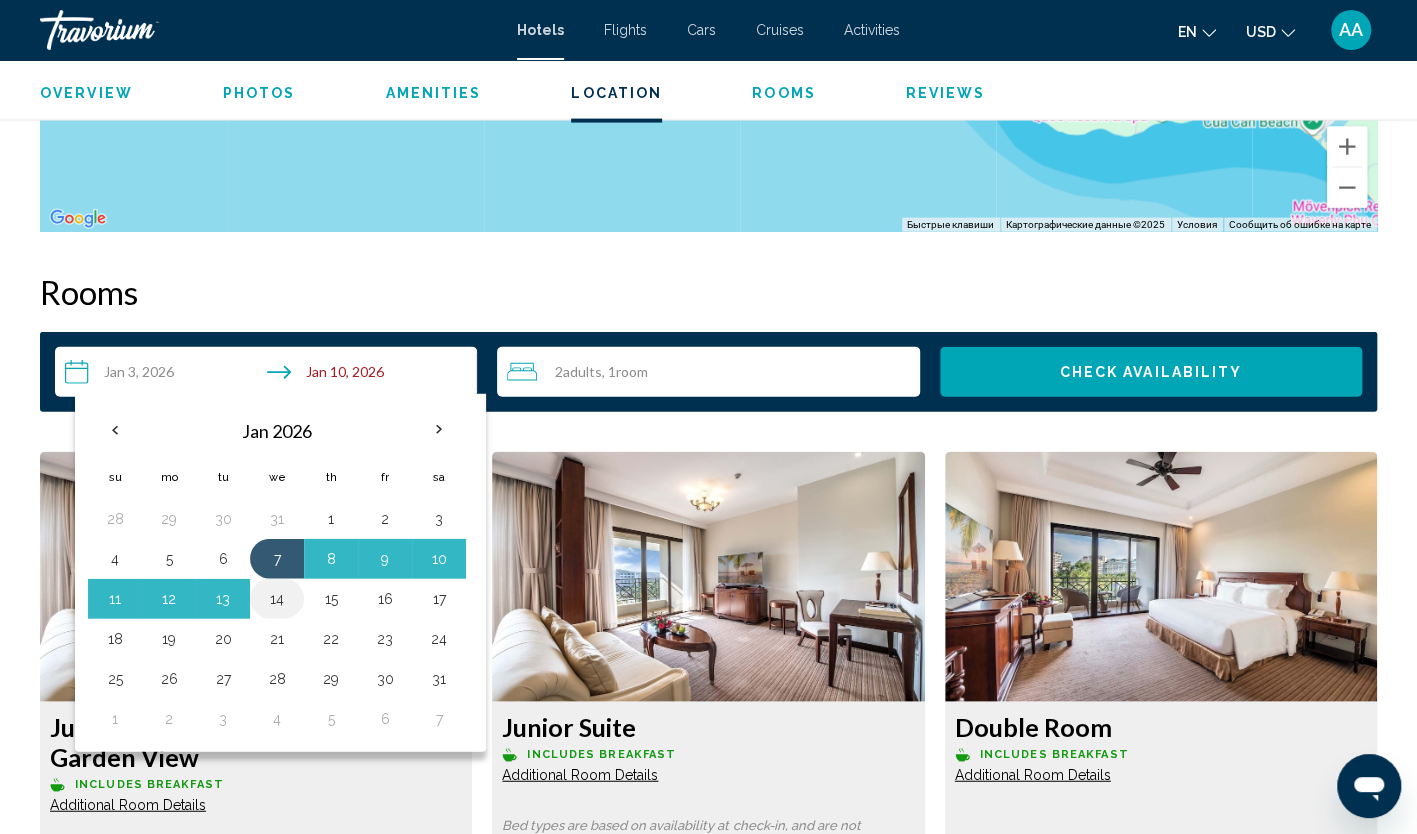 click on "14" at bounding box center (277, 599) 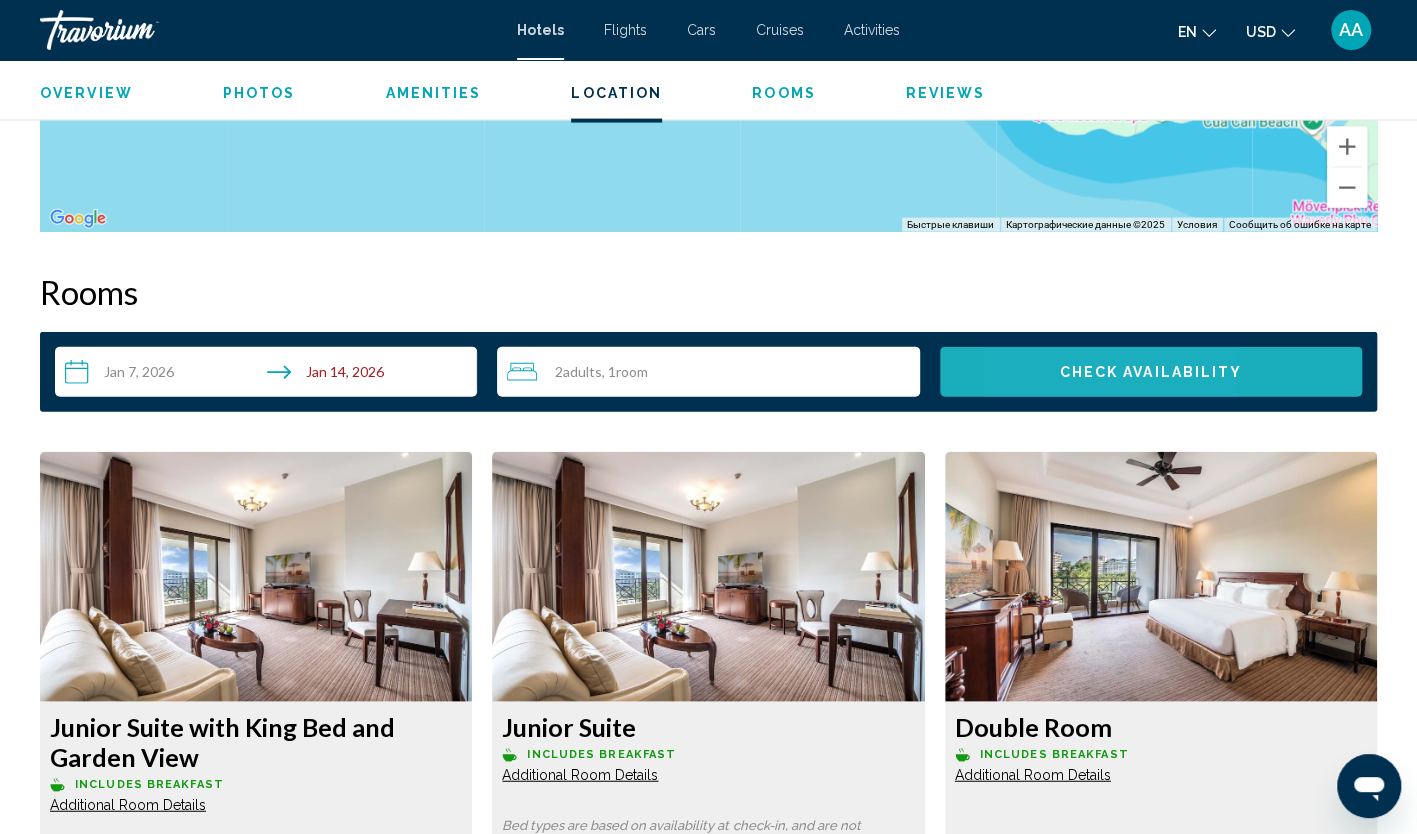 click on "Check Availability" at bounding box center [1151, 372] 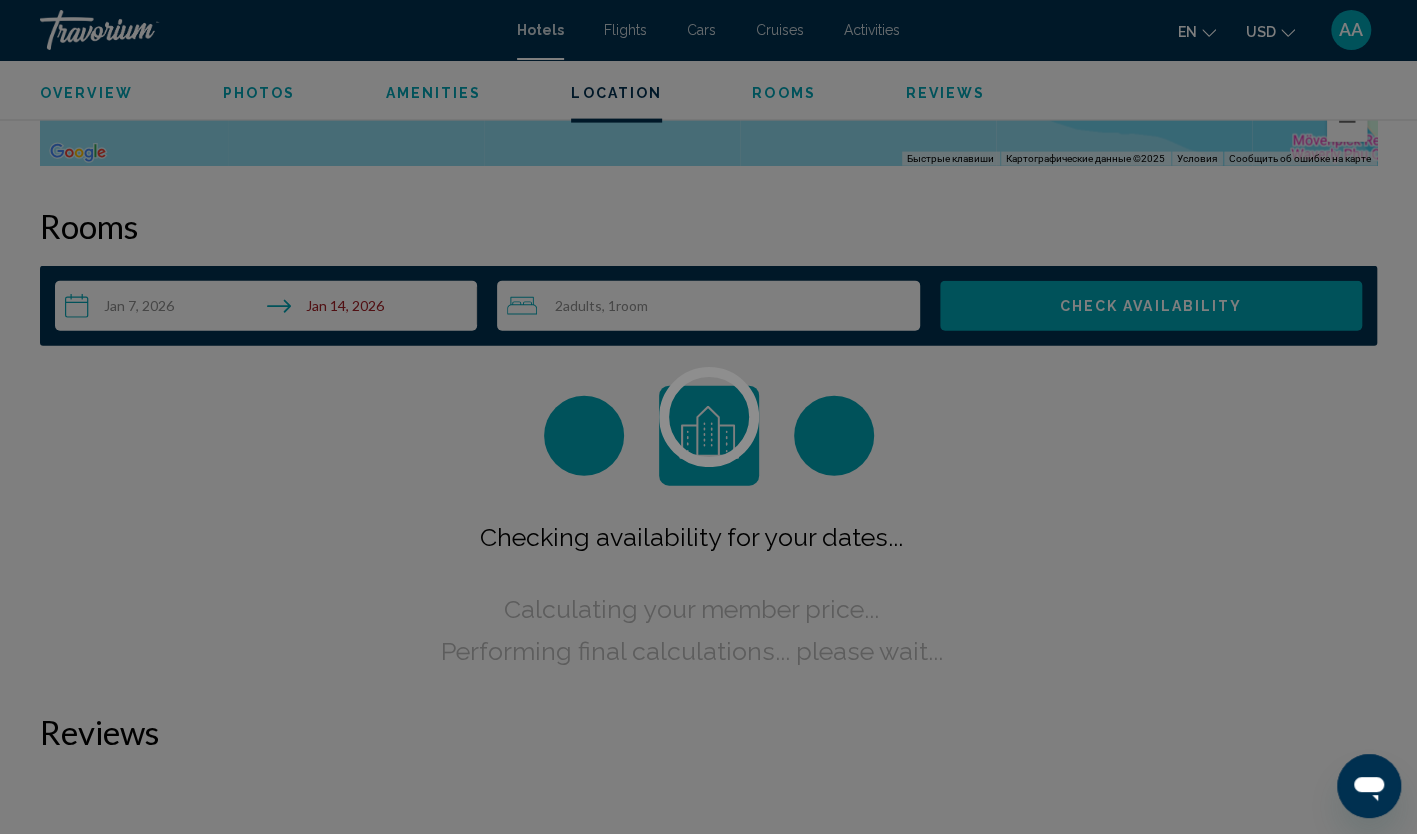 scroll, scrollTop: 2530, scrollLeft: 0, axis: vertical 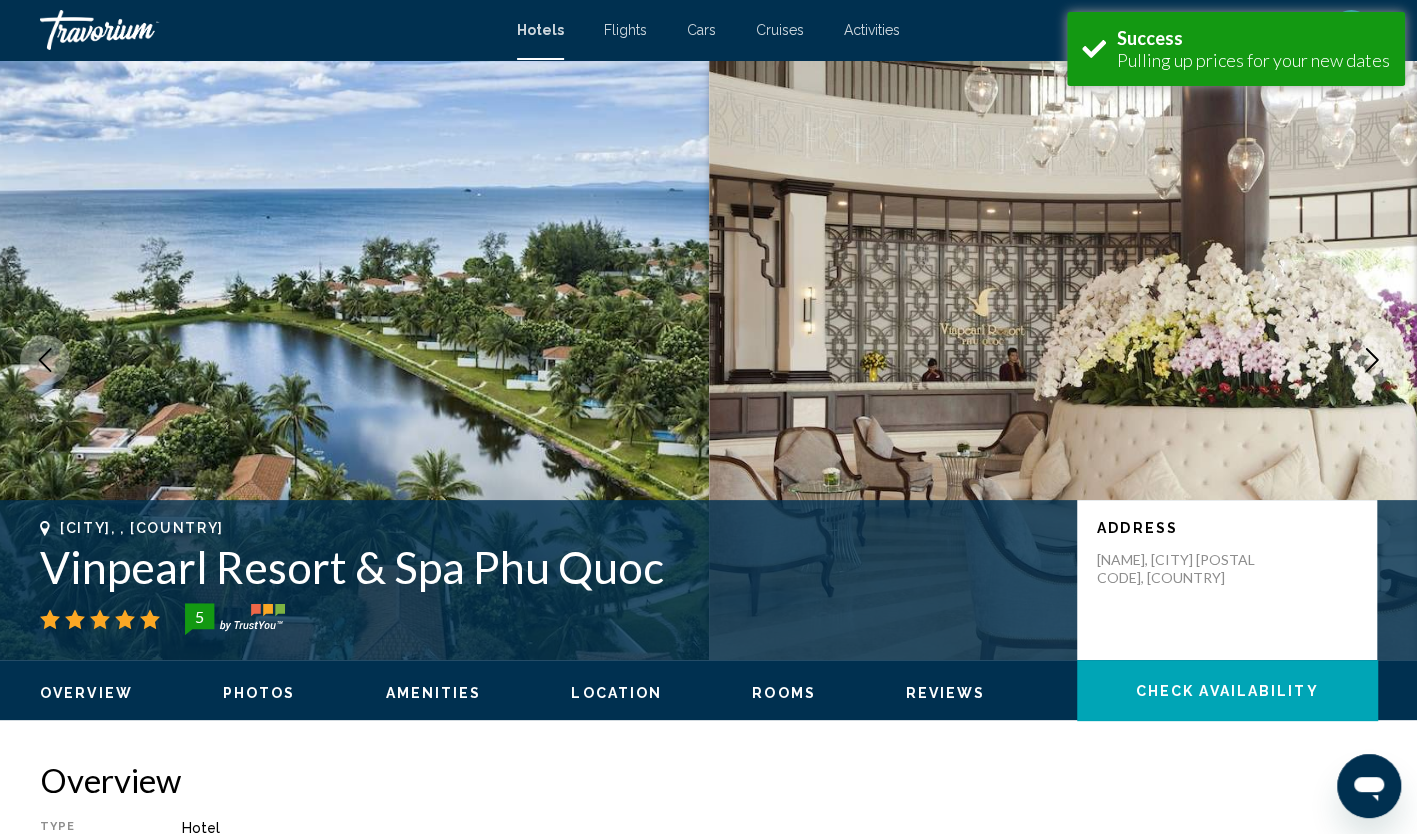 type 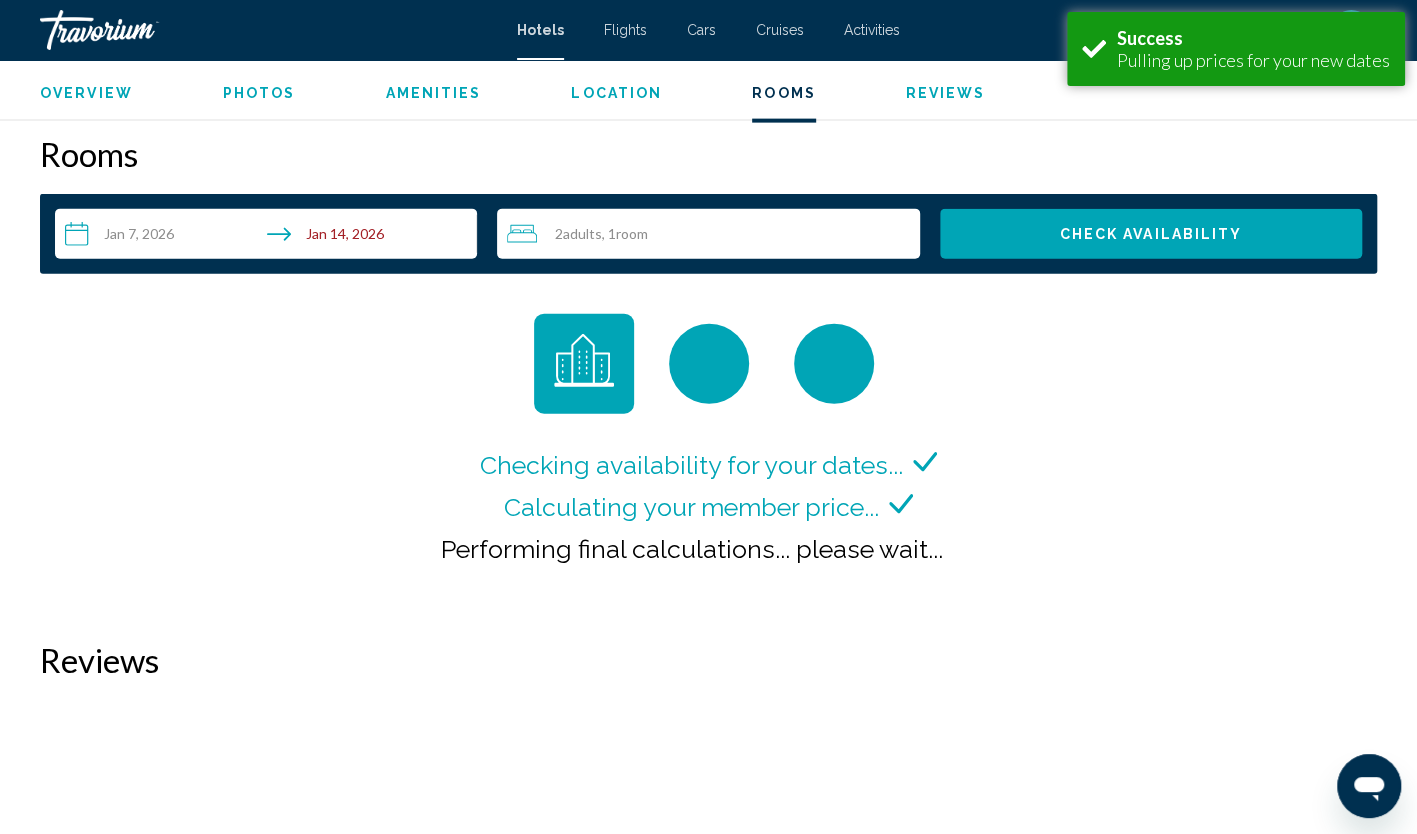 scroll, scrollTop: 2520, scrollLeft: 0, axis: vertical 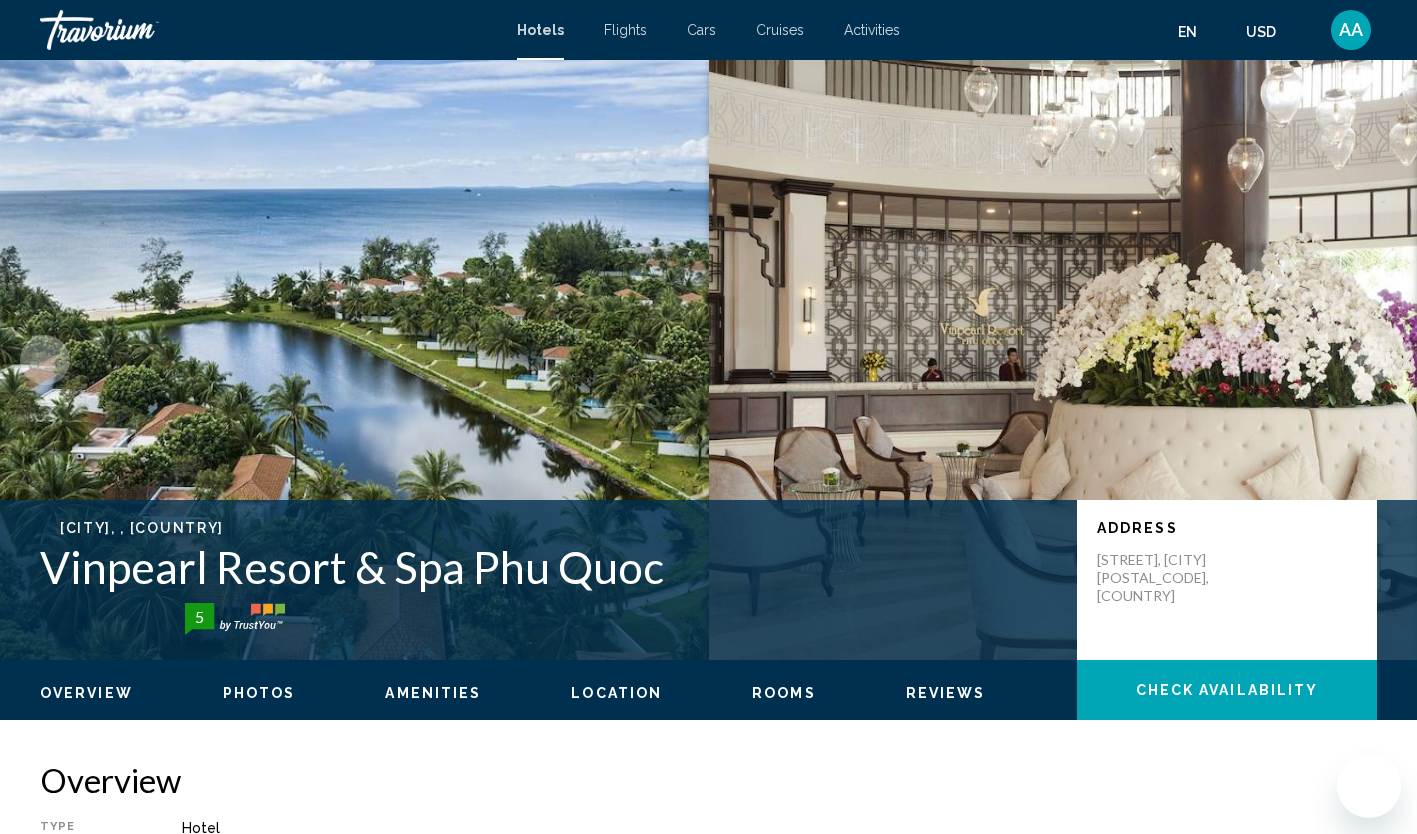 type 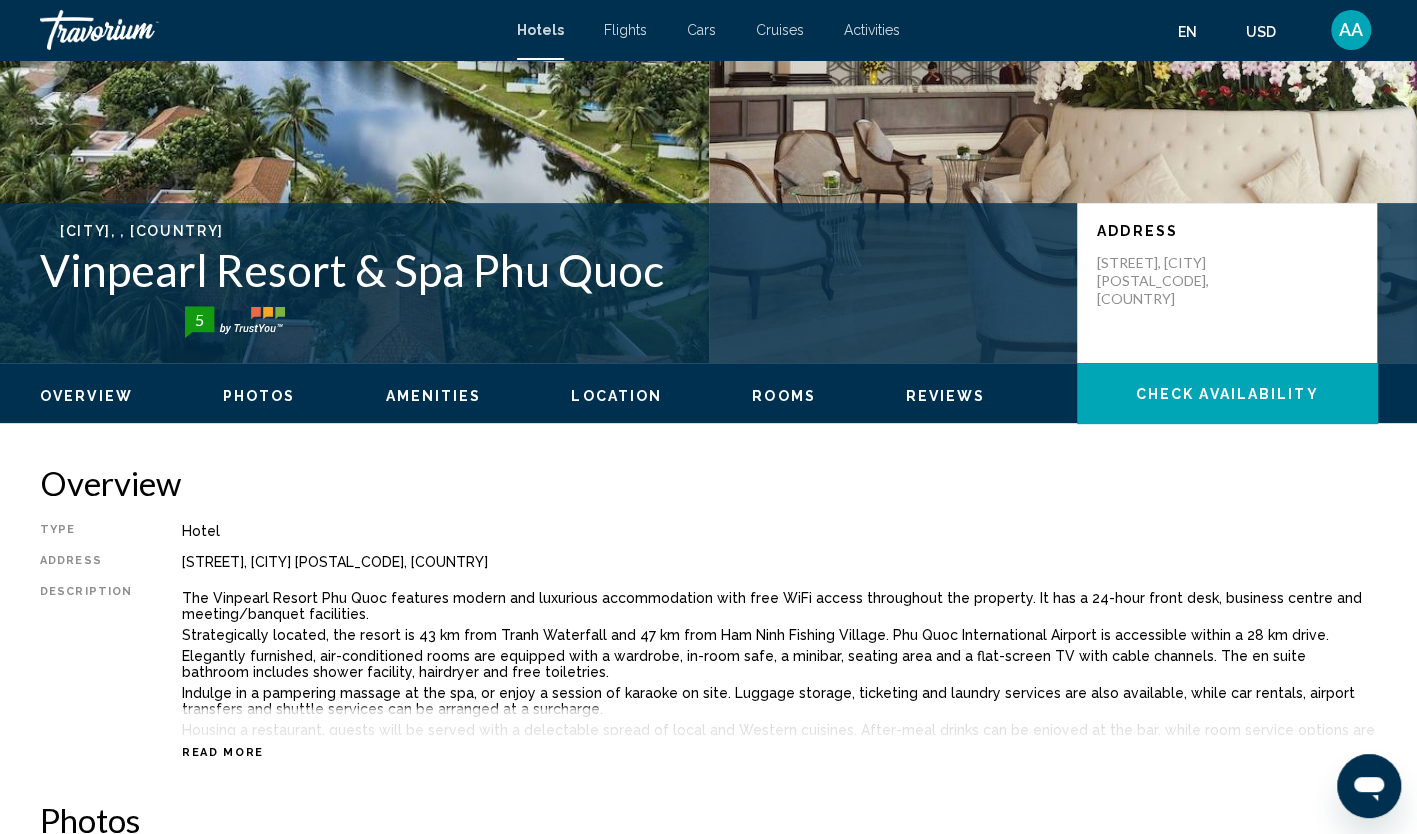 scroll, scrollTop: 0, scrollLeft: 0, axis: both 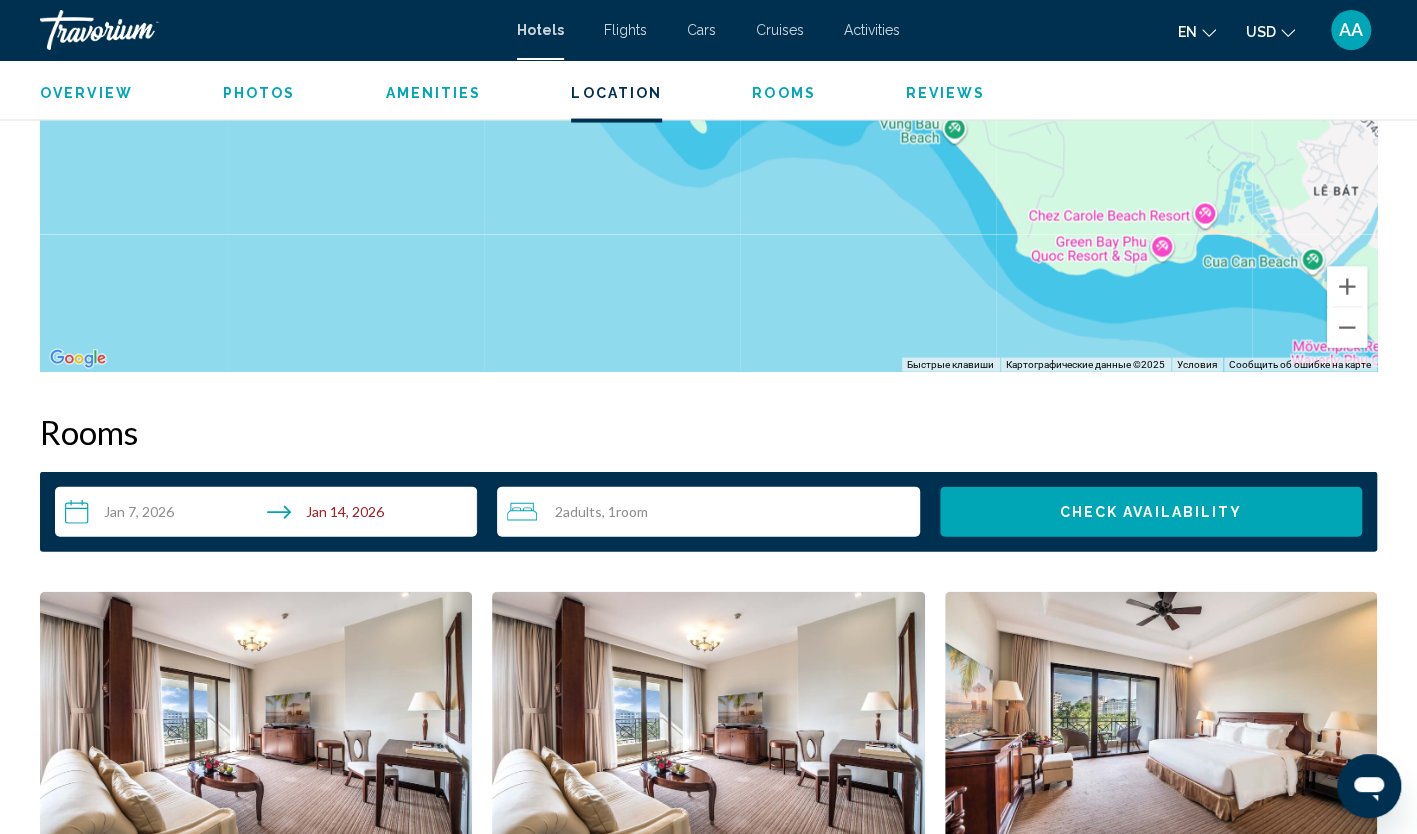 click on "**********" at bounding box center (270, 515) 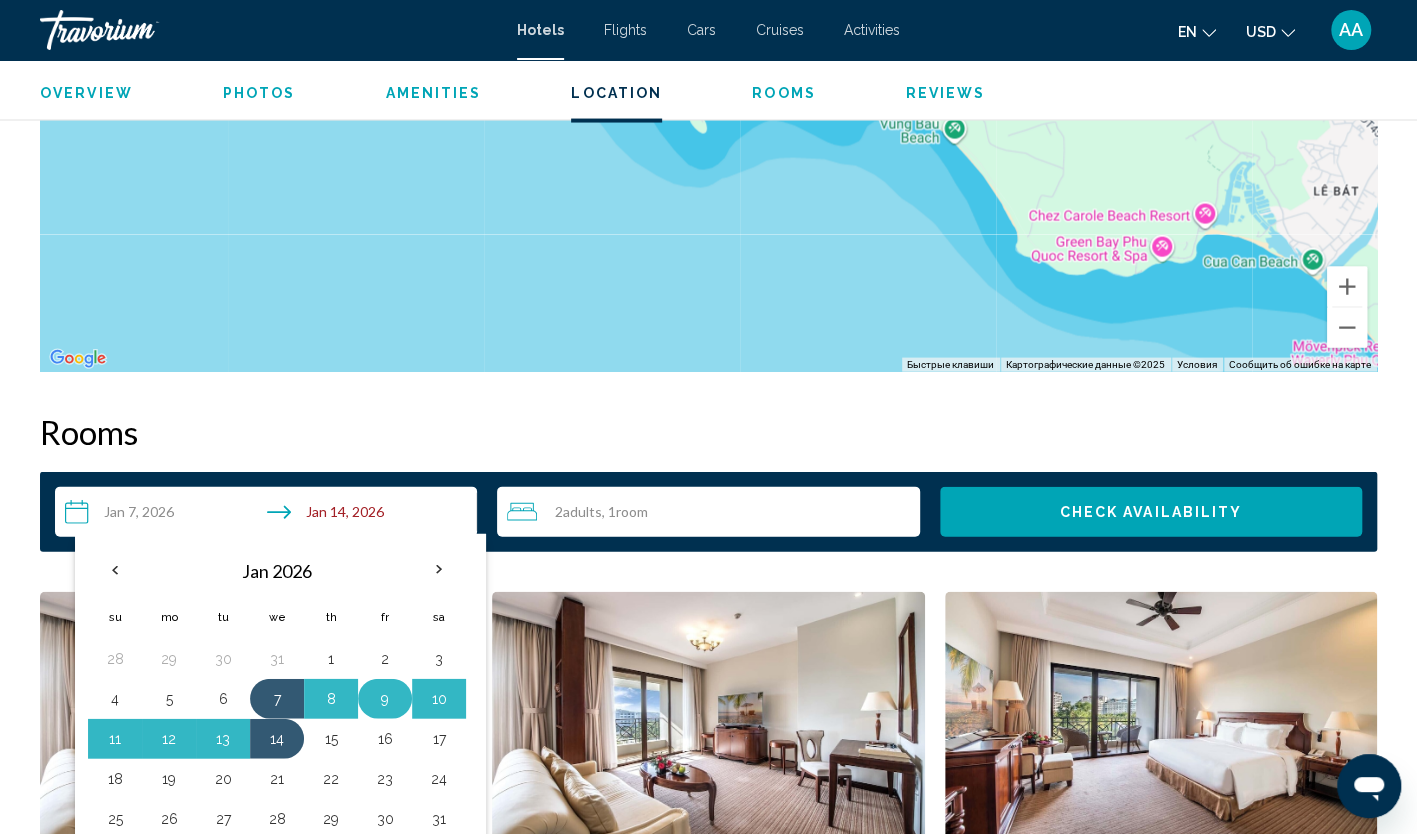 click on "9" at bounding box center (385, 699) 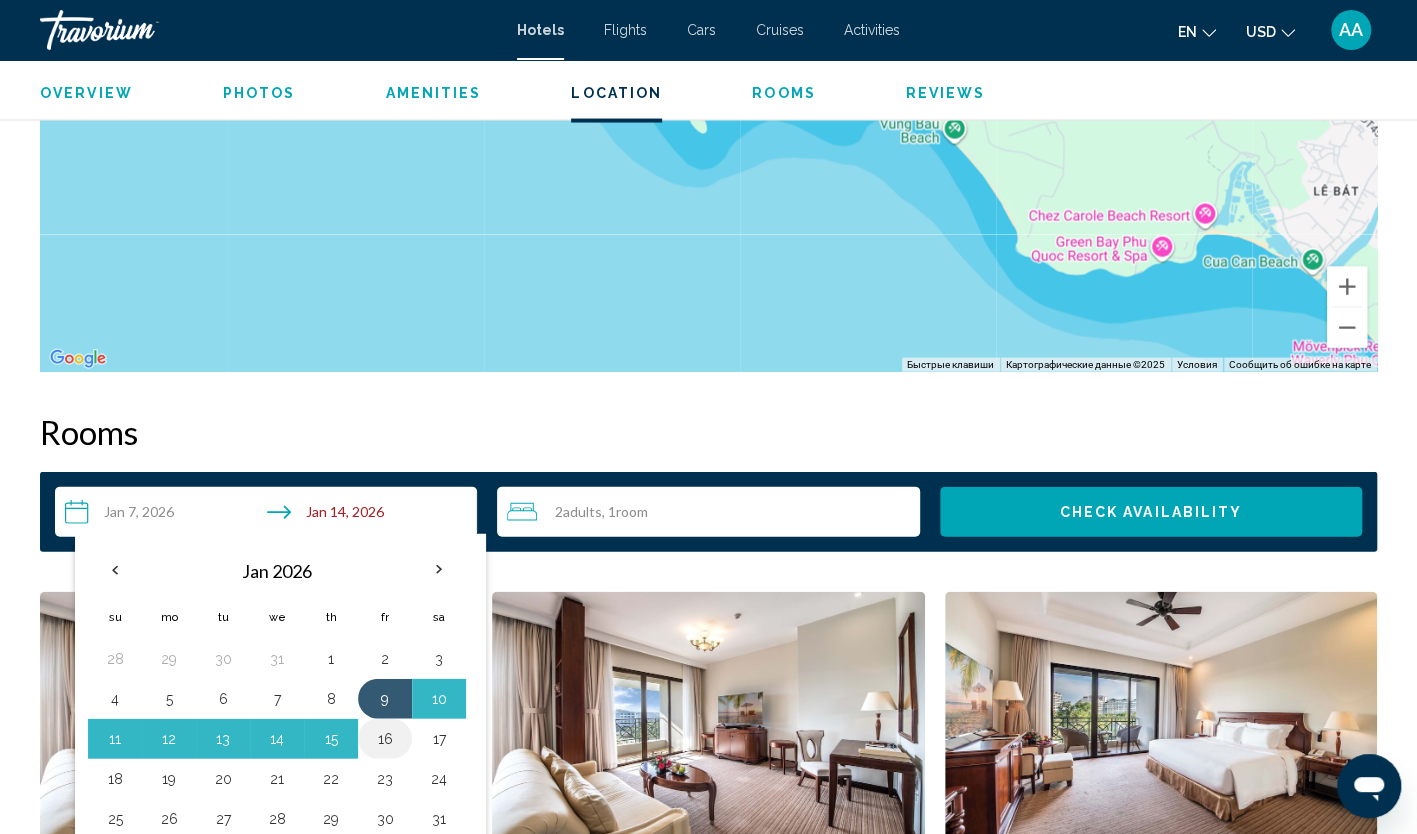 click on "16" at bounding box center [385, 739] 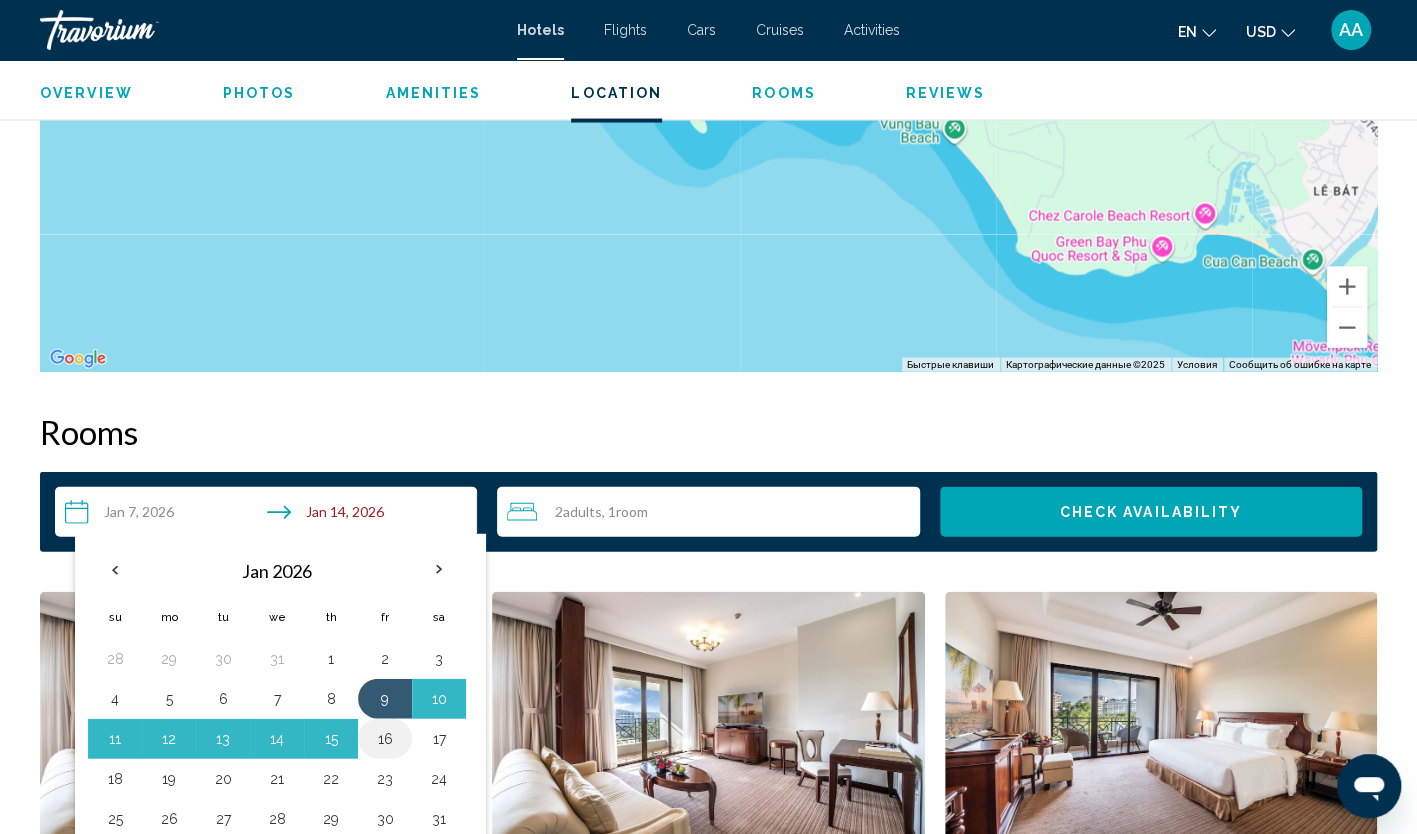 click on "16" at bounding box center (385, 739) 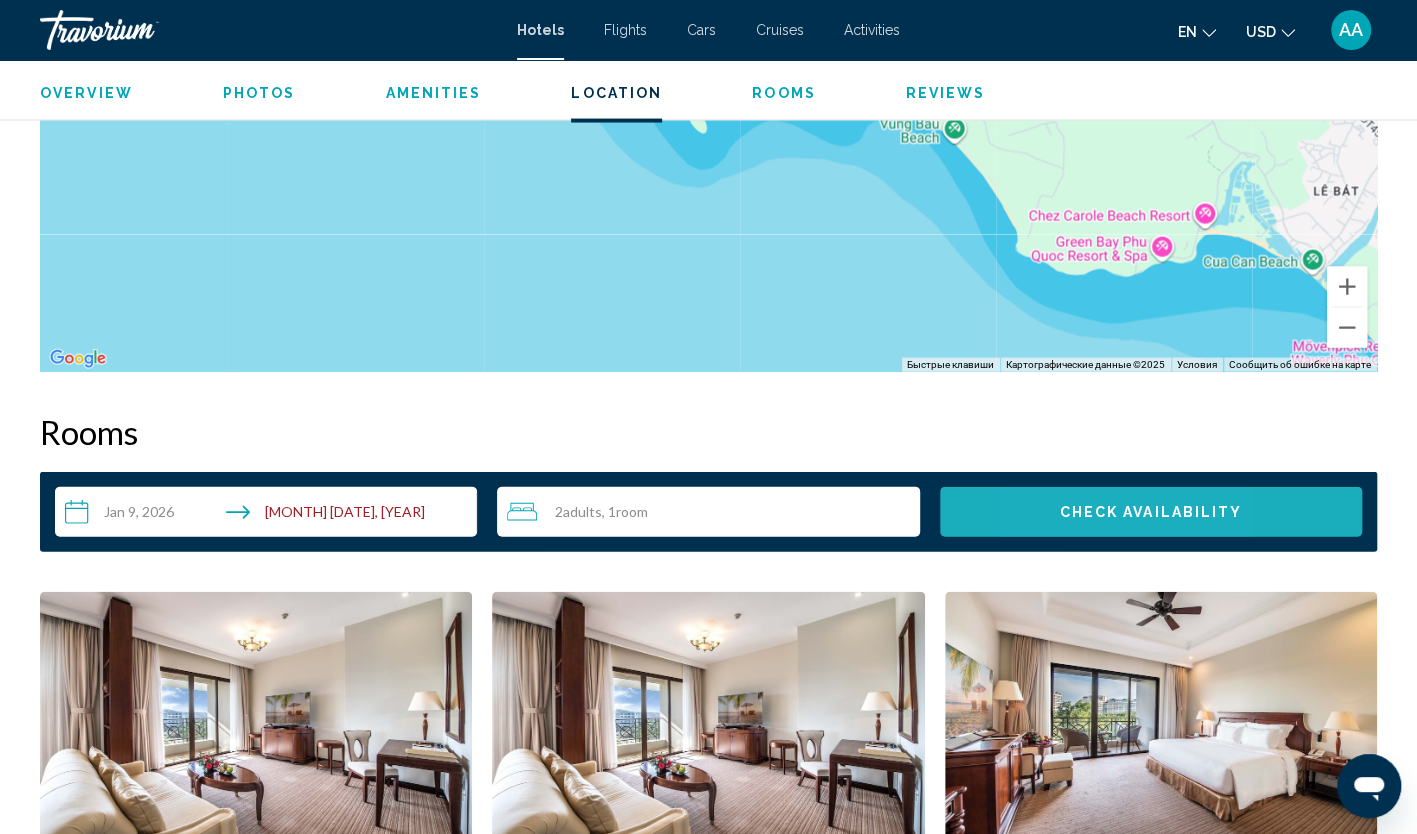 click on "Check Availability" at bounding box center [1151, 512] 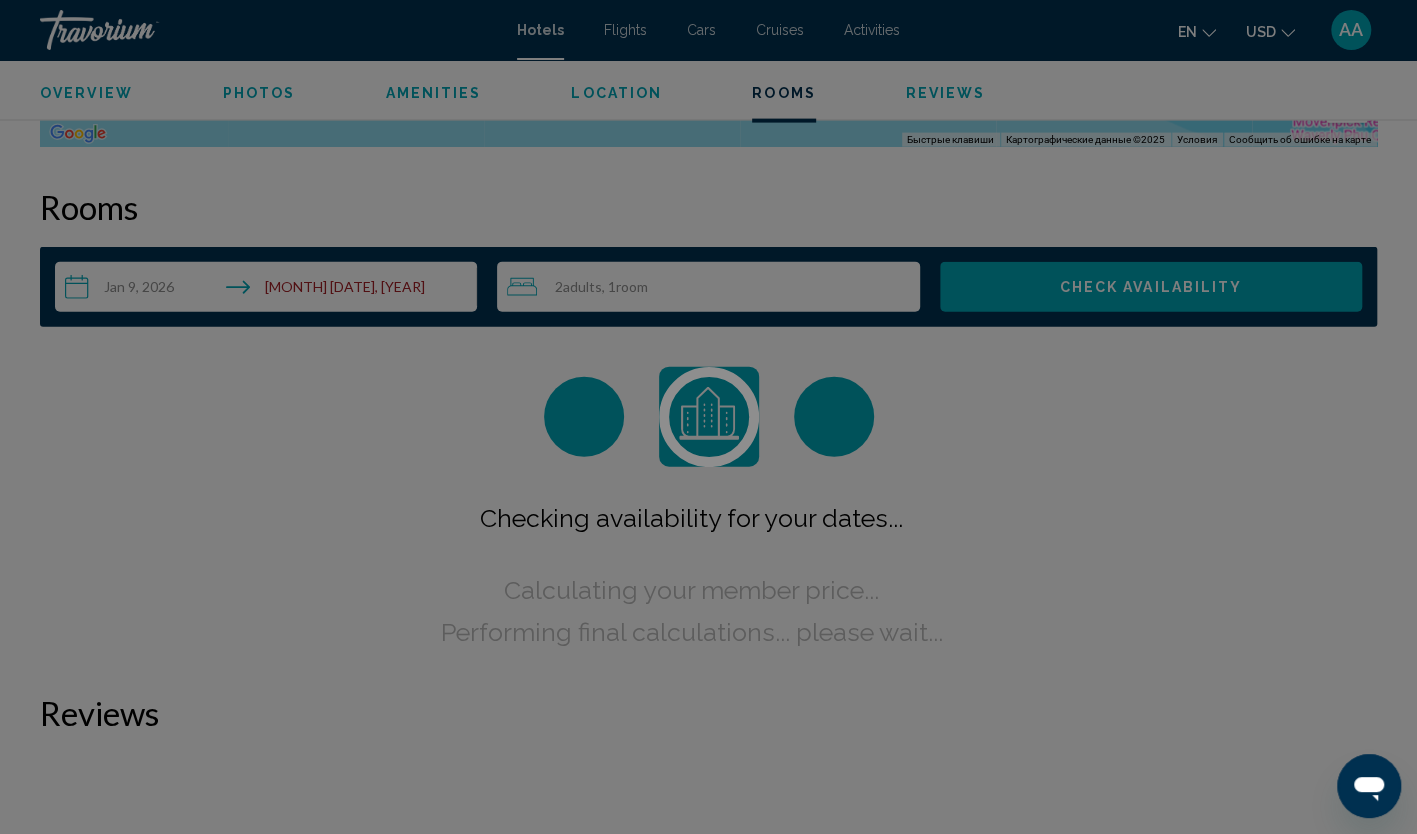 scroll, scrollTop: 2532, scrollLeft: 0, axis: vertical 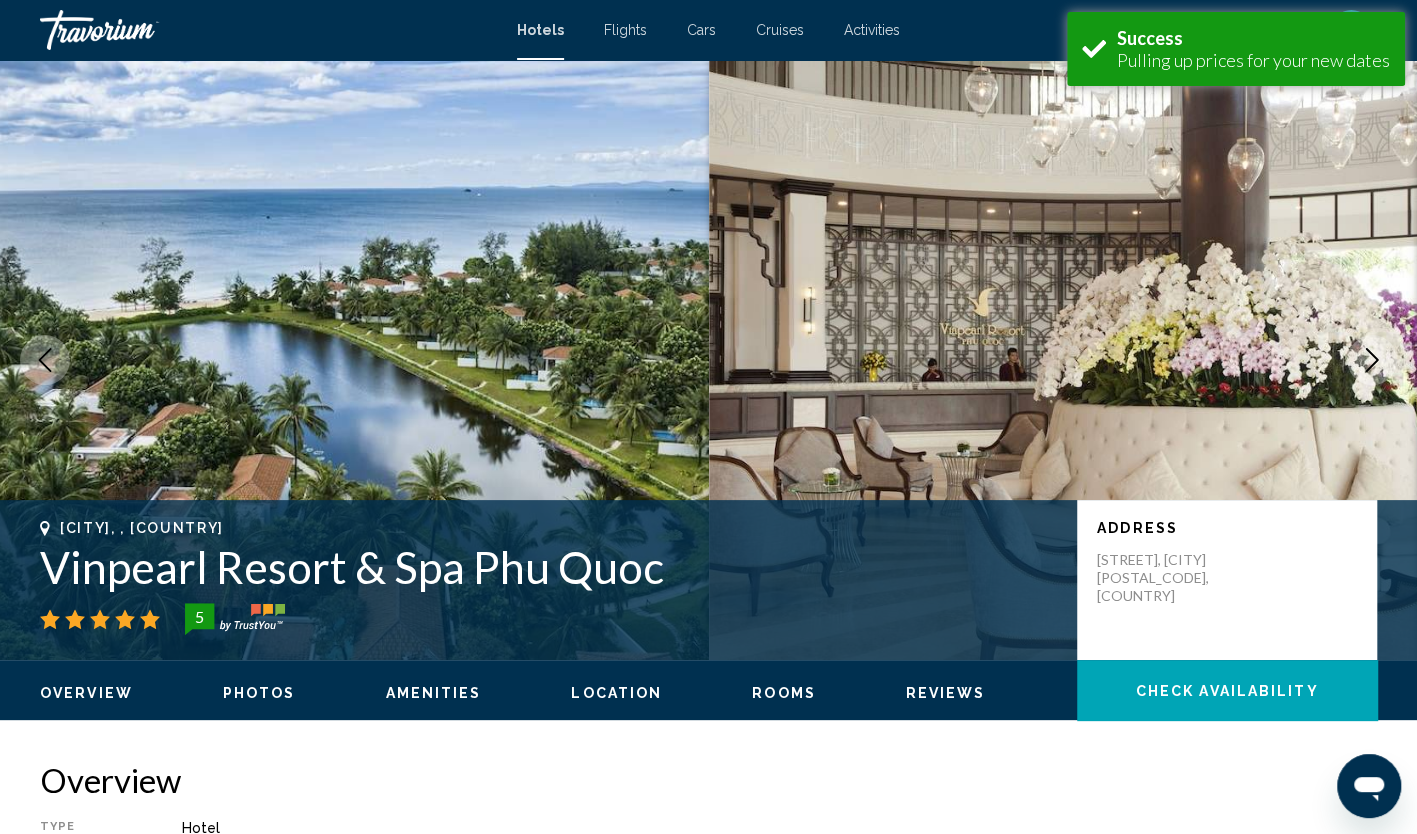 type 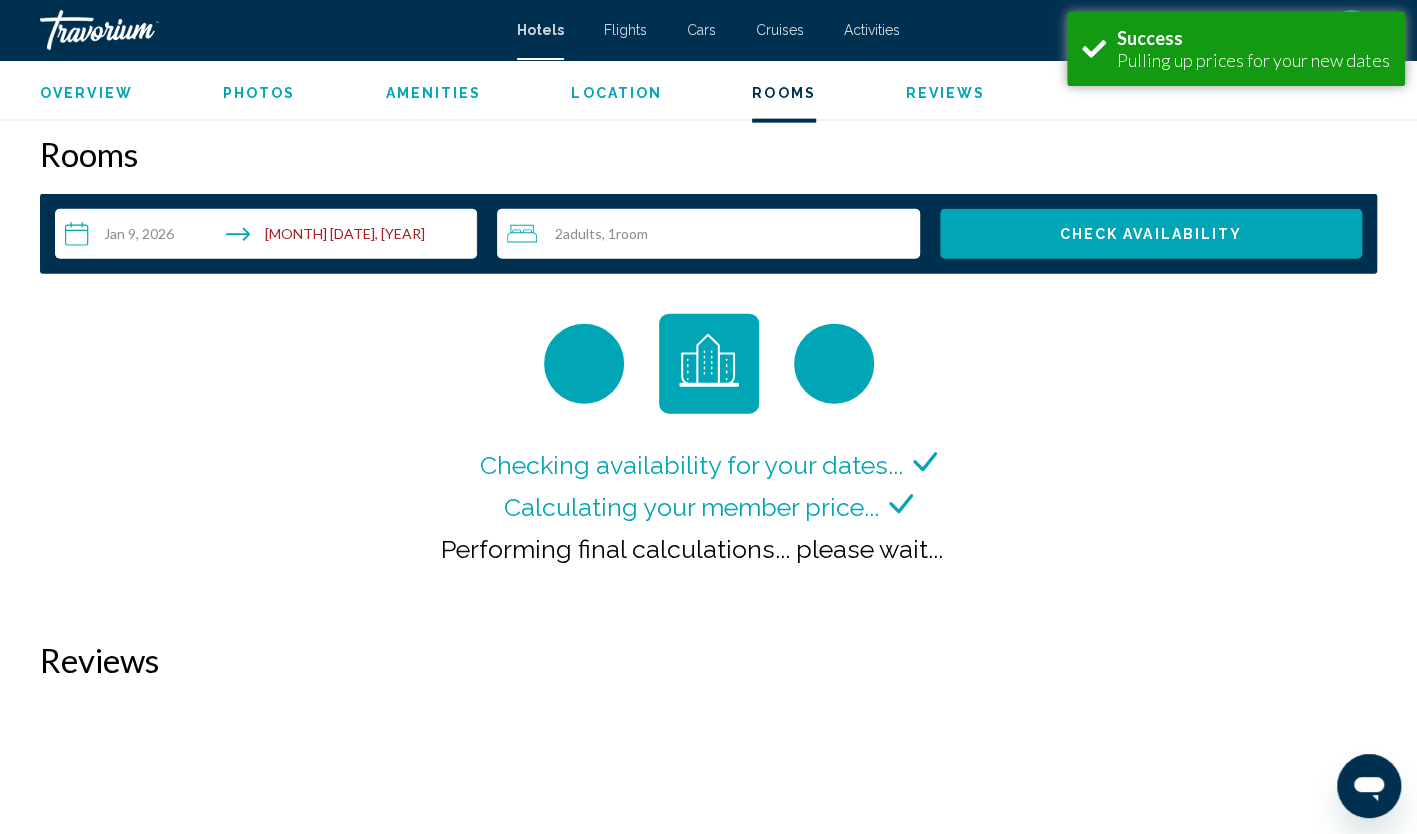 scroll, scrollTop: 2520, scrollLeft: 0, axis: vertical 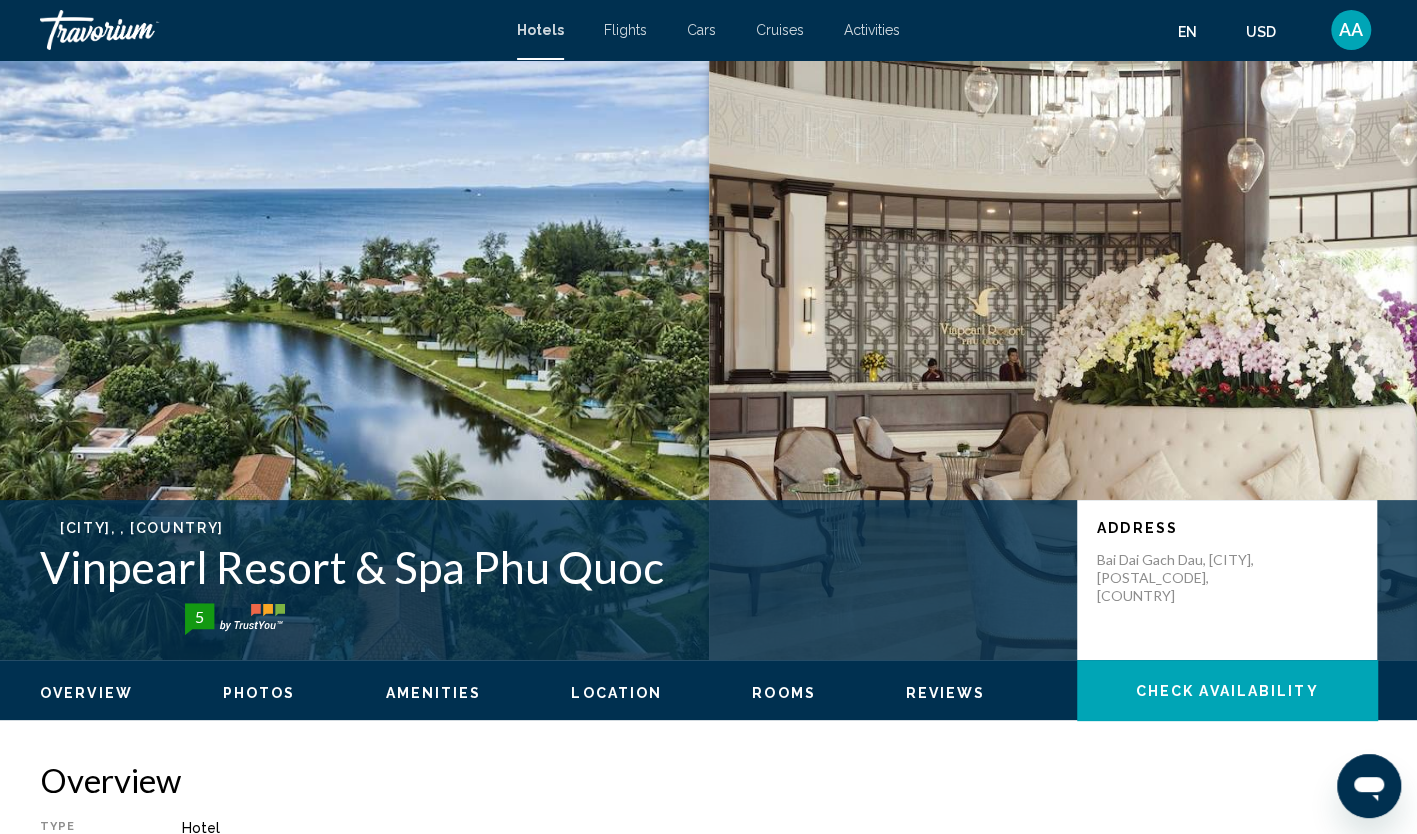 type 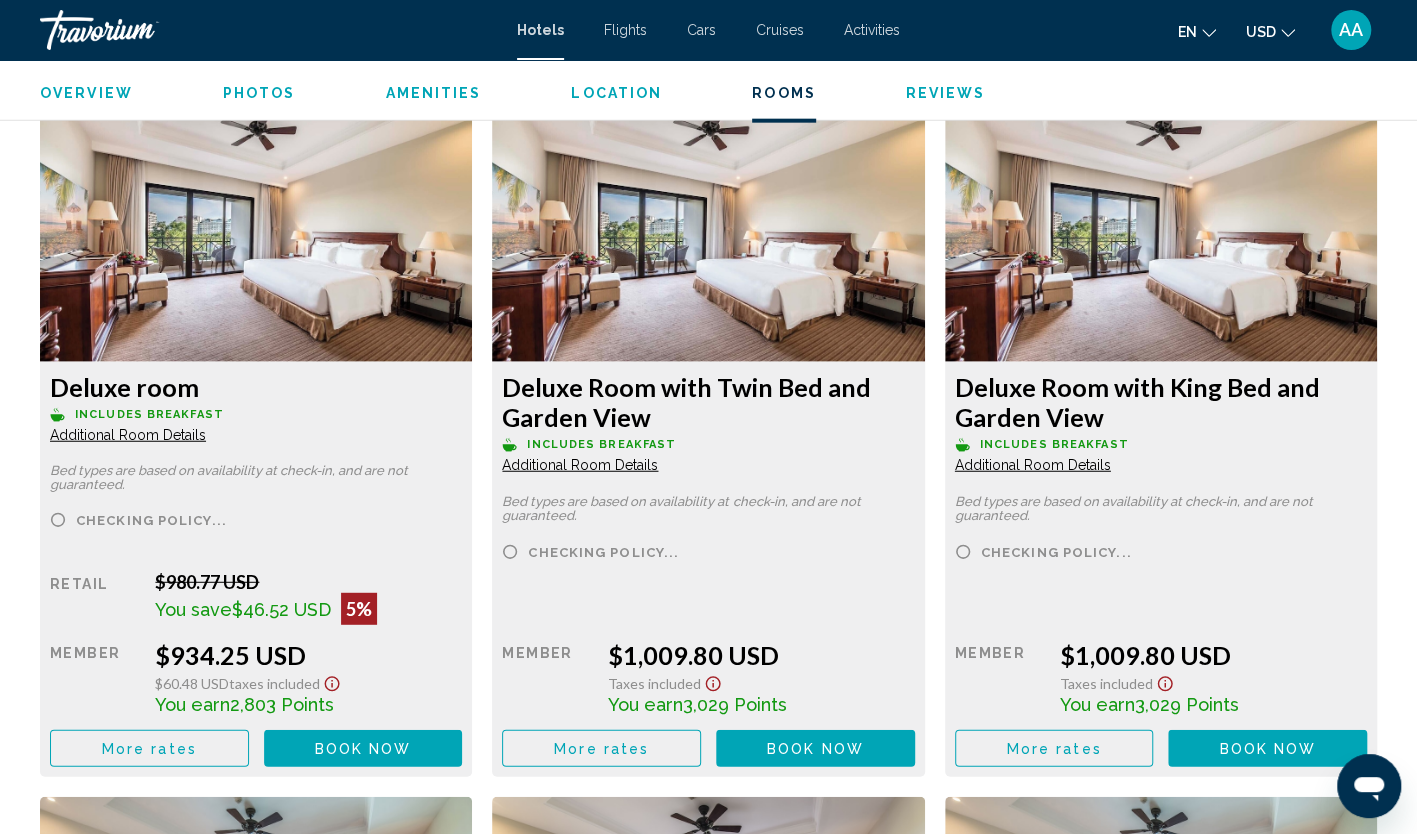 scroll, scrollTop: 2680, scrollLeft: 0, axis: vertical 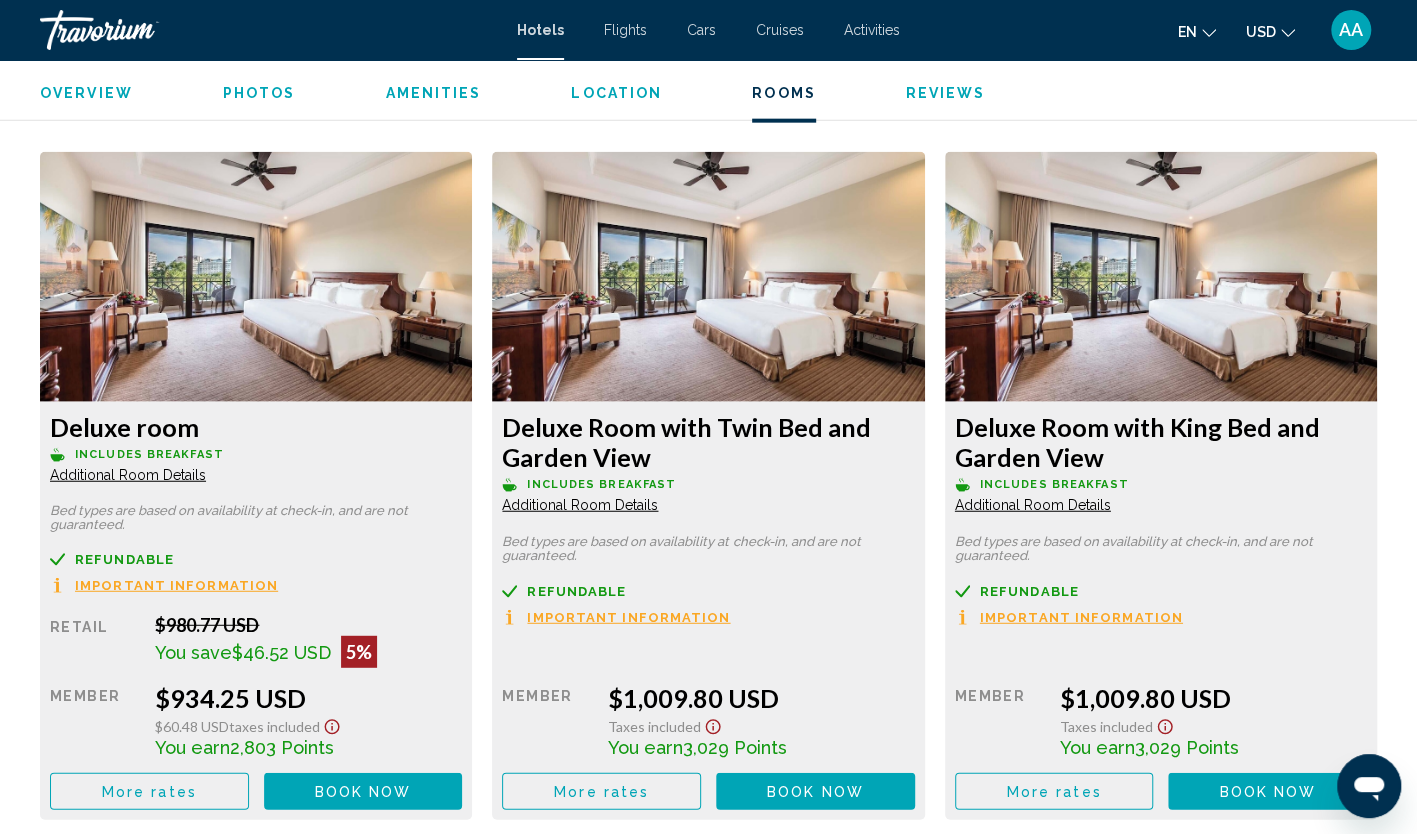 drag, startPoint x: 298, startPoint y: 696, endPoint x: 172, endPoint y: 700, distance: 126.06348 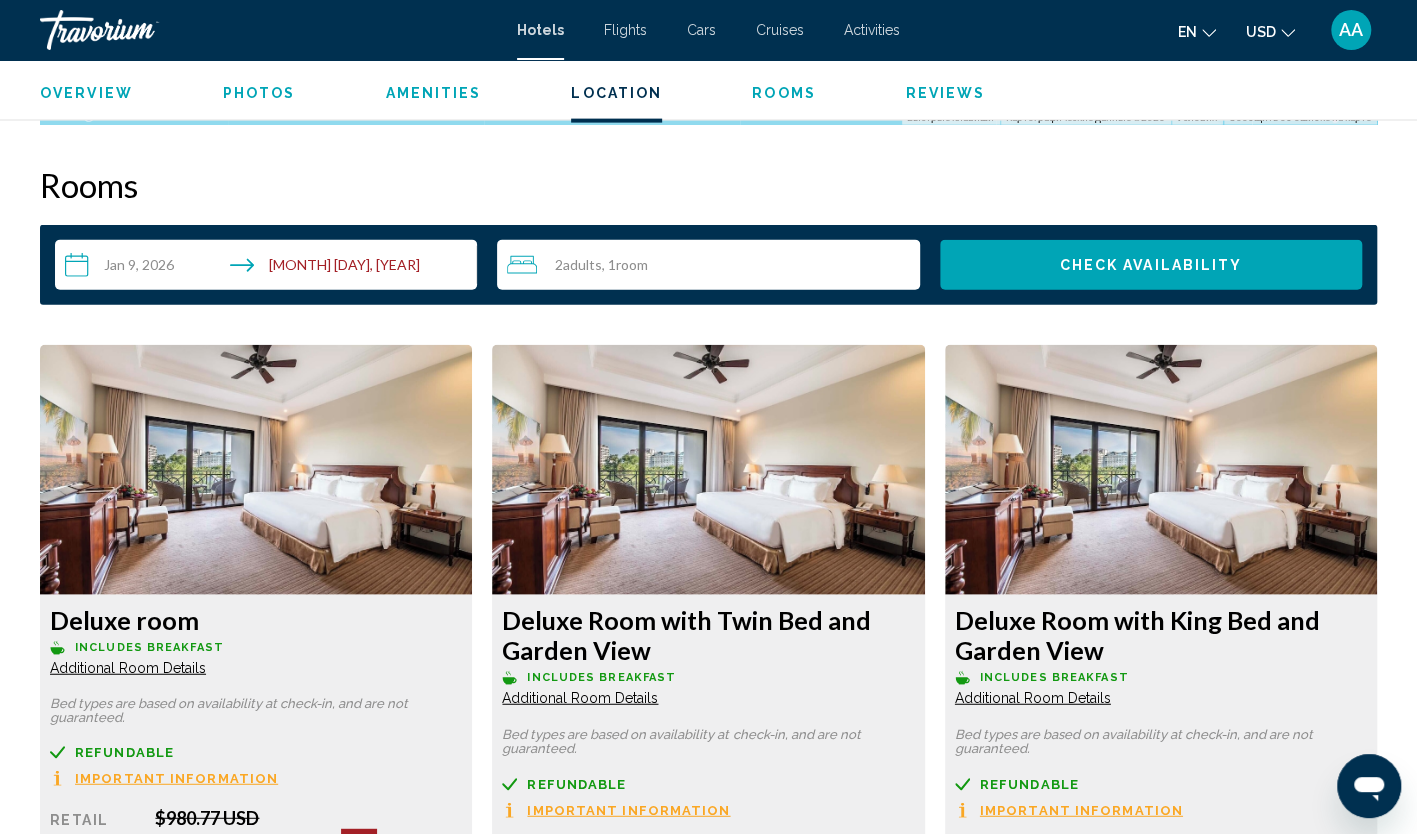 scroll, scrollTop: 2580, scrollLeft: 0, axis: vertical 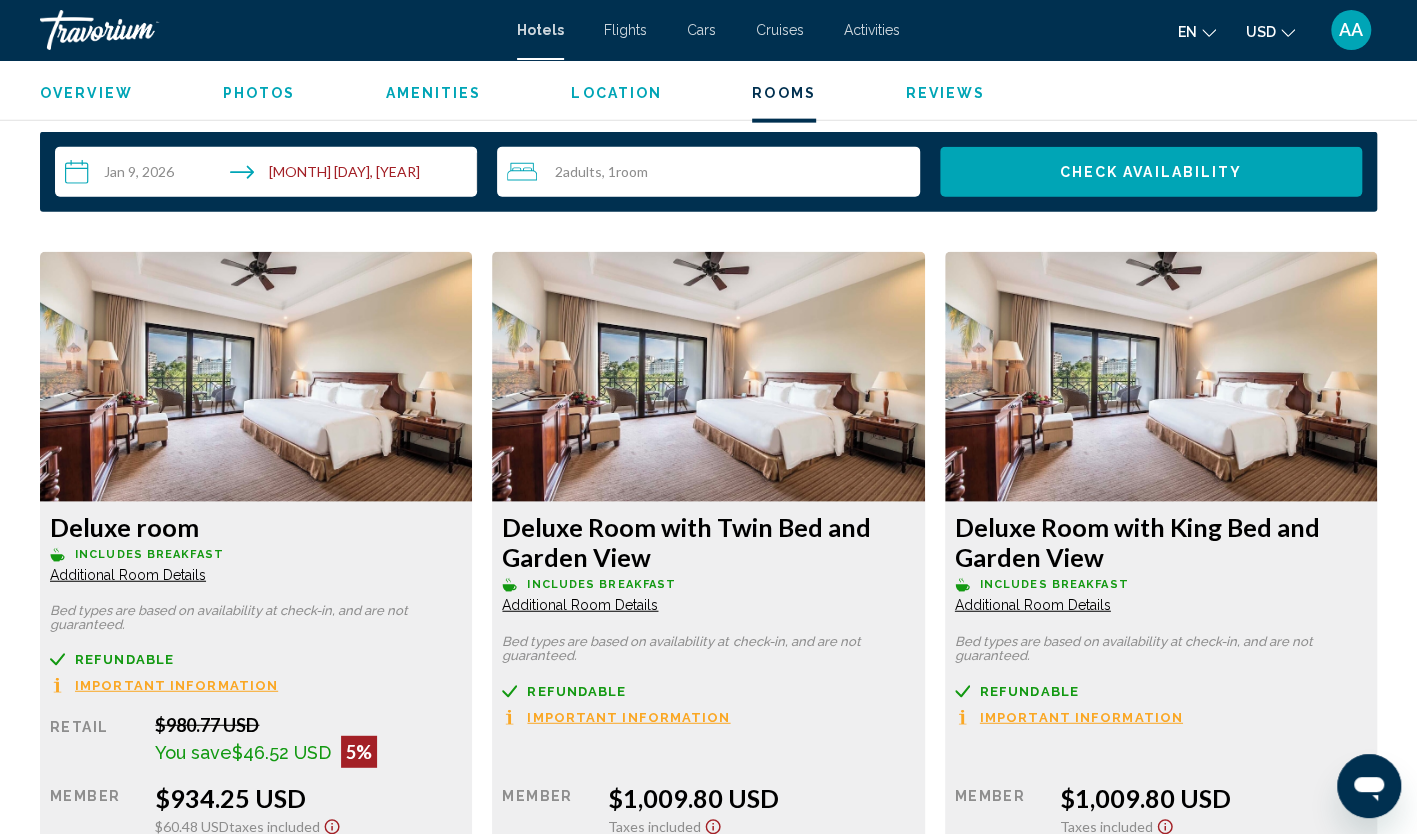 click on "**********" at bounding box center (270, 175) 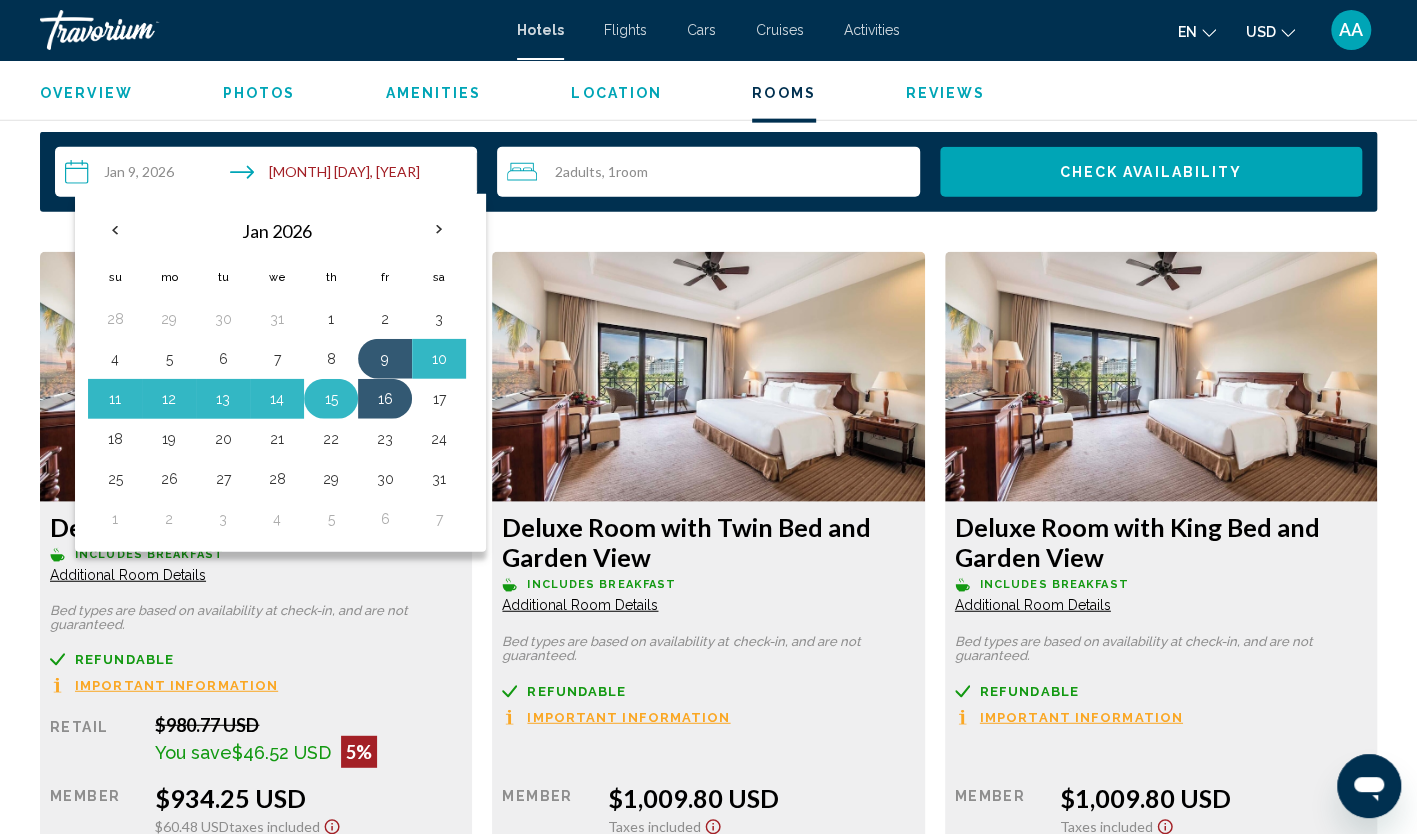 click on "15" at bounding box center (331, 399) 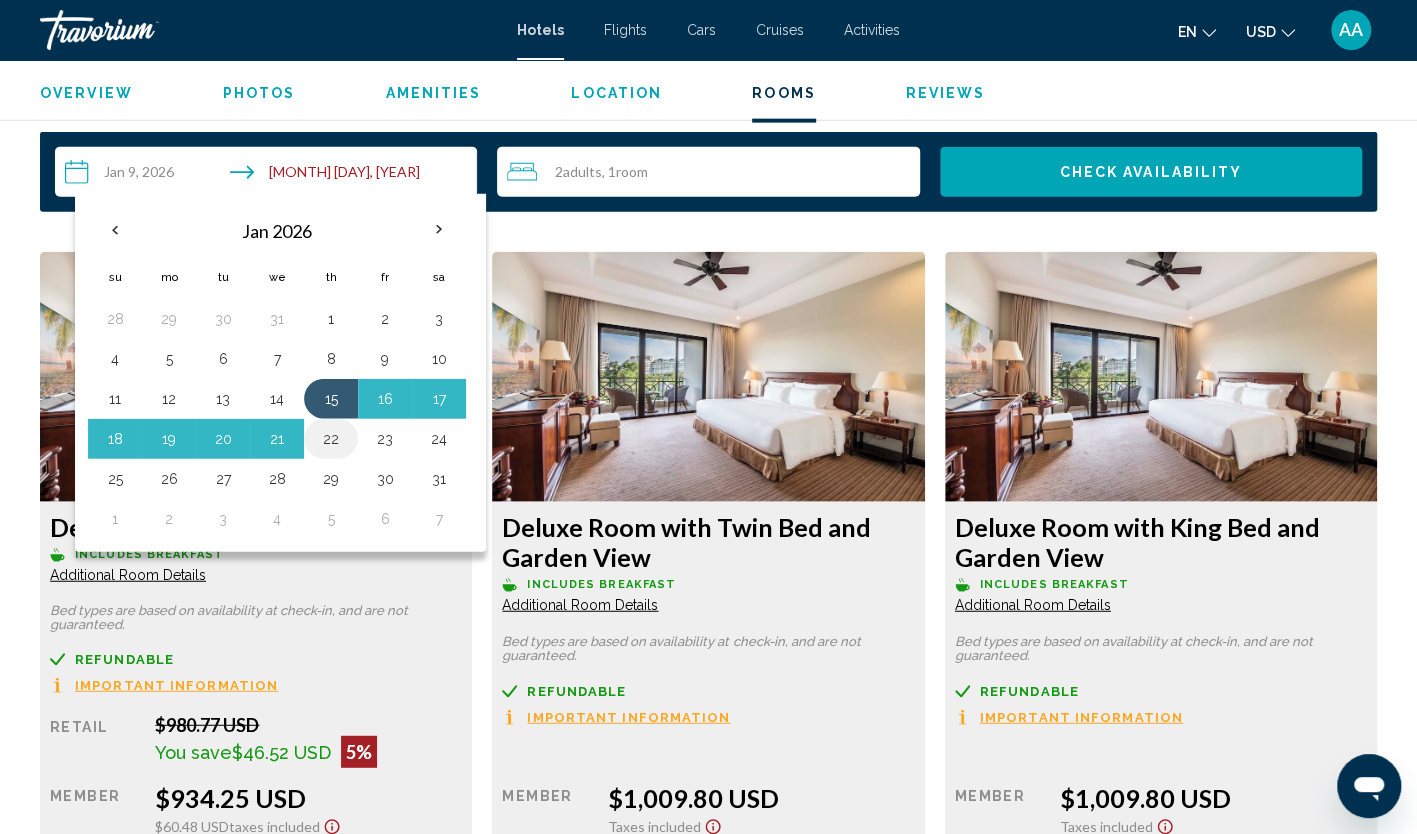 click on "22" at bounding box center (331, 439) 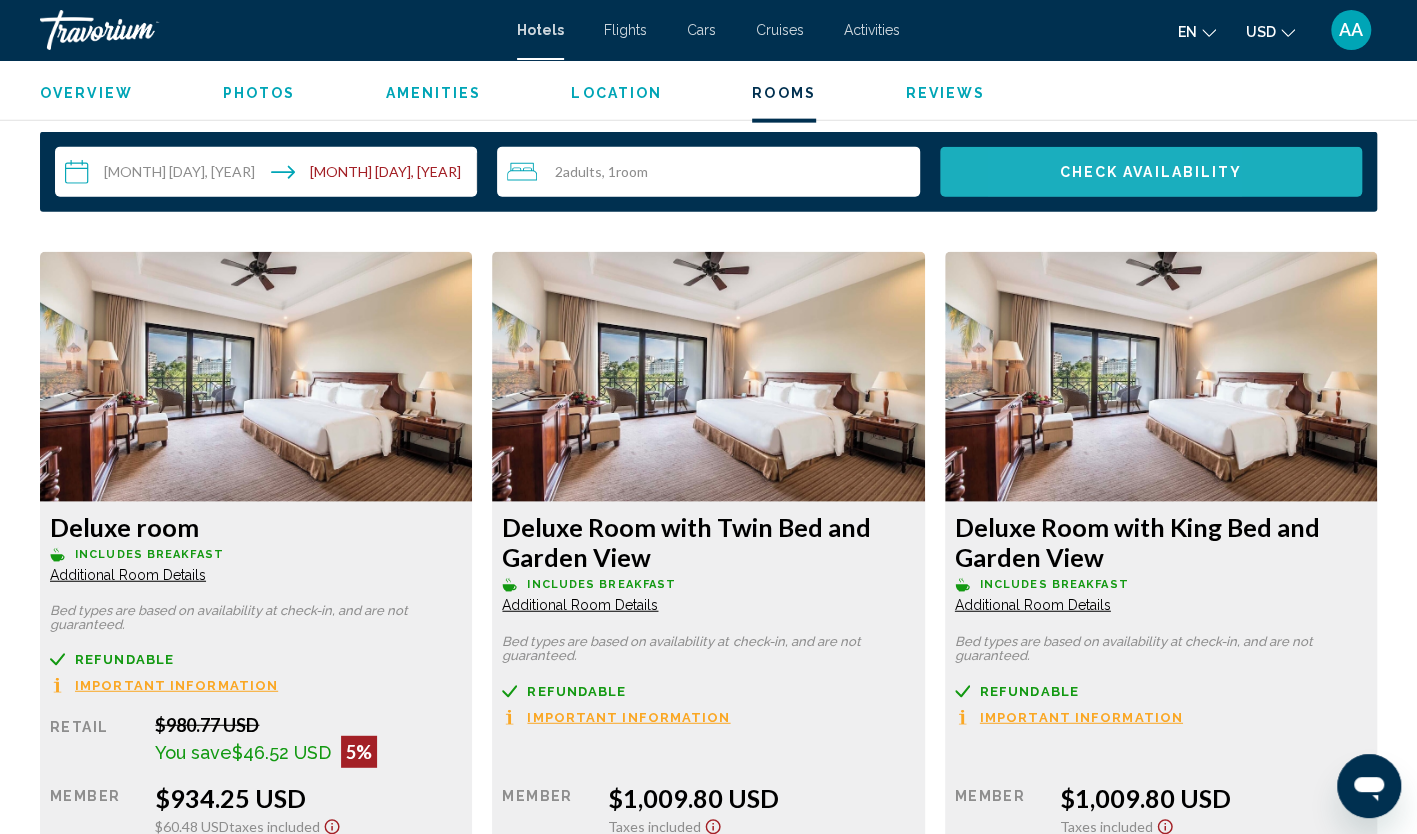click on "Check Availability" at bounding box center (1151, 172) 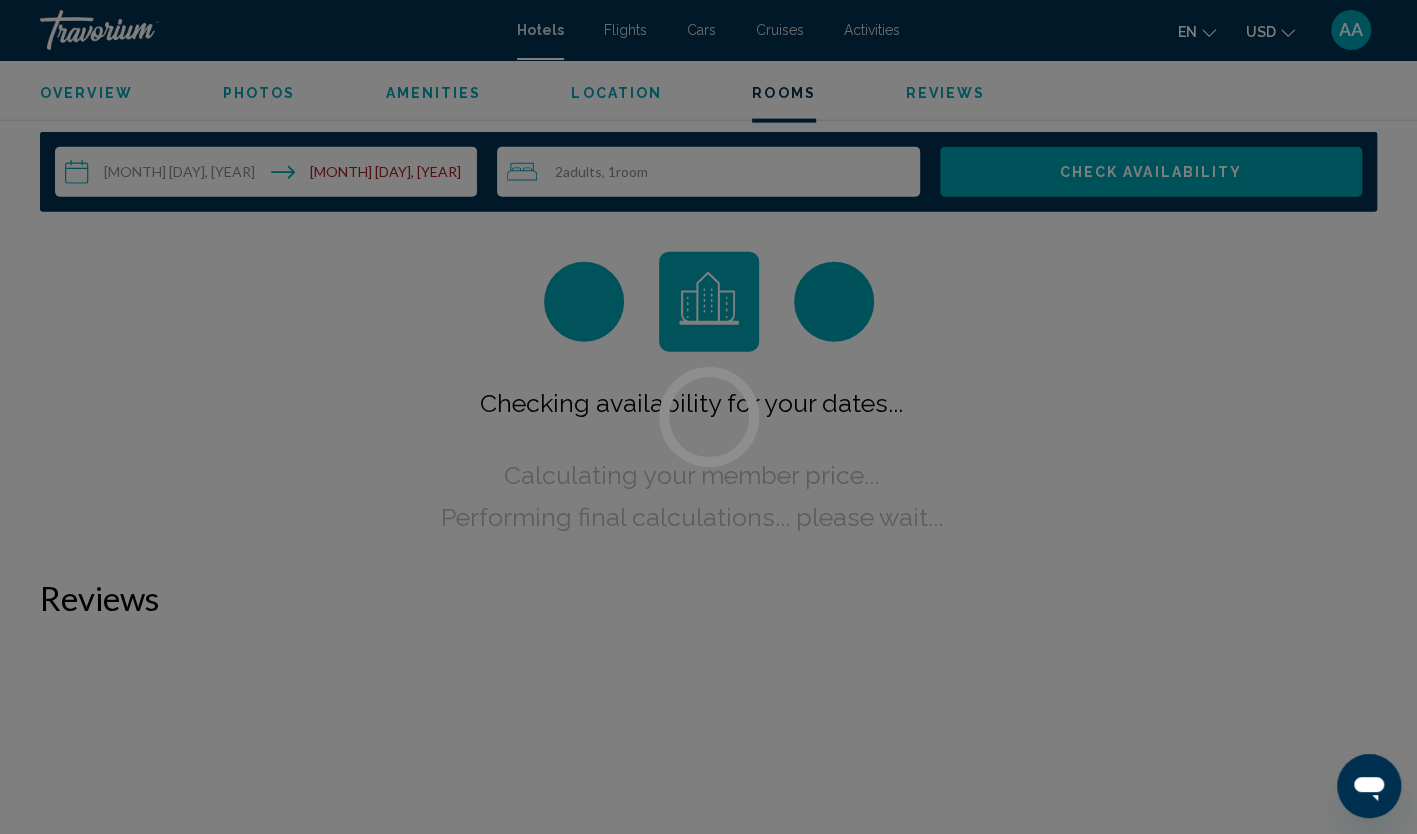scroll, scrollTop: 2532, scrollLeft: 0, axis: vertical 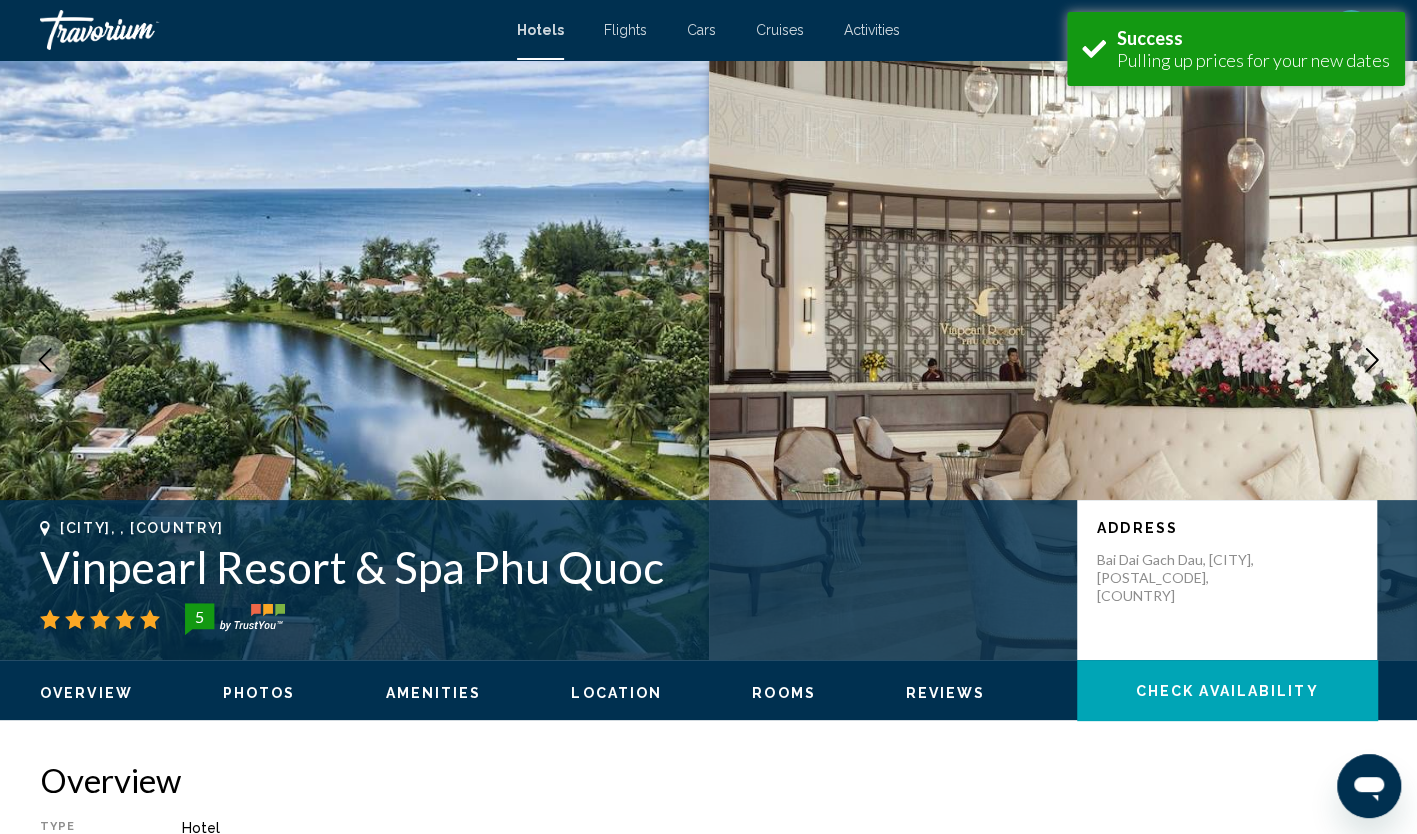 type 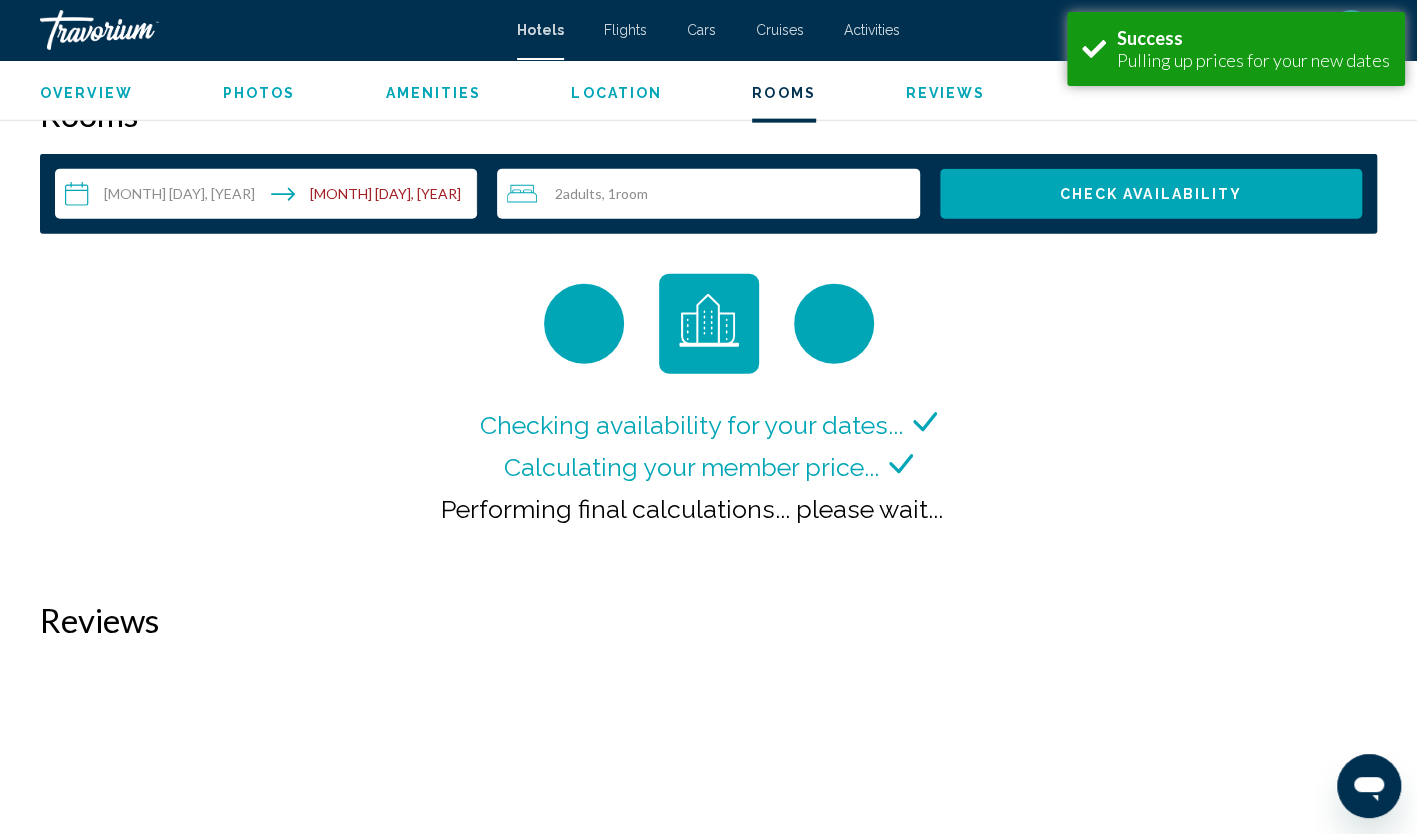 scroll, scrollTop: 2560, scrollLeft: 0, axis: vertical 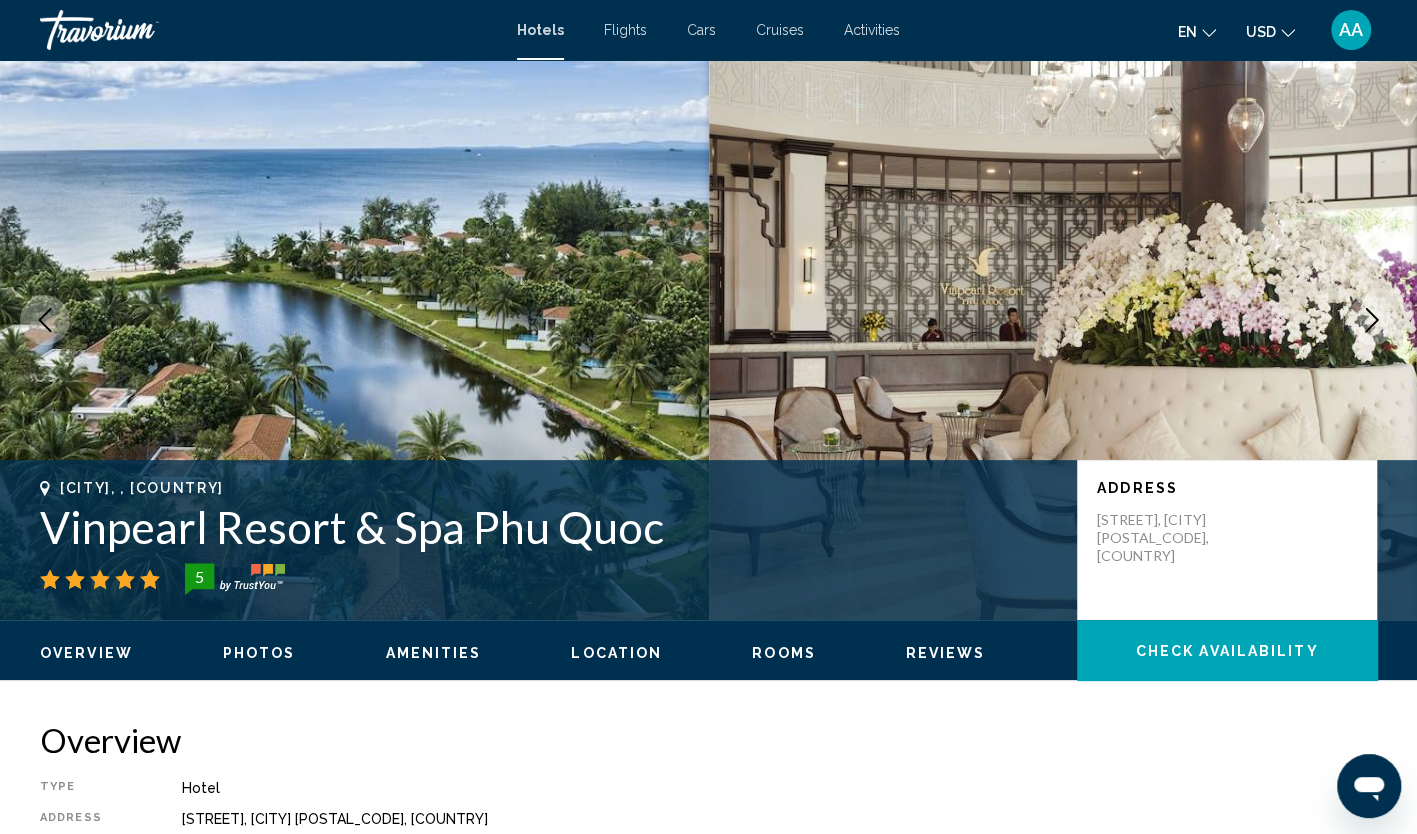 type 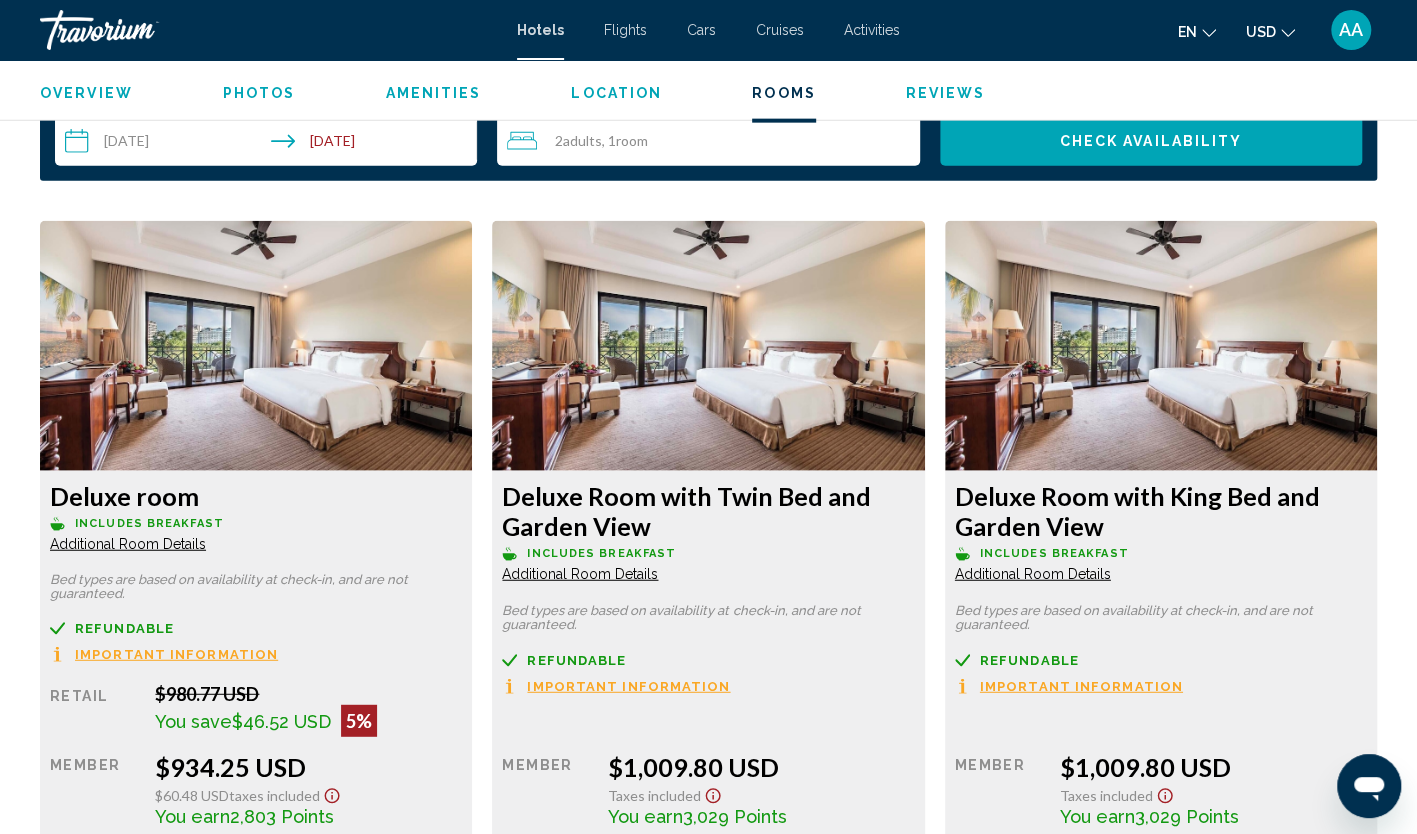 scroll, scrollTop: 2580, scrollLeft: 0, axis: vertical 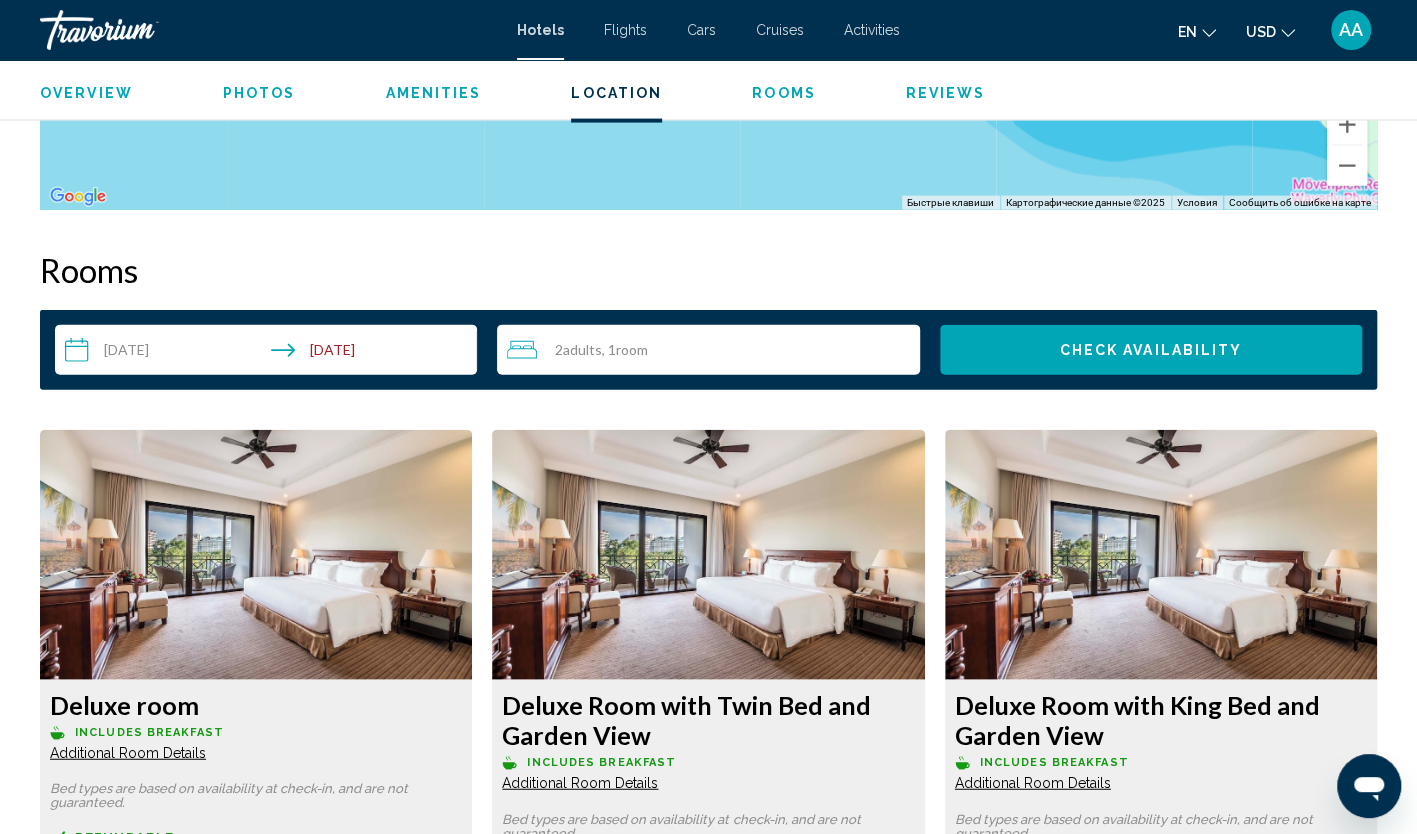 click on "**********" at bounding box center [270, 353] 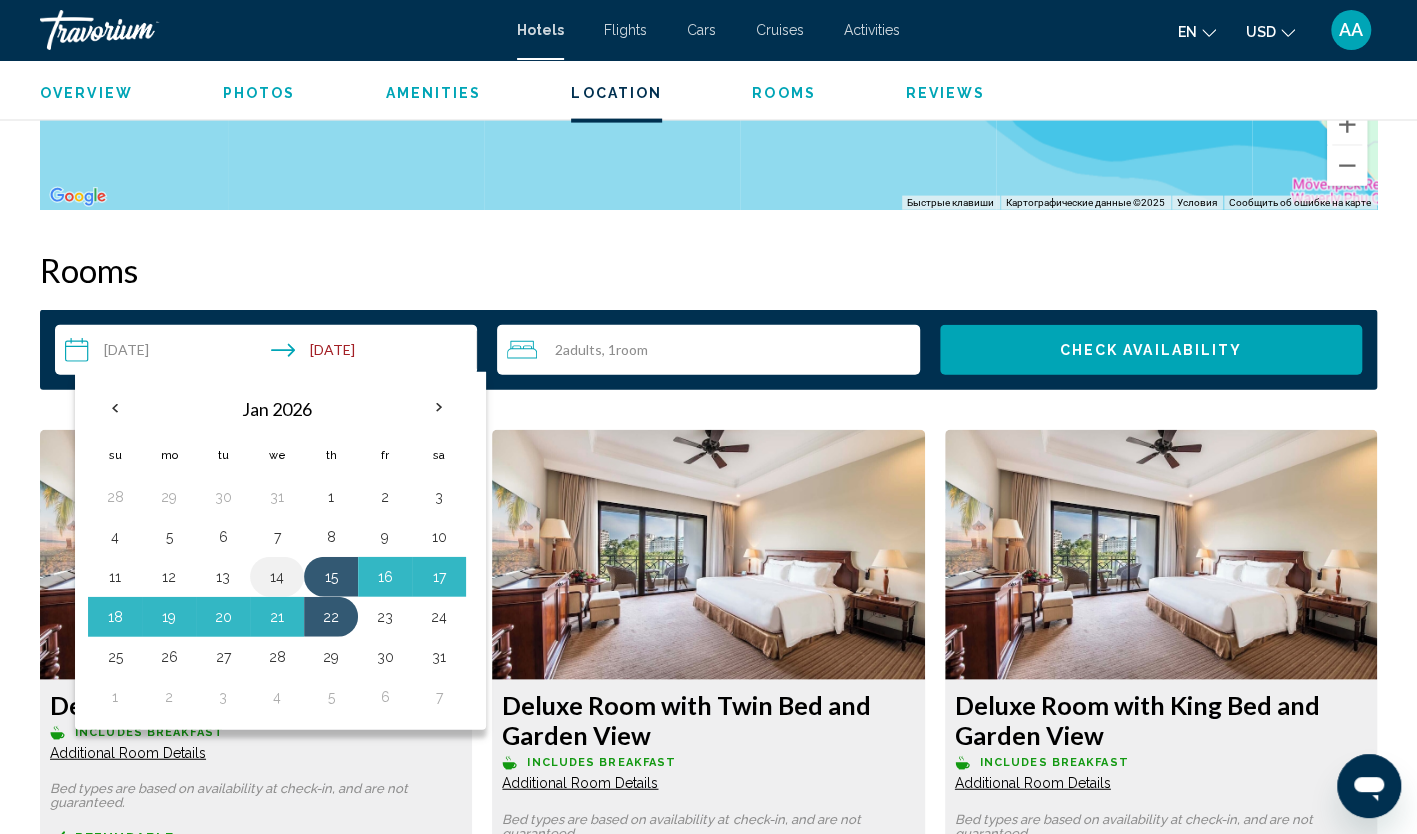 click on "14" at bounding box center (277, 577) 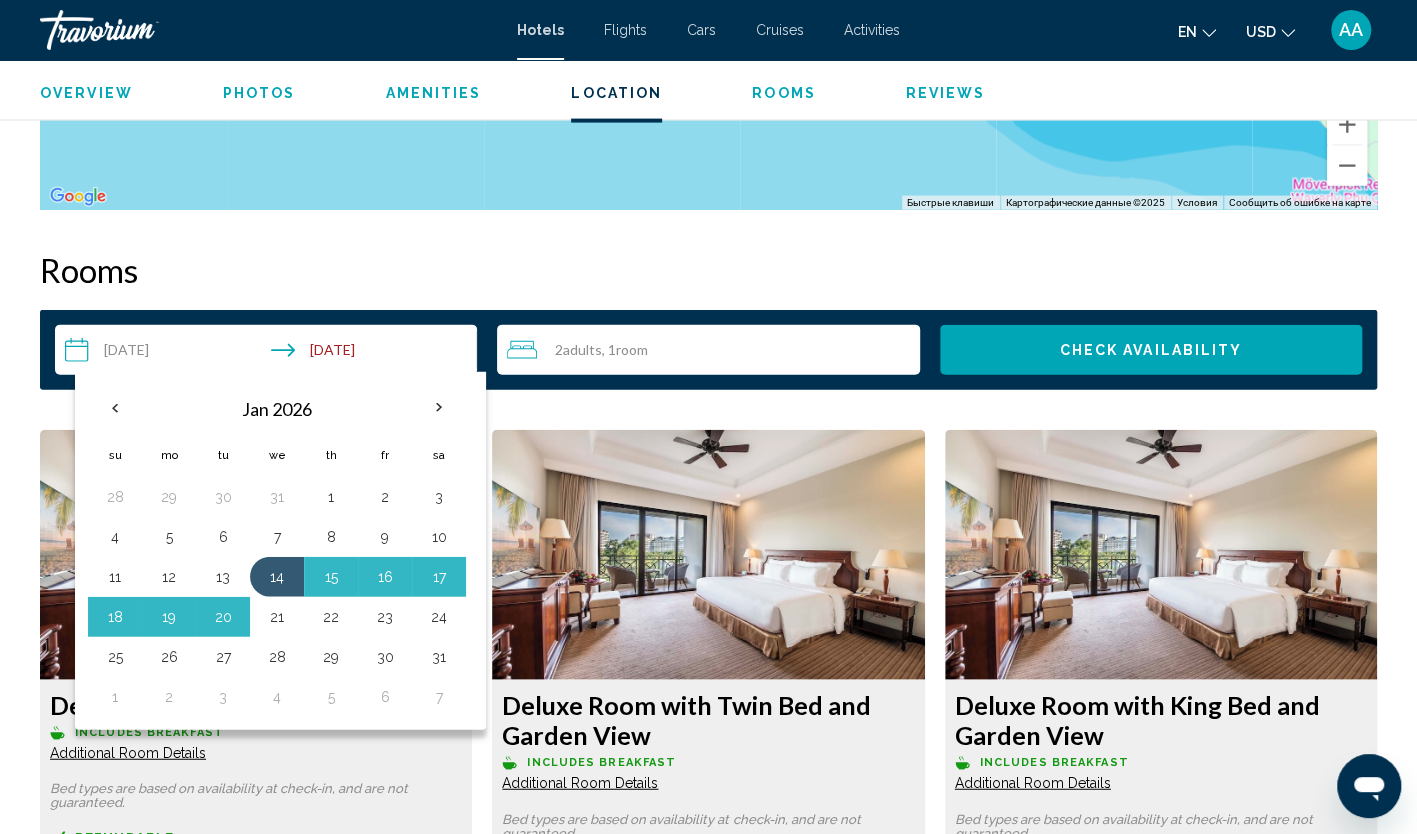 click on "21" at bounding box center (277, 617) 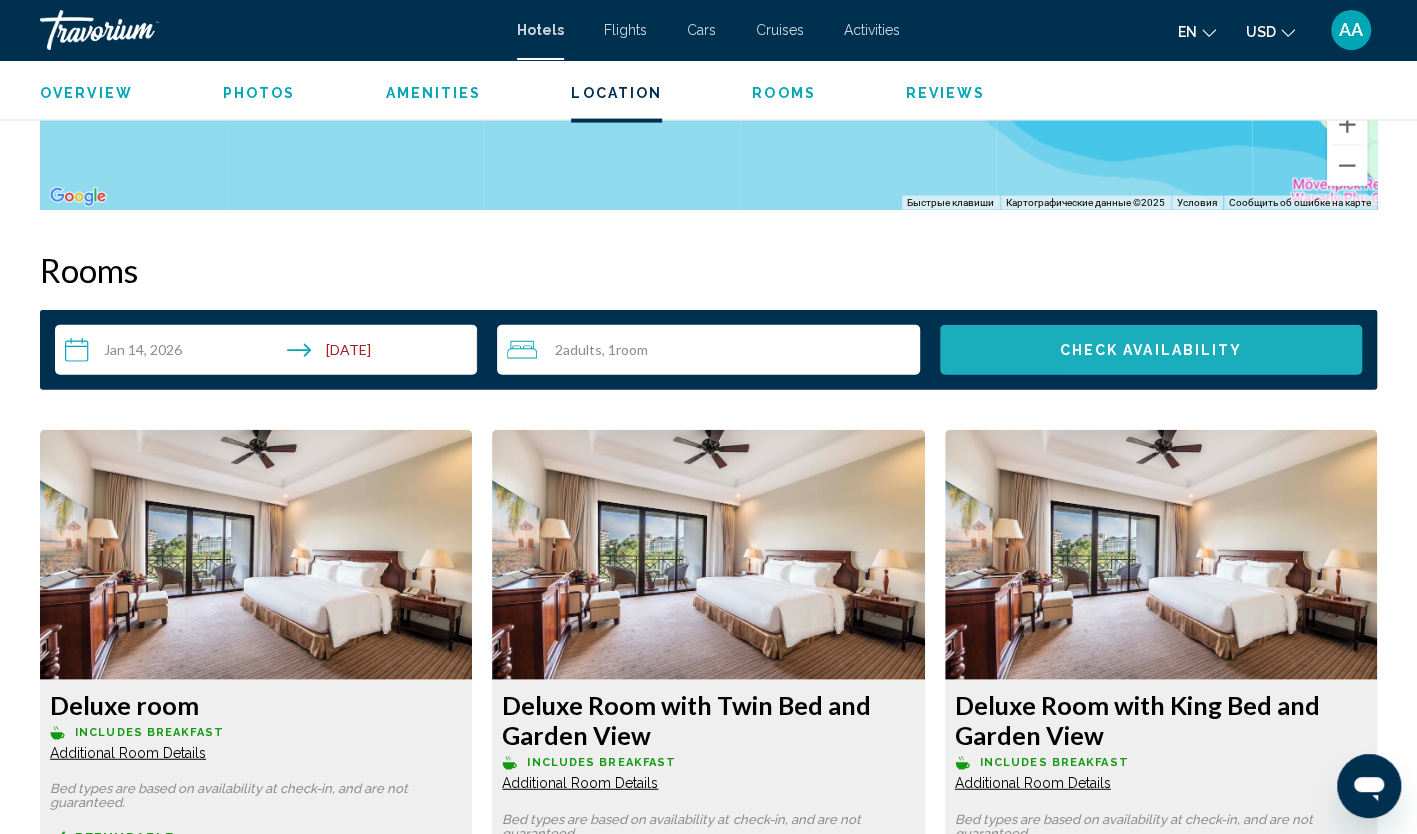 click on "Check Availability" at bounding box center [1150, 351] 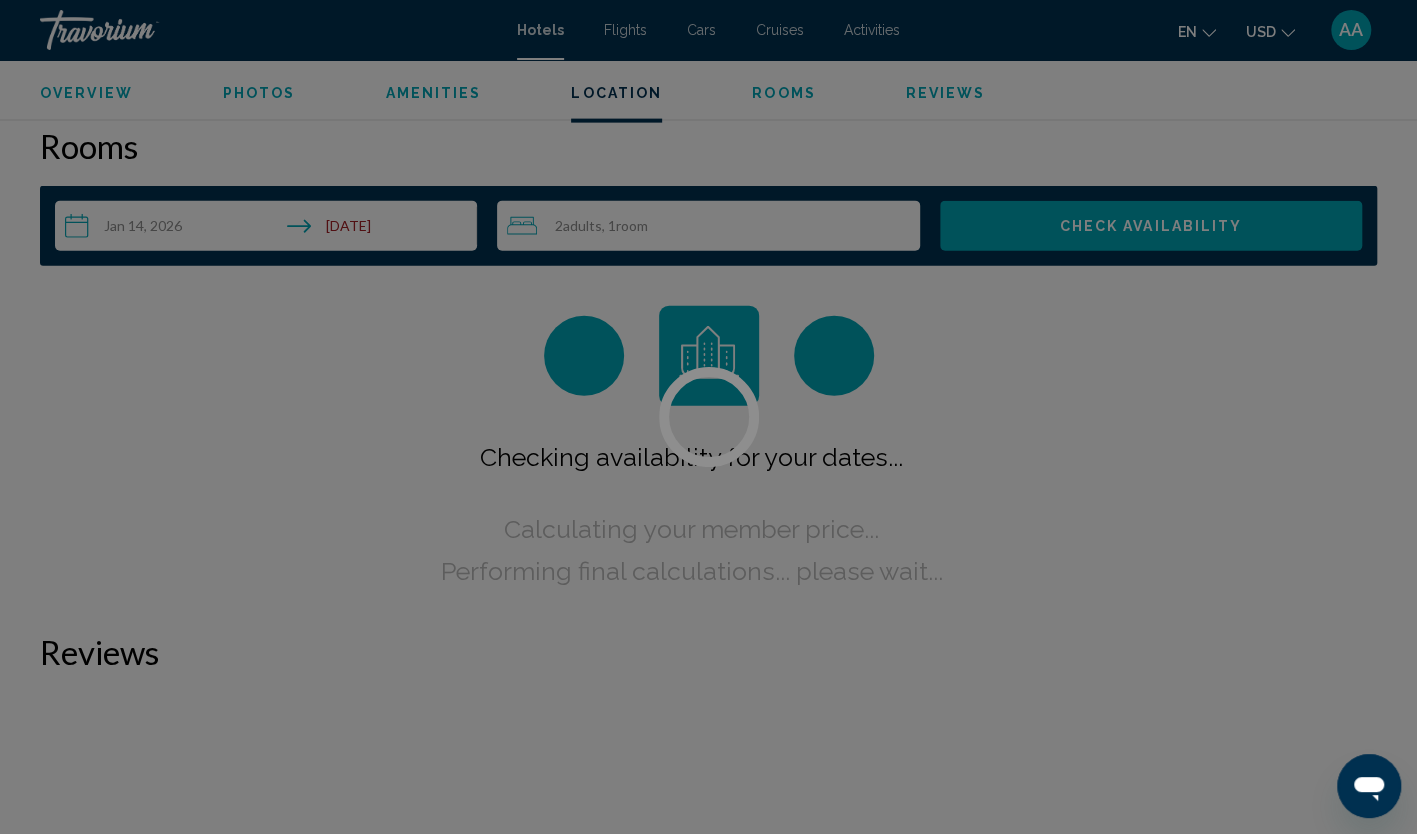 scroll, scrollTop: 2532, scrollLeft: 0, axis: vertical 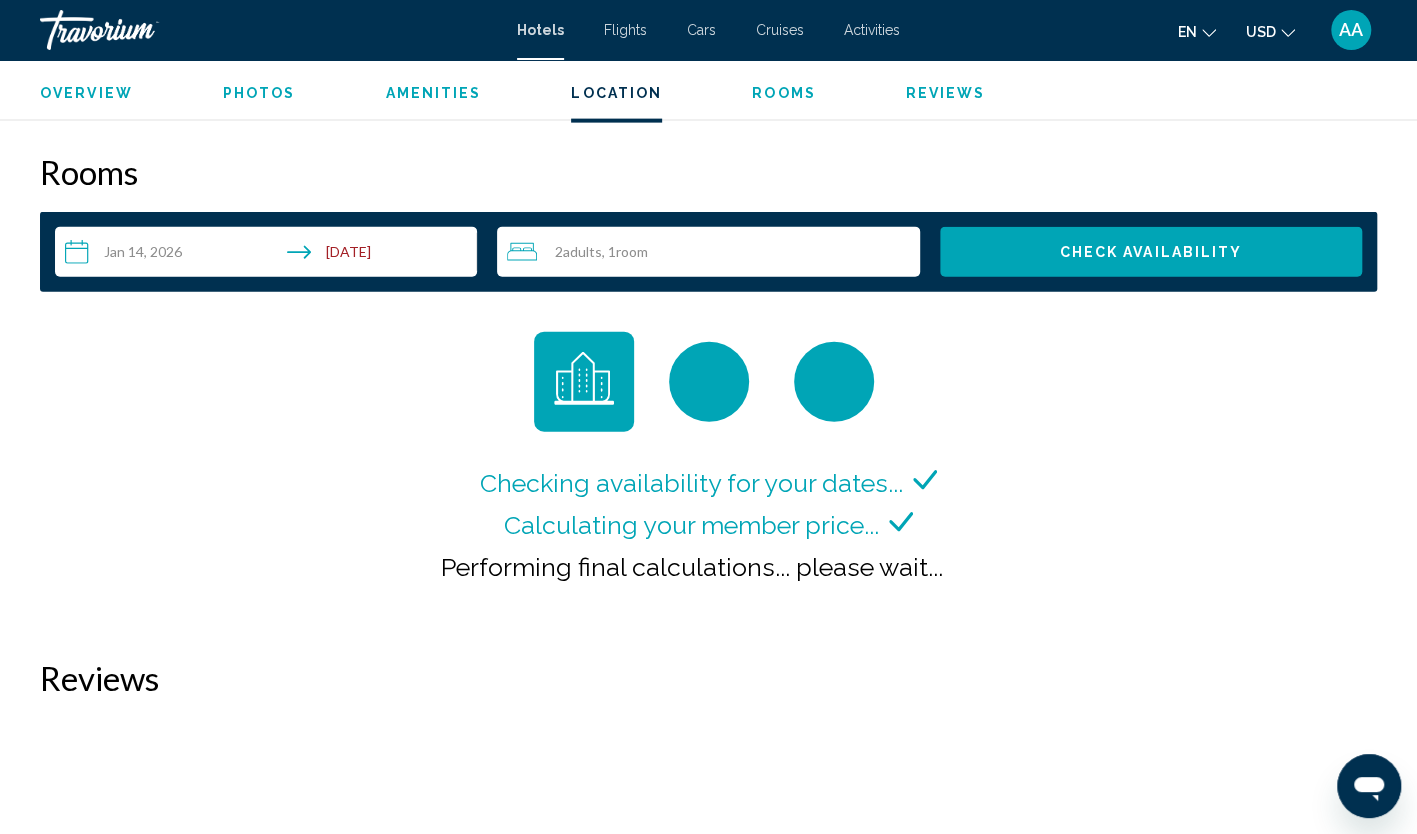type 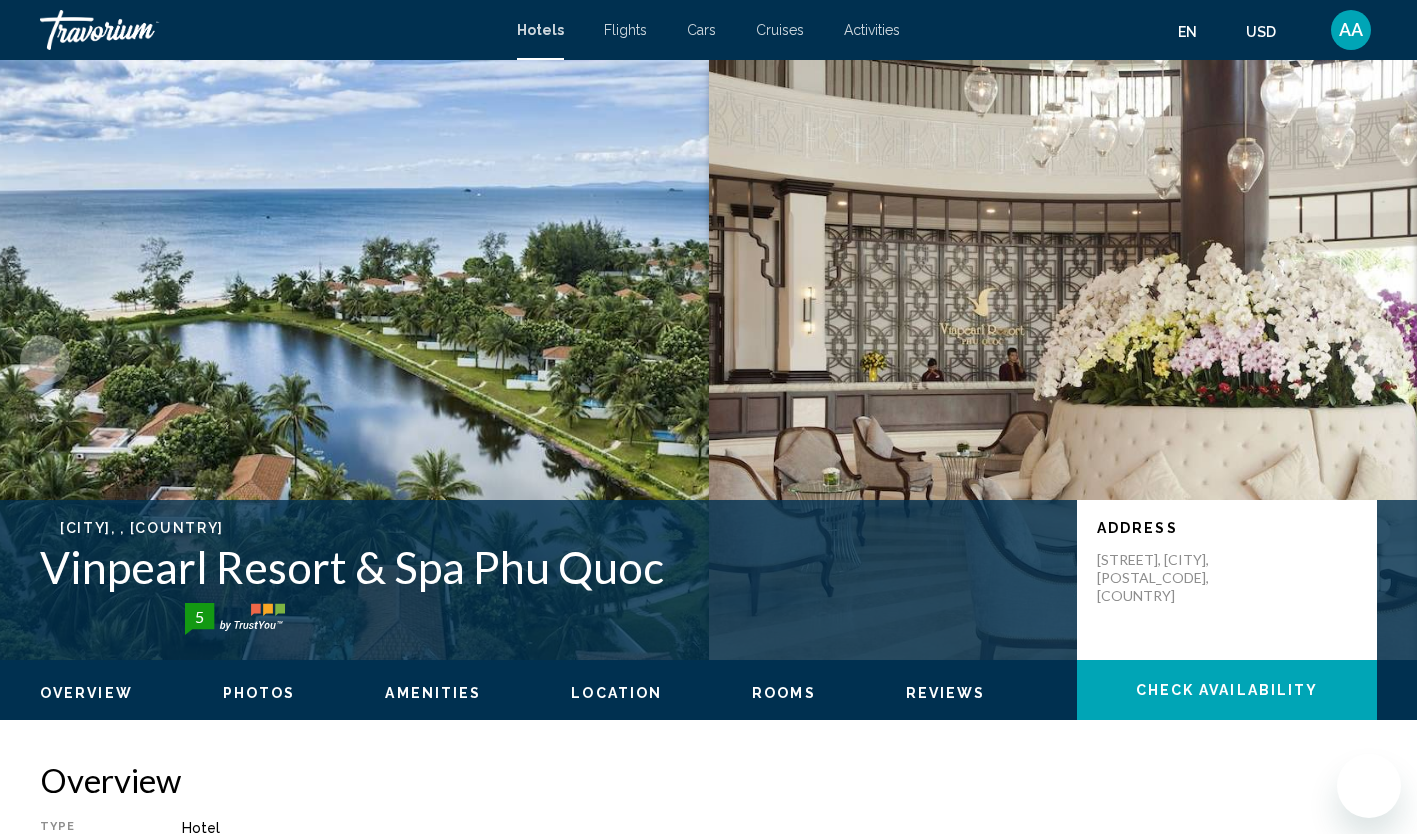 scroll, scrollTop: 300, scrollLeft: 0, axis: vertical 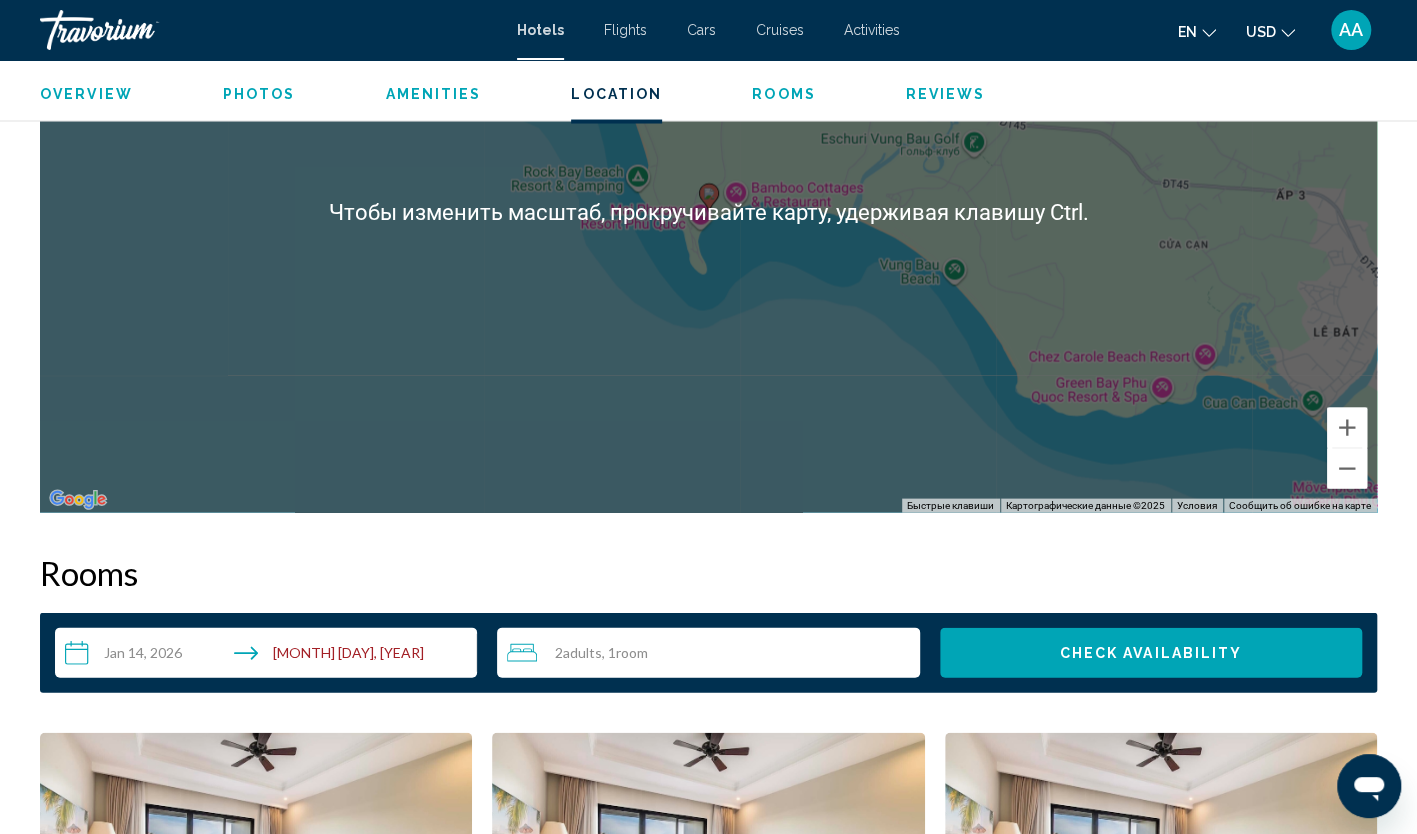 type 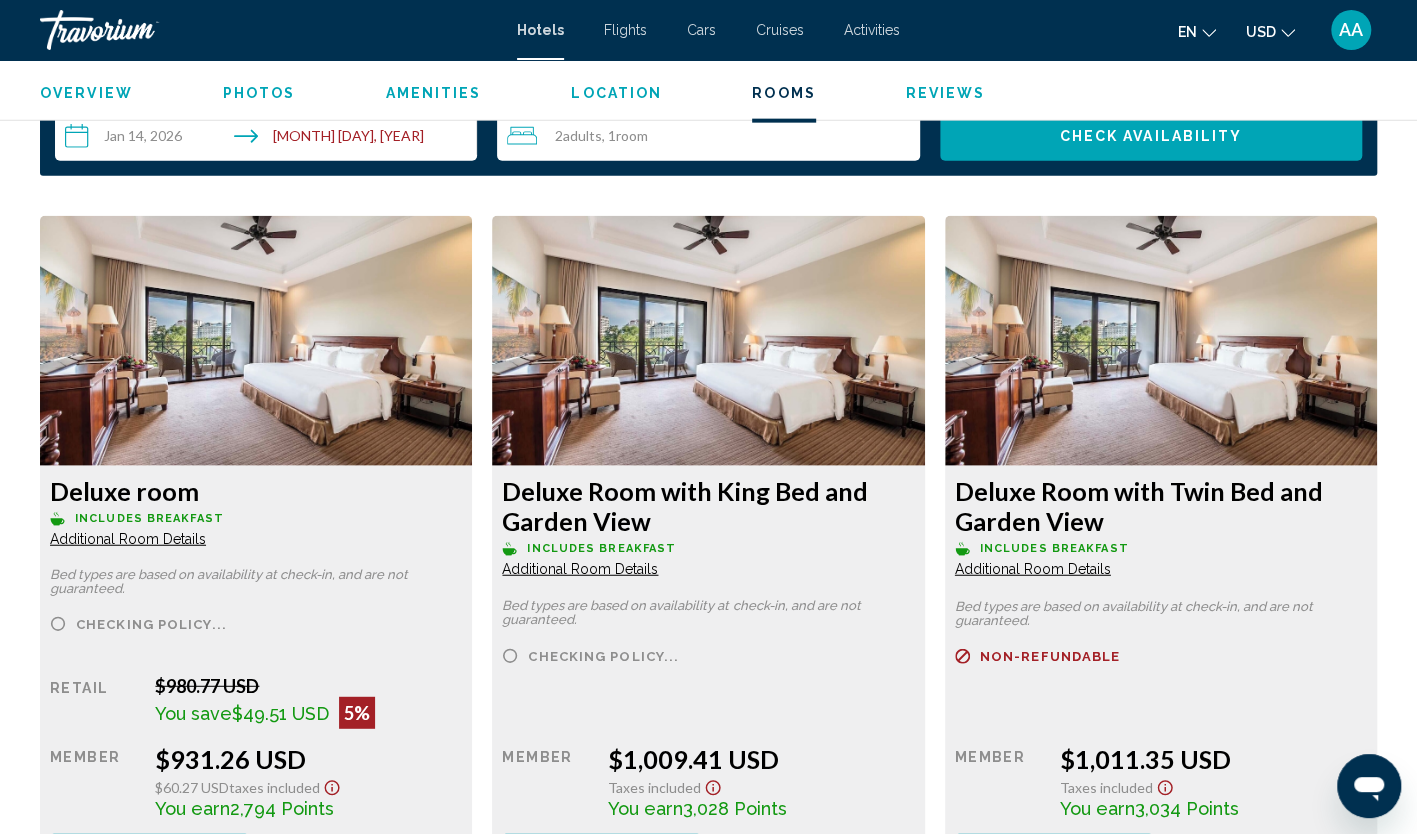scroll, scrollTop: 2620, scrollLeft: 0, axis: vertical 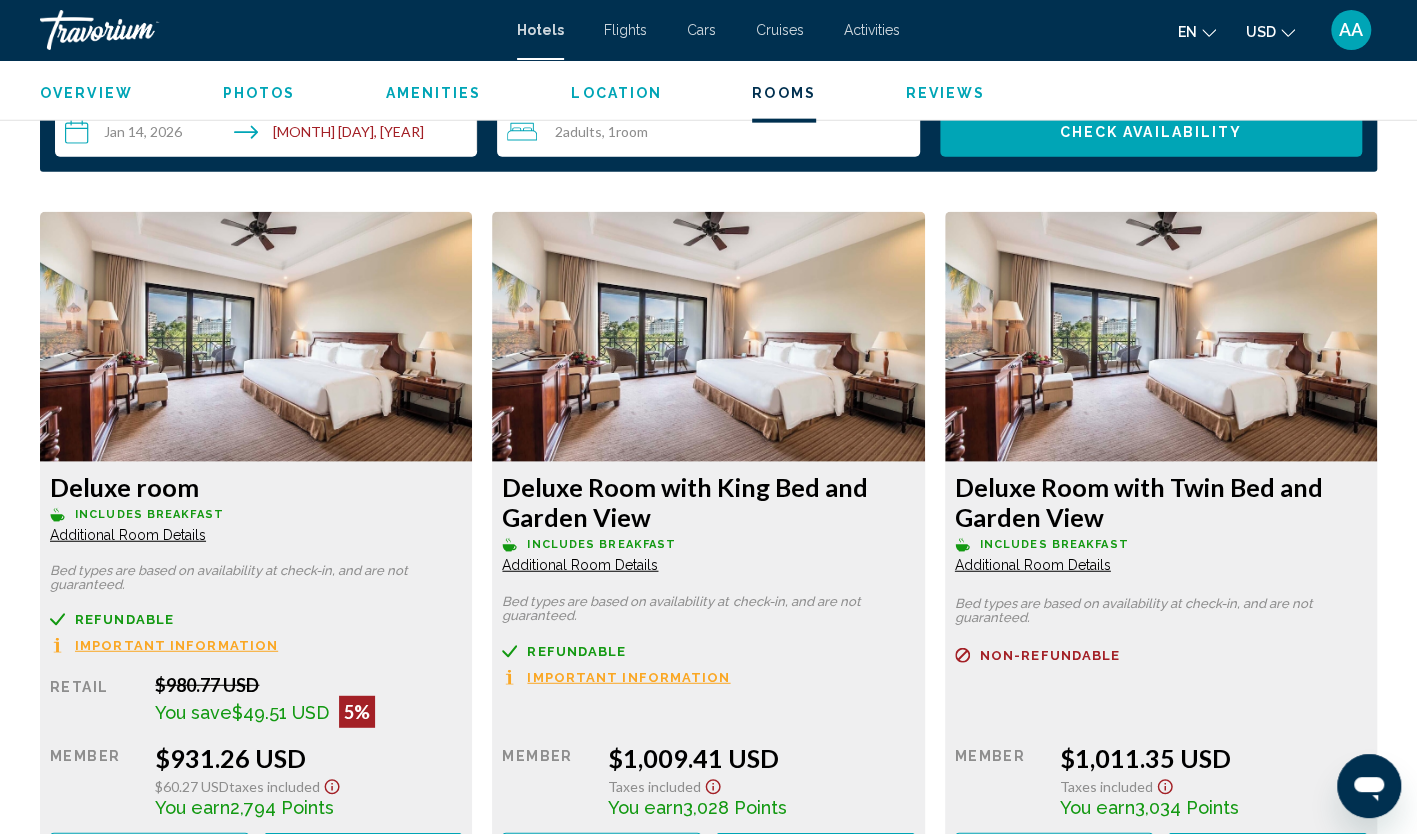 click on "**********" at bounding box center (270, 135) 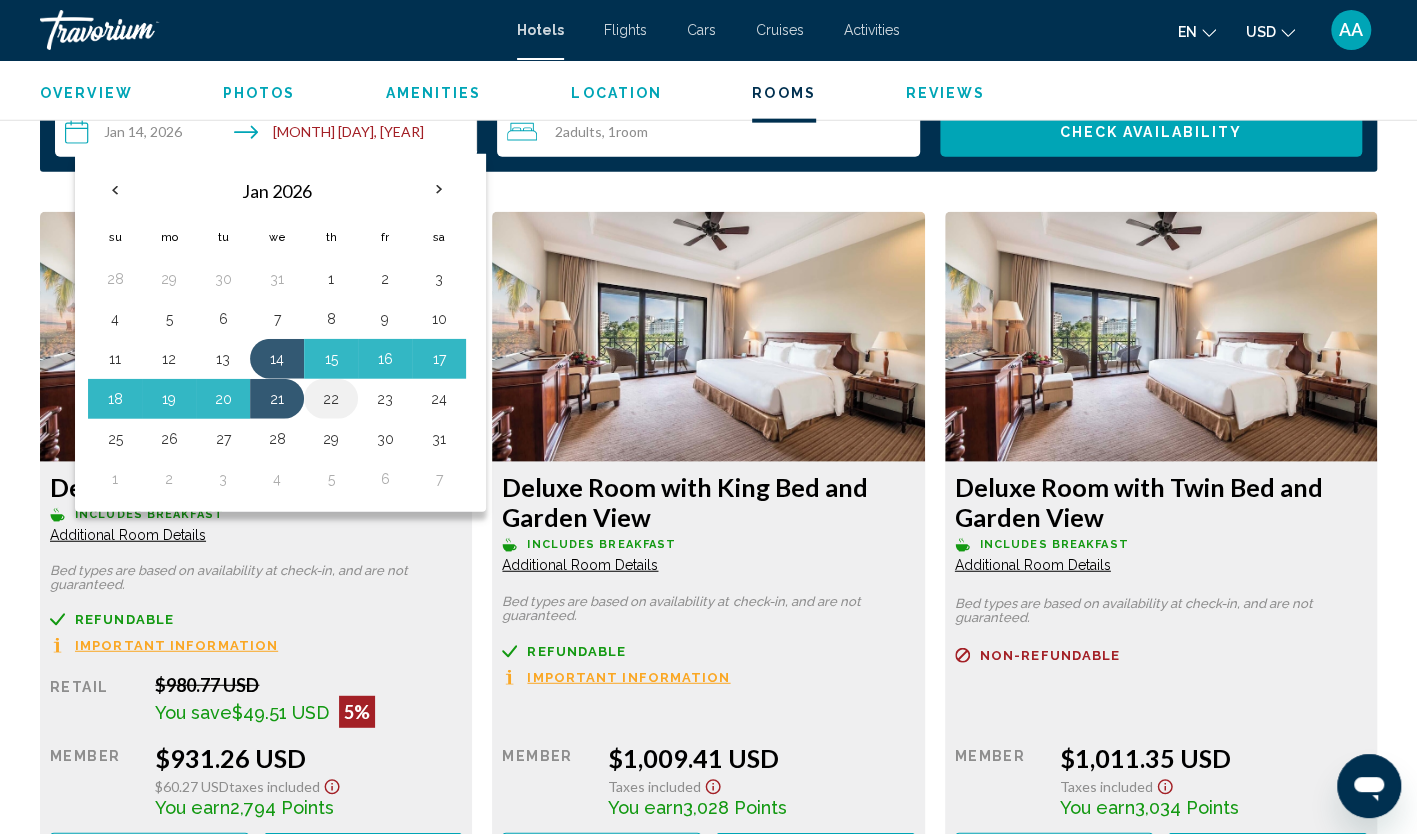 click on "22" at bounding box center [331, 399] 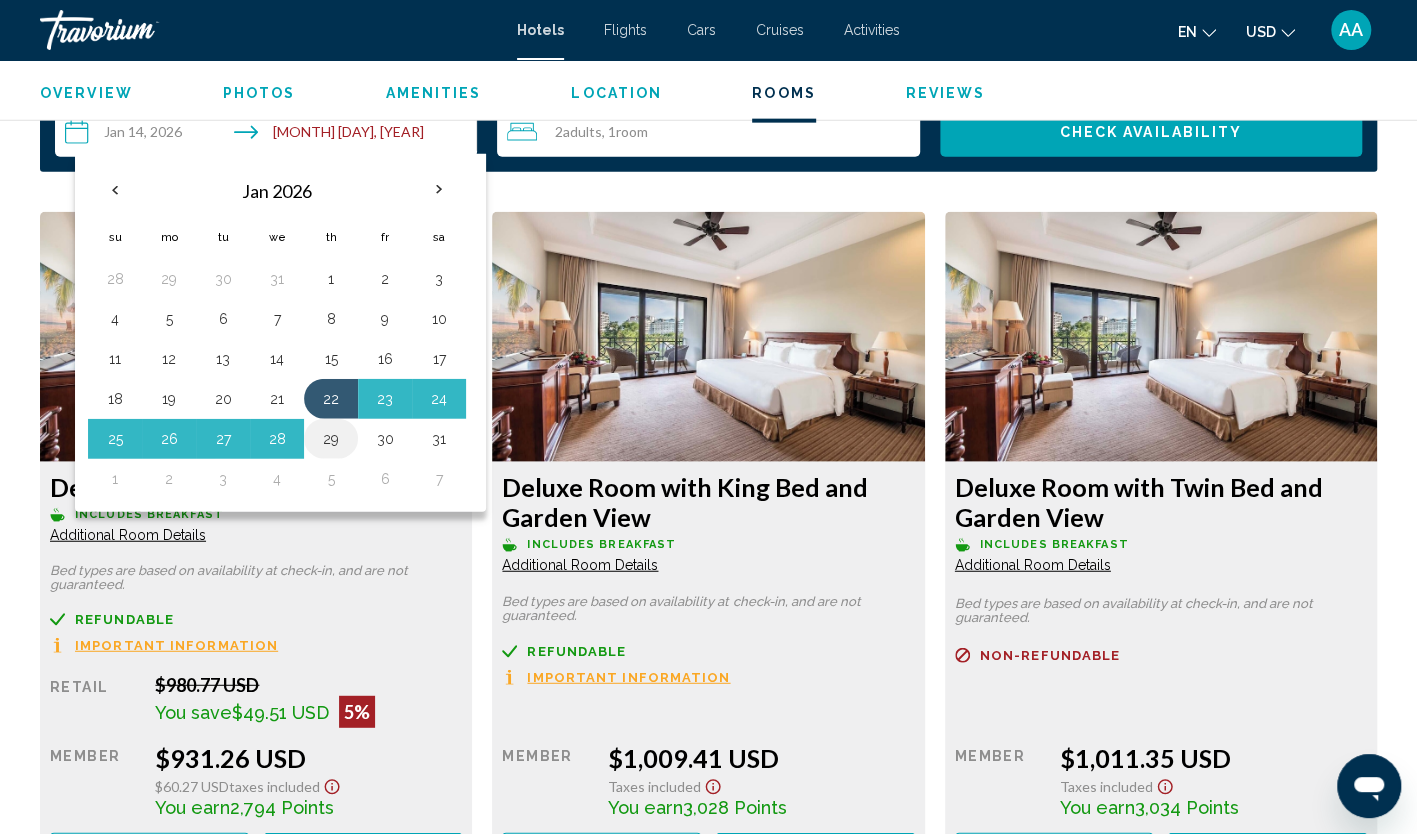 click on "29" at bounding box center [331, 439] 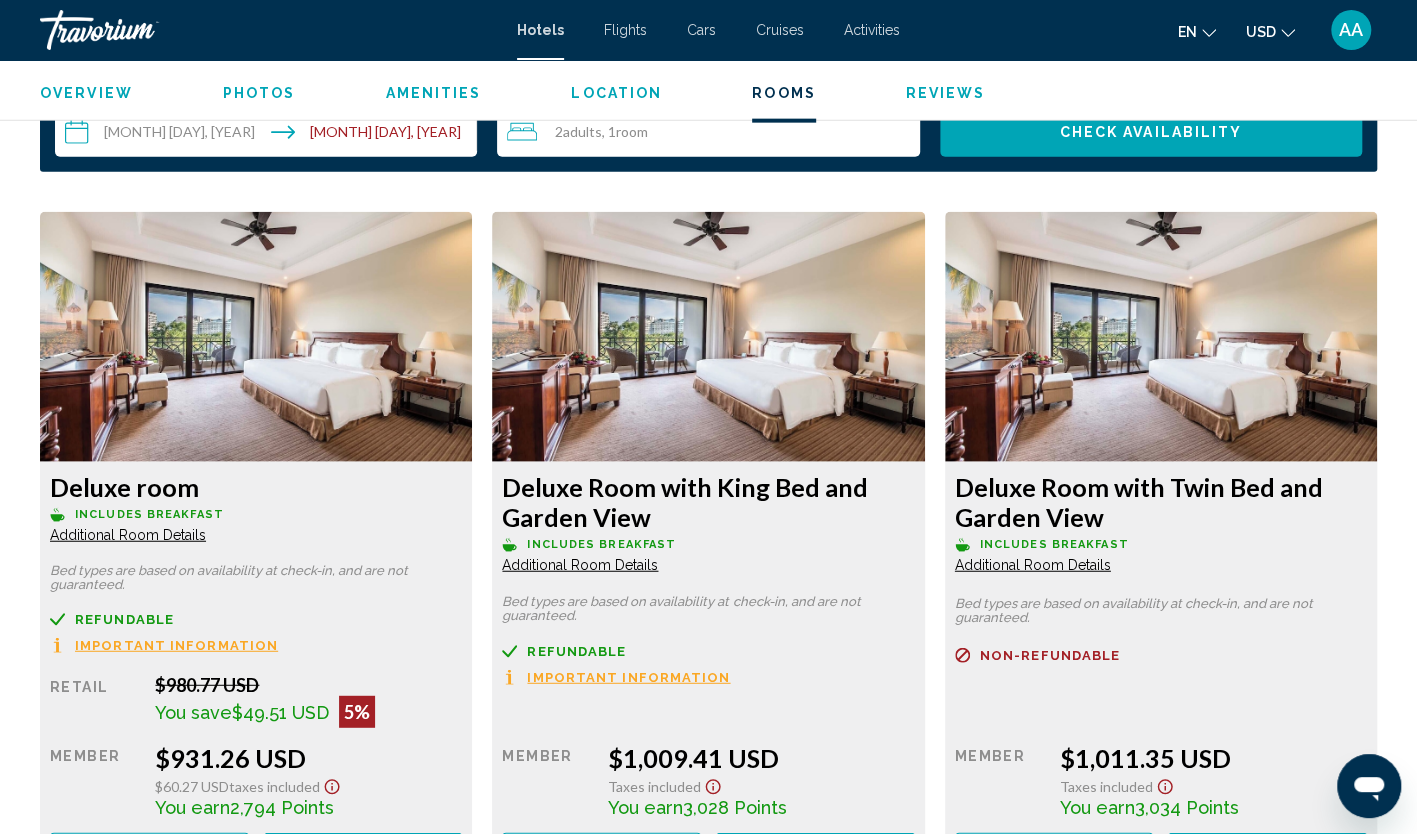 click on "Check Availability" at bounding box center (1150, 133) 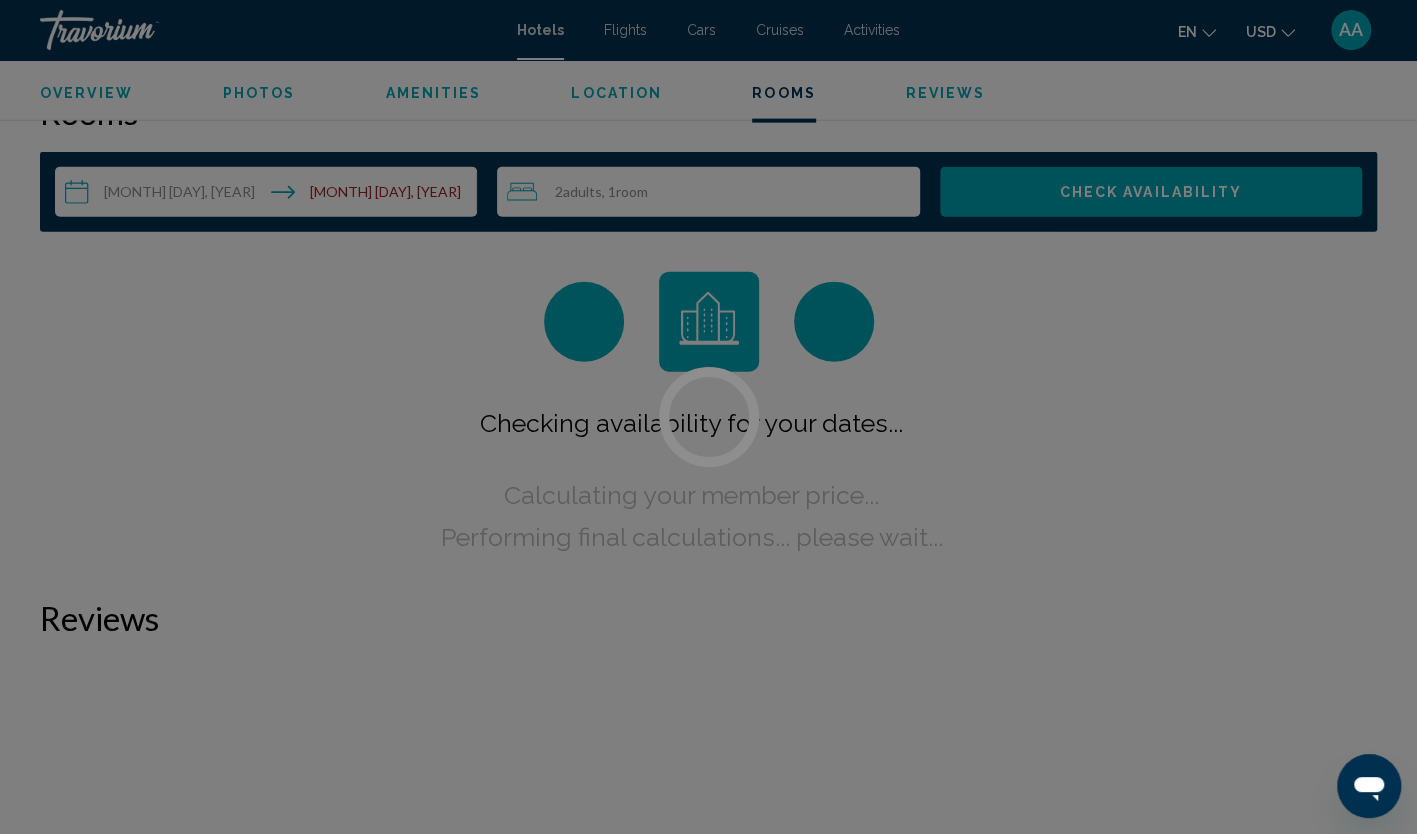 scroll, scrollTop: 2532, scrollLeft: 0, axis: vertical 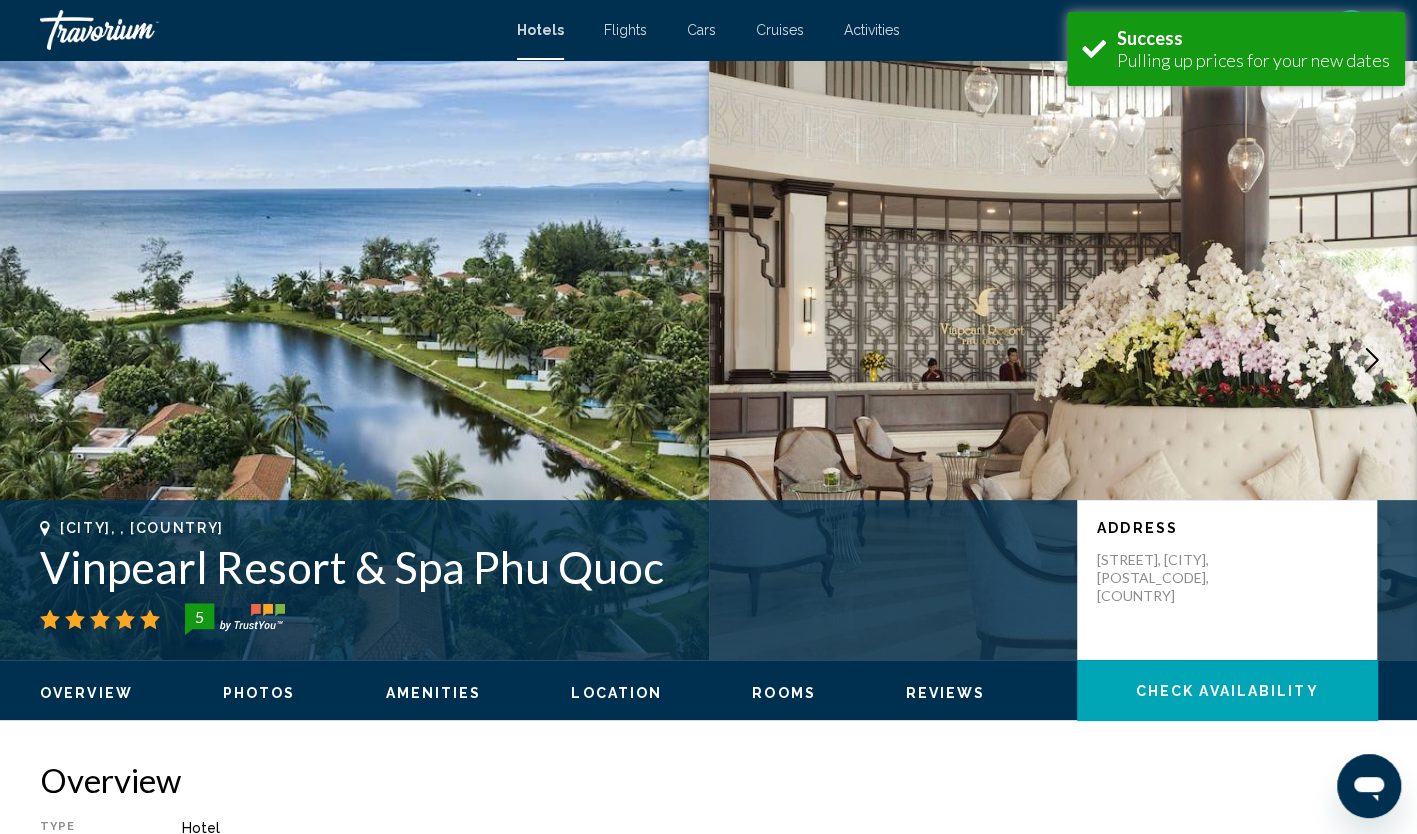 type 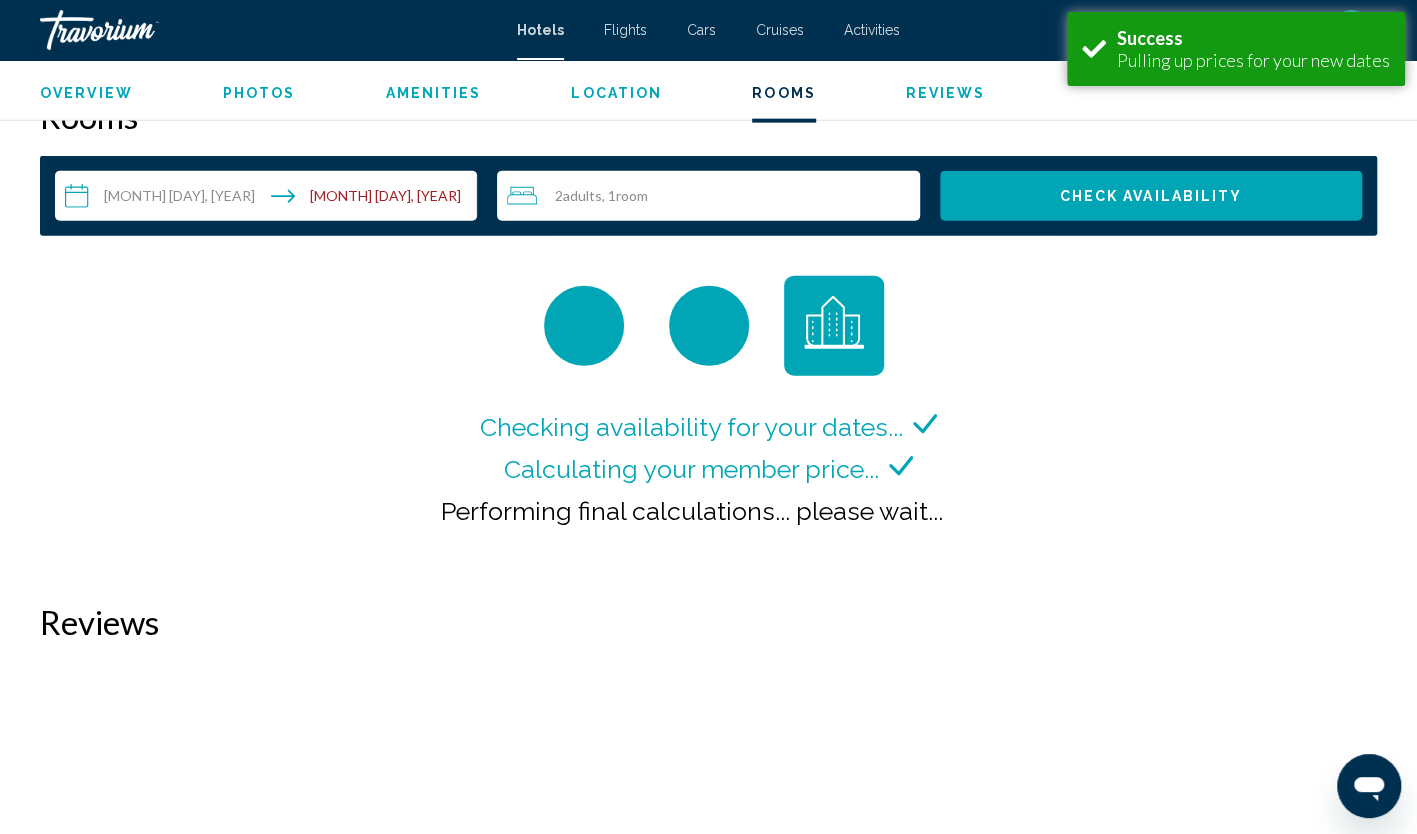 scroll, scrollTop: 2560, scrollLeft: 0, axis: vertical 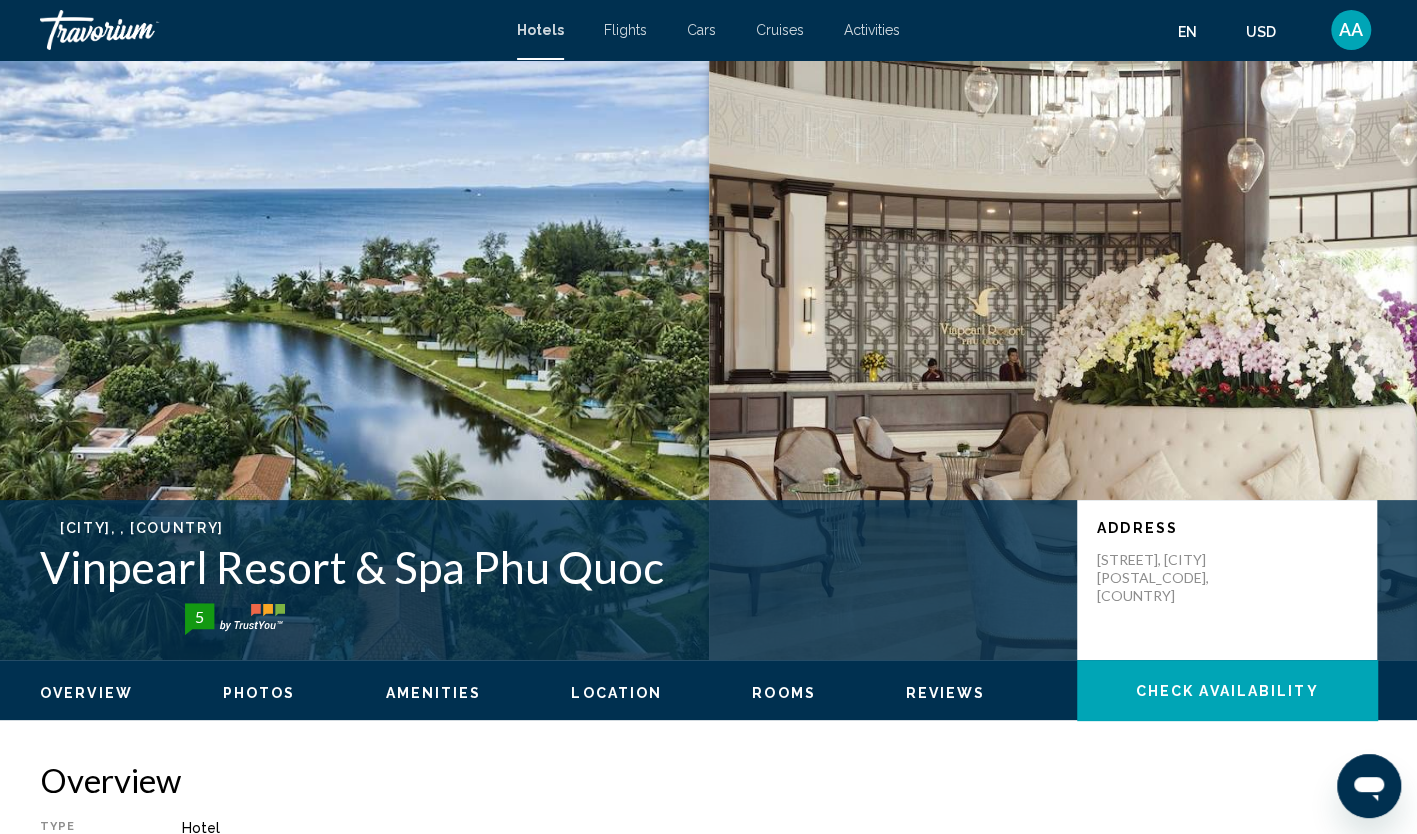 type 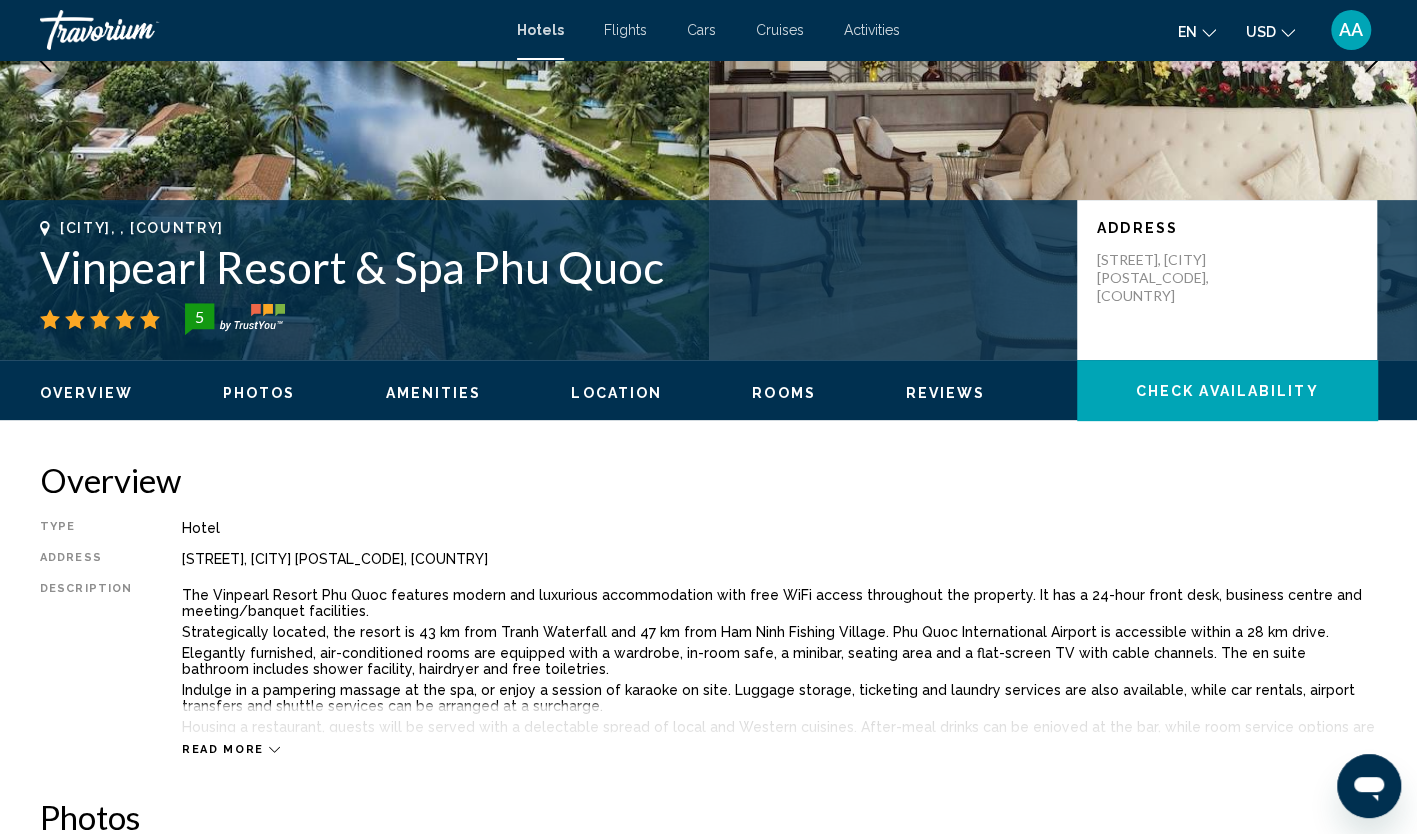 scroll, scrollTop: 0, scrollLeft: 0, axis: both 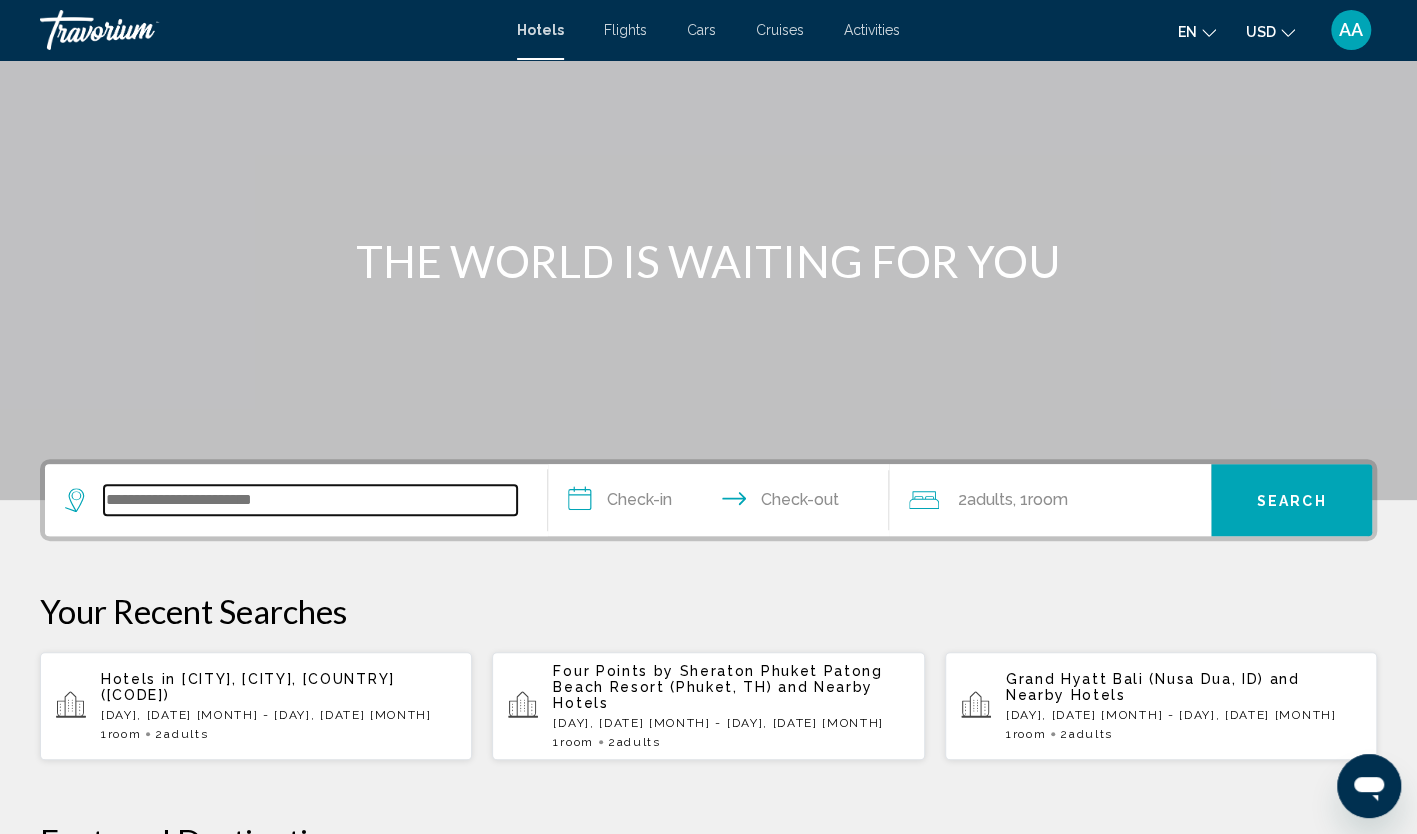 click at bounding box center (310, 500) 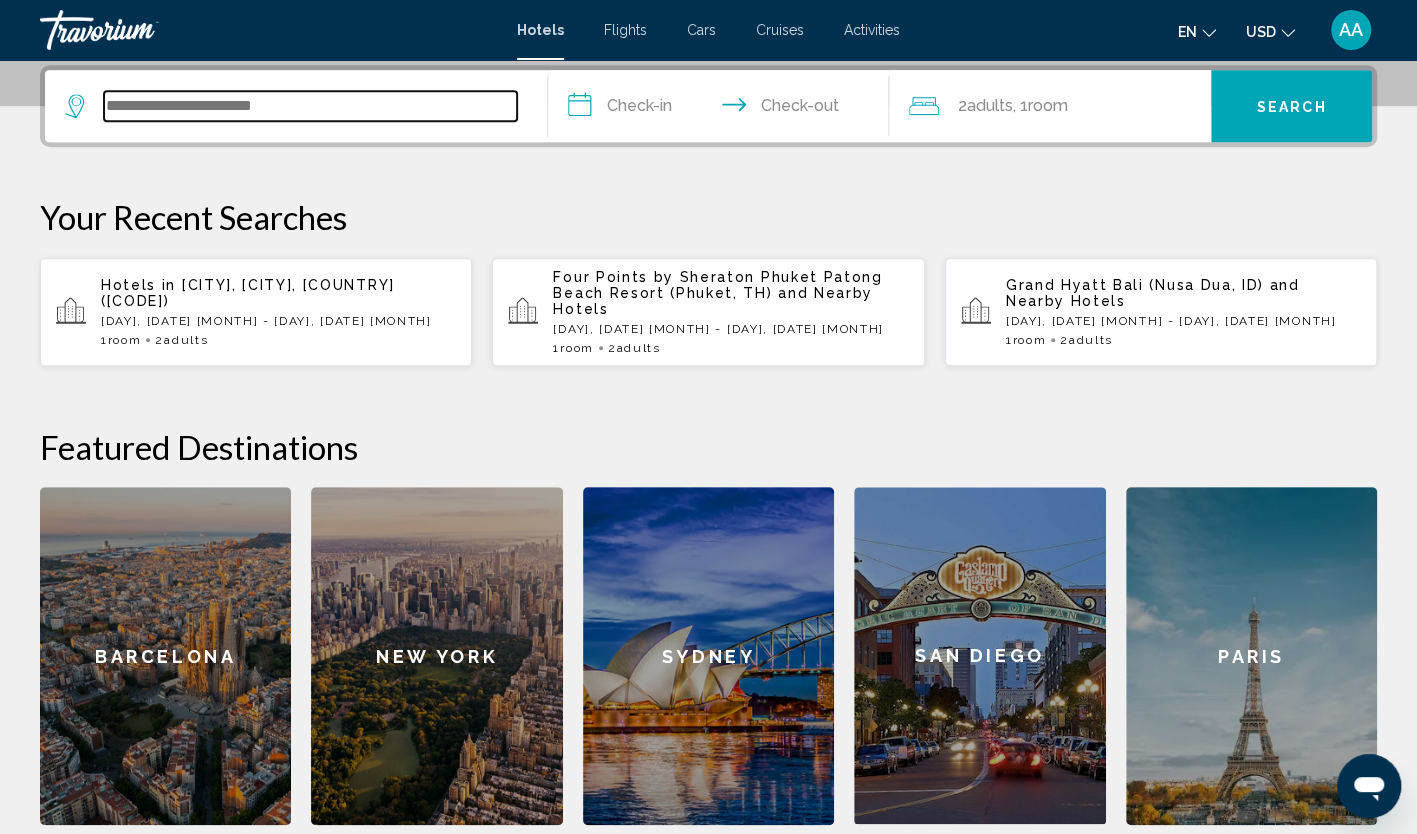scroll, scrollTop: 394, scrollLeft: 0, axis: vertical 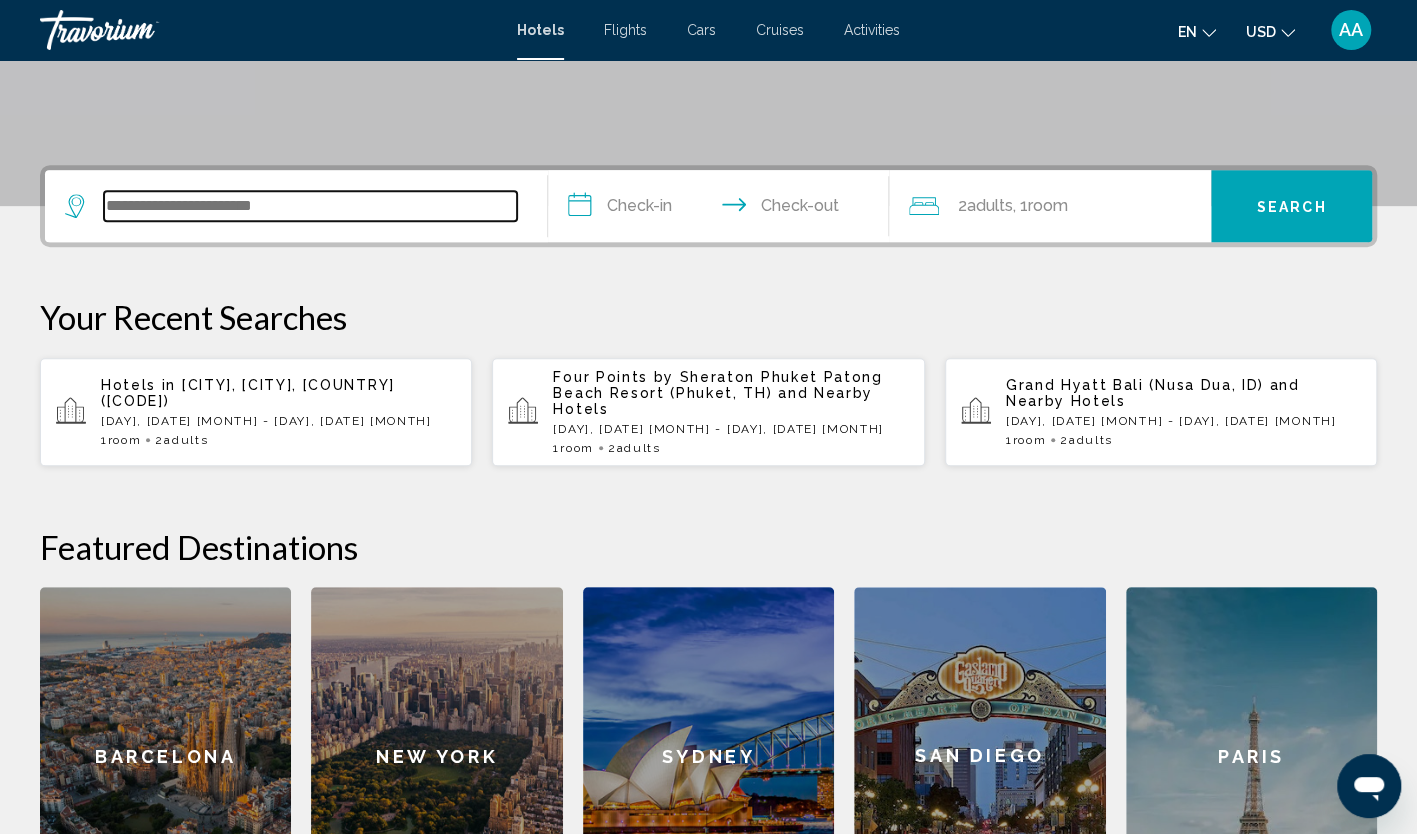 click at bounding box center [310, 206] 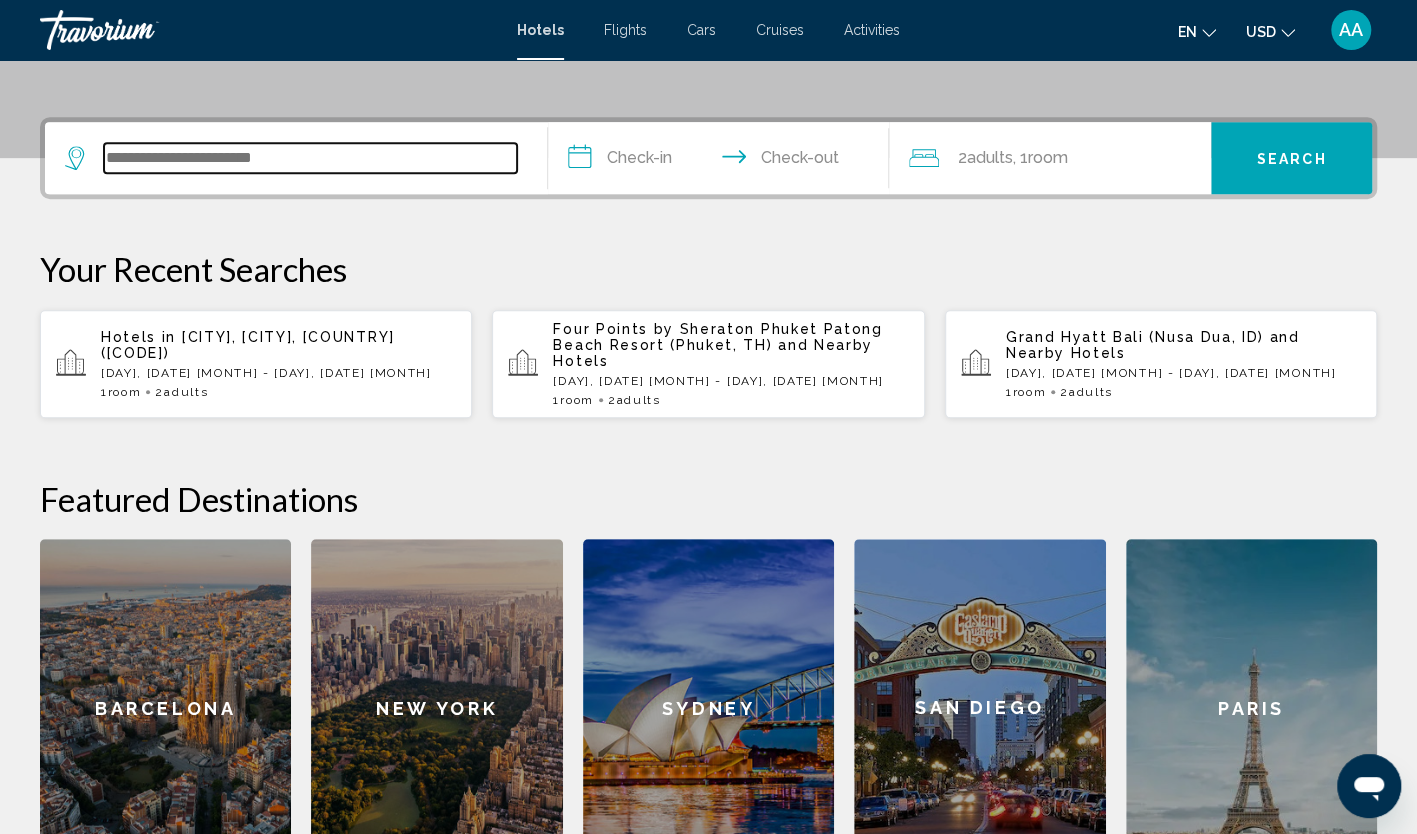 scroll, scrollTop: 494, scrollLeft: 0, axis: vertical 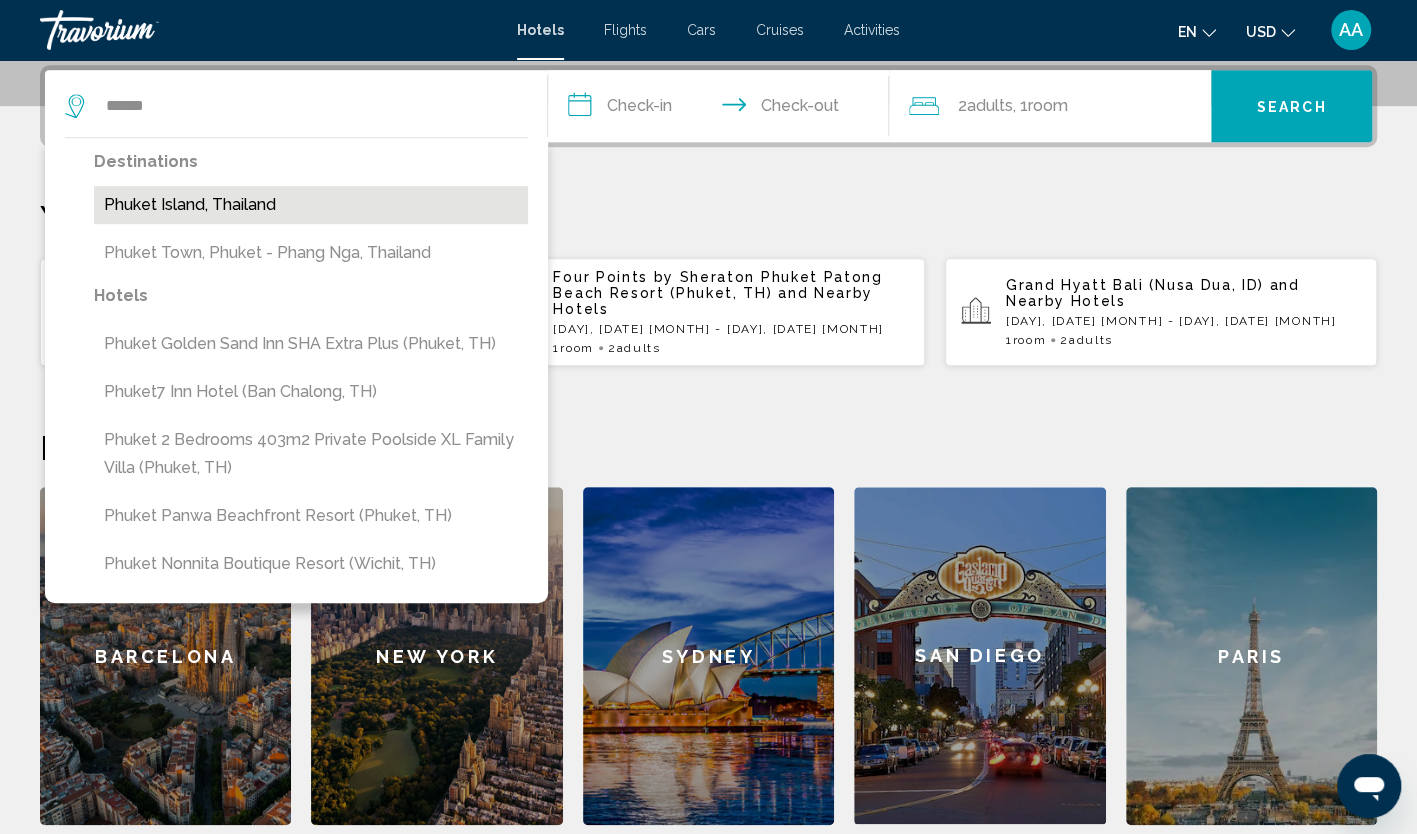 click on "Phuket Island, Thailand" at bounding box center [311, 205] 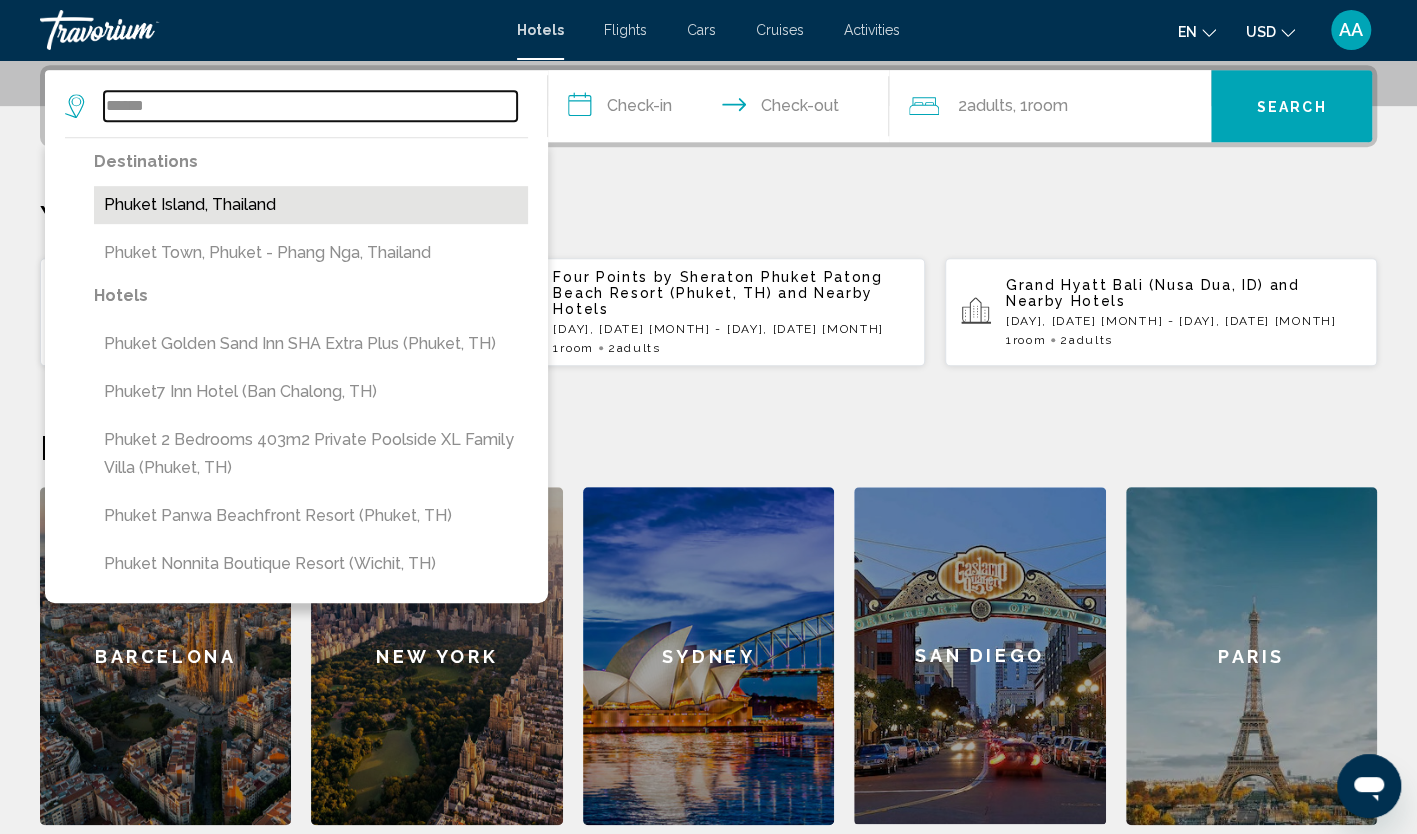 type on "**********" 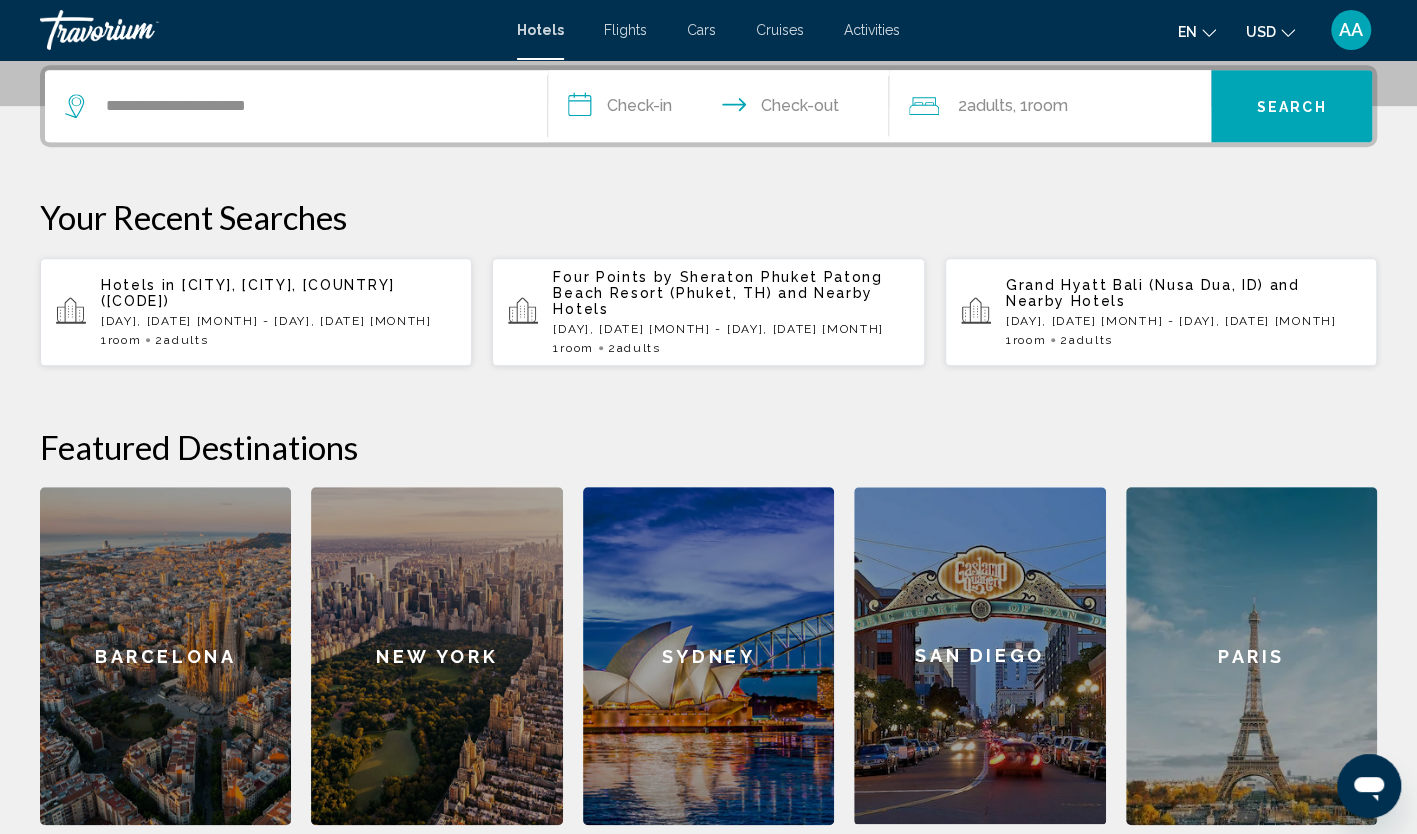 click on "**********" at bounding box center (723, 109) 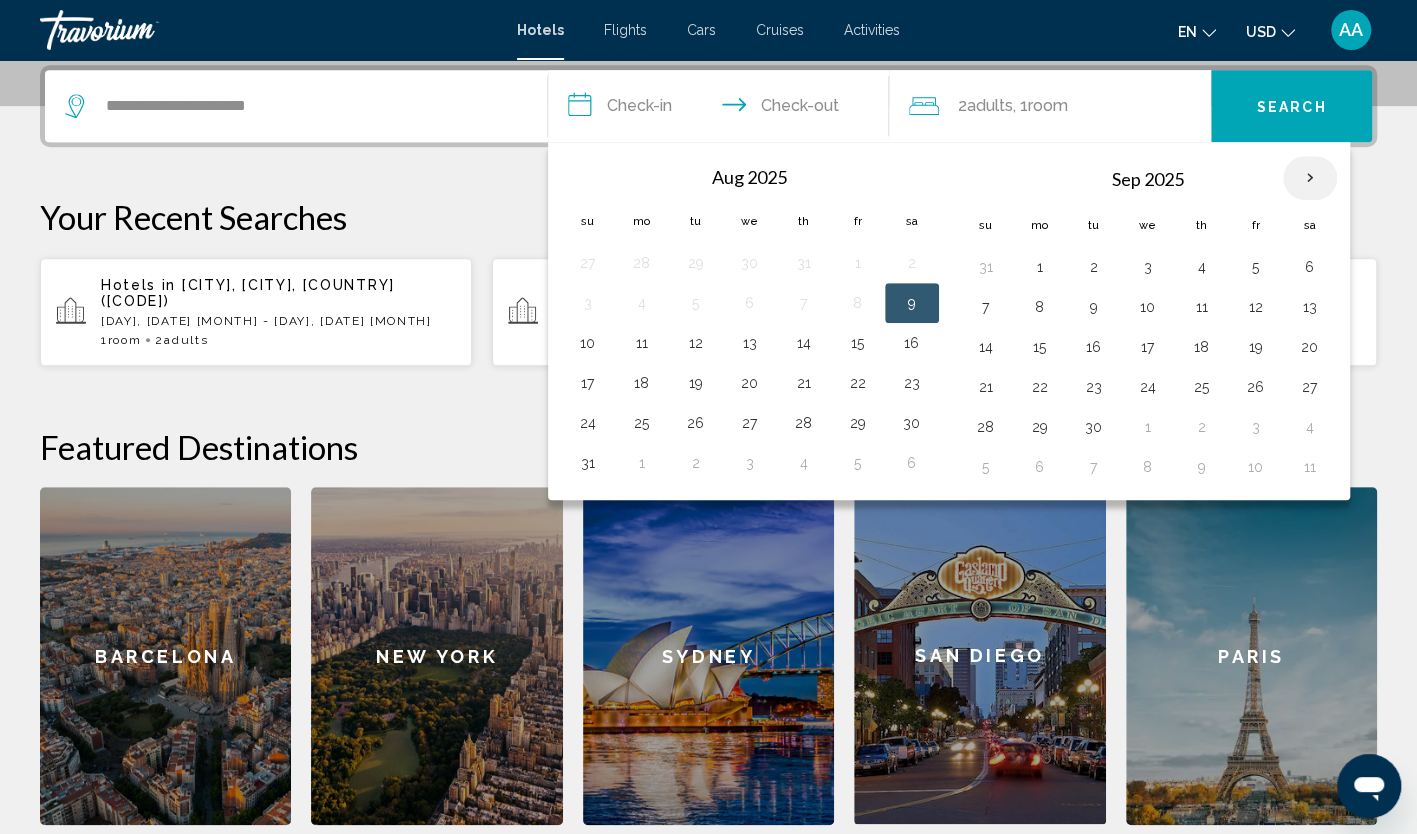 click at bounding box center (1310, 178) 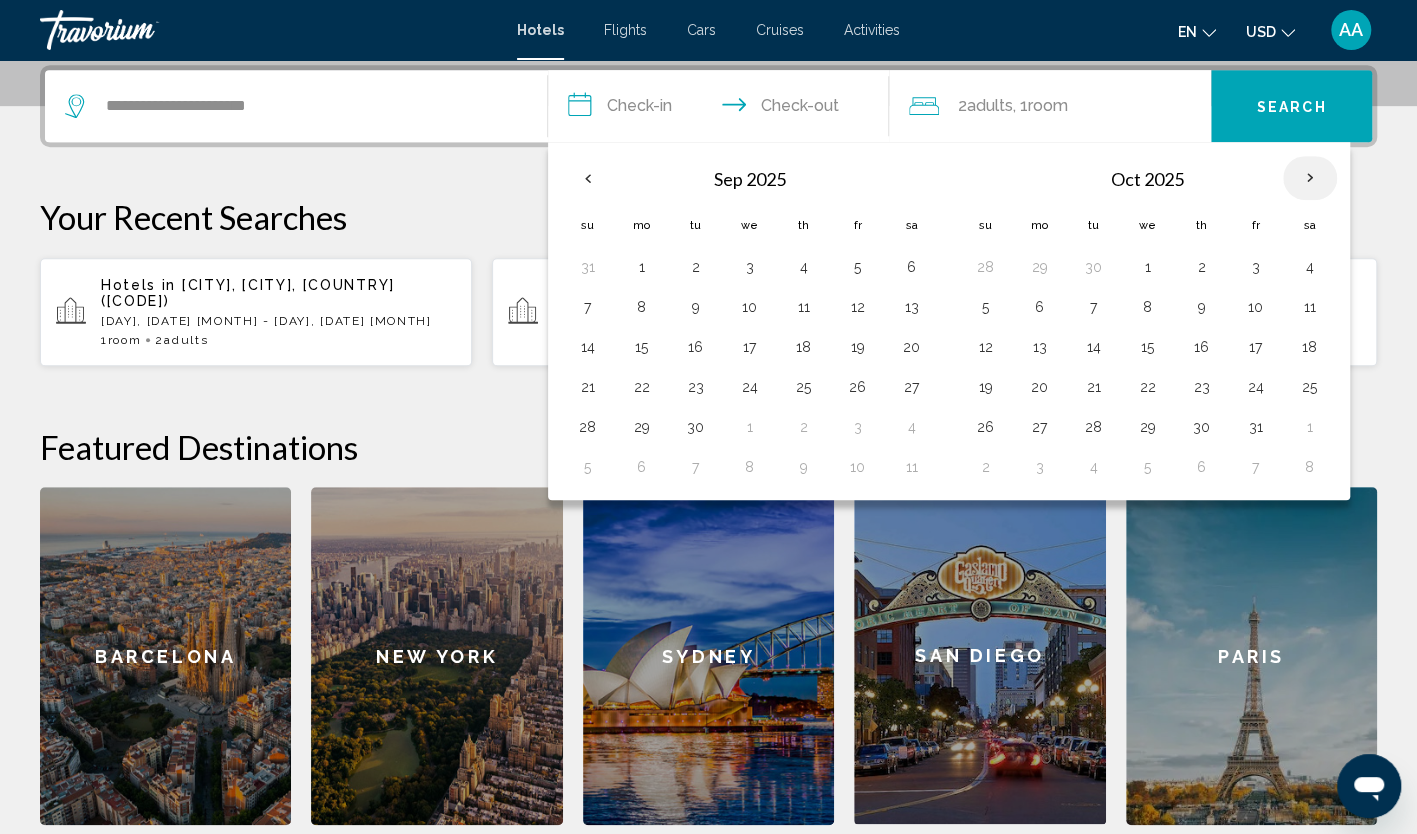 click at bounding box center [1310, 178] 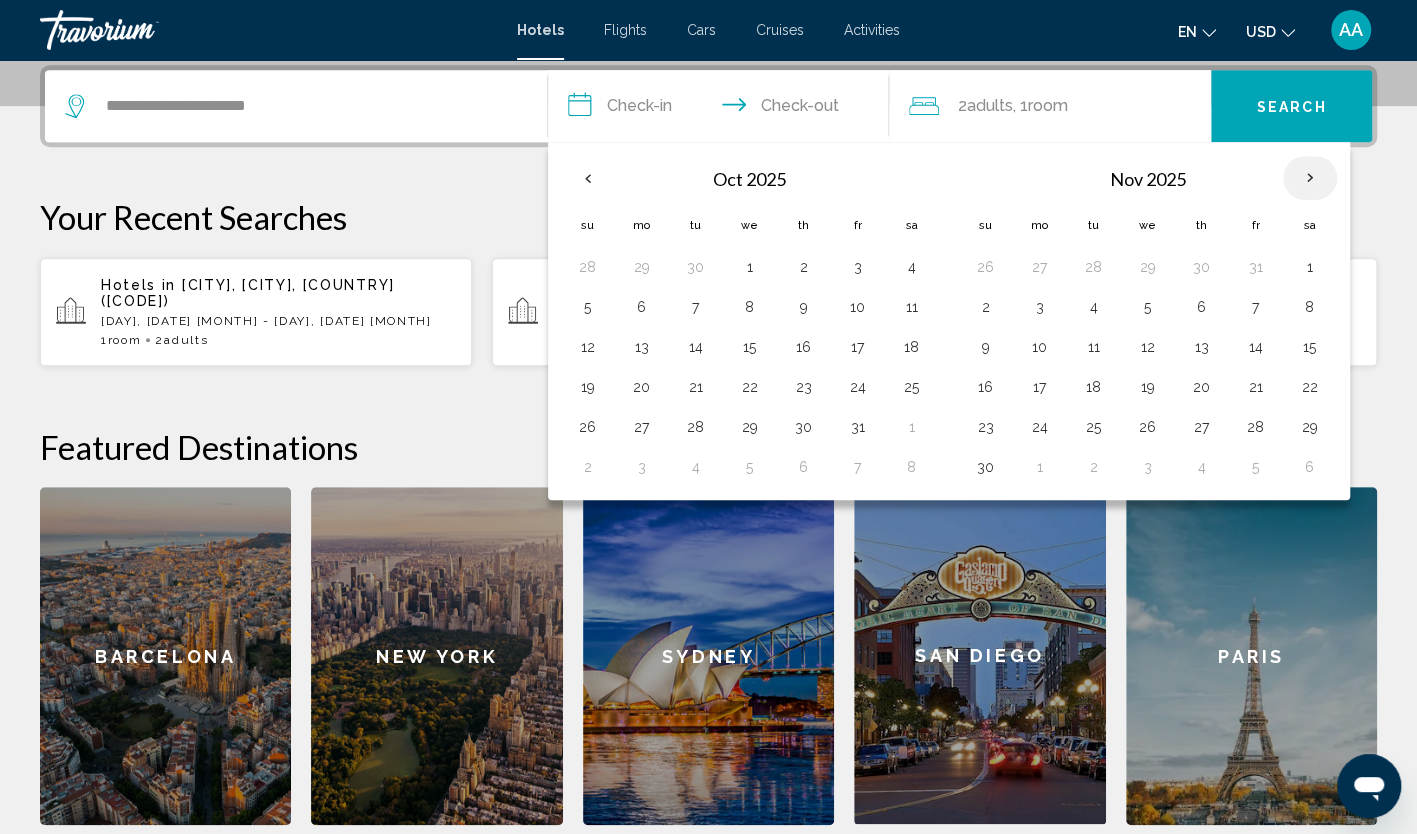 click at bounding box center (1310, 178) 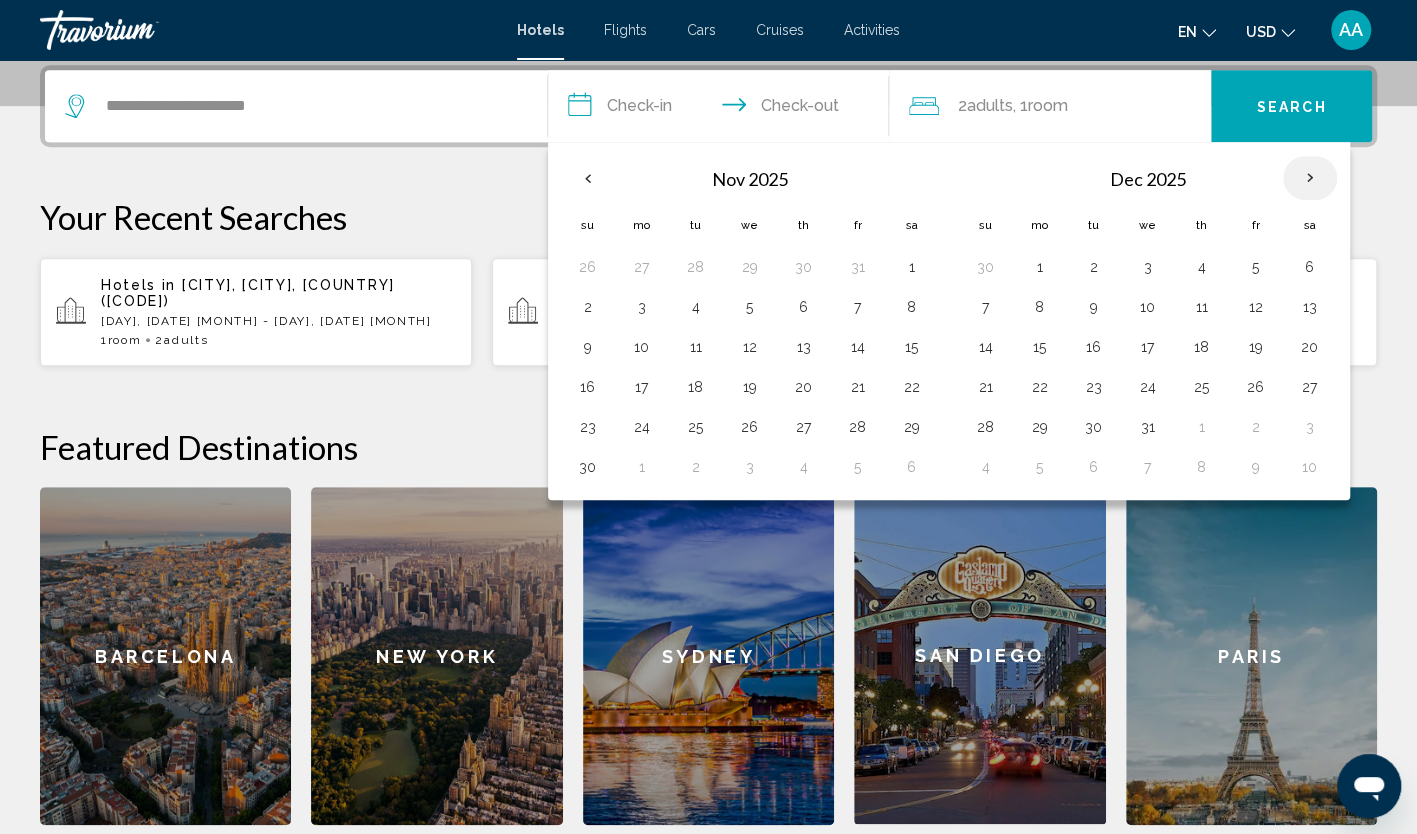 click at bounding box center [1310, 178] 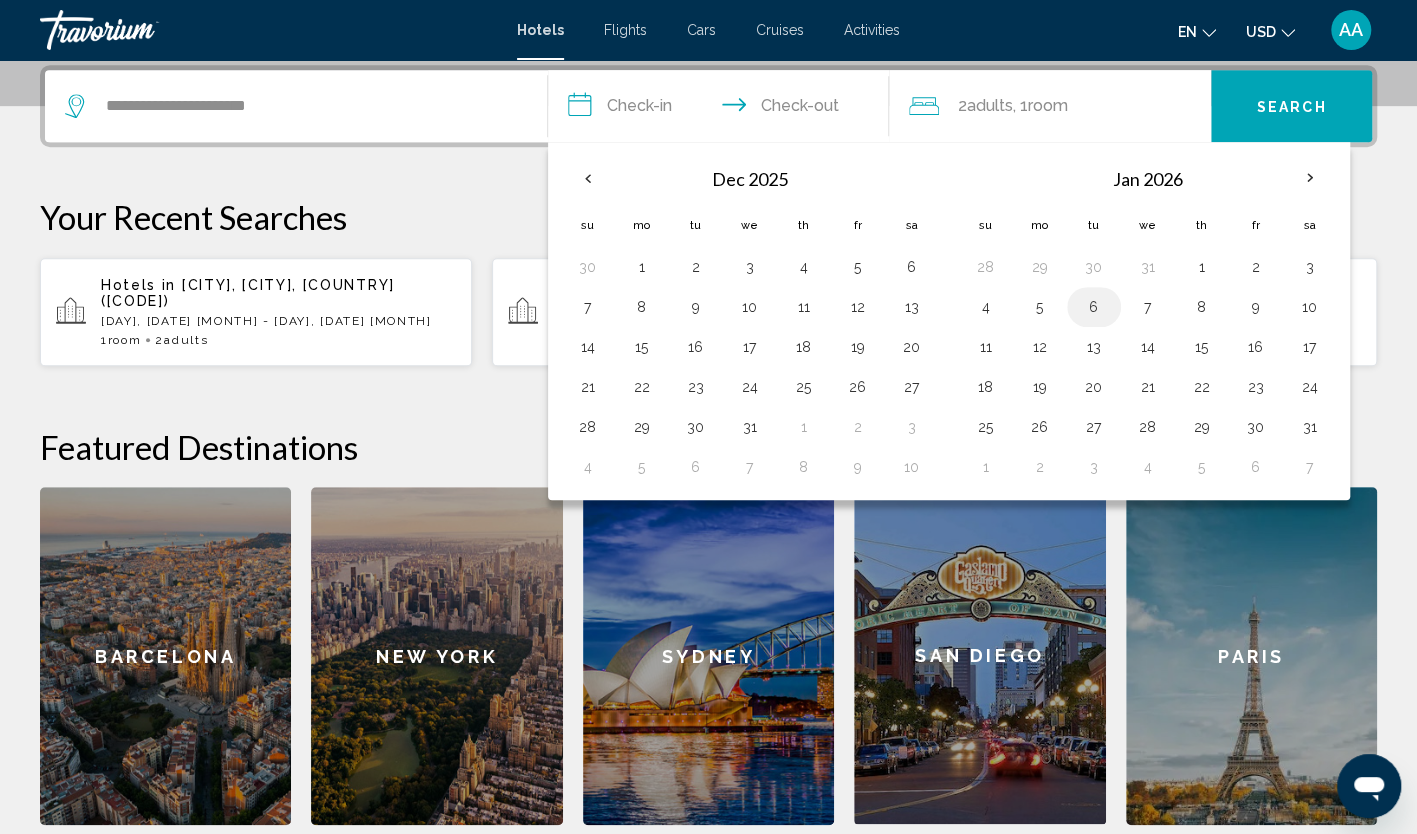 click on "6" at bounding box center (1094, 307) 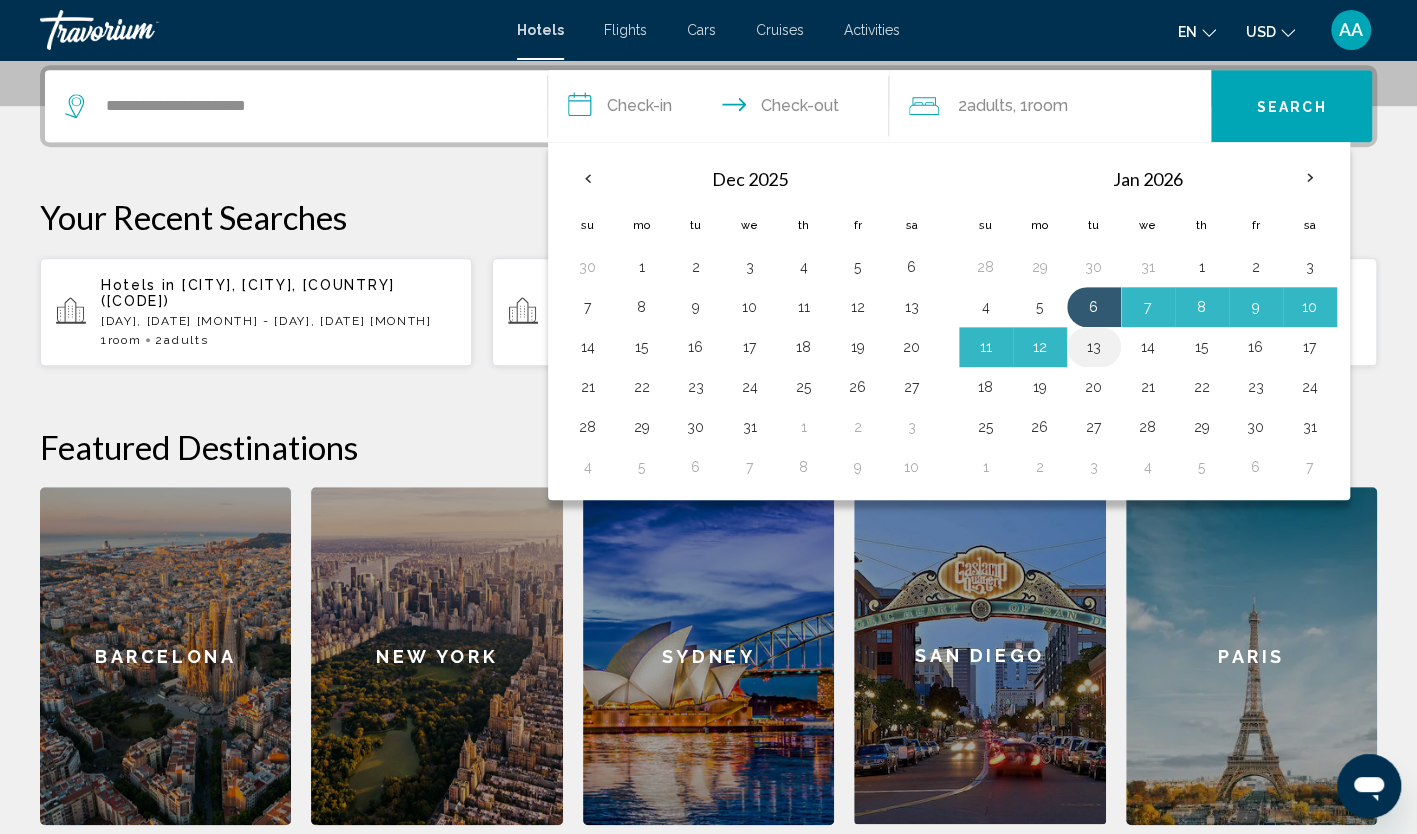 click on "13" at bounding box center (1094, 347) 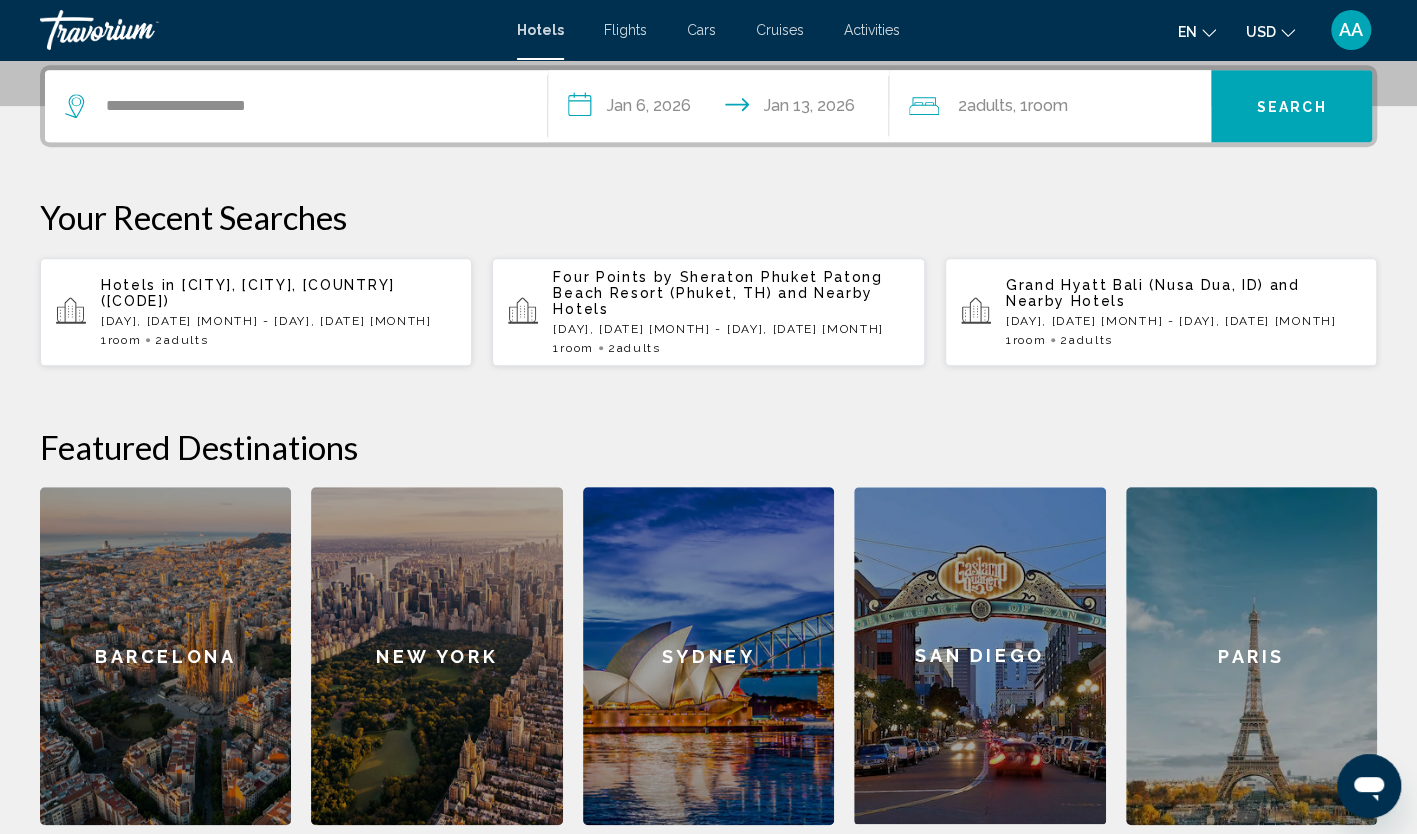 type on "**********" 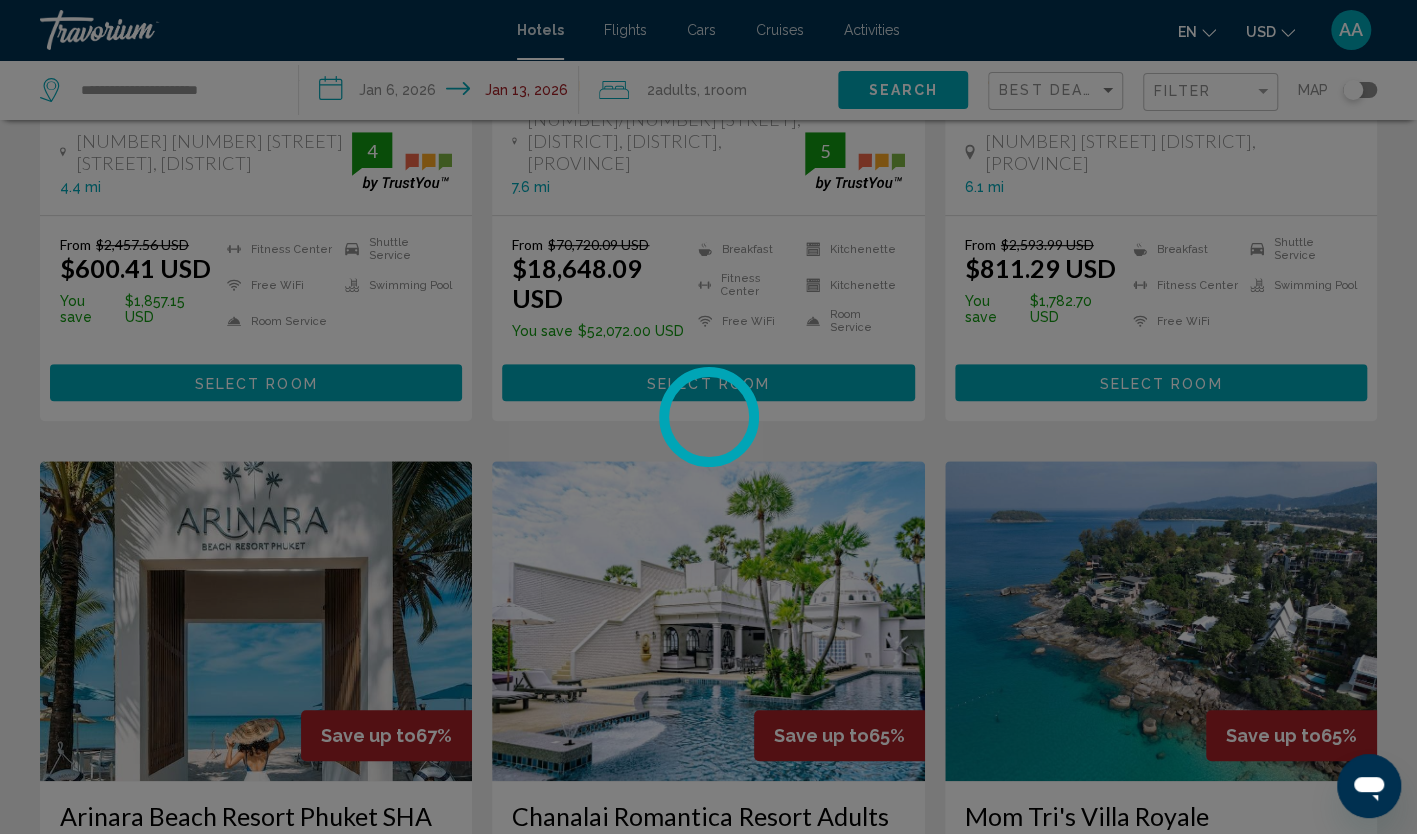 scroll, scrollTop: 0, scrollLeft: 0, axis: both 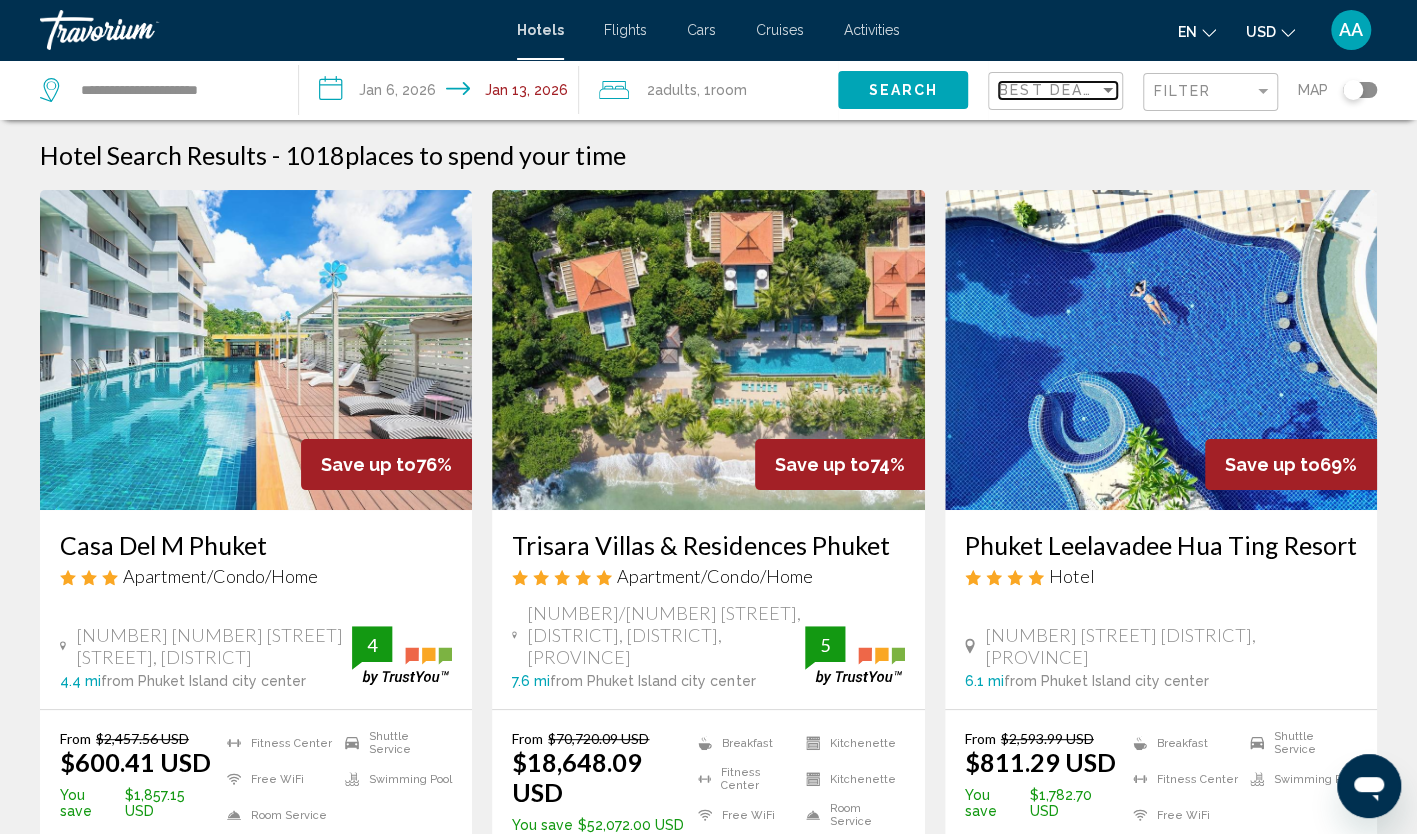 click on "Best Deals" at bounding box center [1051, 90] 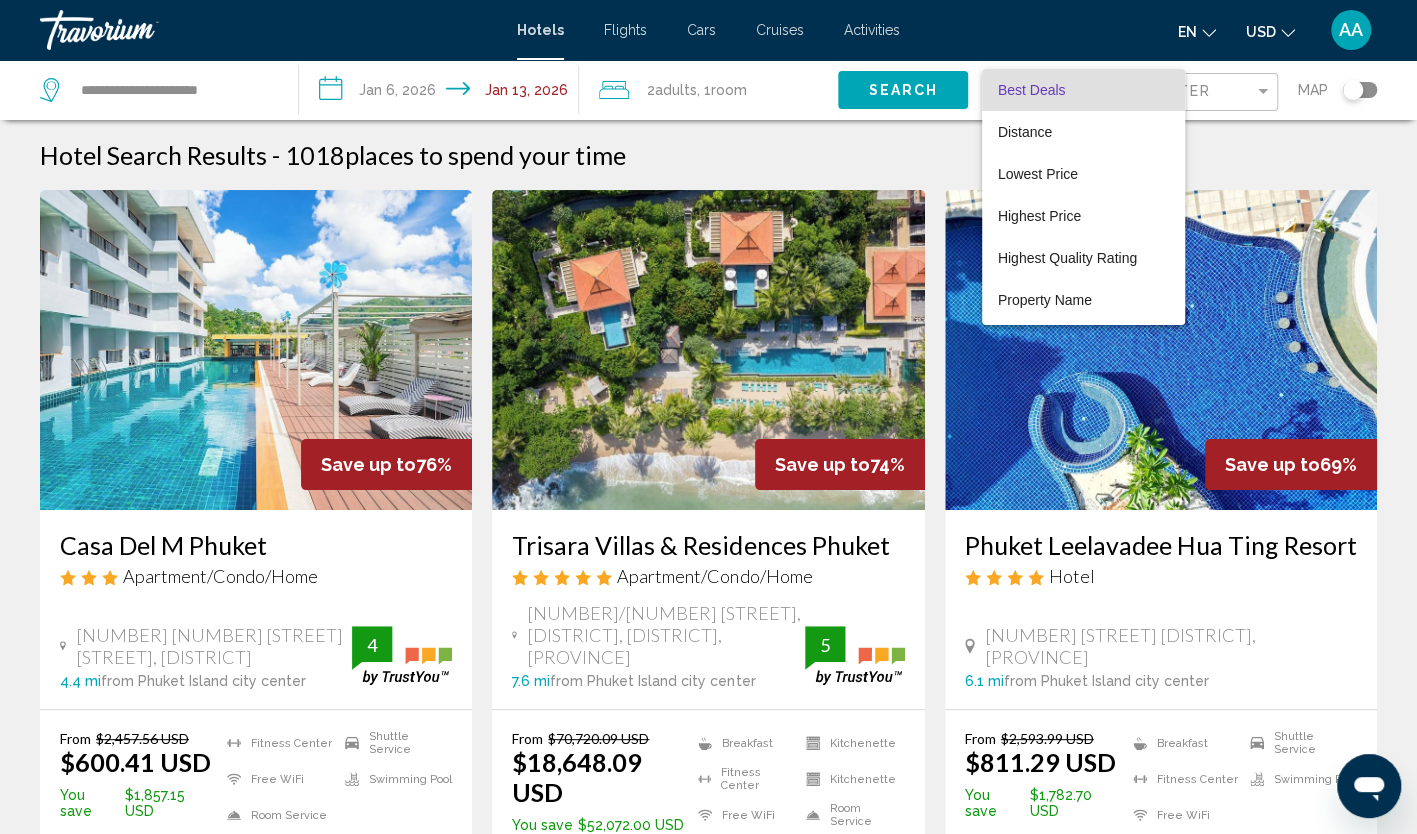 click at bounding box center [708, 417] 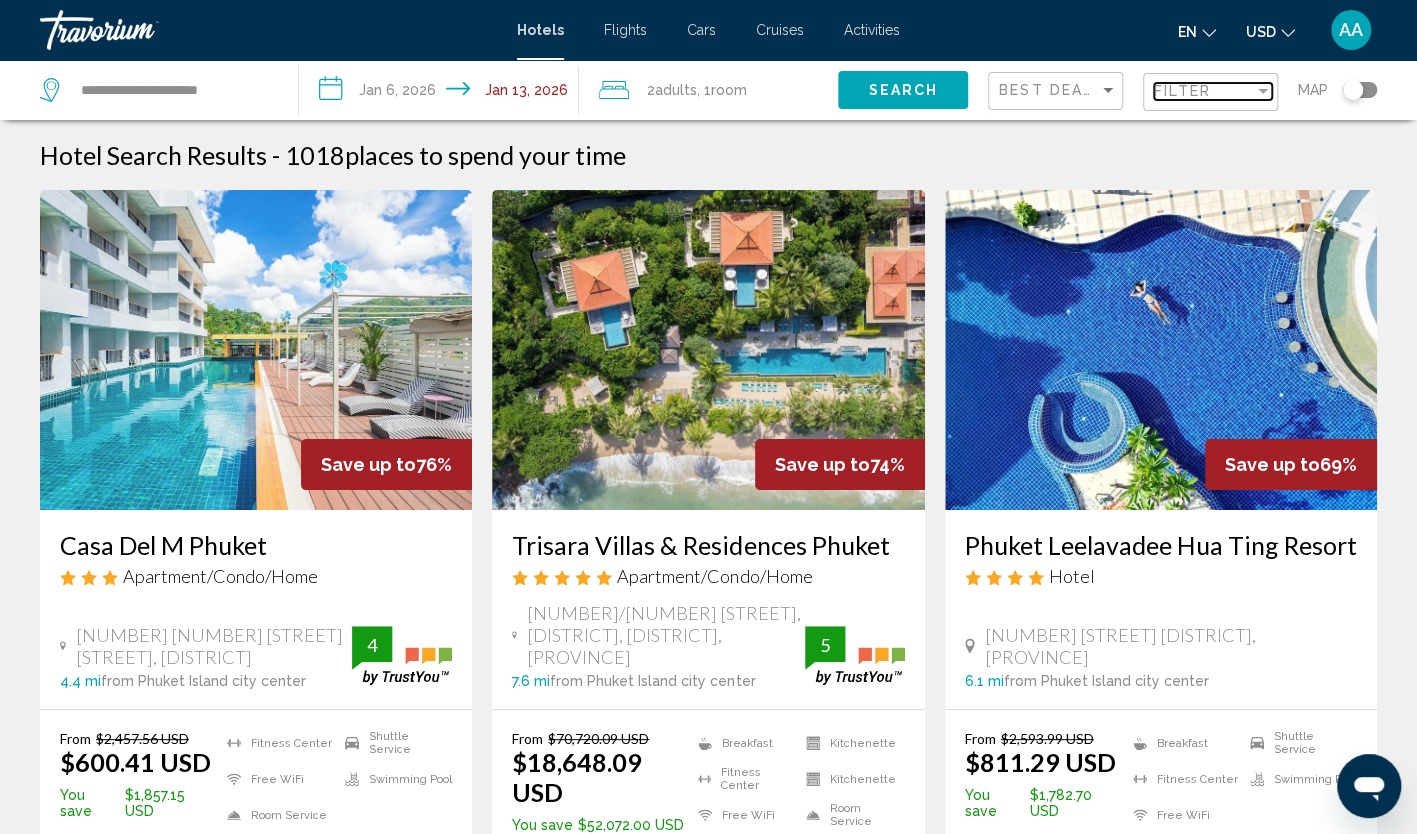 click on "Filter" at bounding box center (1204, 91) 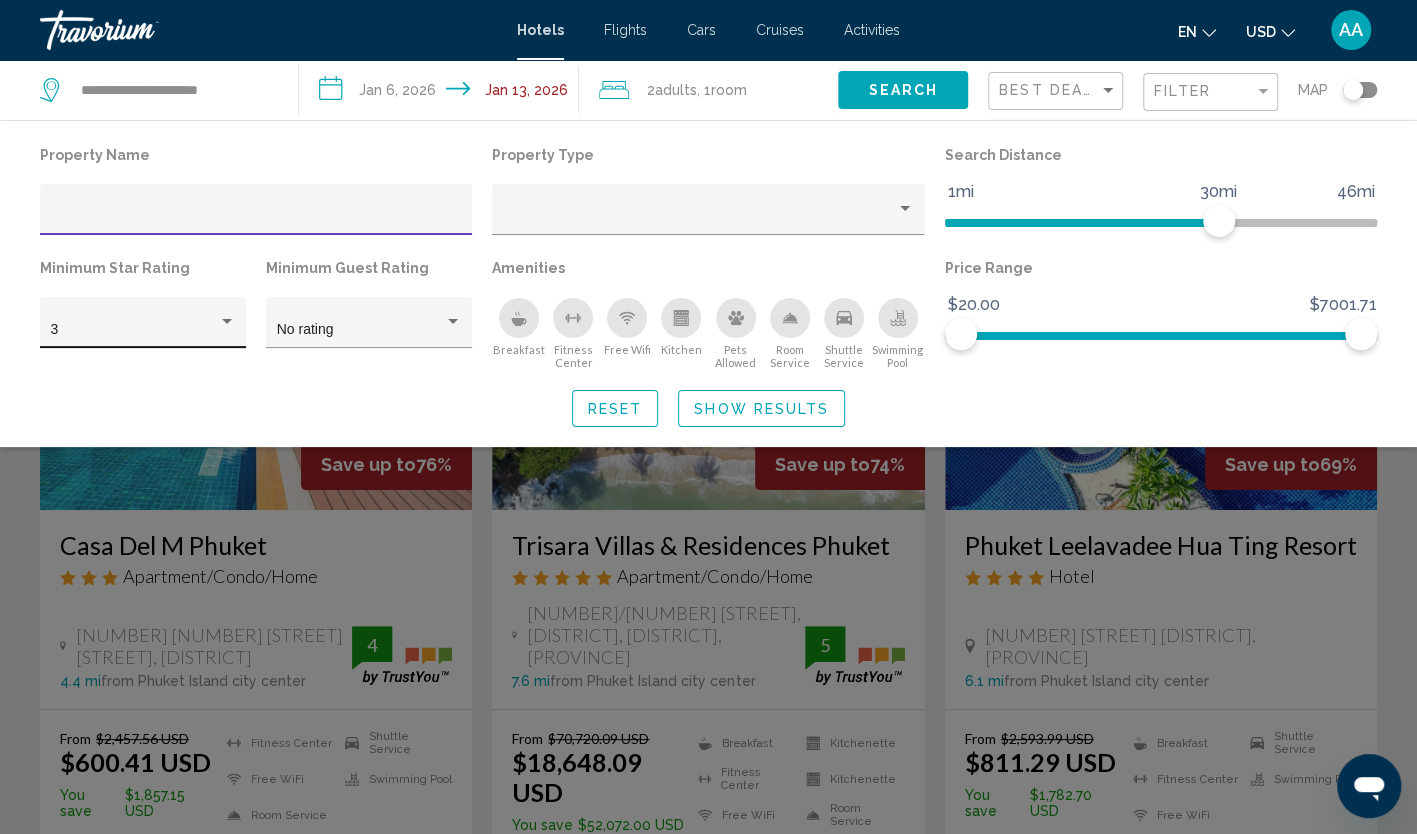 click on "3" 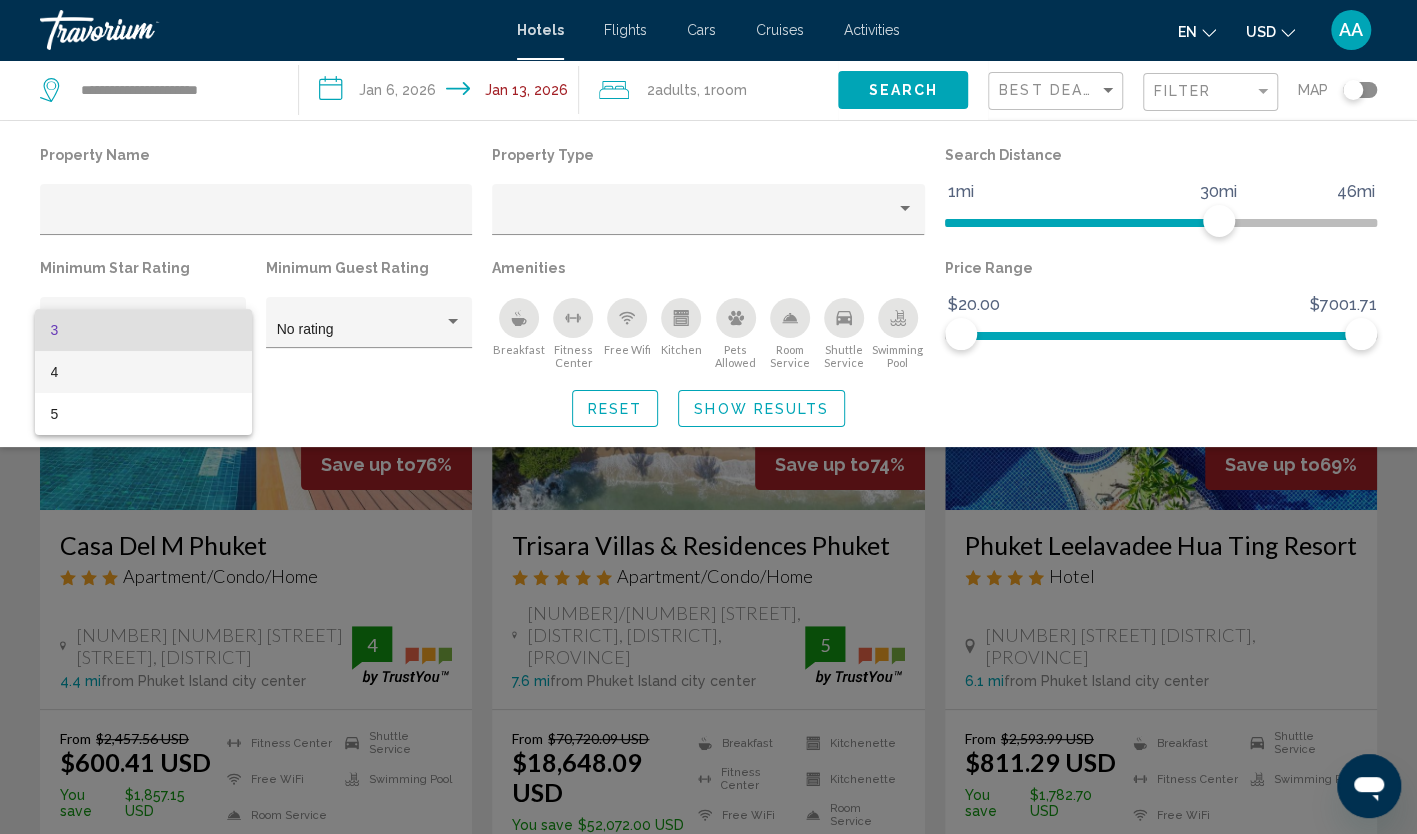 click on "4" at bounding box center (143, 372) 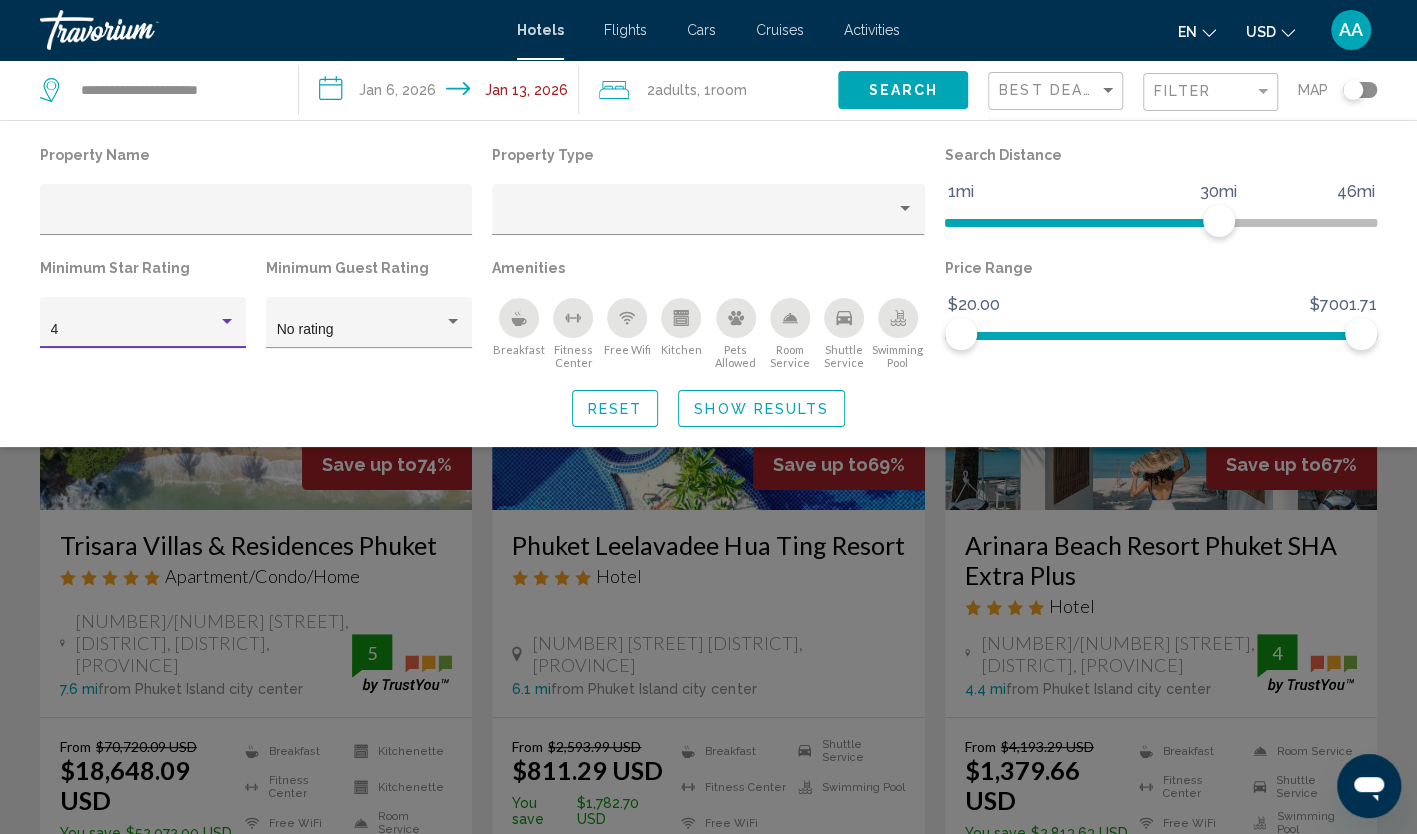 click on "Show Results" 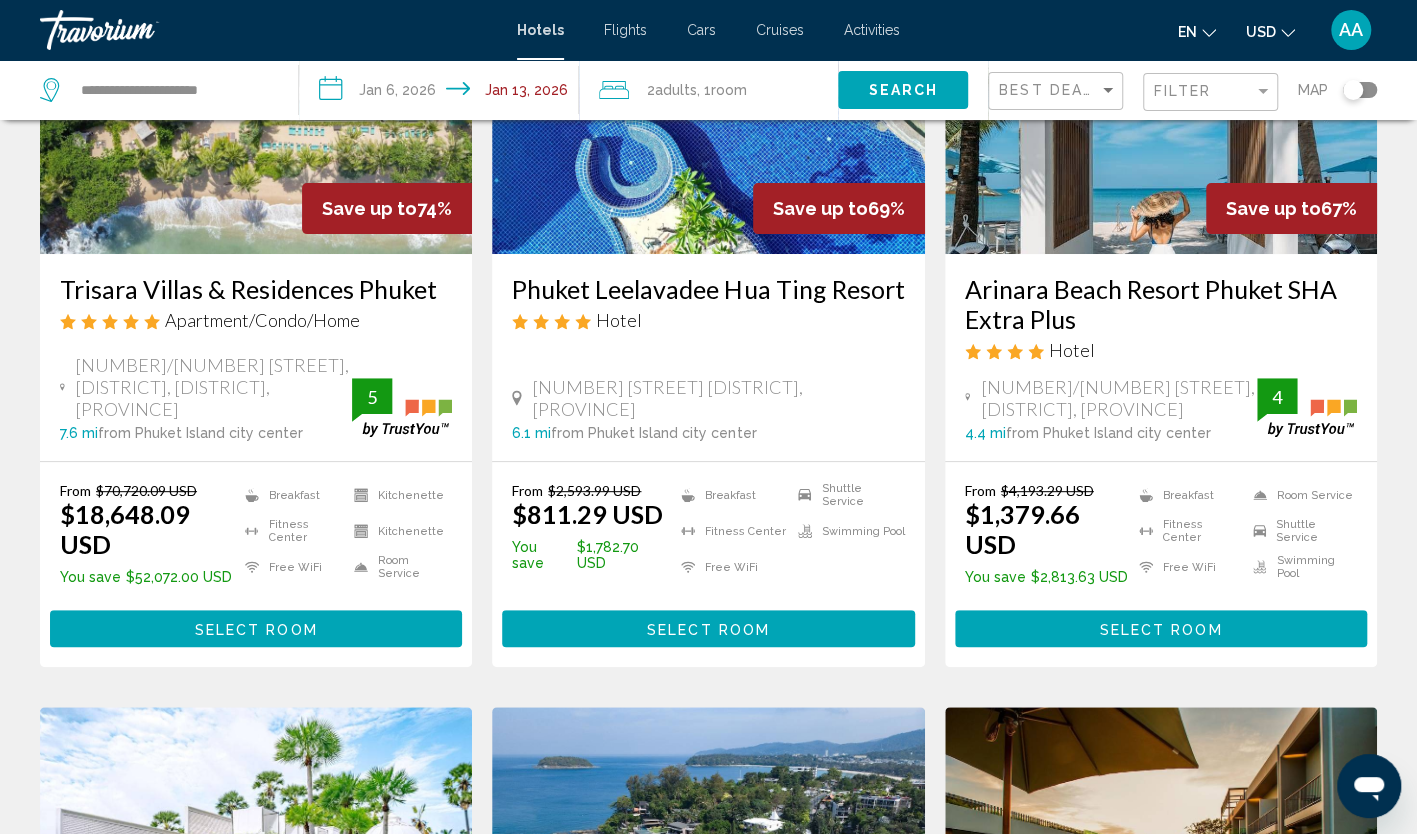 scroll, scrollTop: 700, scrollLeft: 0, axis: vertical 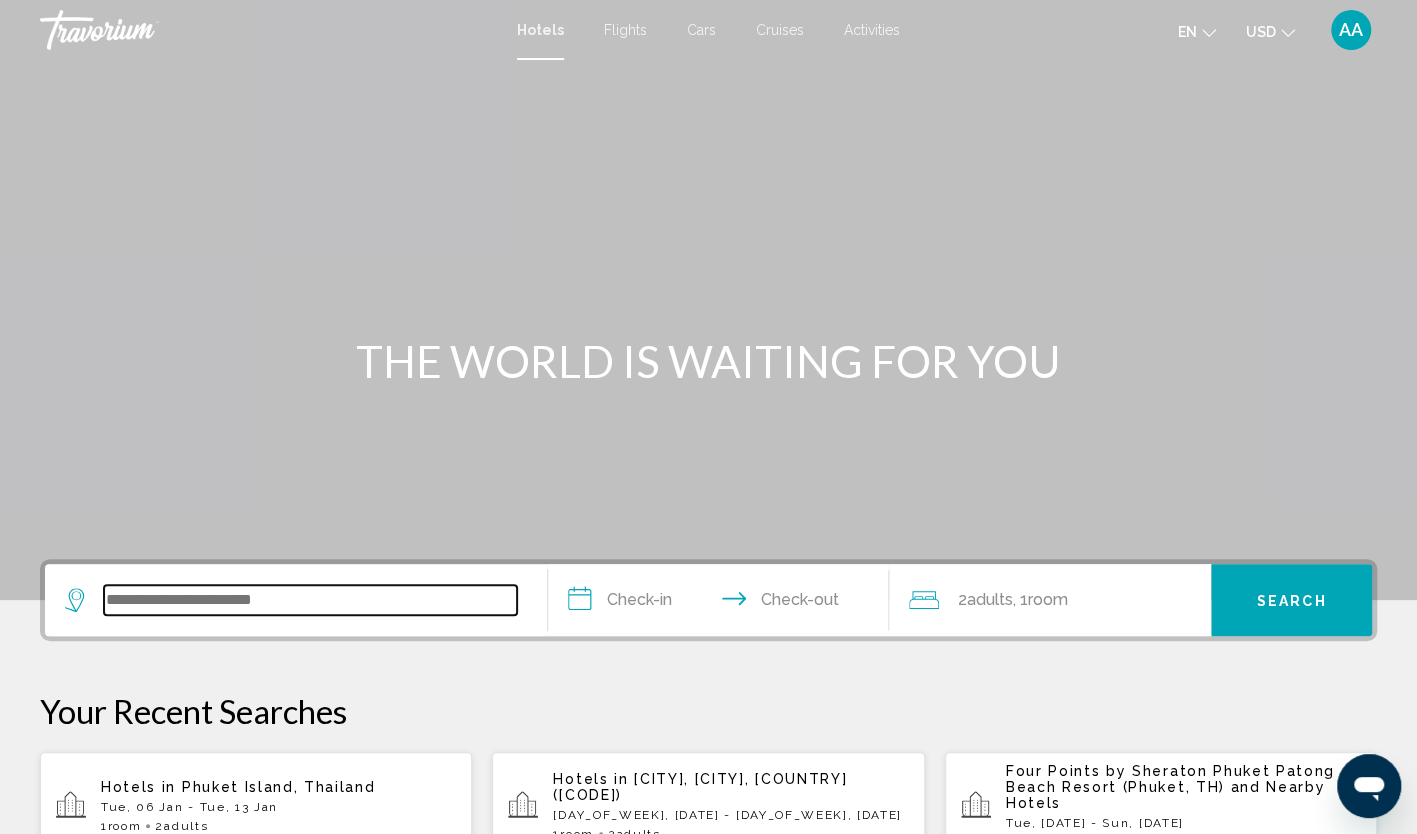 click at bounding box center [310, 600] 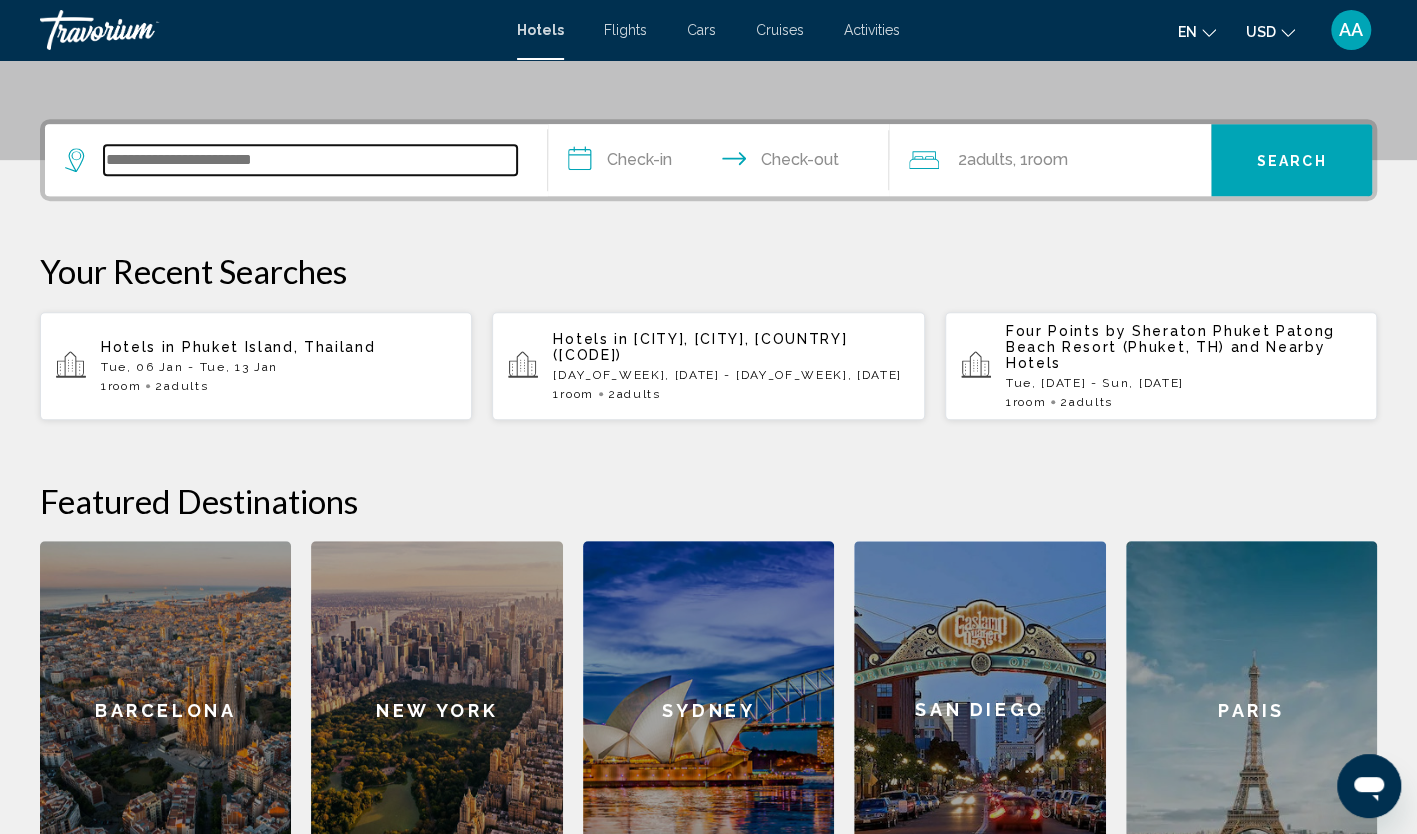 scroll, scrollTop: 494, scrollLeft: 0, axis: vertical 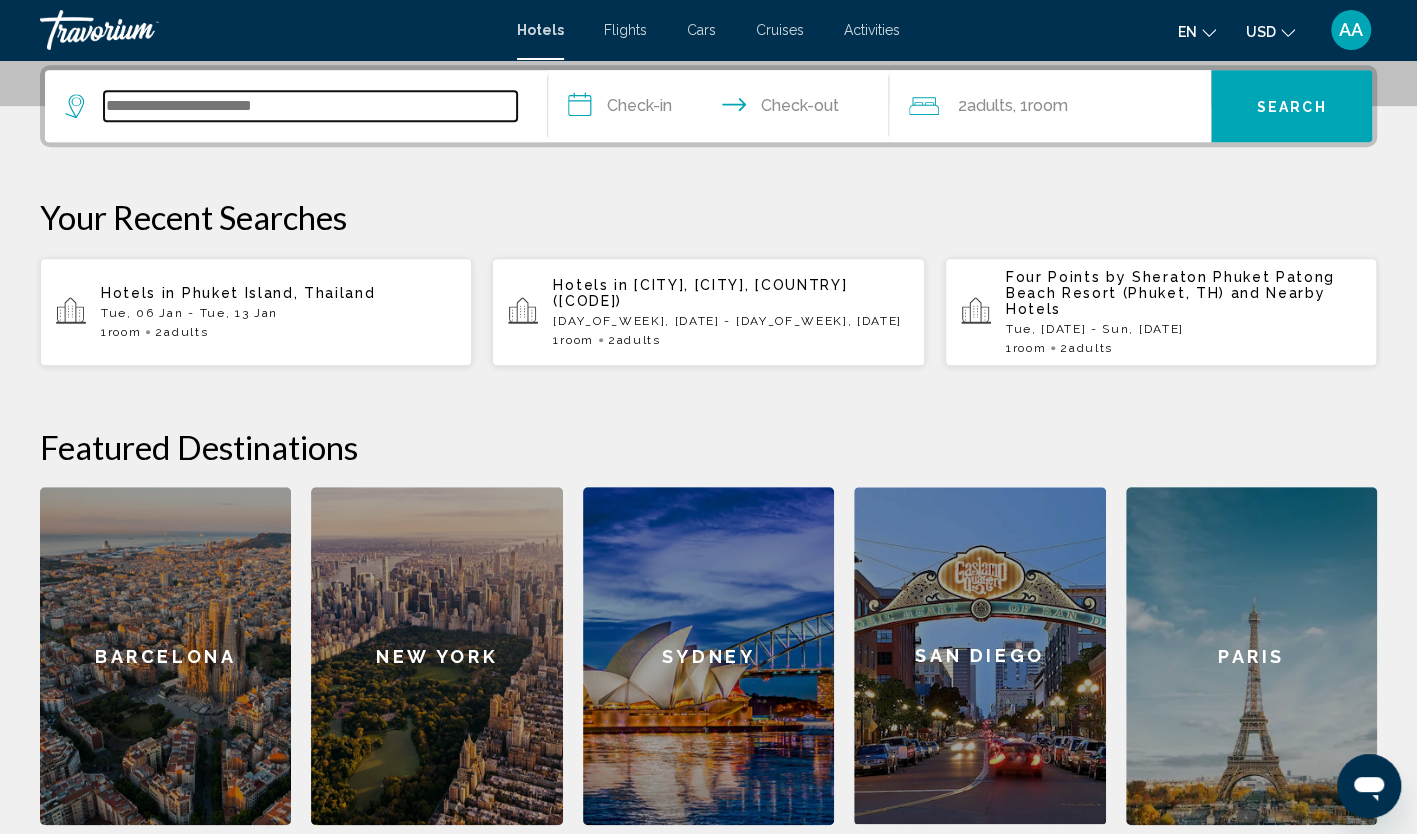click at bounding box center (310, 106) 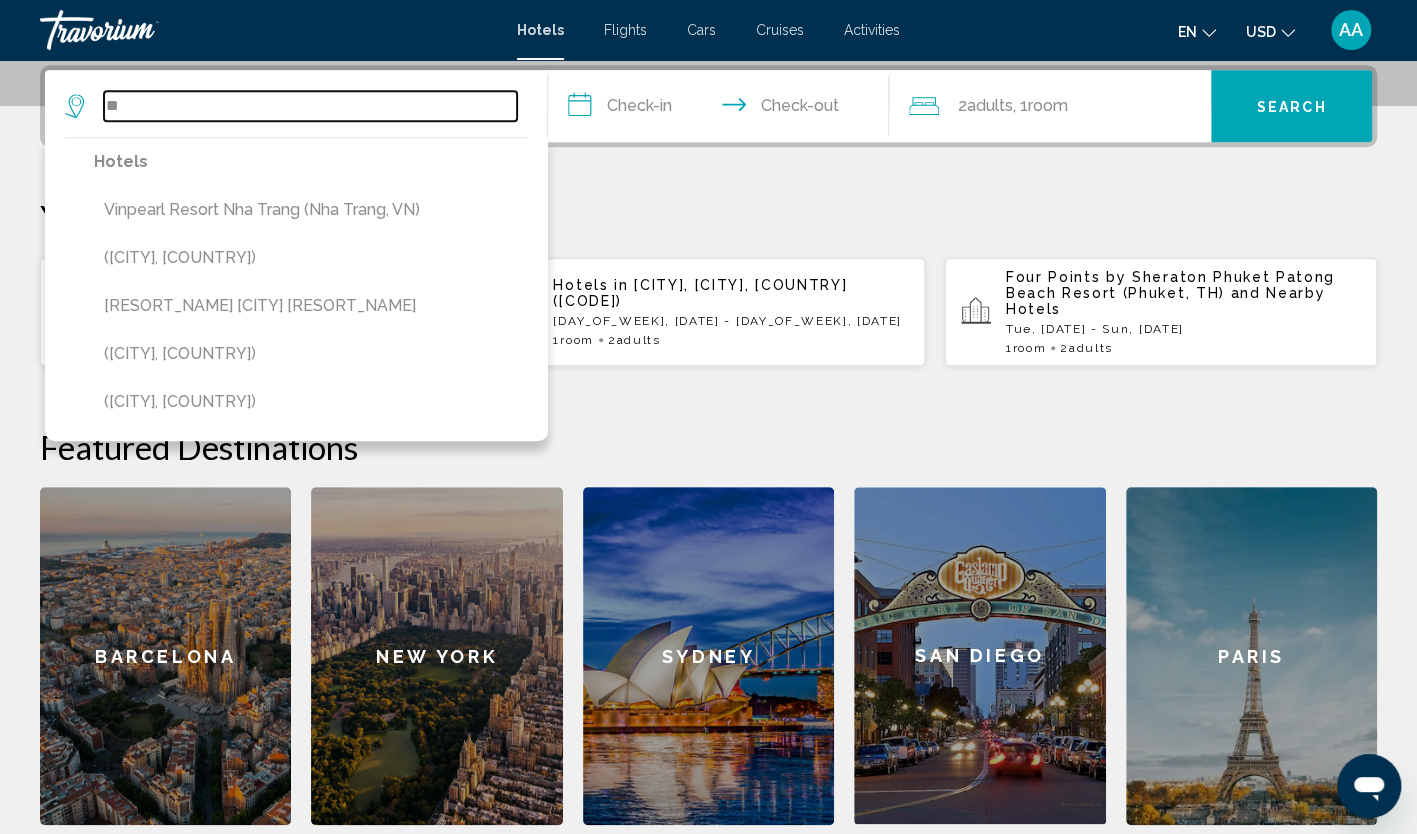 type on "*" 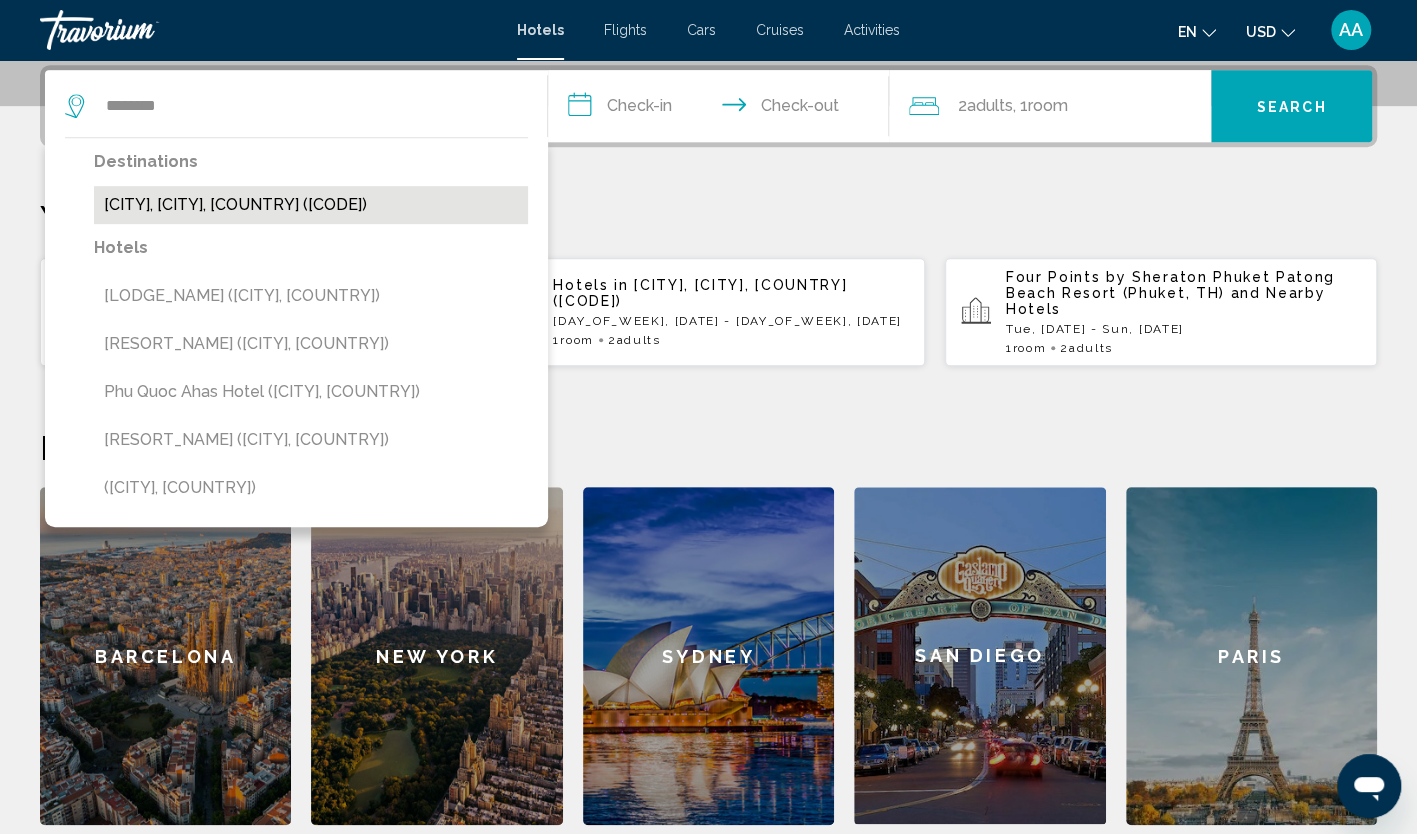 click on "[CITY], [CITY], [COUNTRY] ([CODE])" at bounding box center [311, 205] 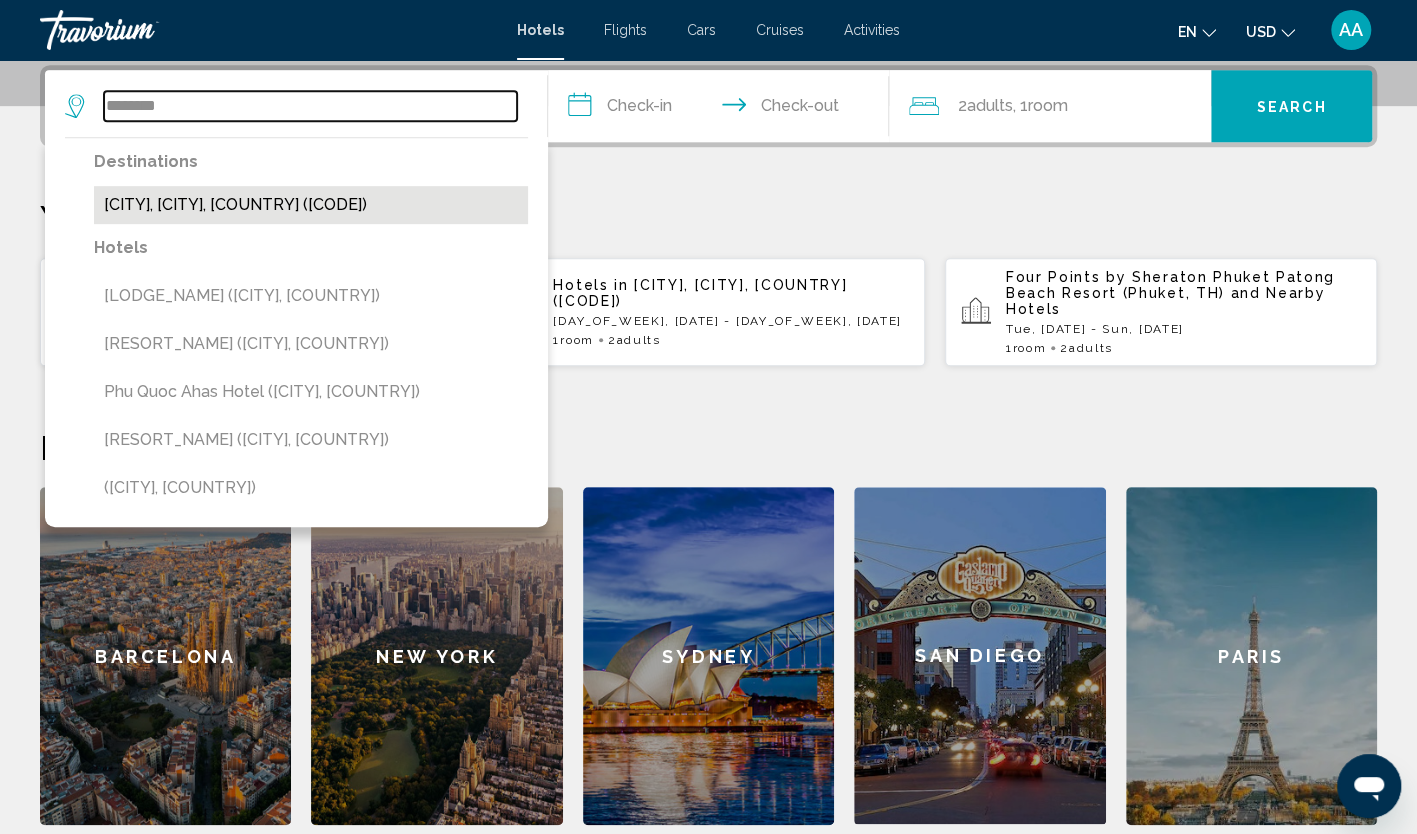 type on "**********" 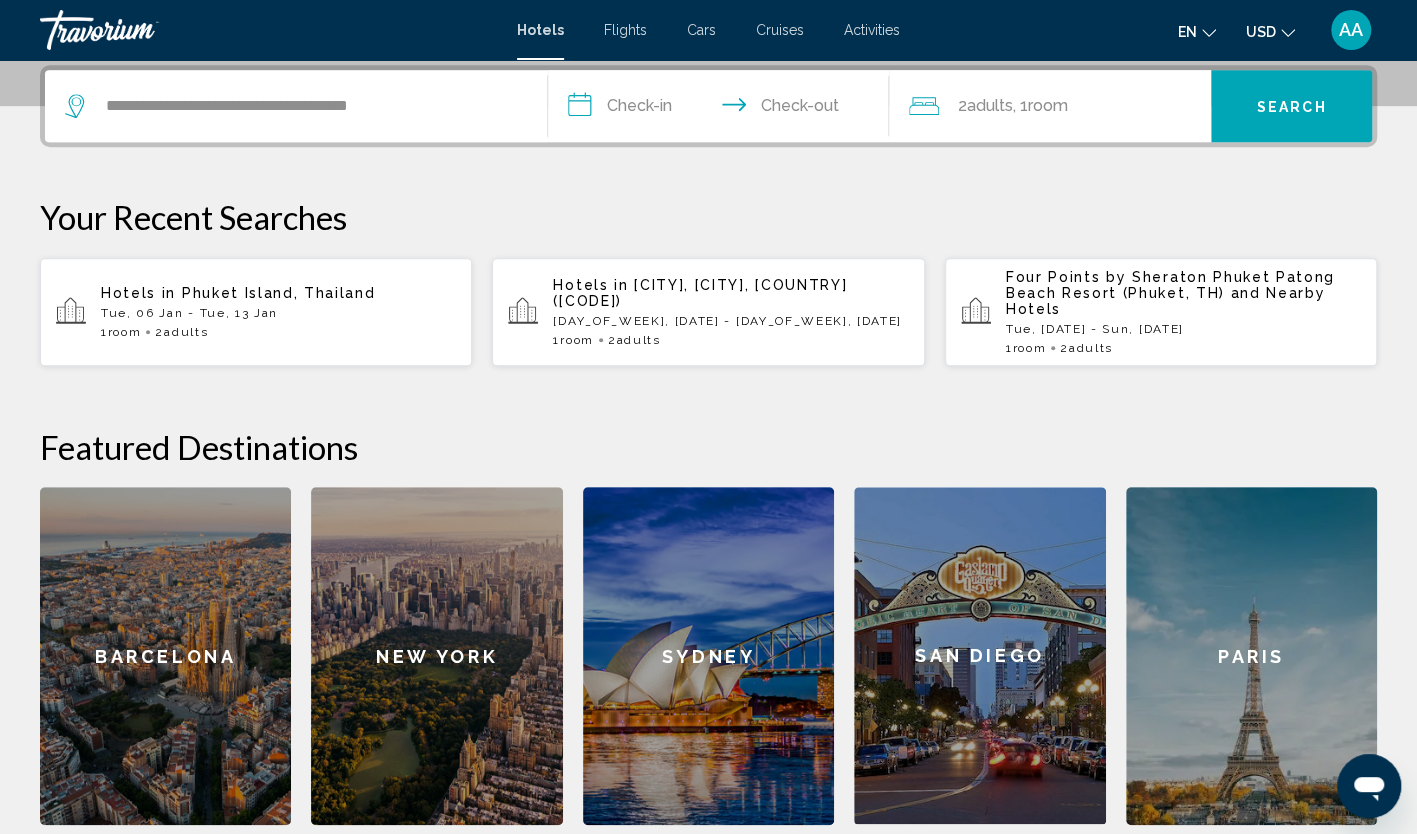 click on "**********" at bounding box center [723, 109] 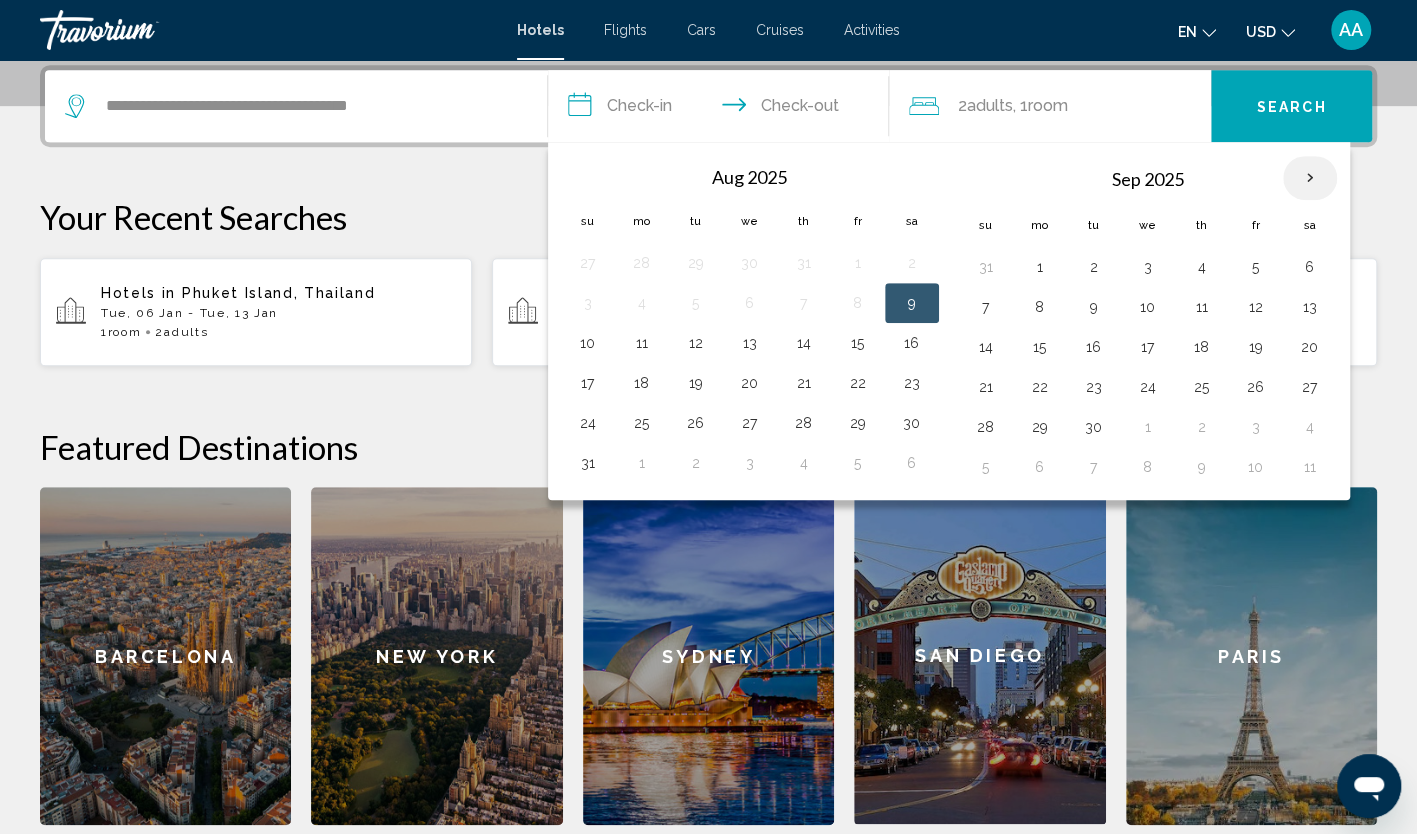 click at bounding box center [1310, 178] 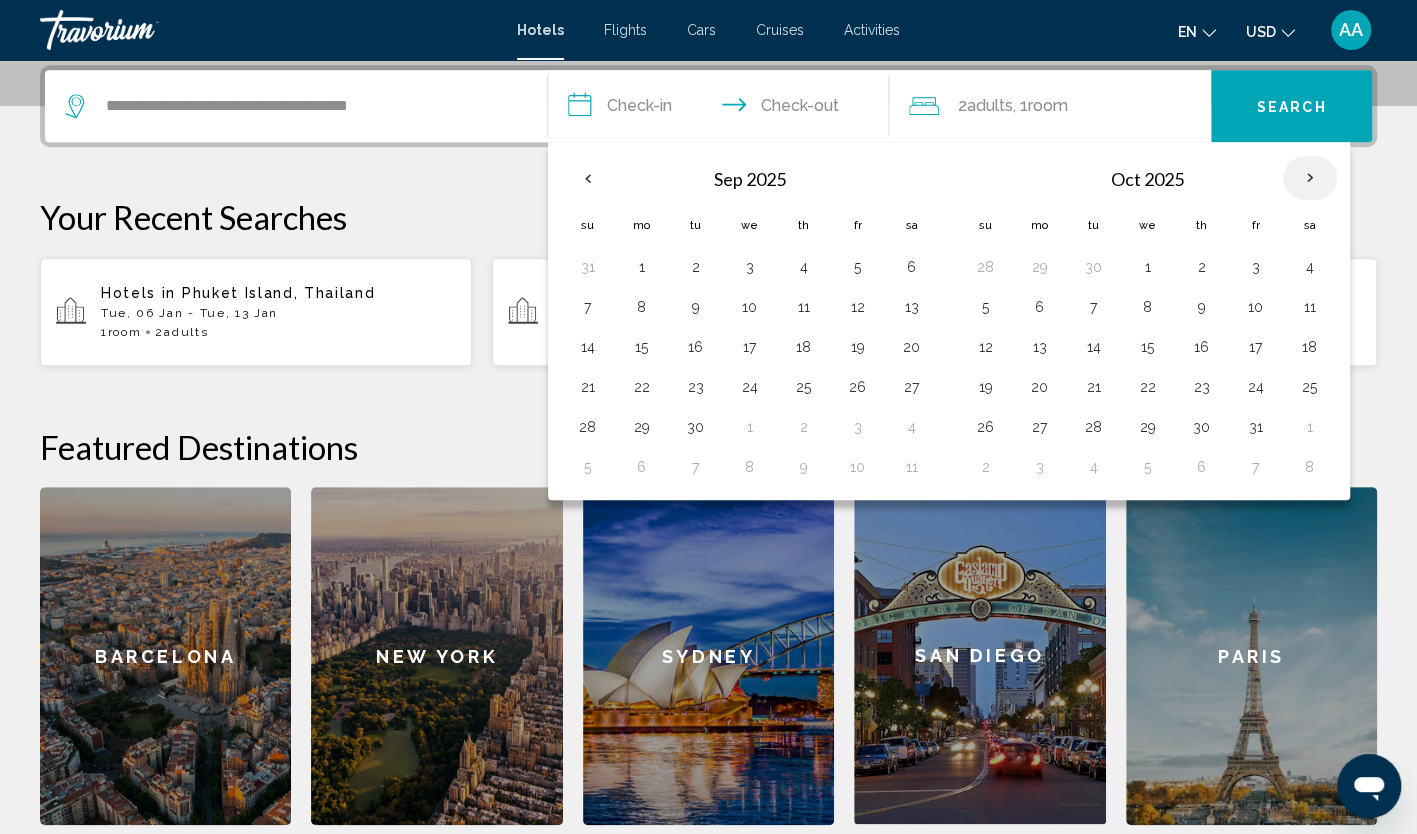 click at bounding box center [1310, 178] 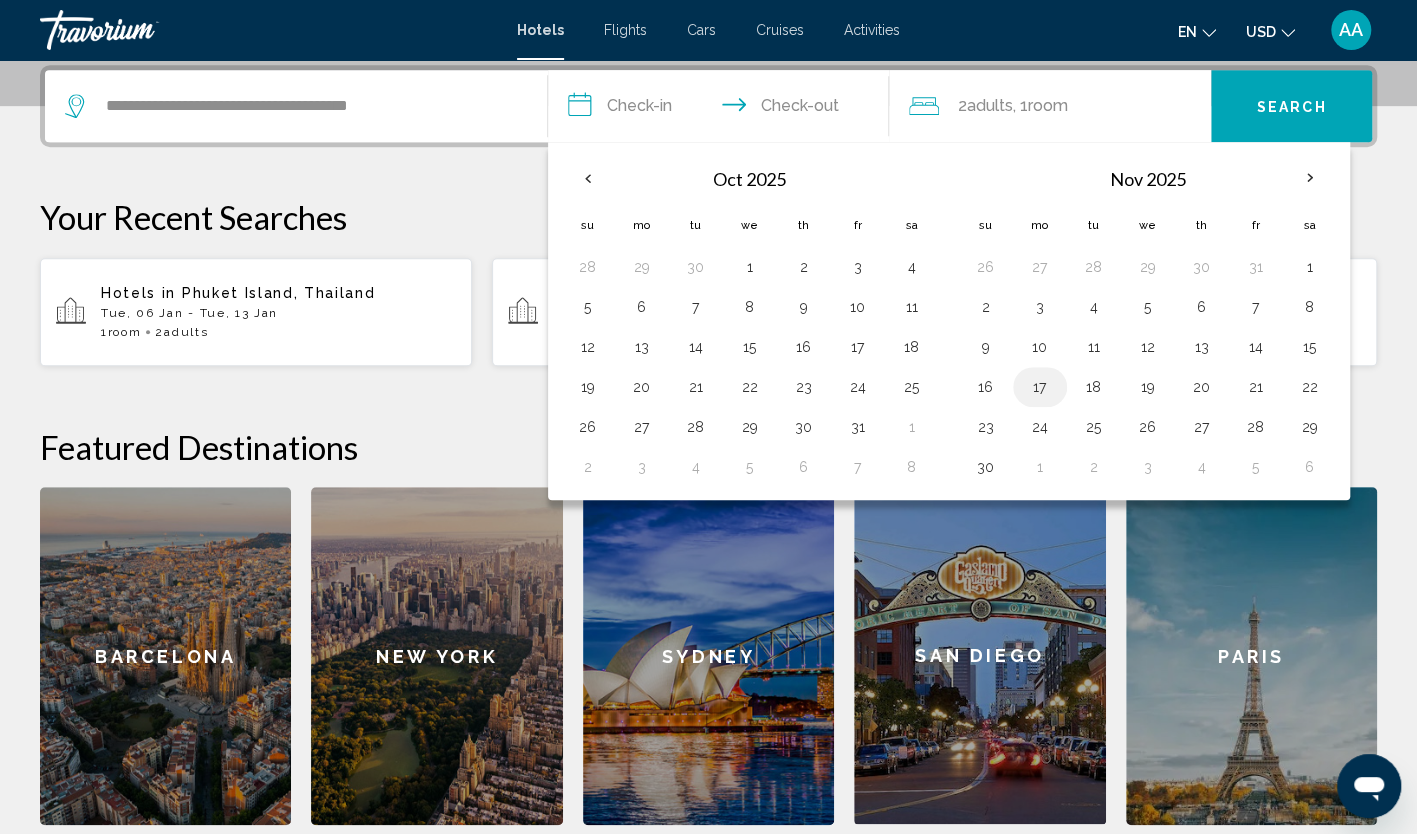 click on "17" at bounding box center (1040, 387) 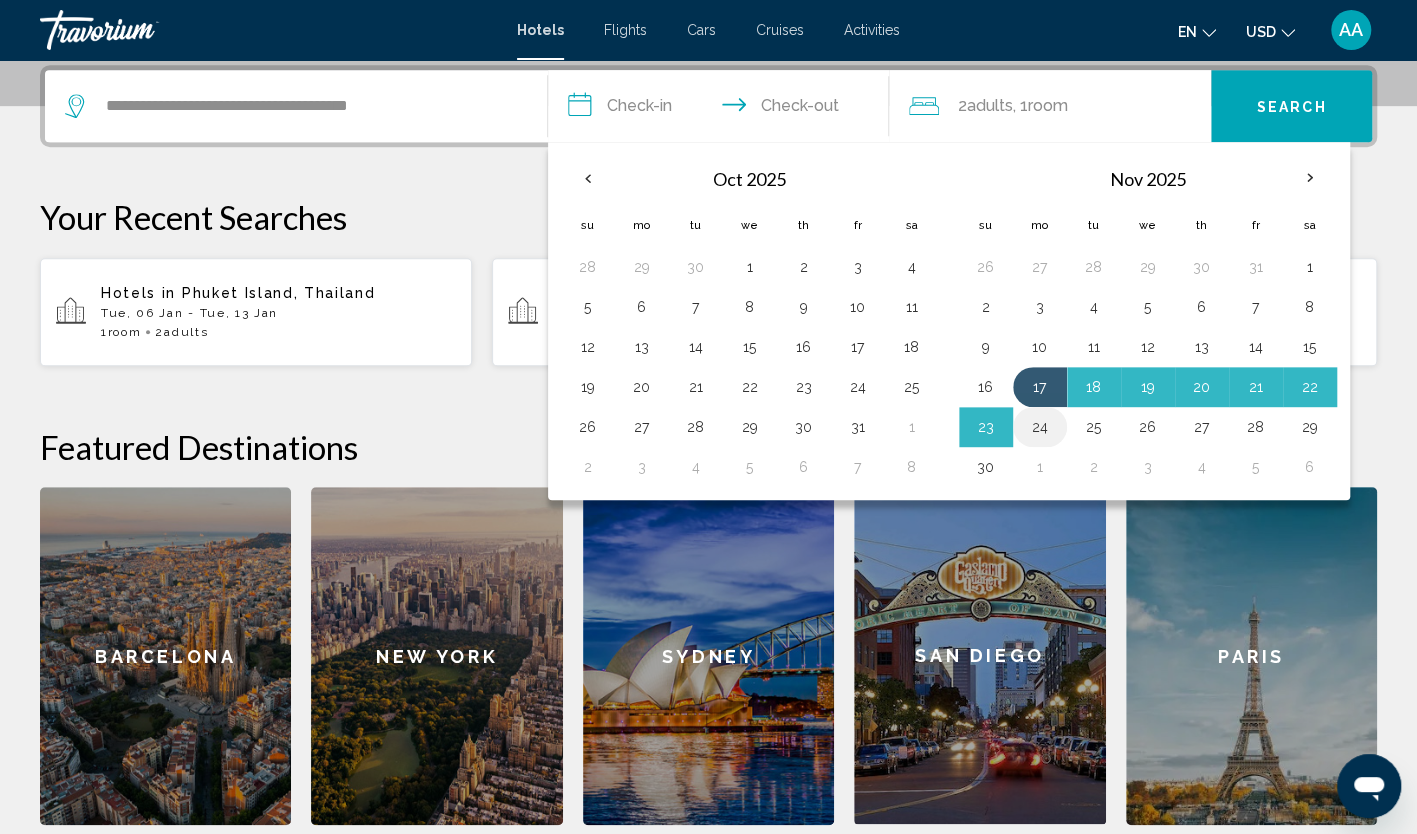 click on "24" at bounding box center (1040, 427) 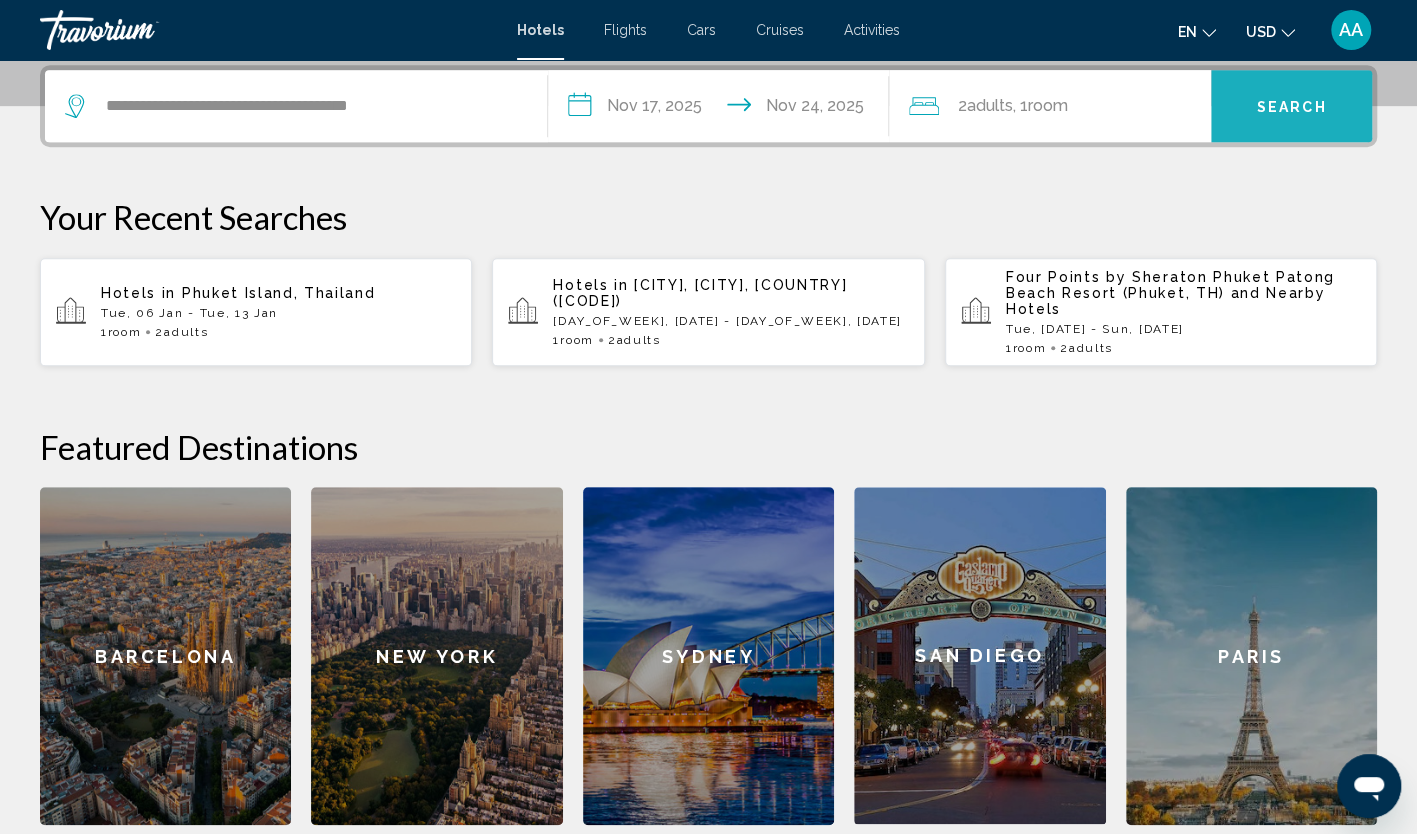 click on "Search" at bounding box center (1292, 107) 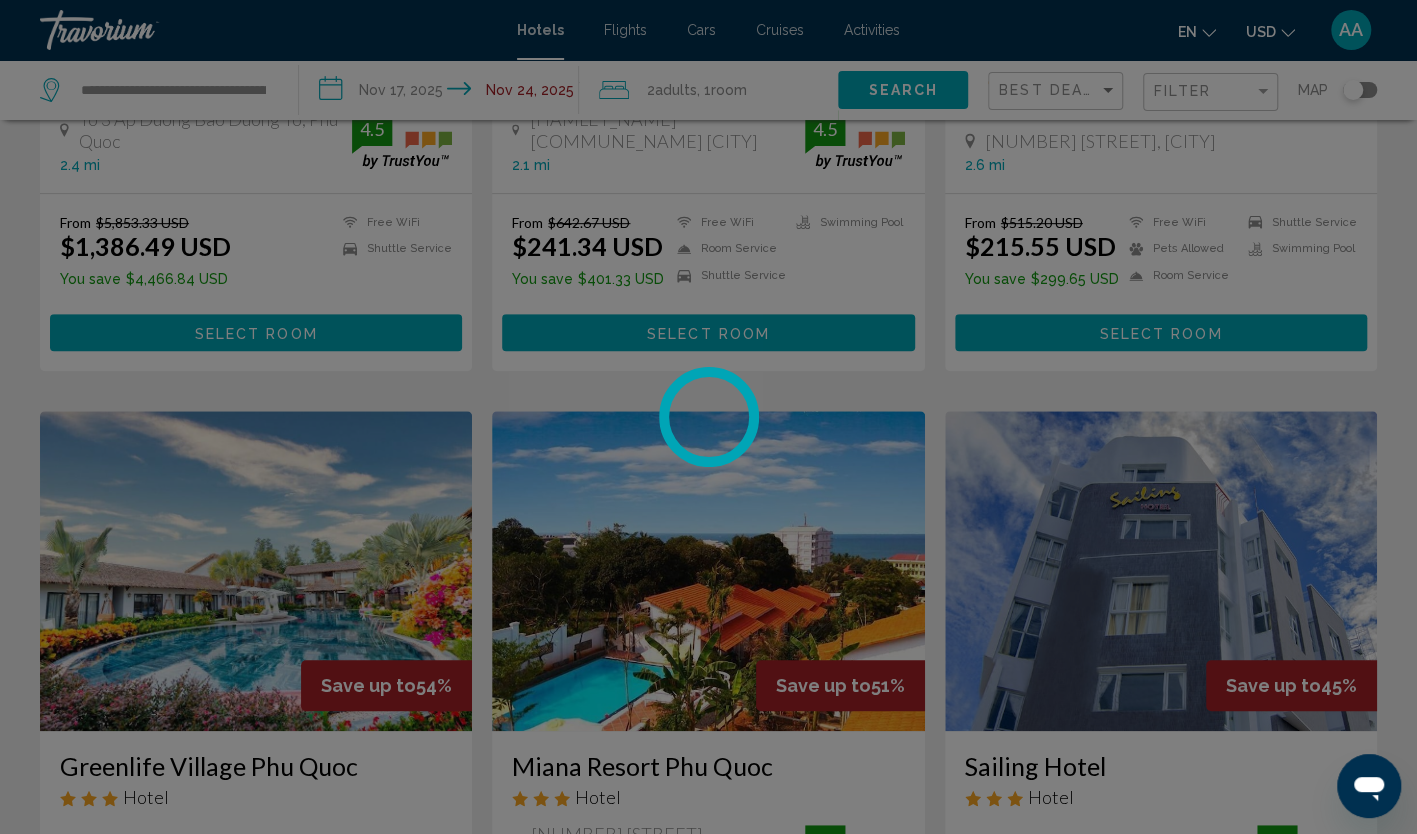 scroll, scrollTop: 0, scrollLeft: 0, axis: both 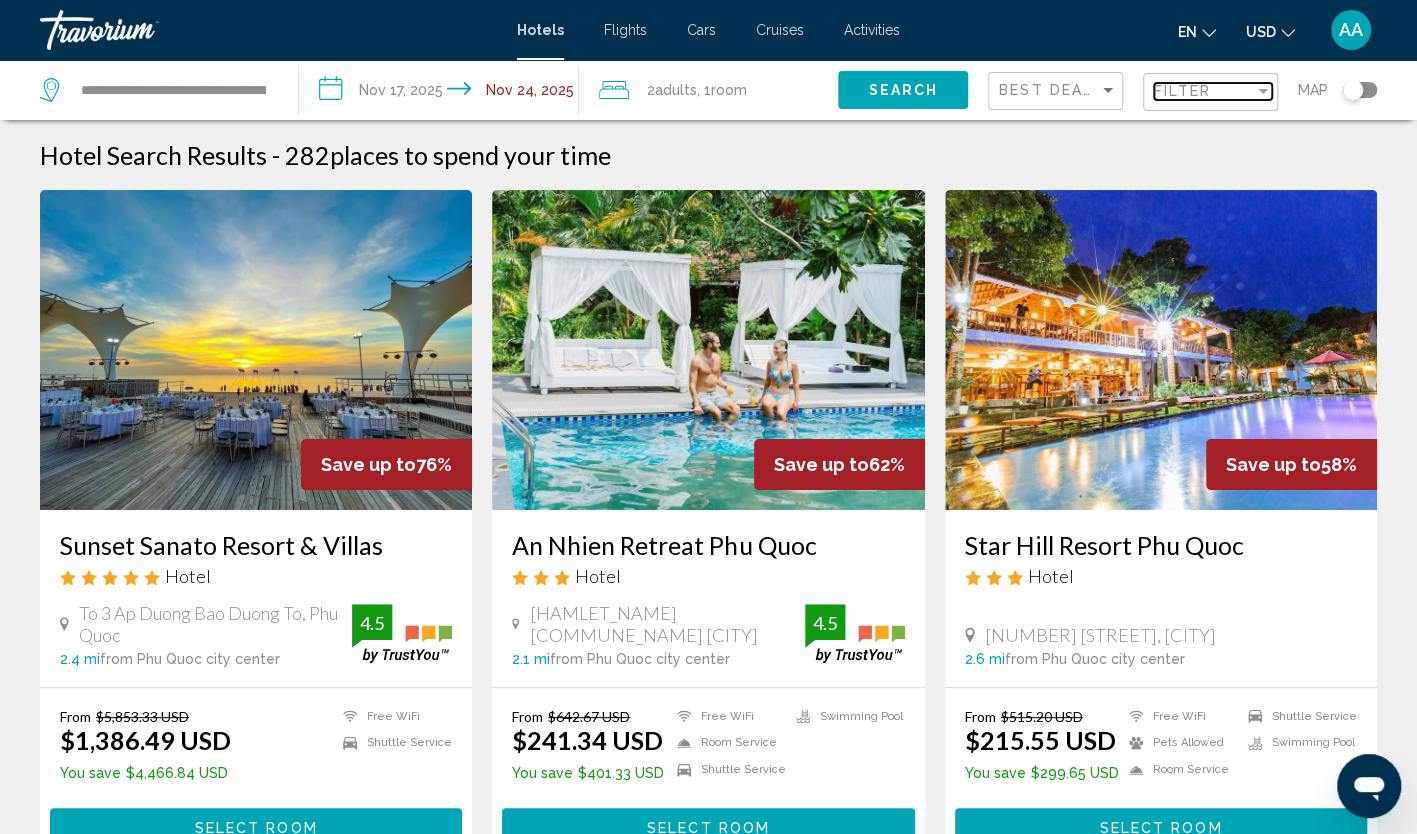 click on "Filter" at bounding box center [1182, 91] 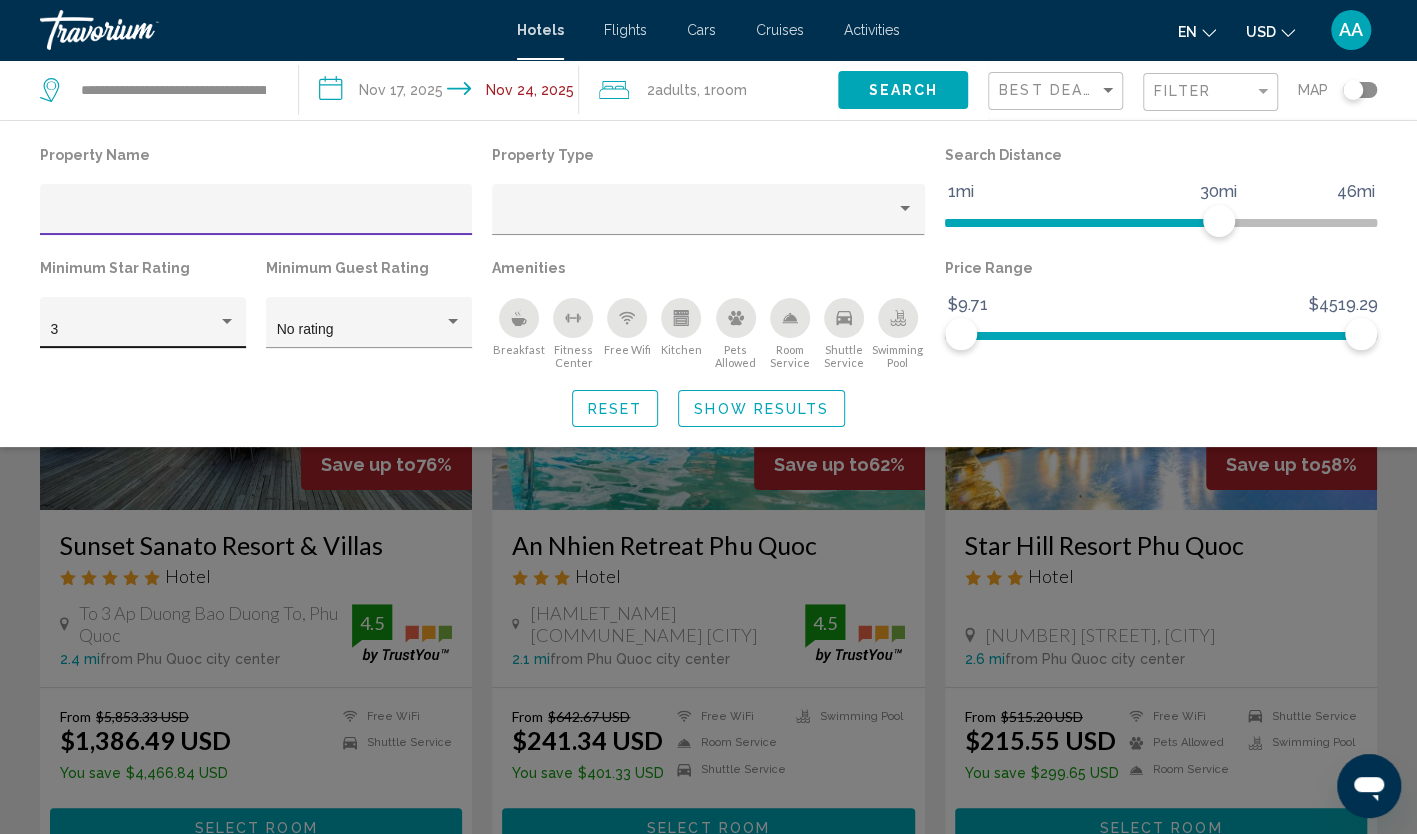 click on "3" 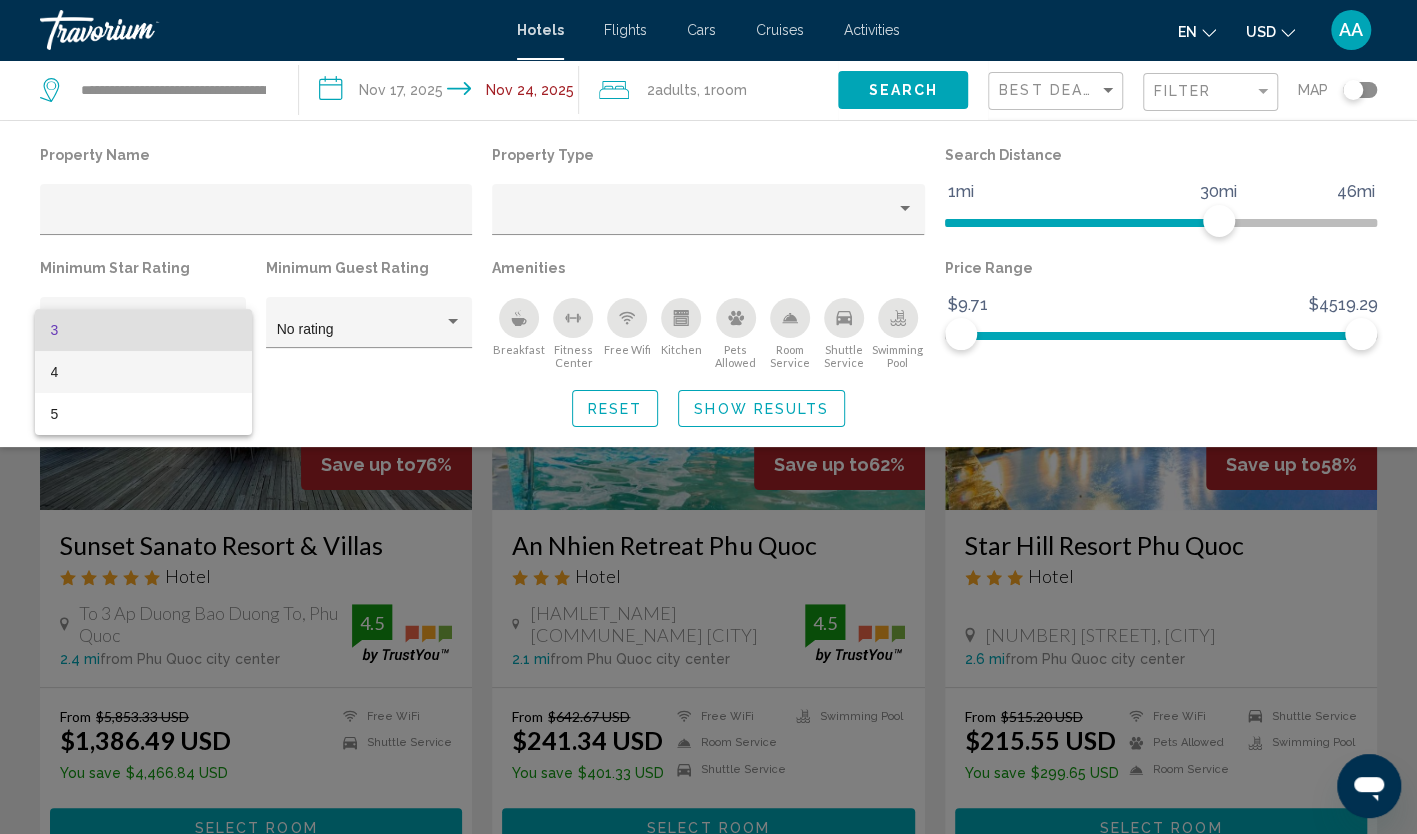 click on "4" at bounding box center [143, 372] 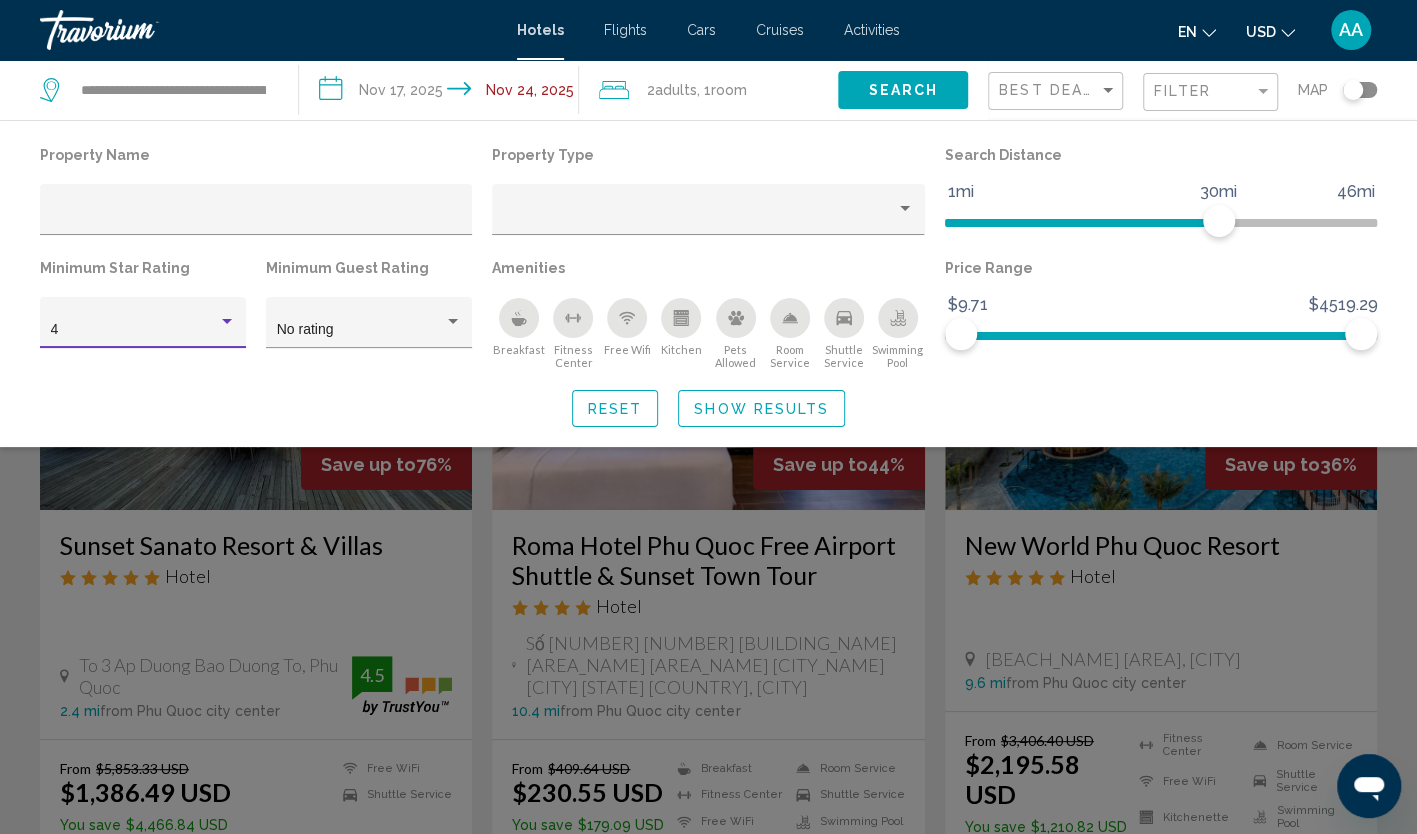 click on "Show Results" 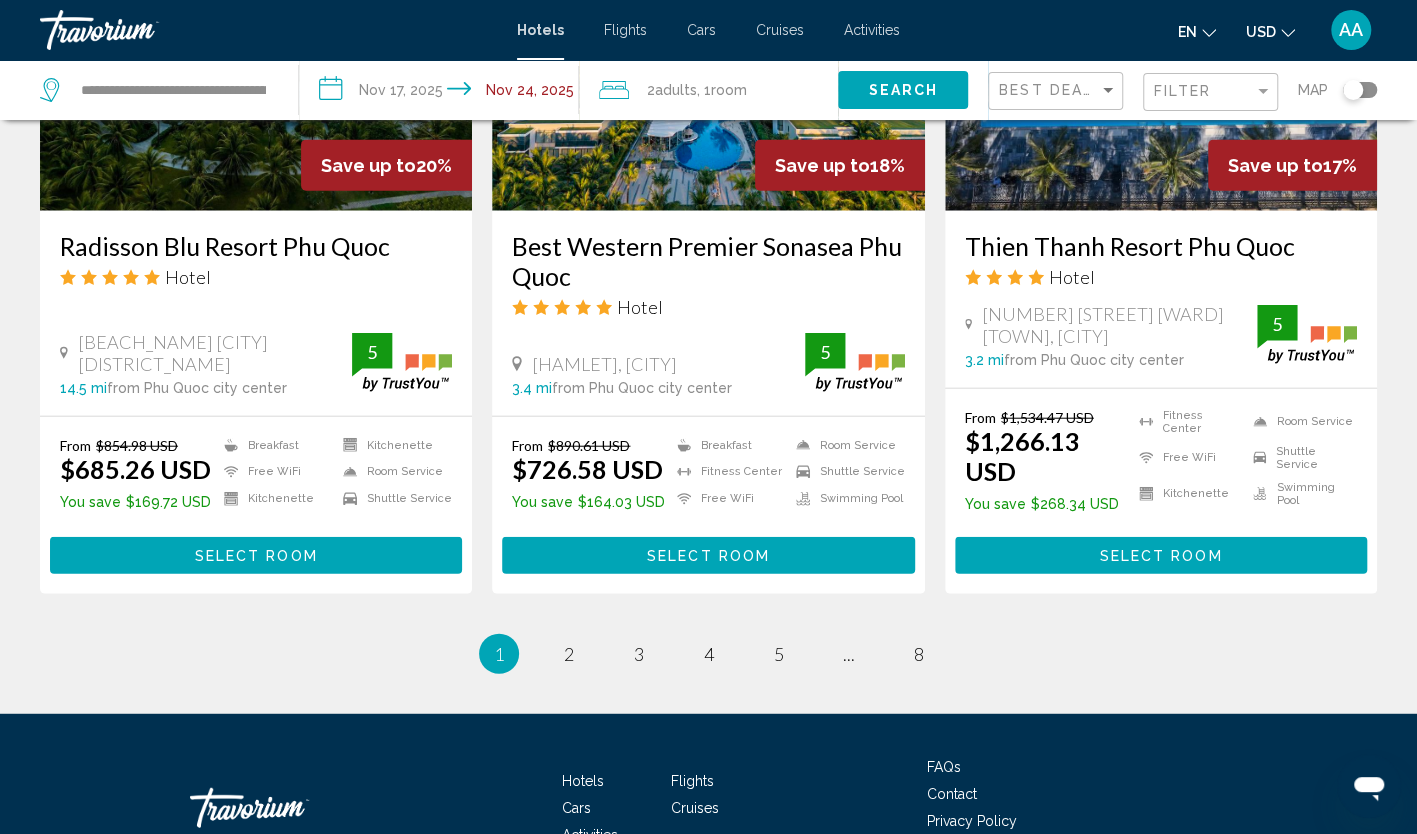 scroll, scrollTop: 2600, scrollLeft: 0, axis: vertical 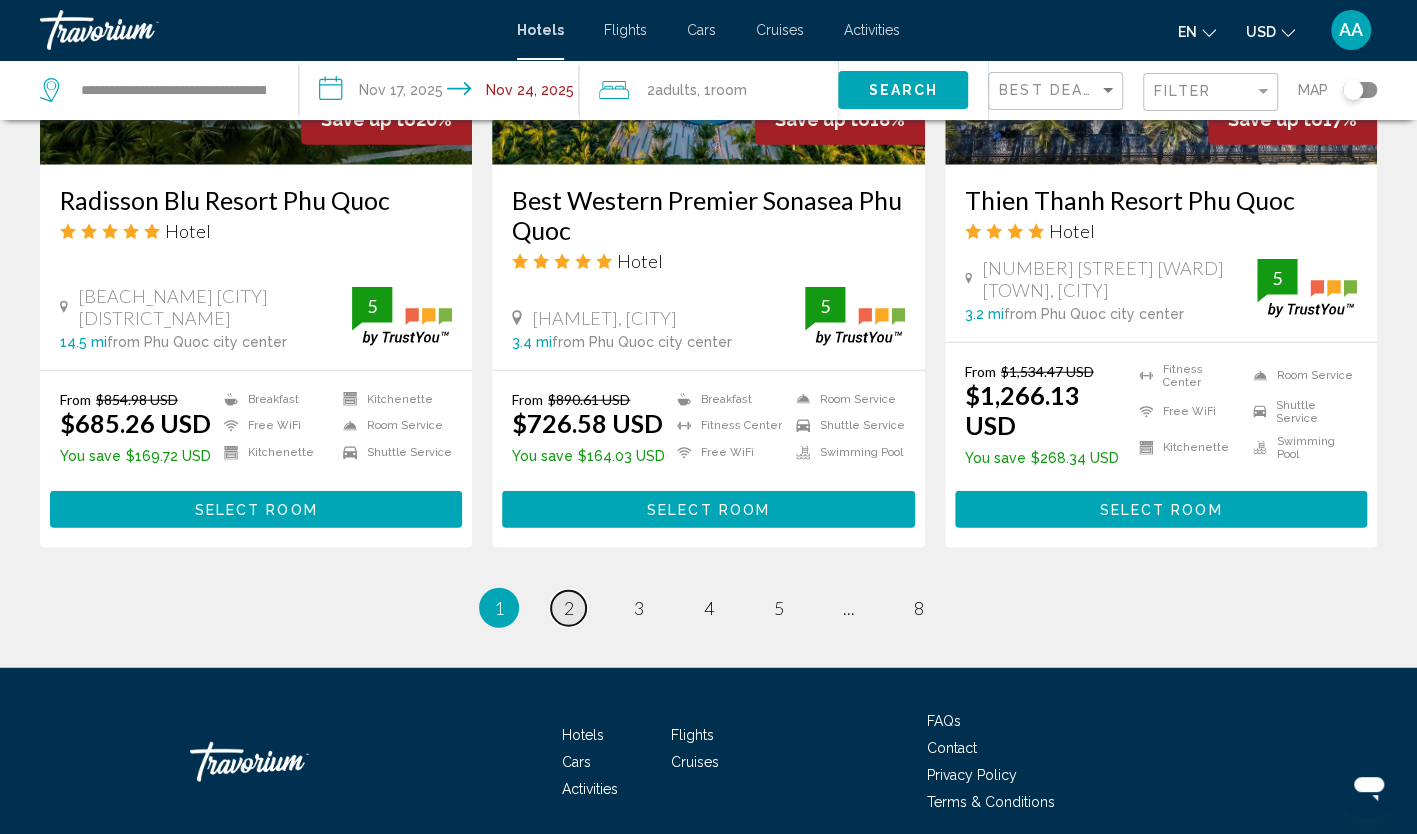 click on "page  2" at bounding box center [568, 608] 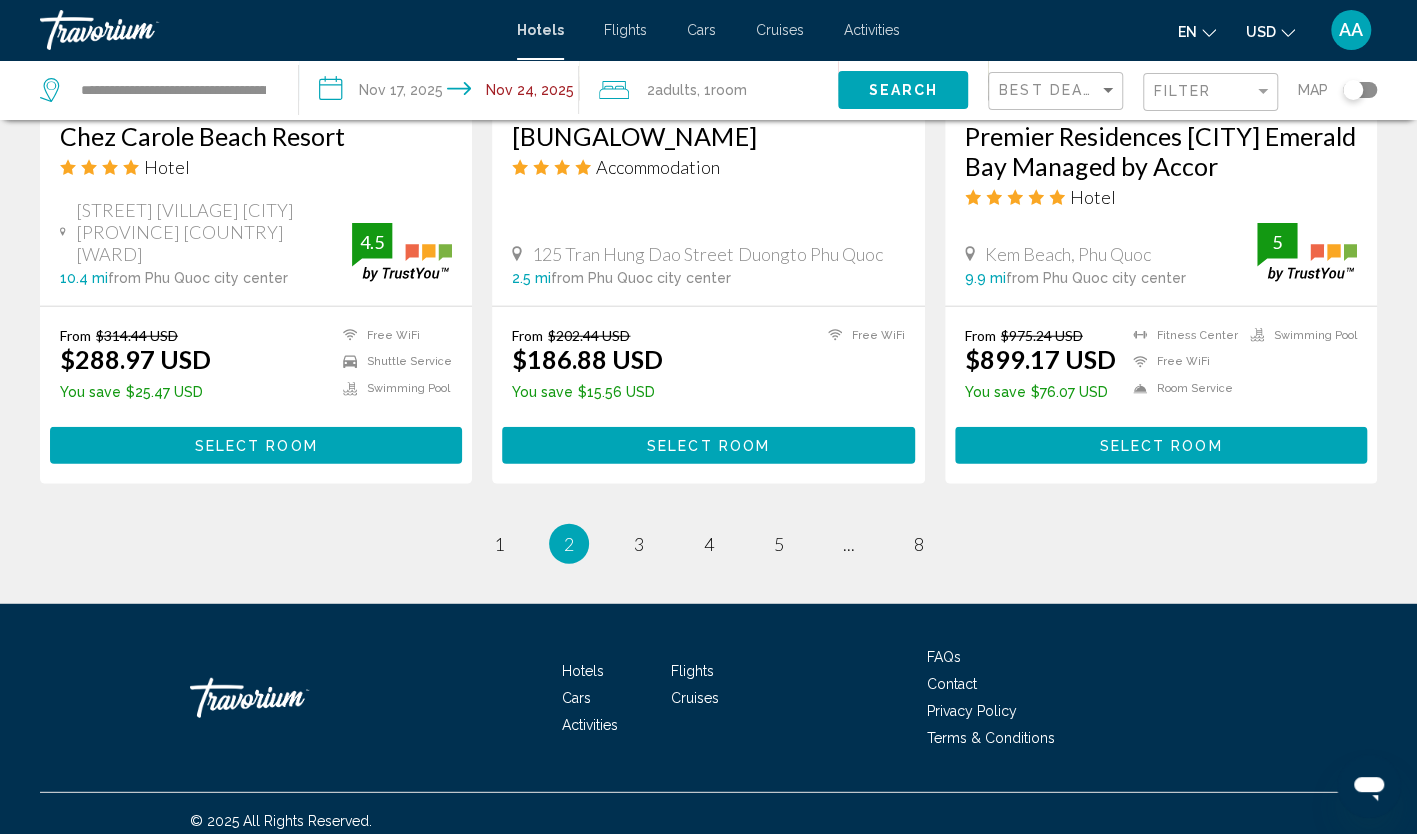 scroll, scrollTop: 2700, scrollLeft: 0, axis: vertical 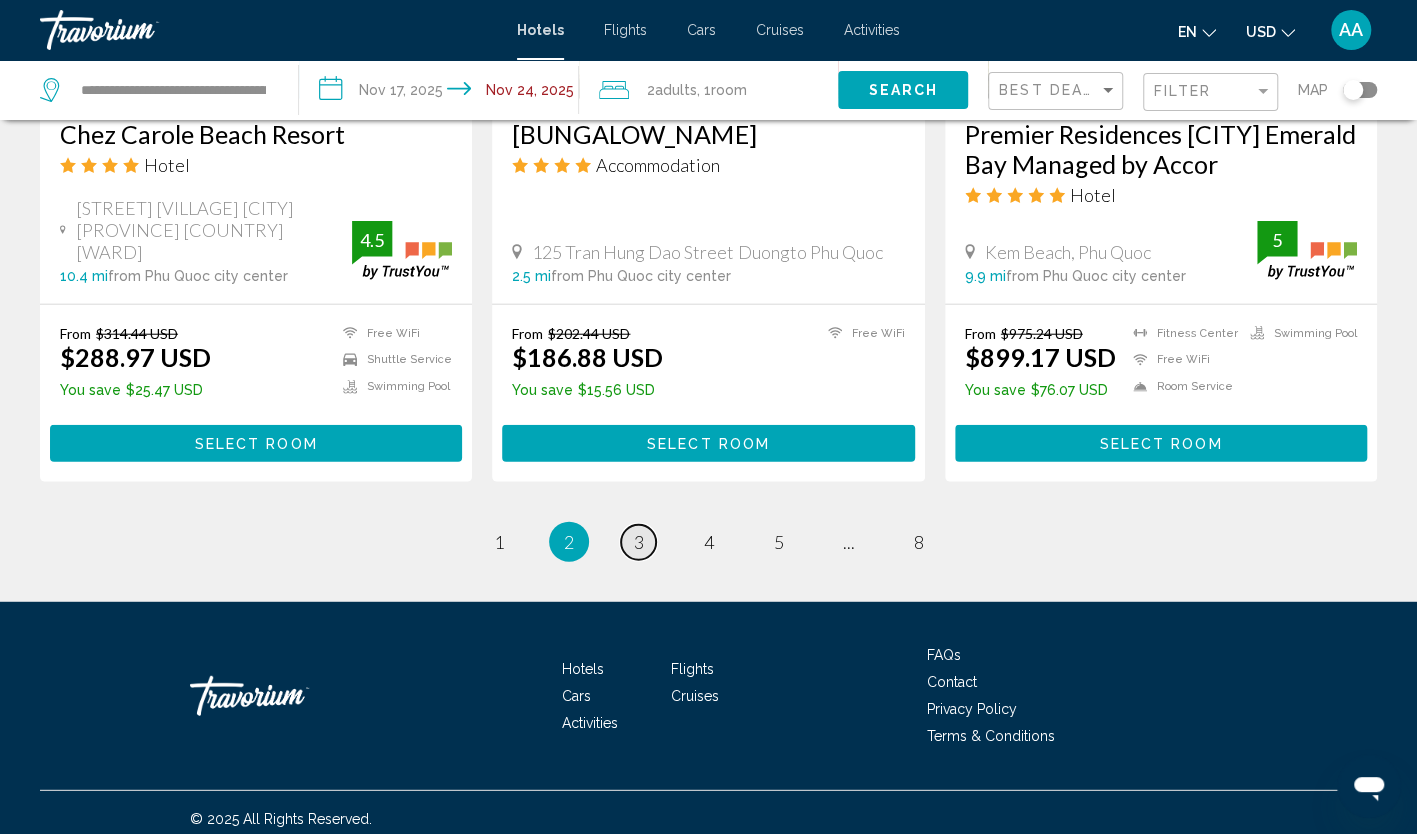 click on "3" at bounding box center (639, 542) 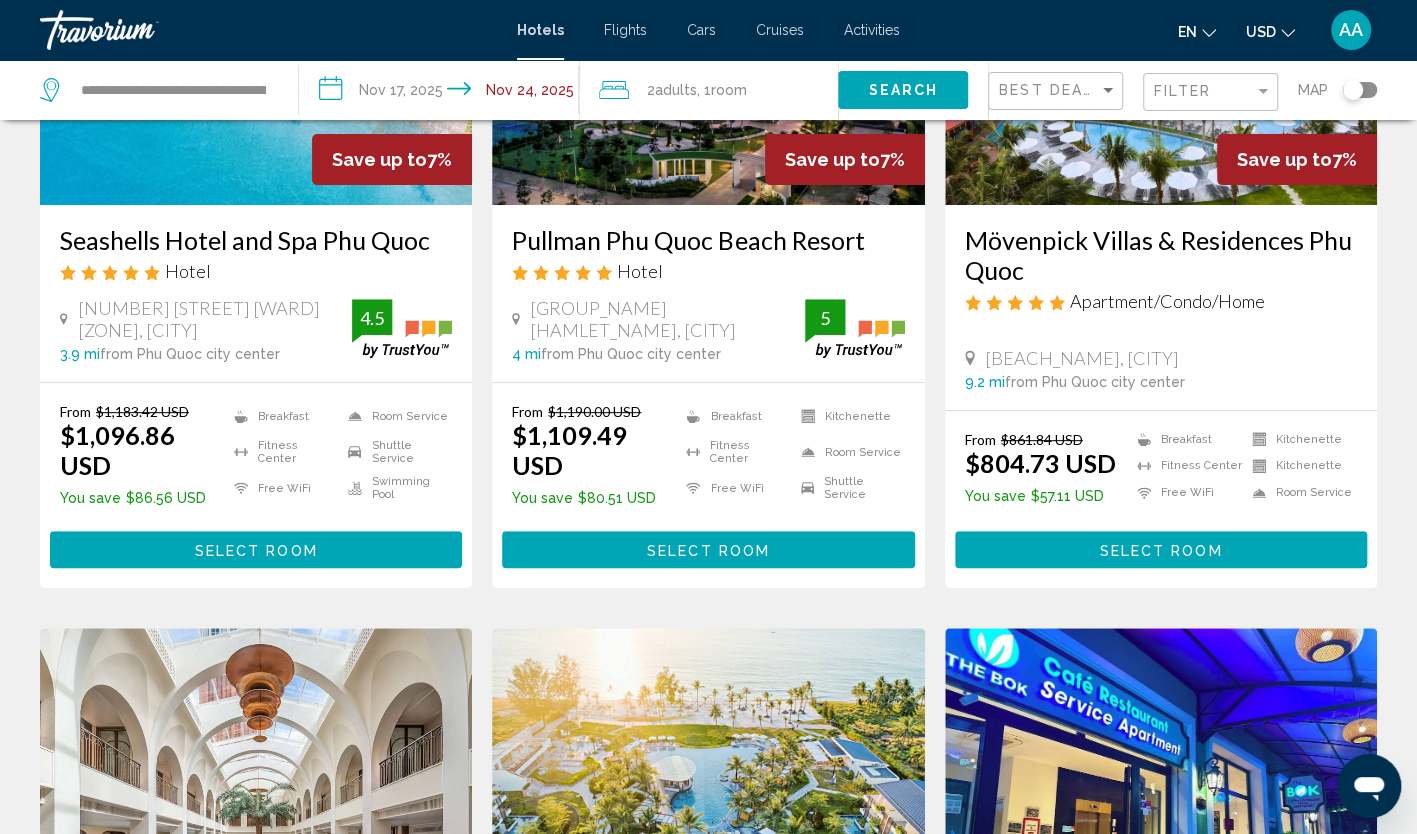 scroll, scrollTop: 300, scrollLeft: 0, axis: vertical 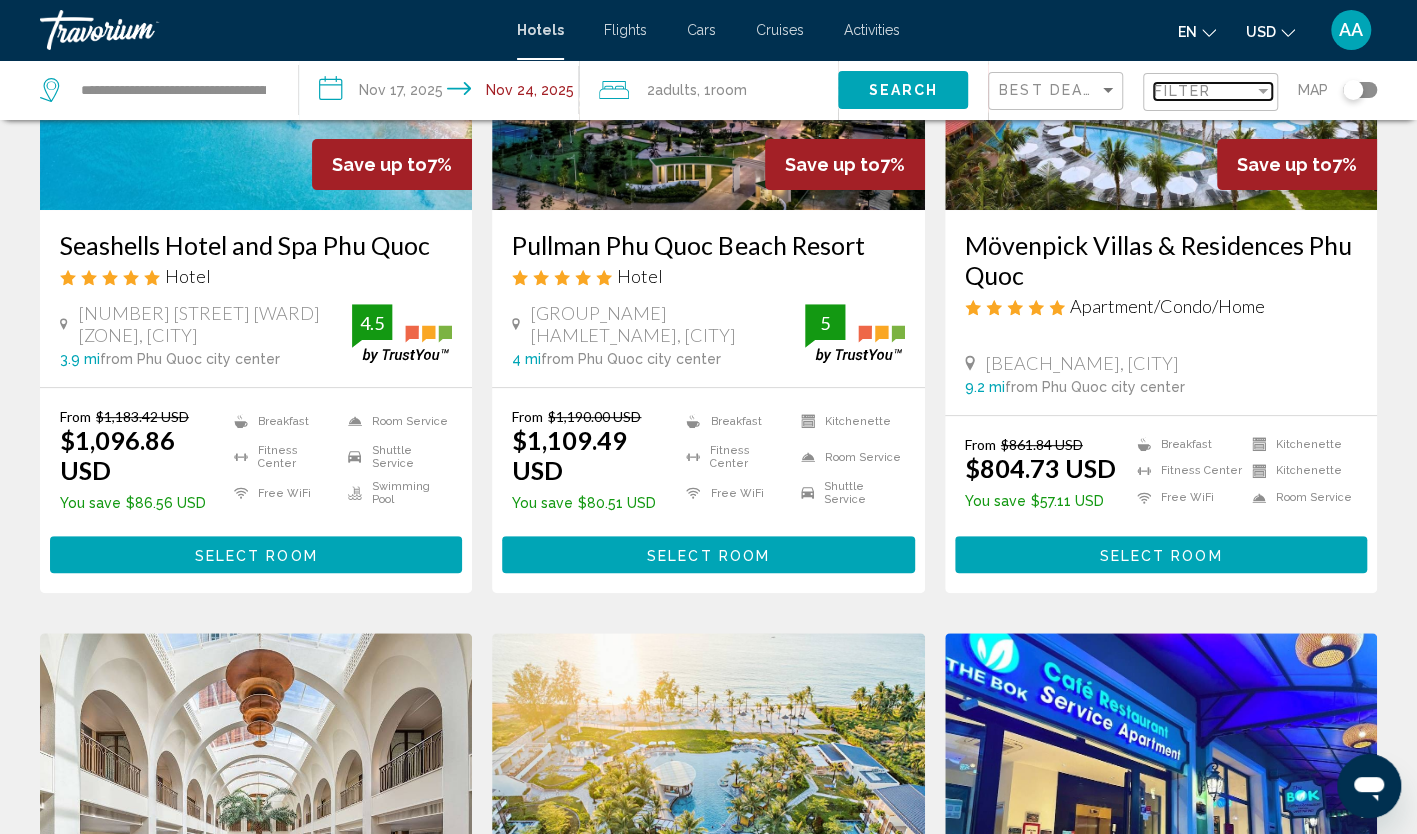 click on "Filter" at bounding box center (1182, 91) 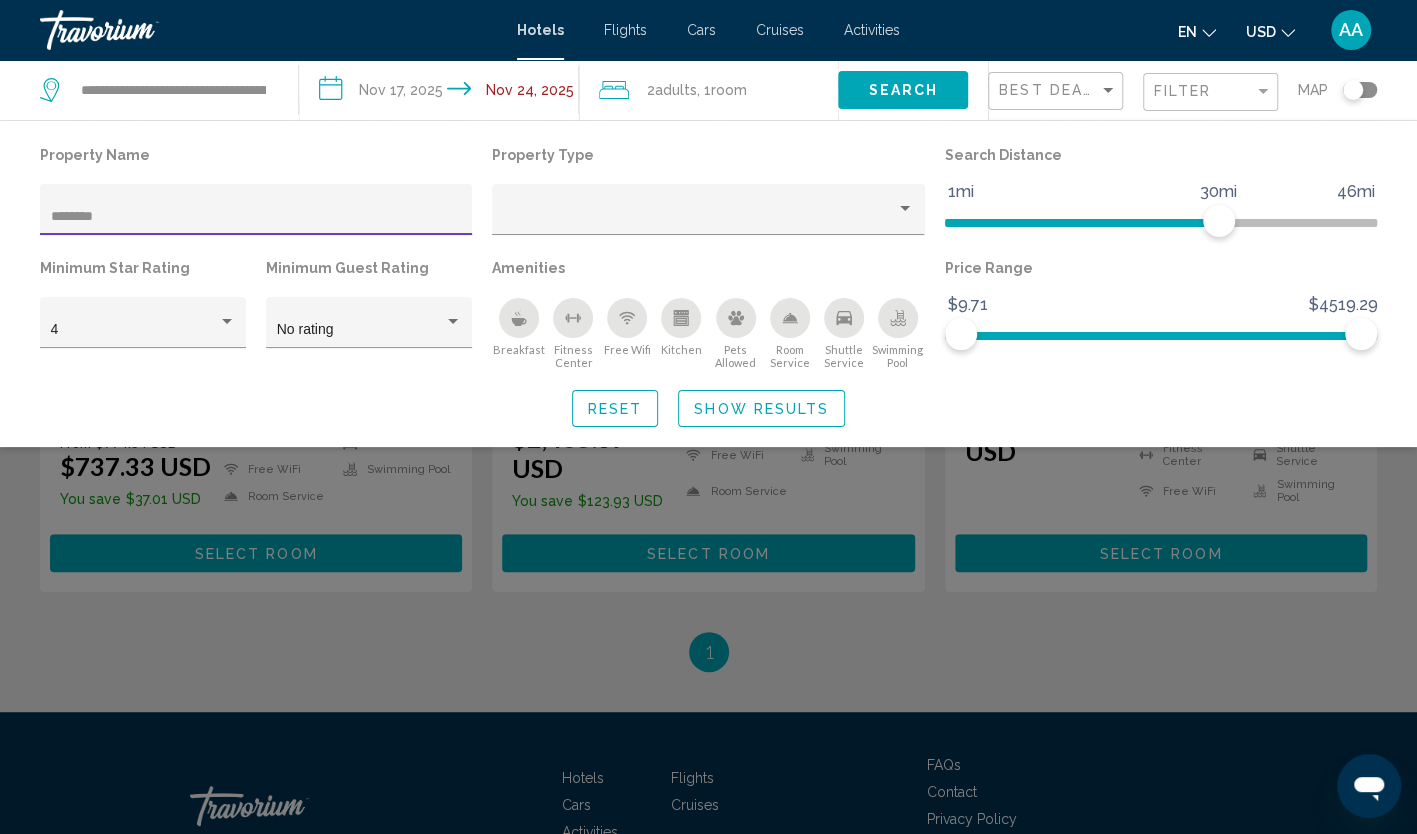 type on "********" 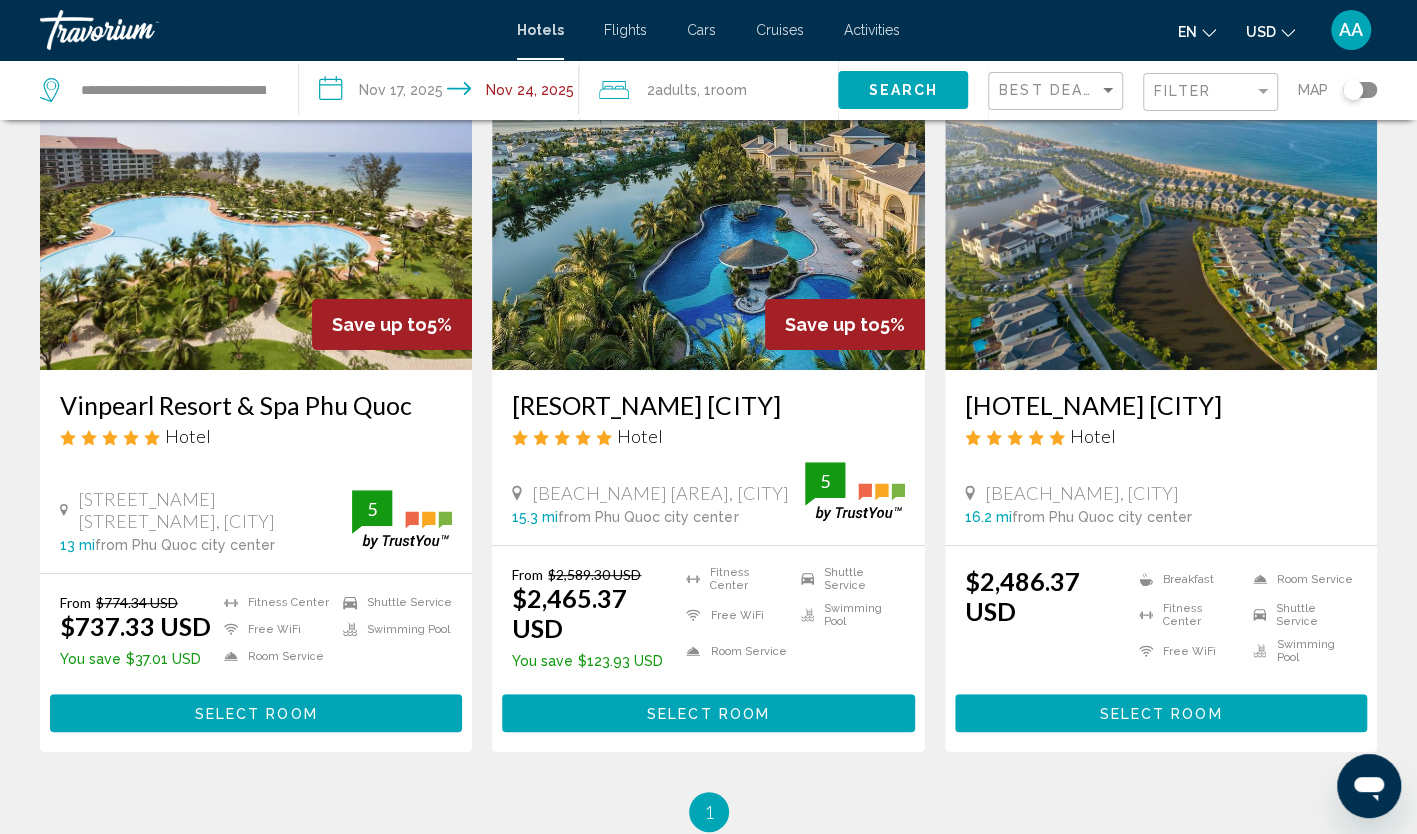 scroll, scrollTop: 100, scrollLeft: 0, axis: vertical 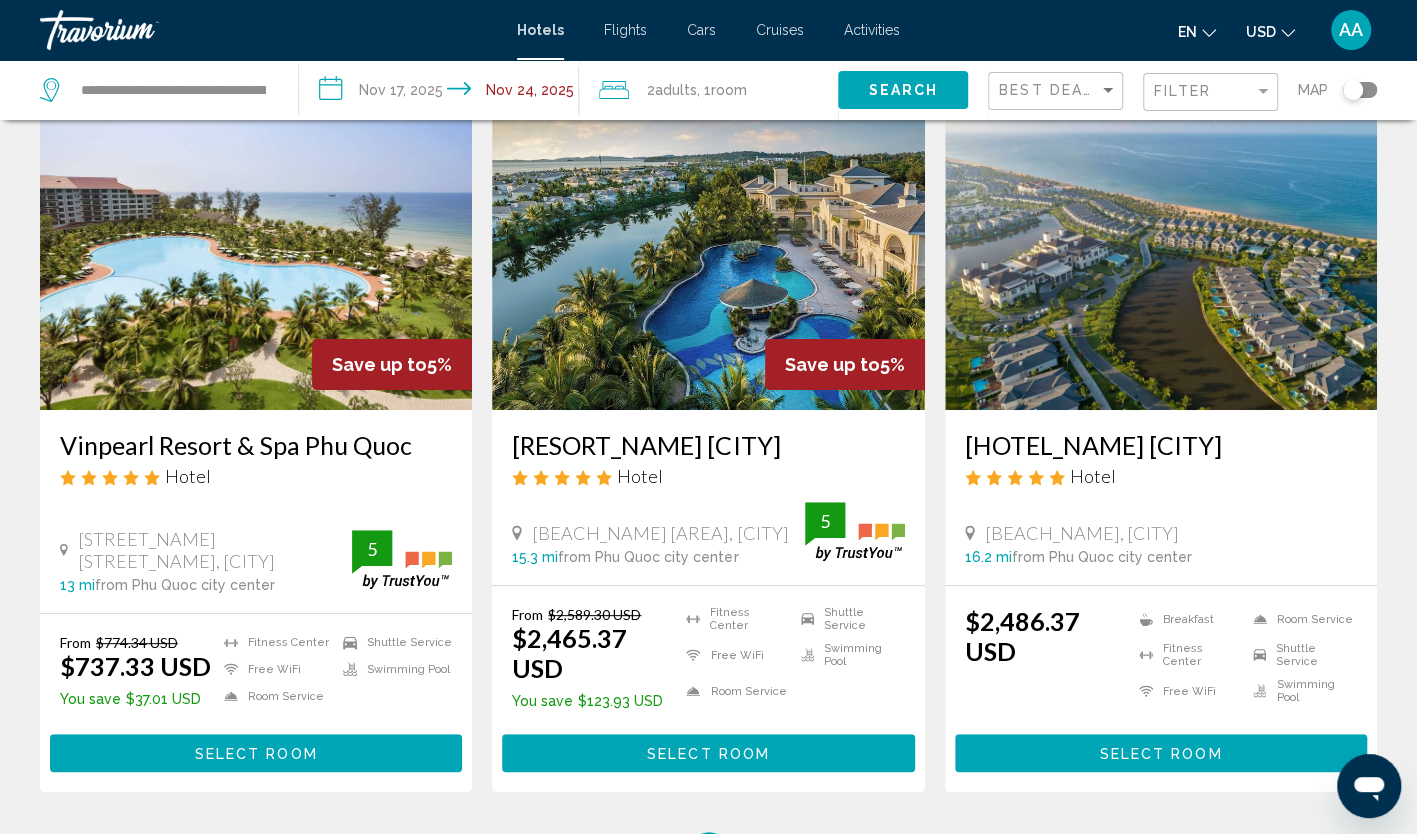click at bounding box center (256, 250) 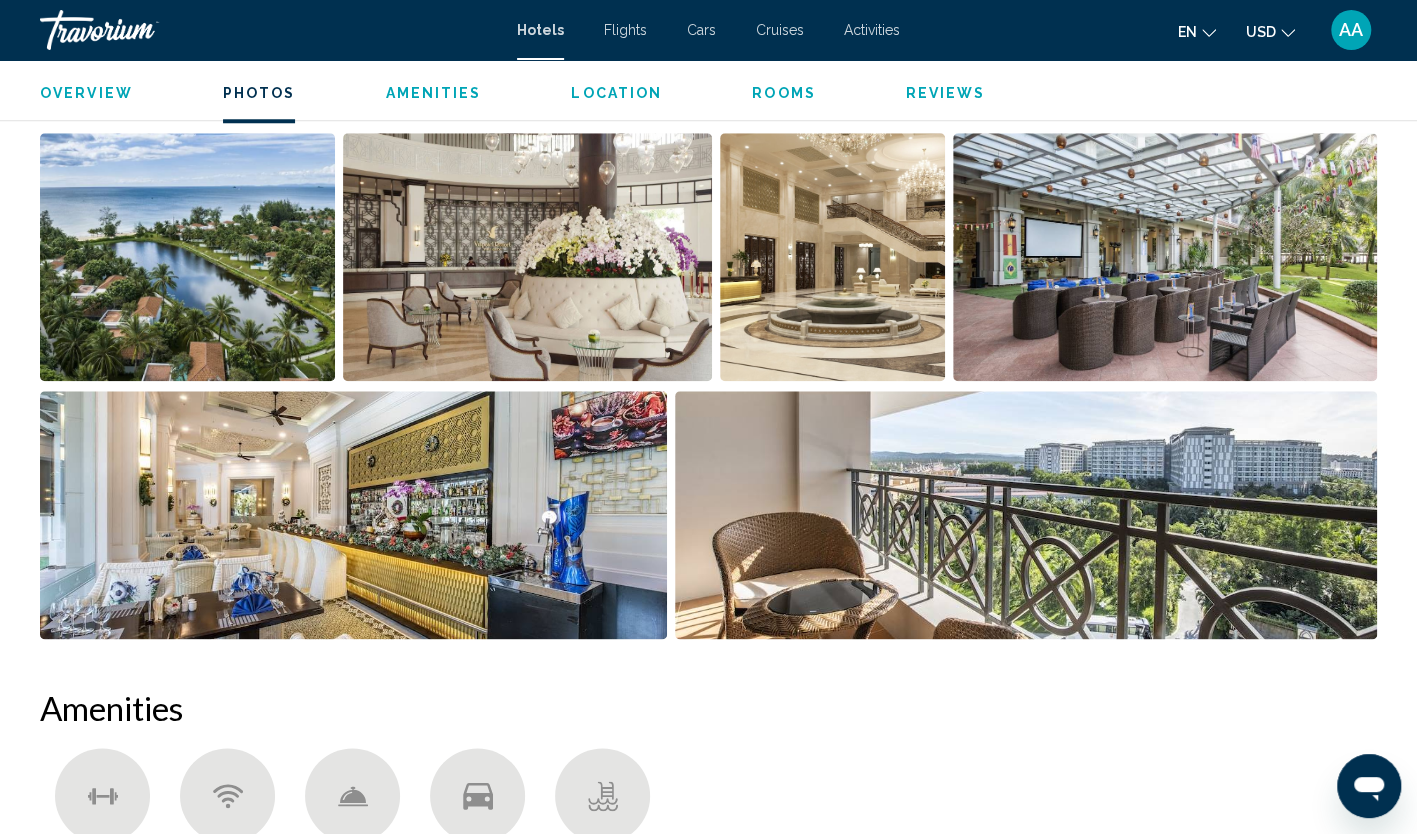 scroll, scrollTop: 900, scrollLeft: 0, axis: vertical 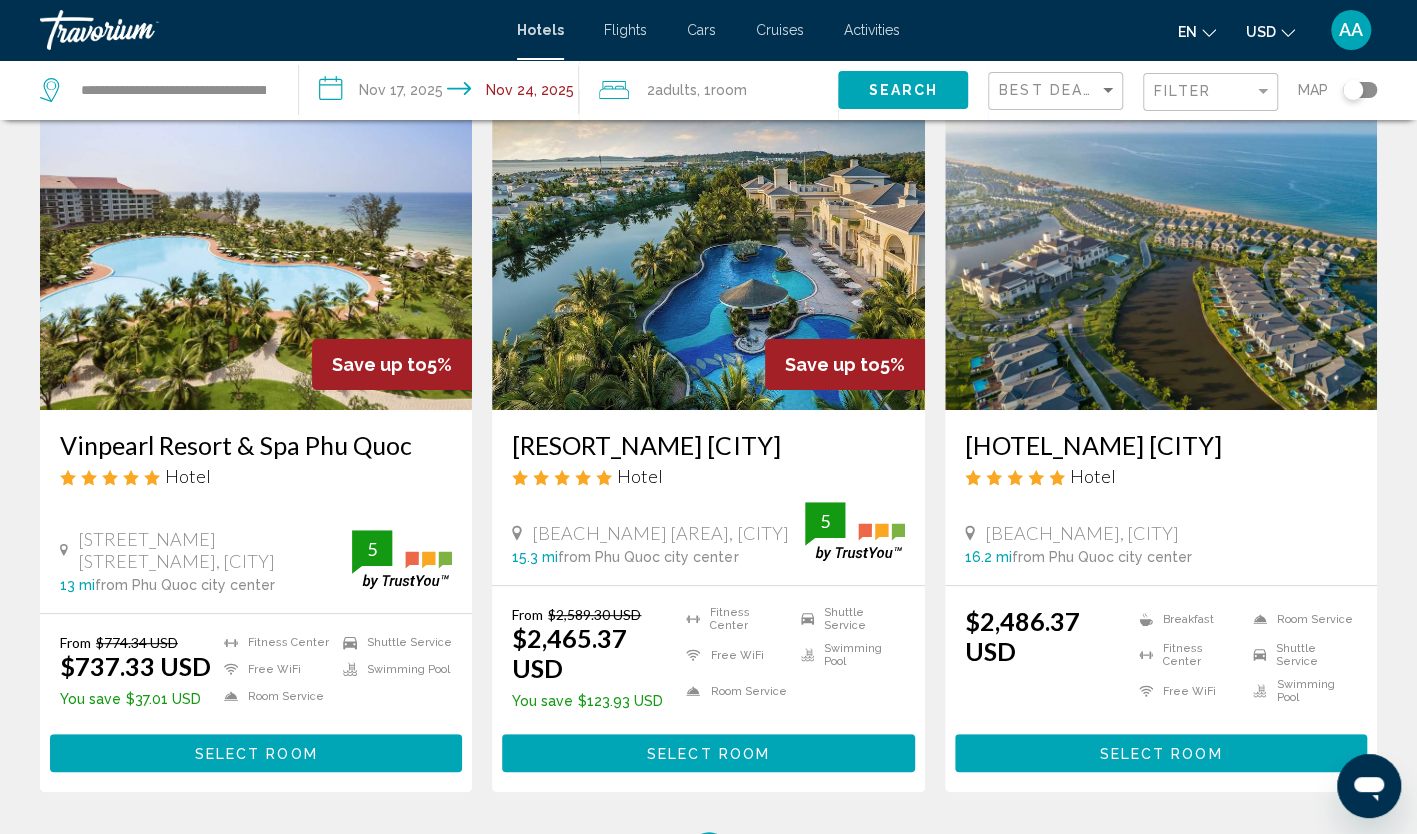 click on "**********" at bounding box center [442, 93] 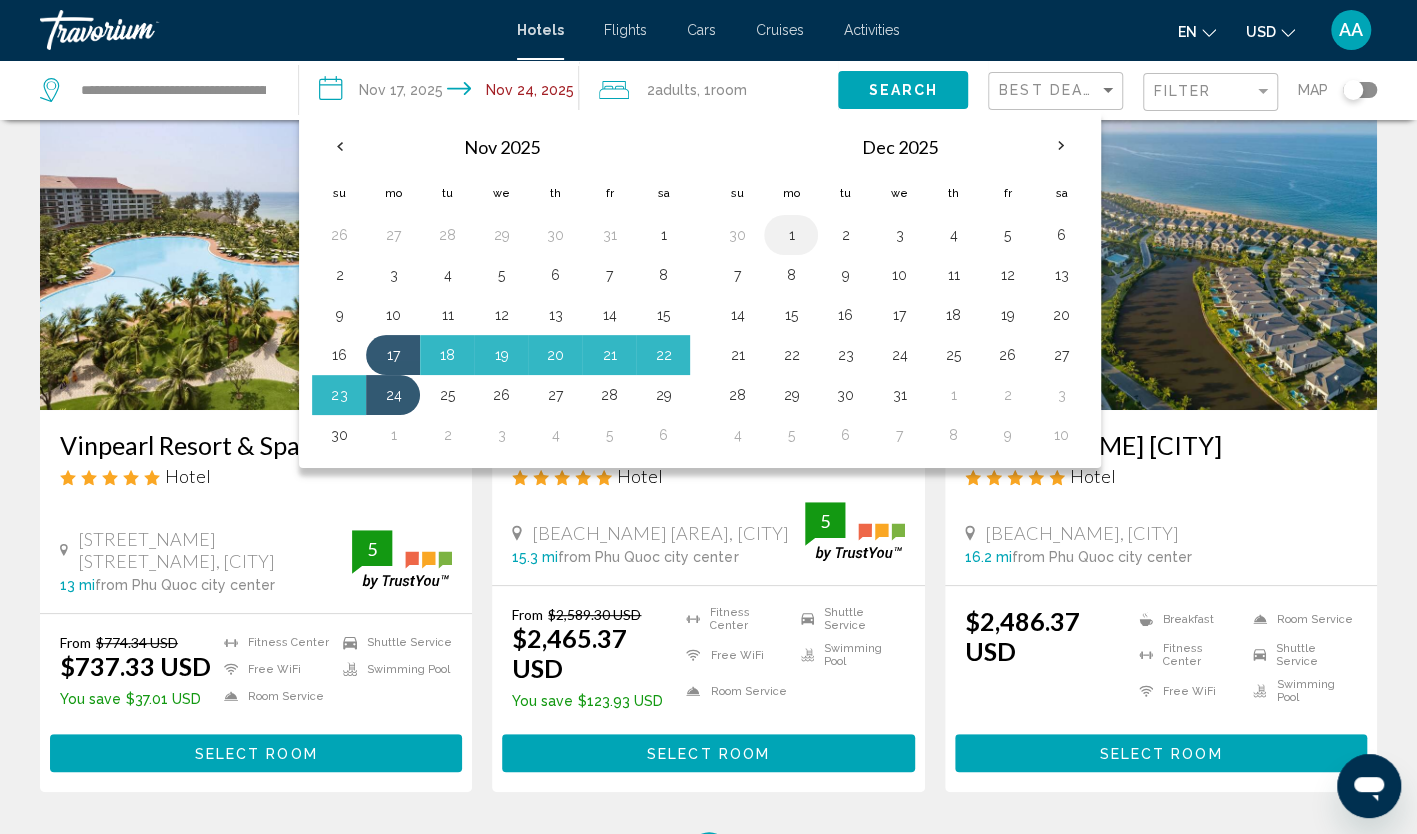 click on "1" at bounding box center [791, 235] 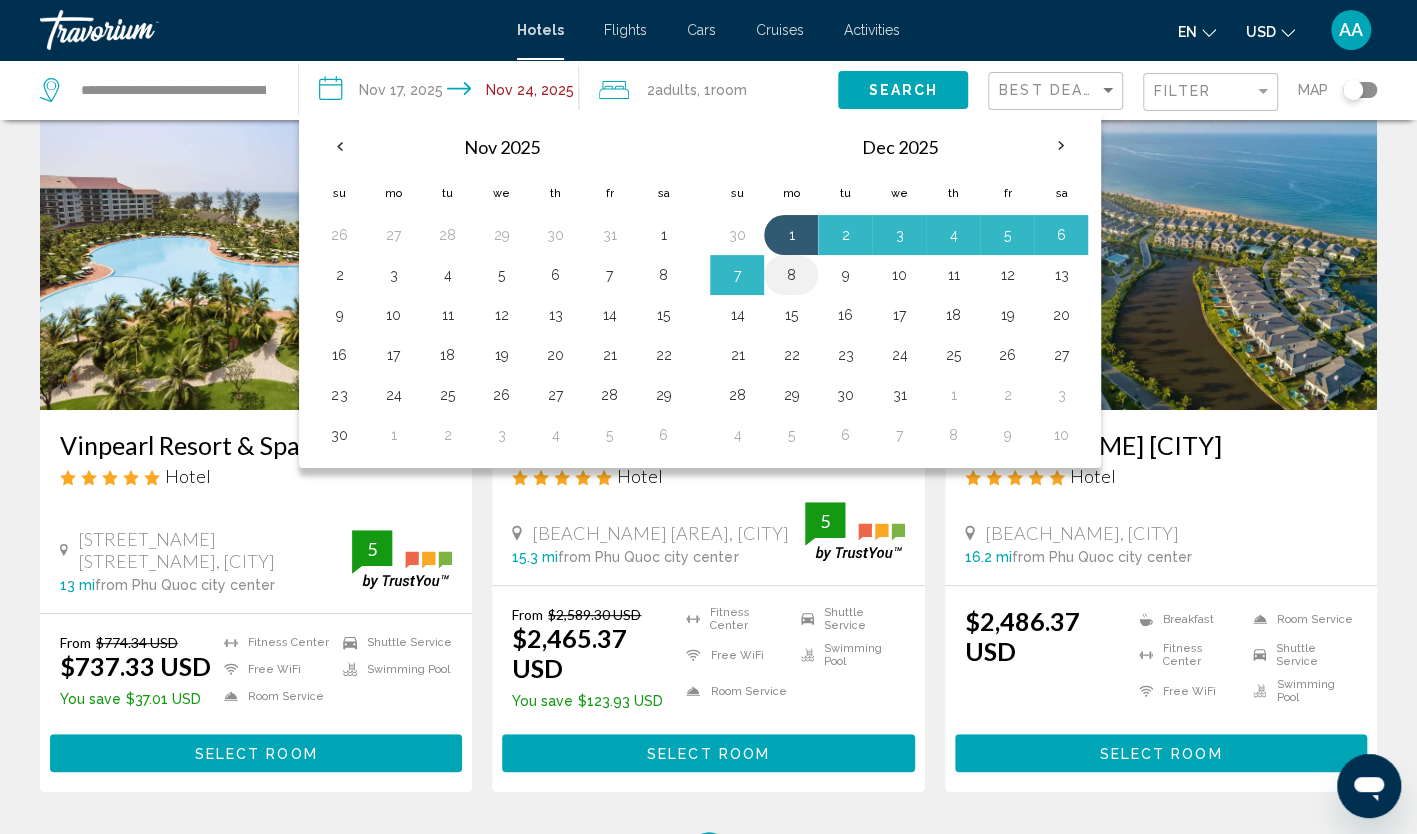 click on "8" at bounding box center (791, 275) 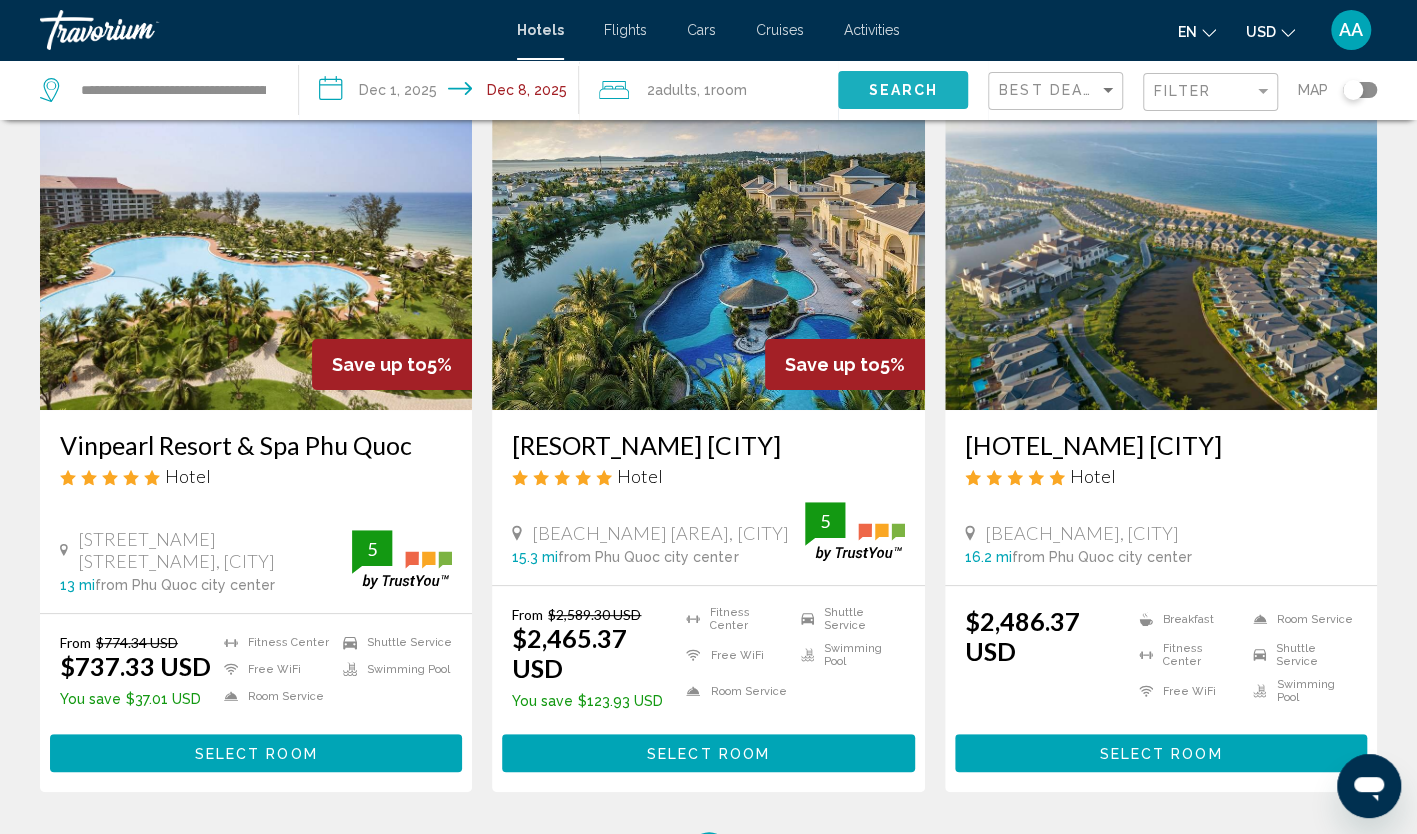 click on "Search" 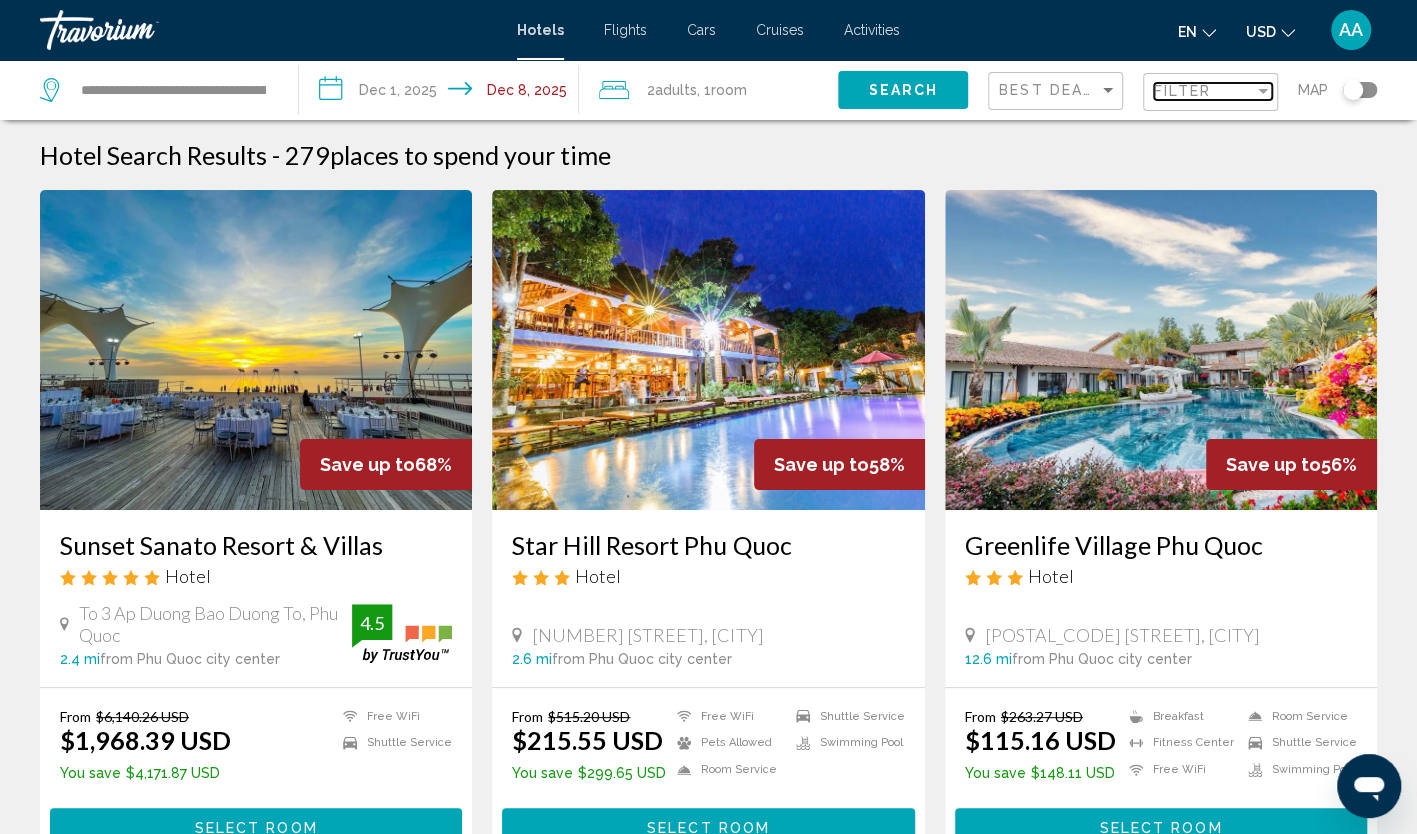 click on "Filter" at bounding box center [1182, 91] 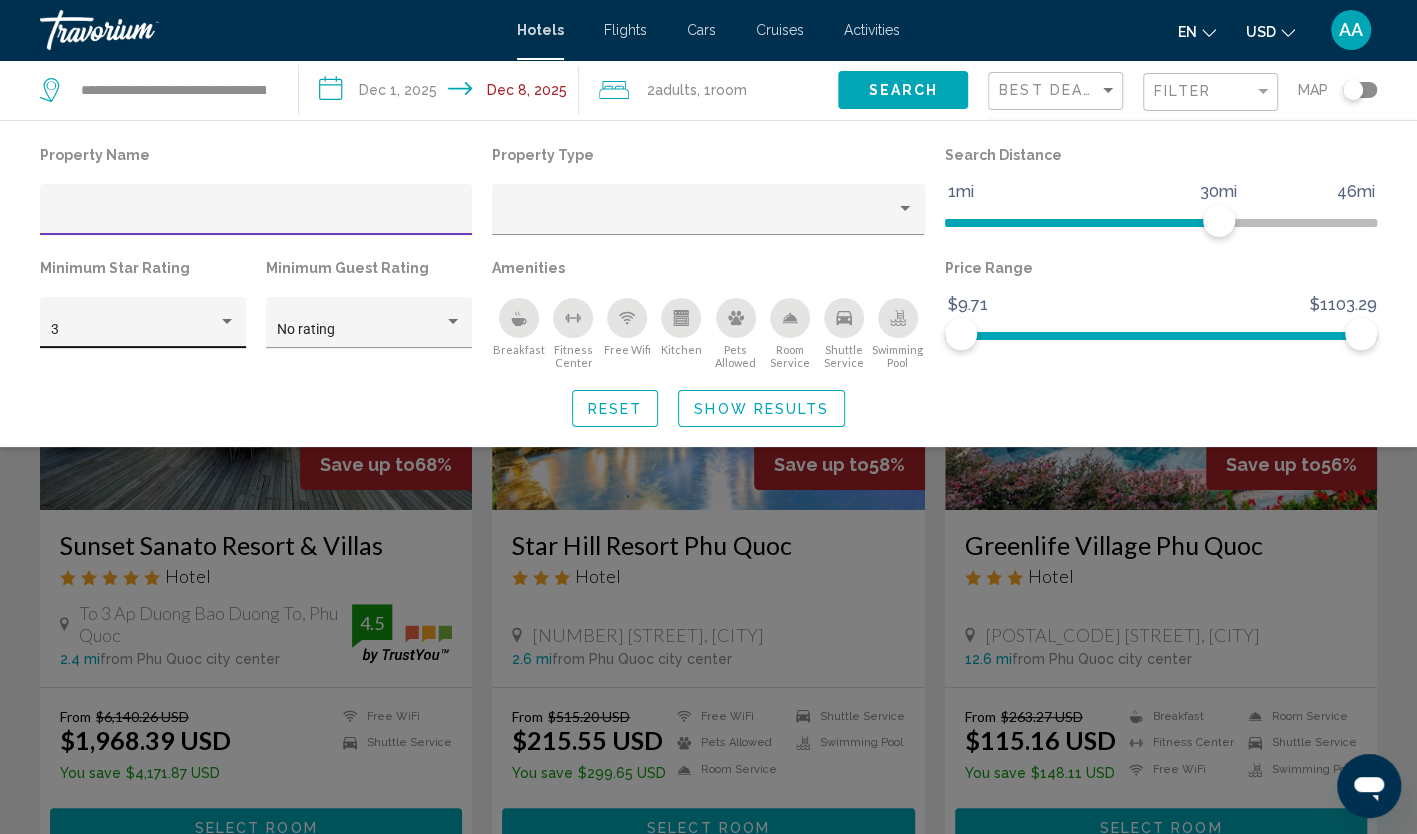 click on "3" 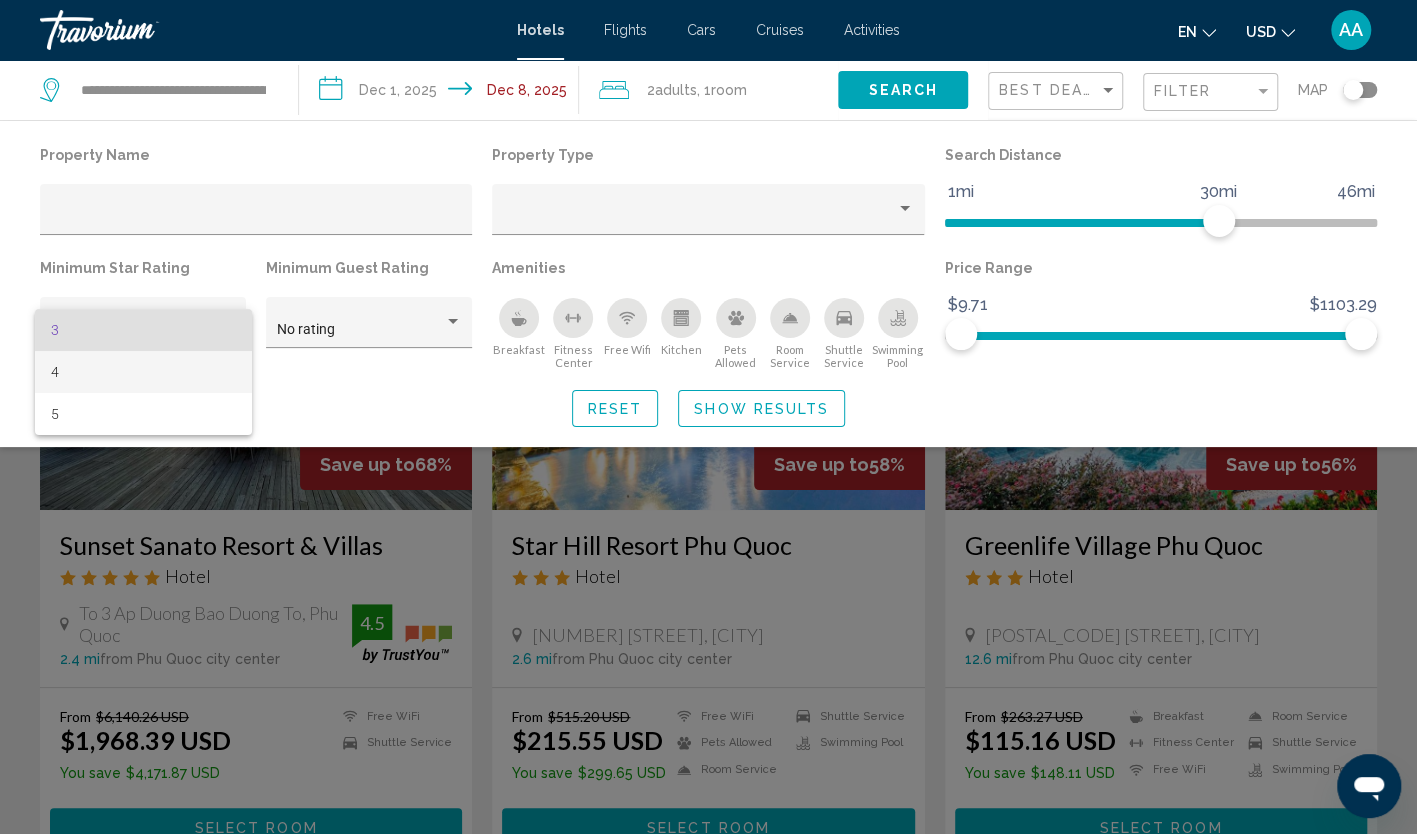 click on "4" at bounding box center [143, 372] 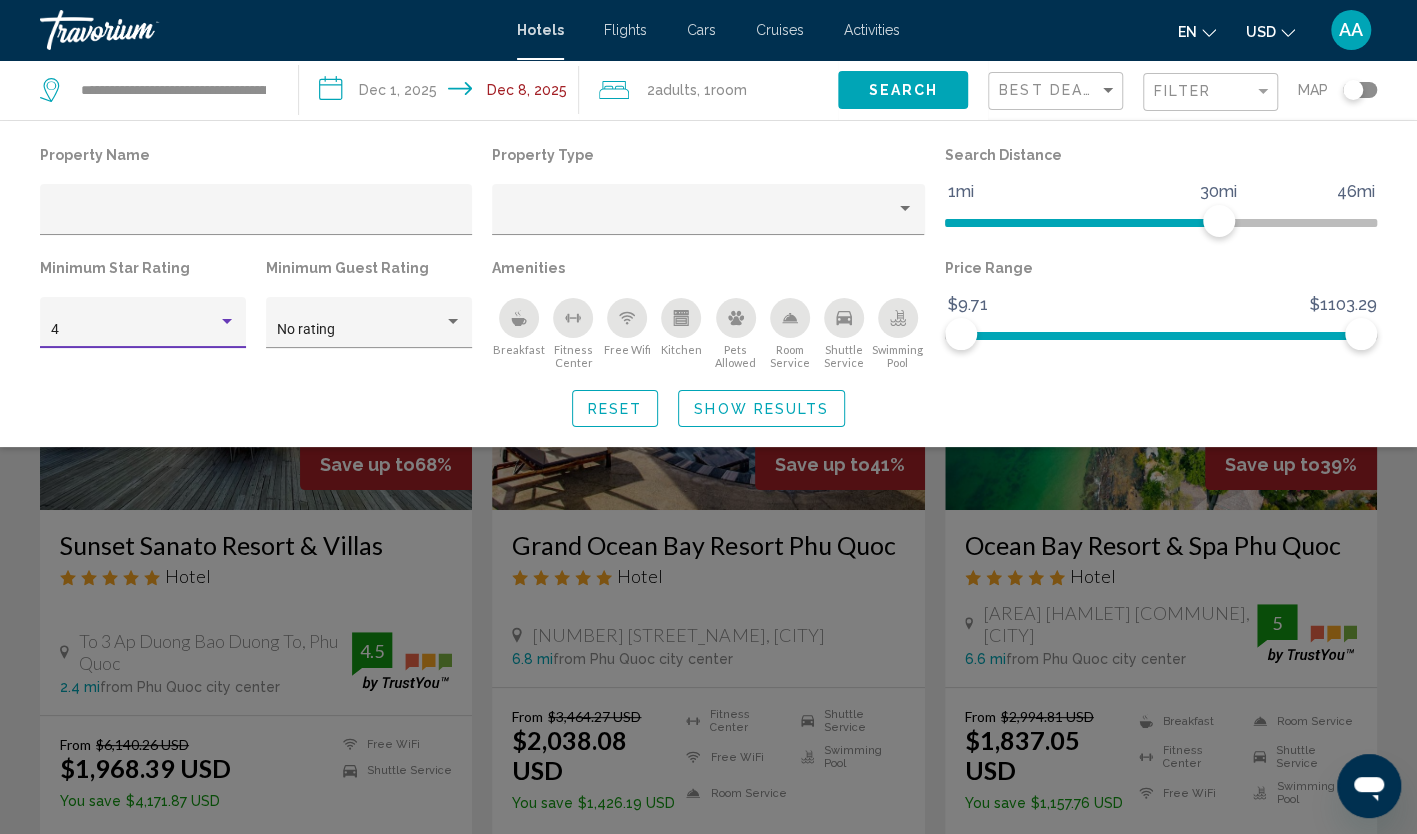click on "Show Results" 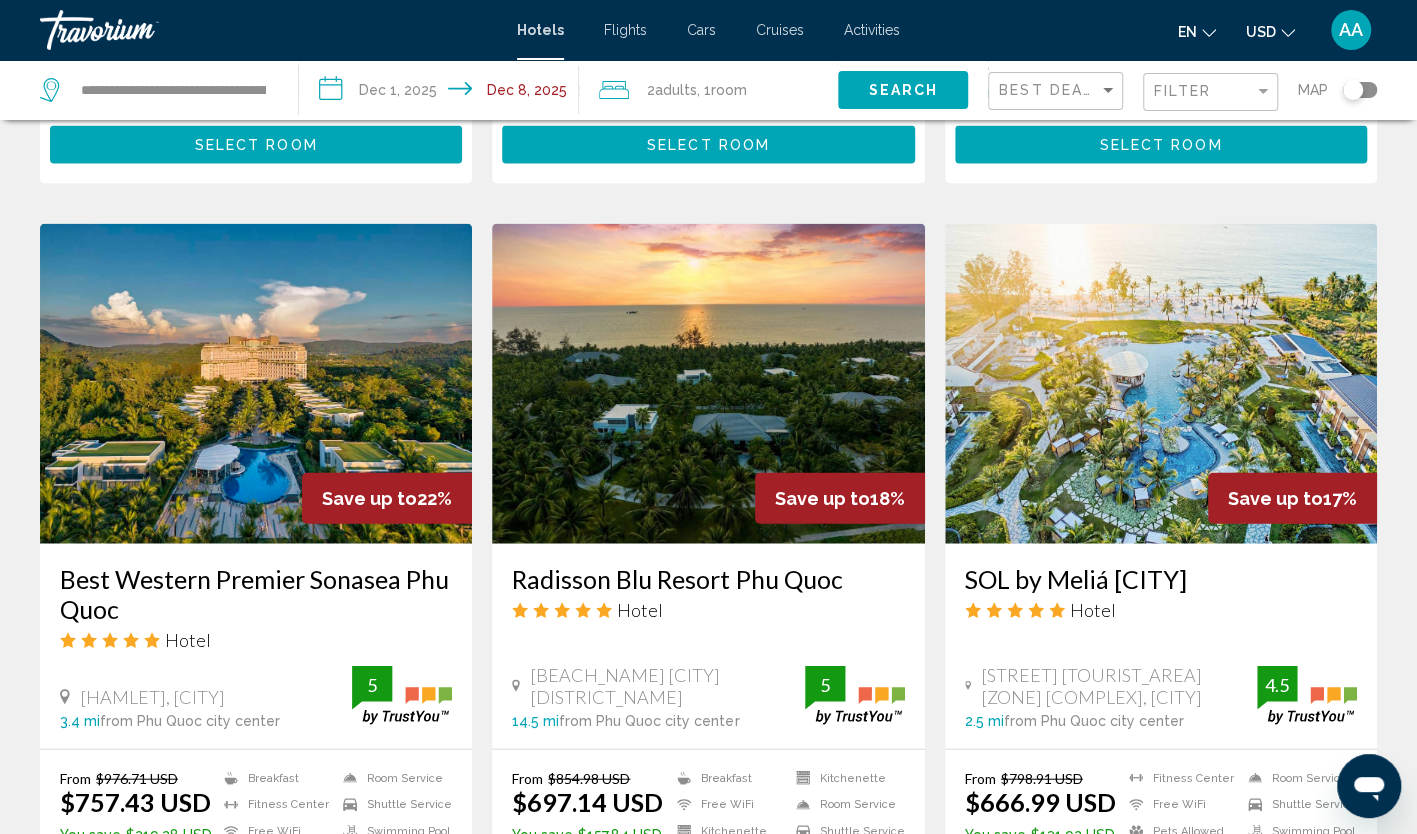 scroll, scrollTop: 2400, scrollLeft: 0, axis: vertical 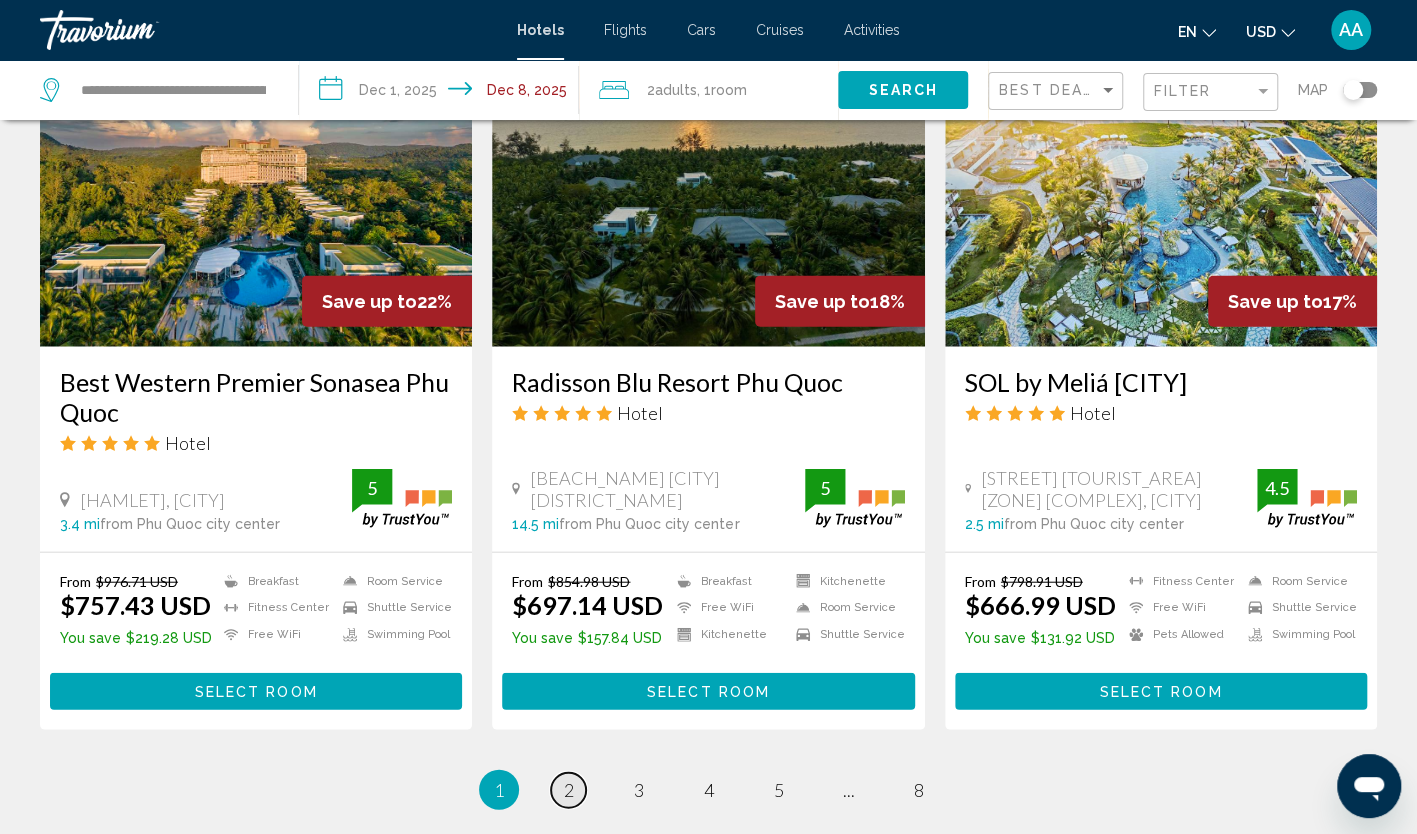 click on "2" at bounding box center [569, 790] 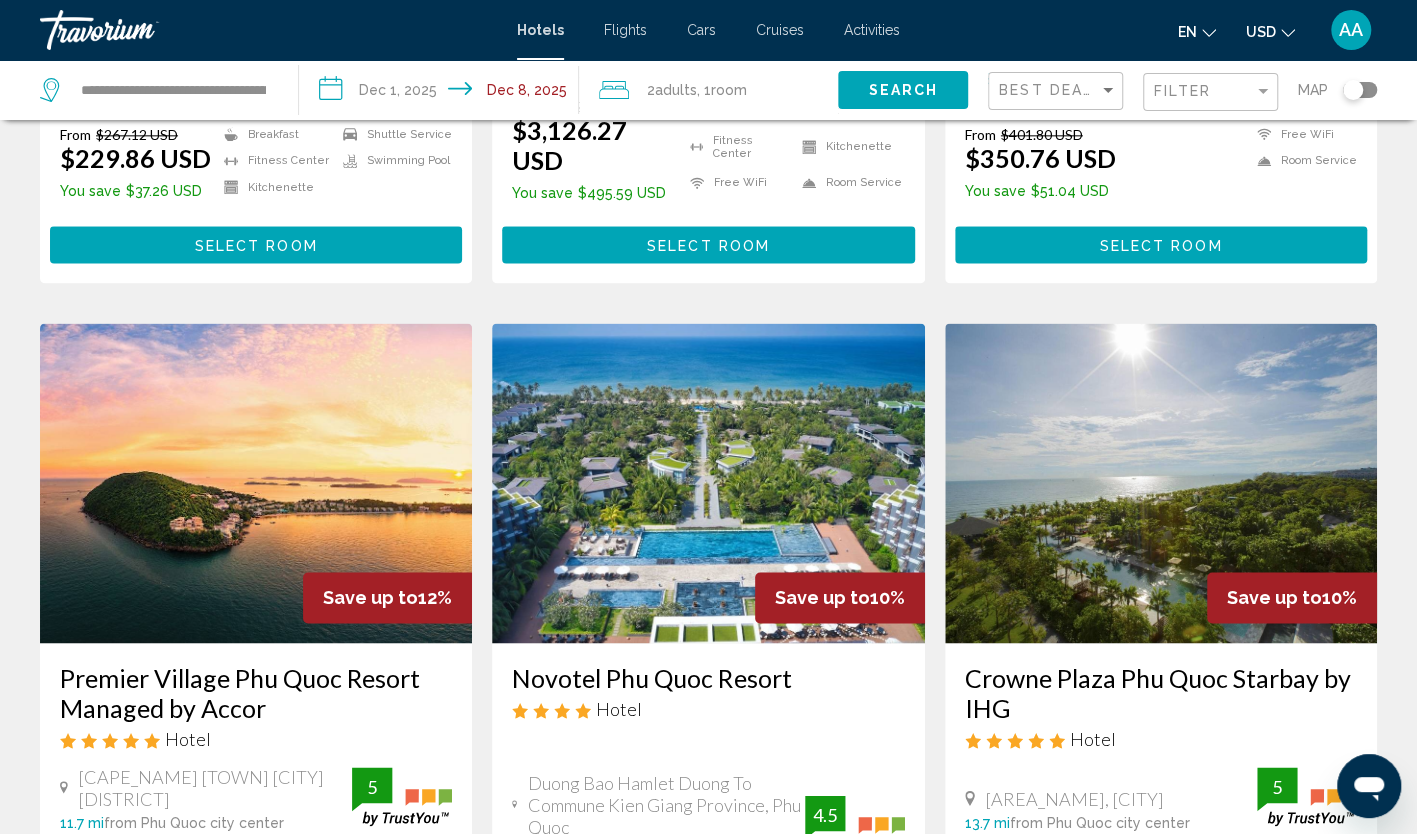 scroll, scrollTop: 1400, scrollLeft: 0, axis: vertical 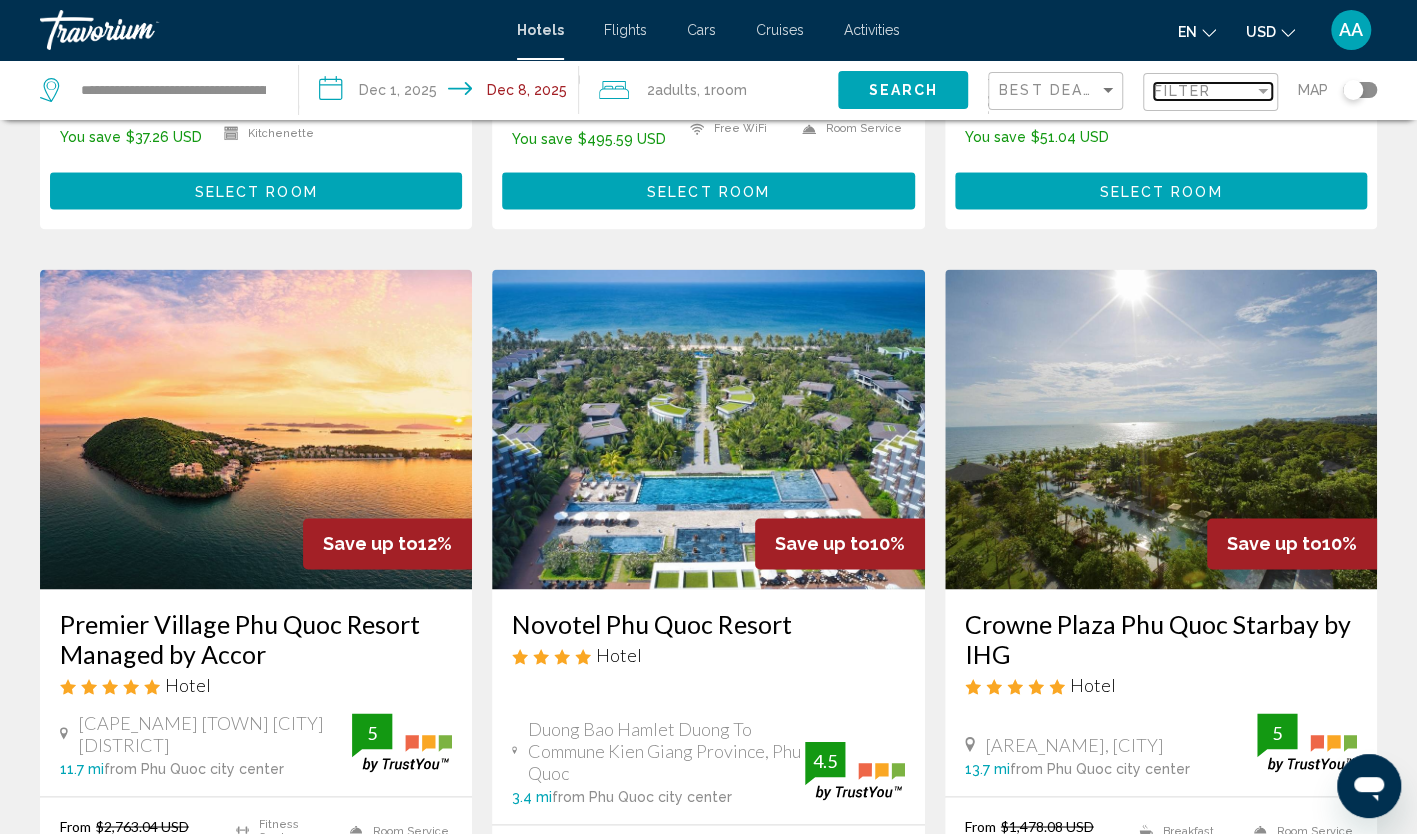 click on "Filter" at bounding box center (1182, 91) 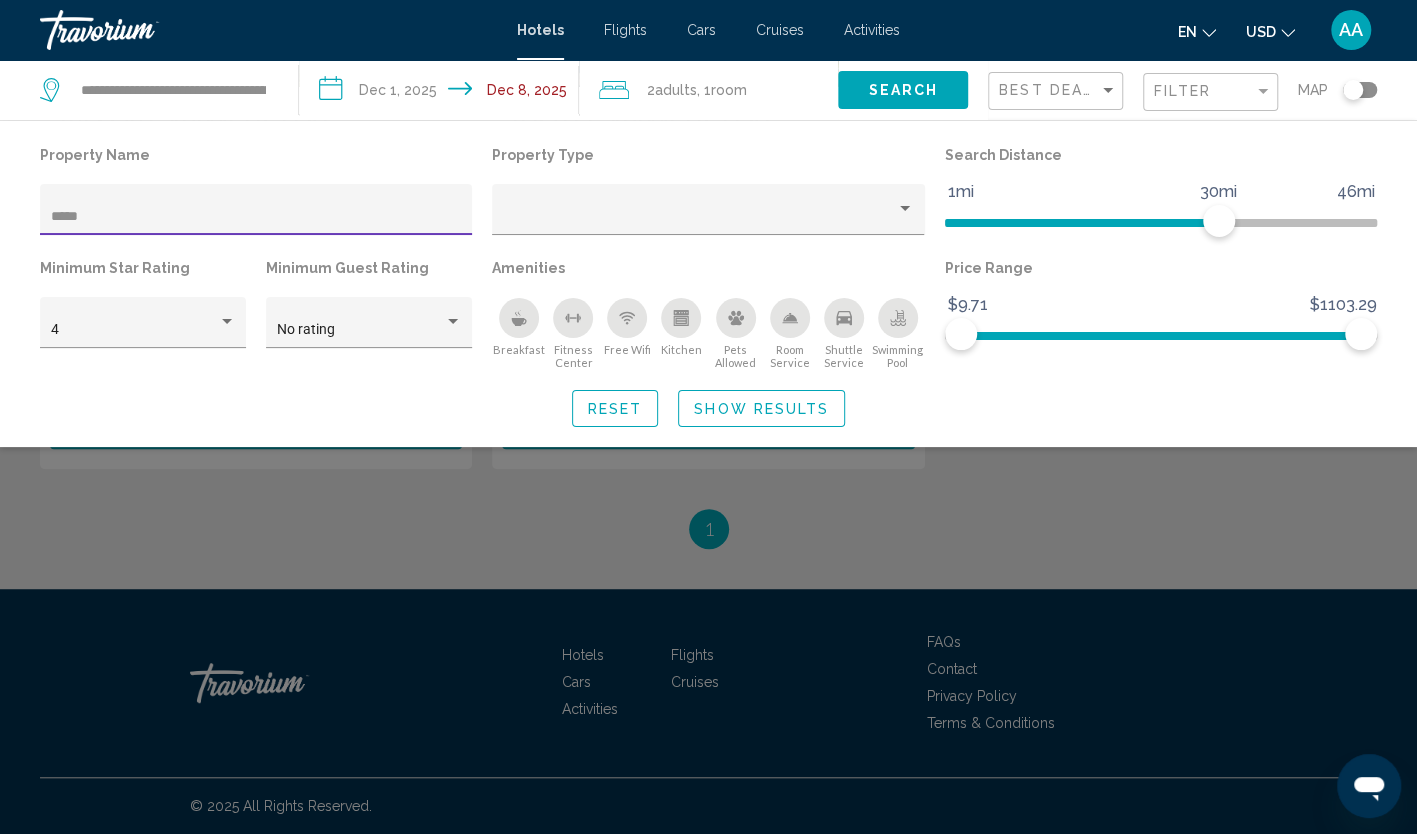 scroll, scrollTop: 452, scrollLeft: 0, axis: vertical 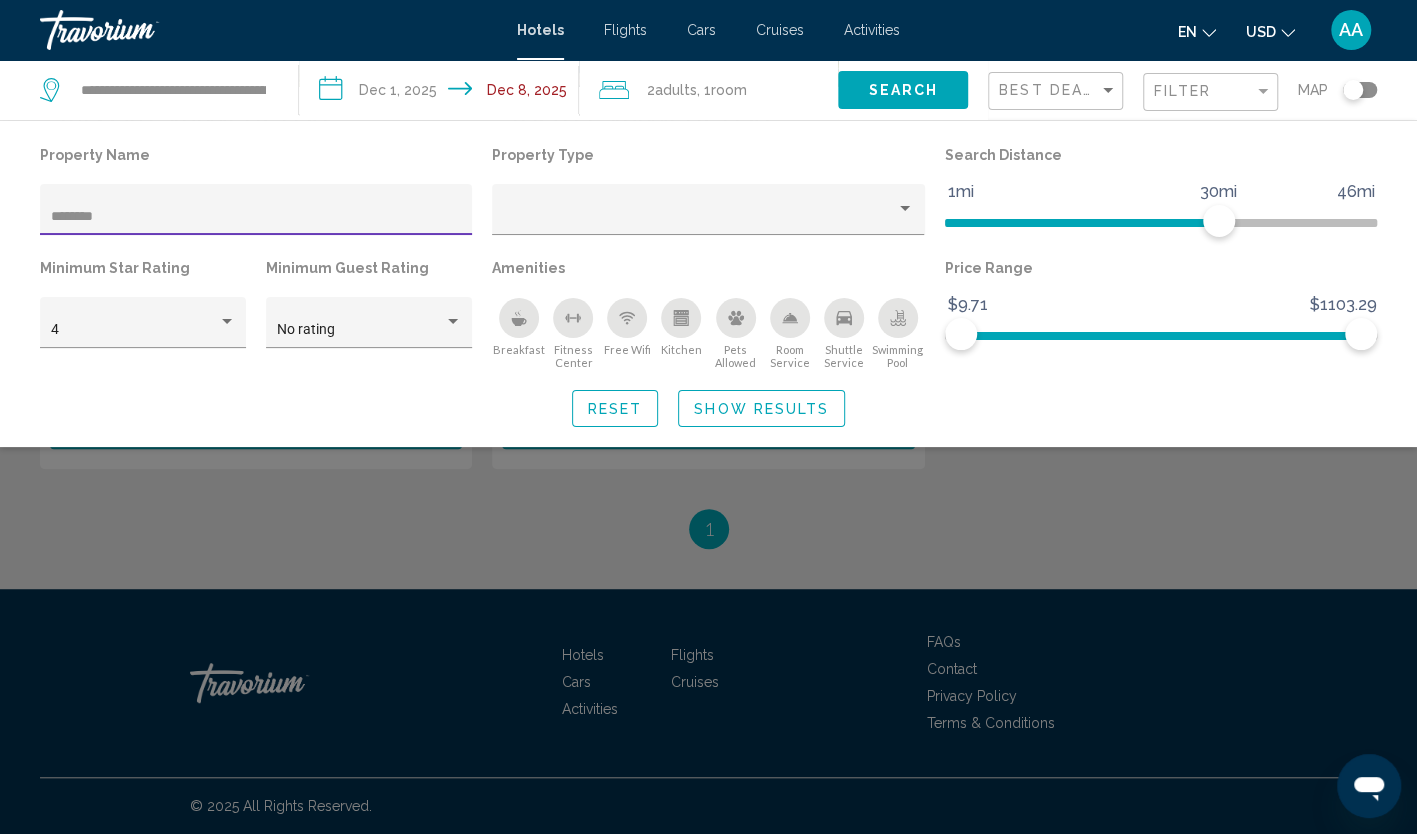 type on "********" 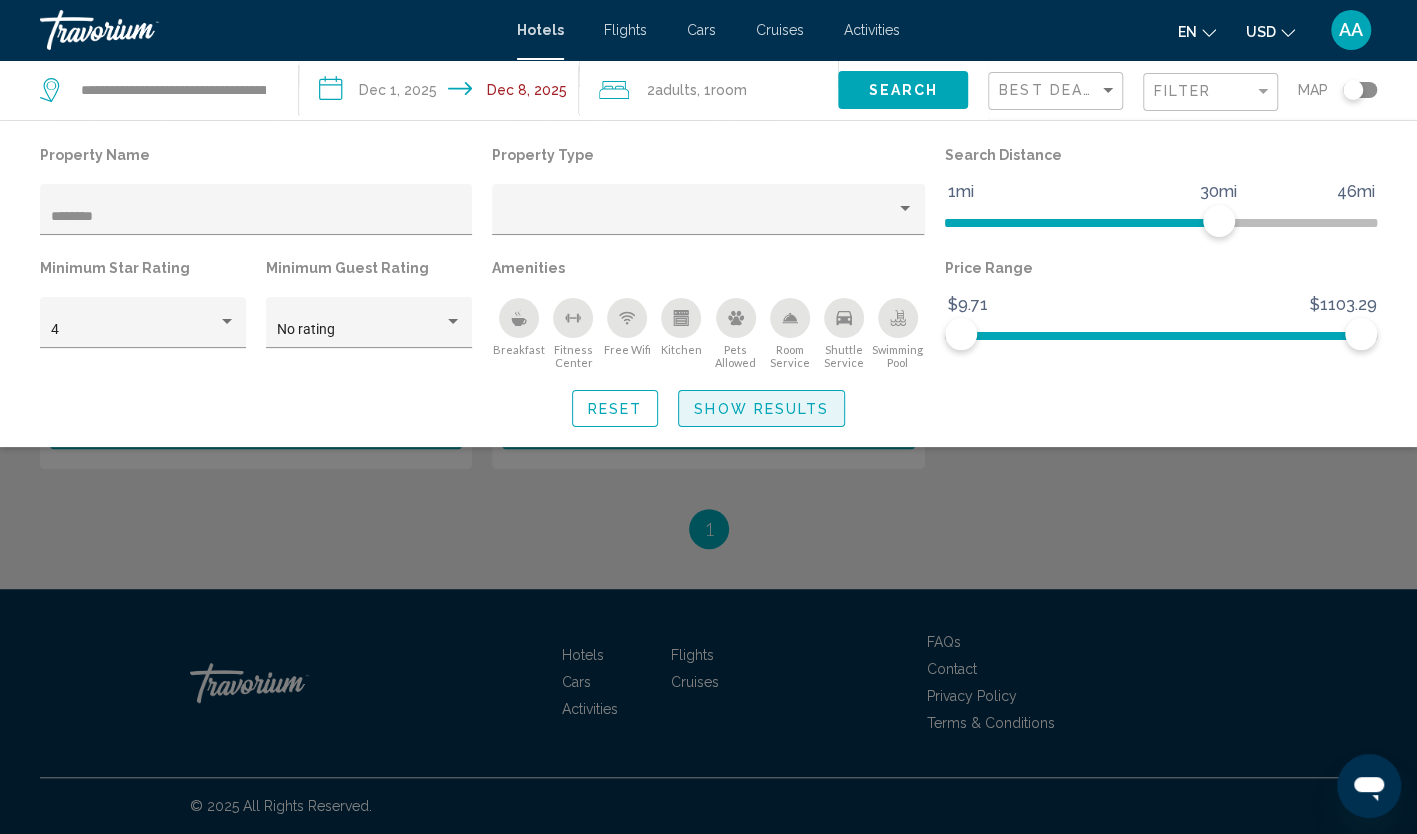 click on "Show Results" 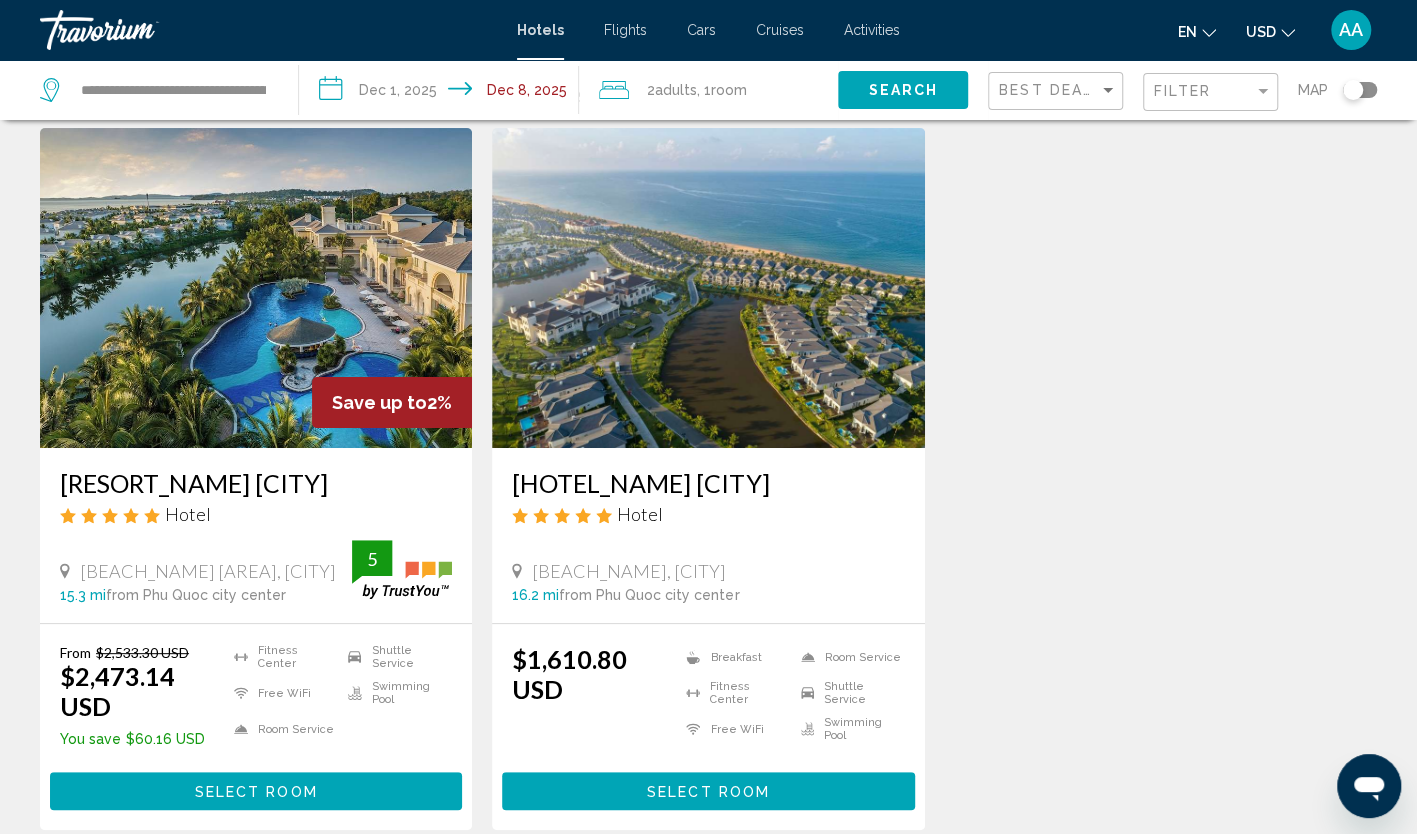 scroll, scrollTop: 0, scrollLeft: 0, axis: both 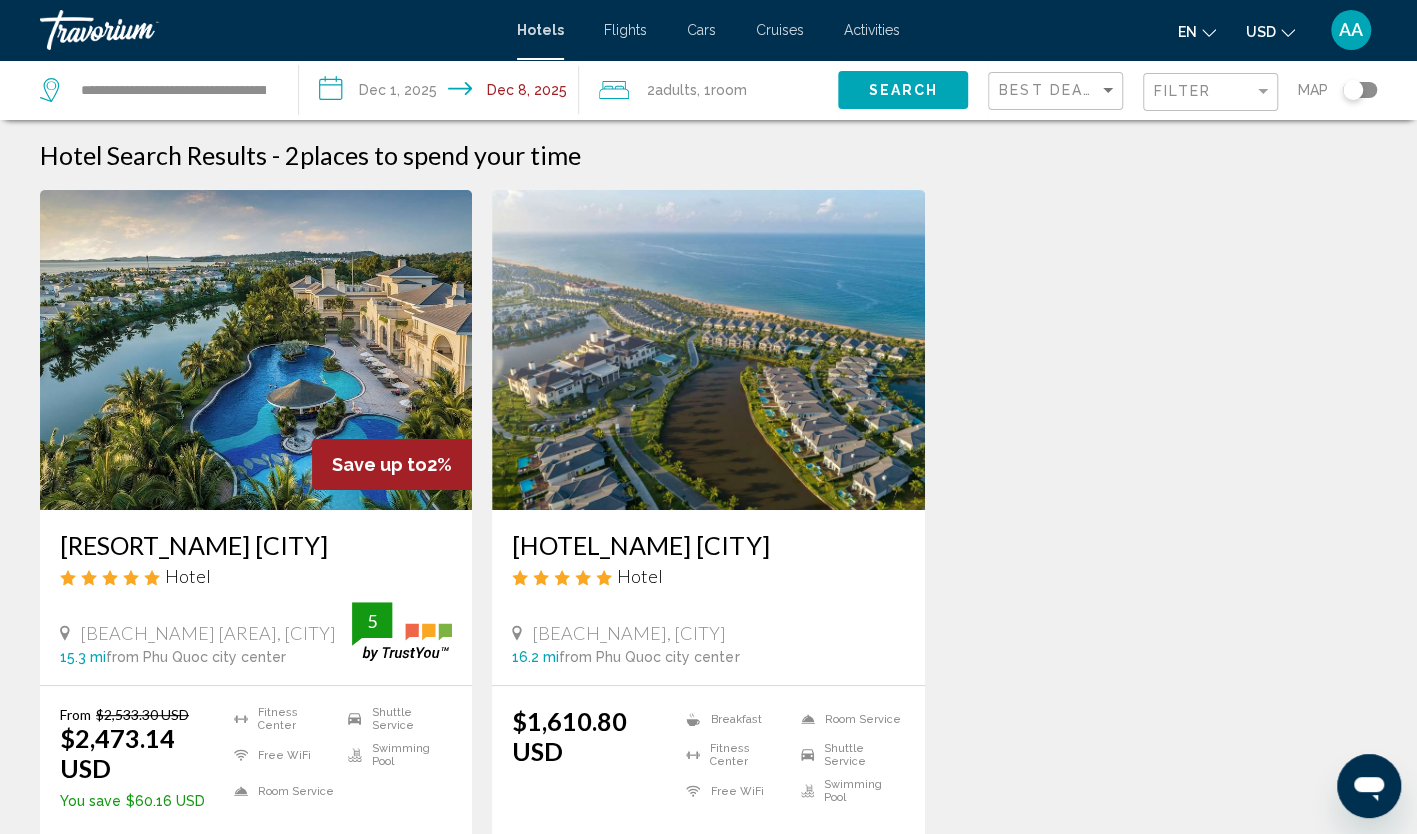 click on "**********" at bounding box center (442, 93) 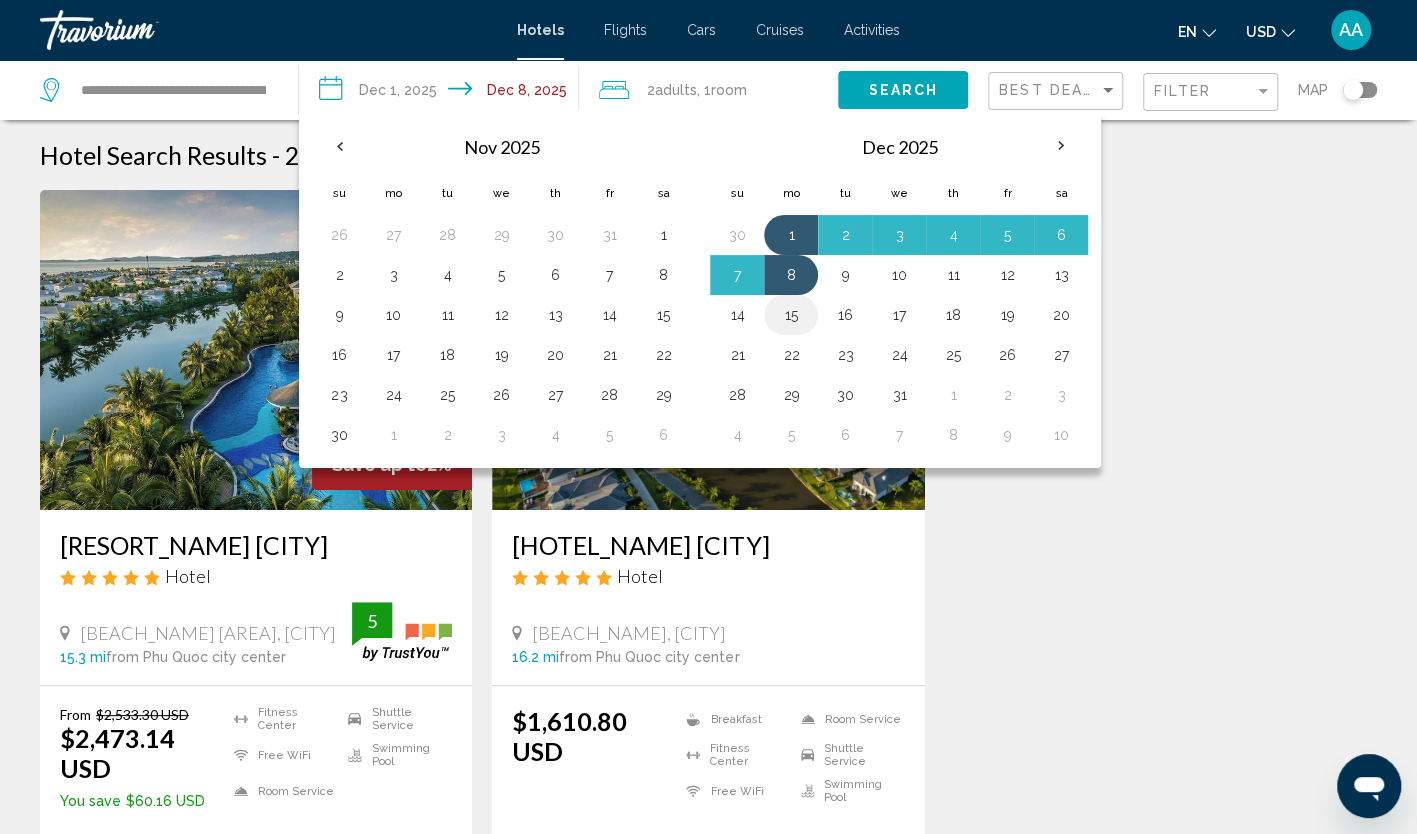 click on "15" at bounding box center [791, 315] 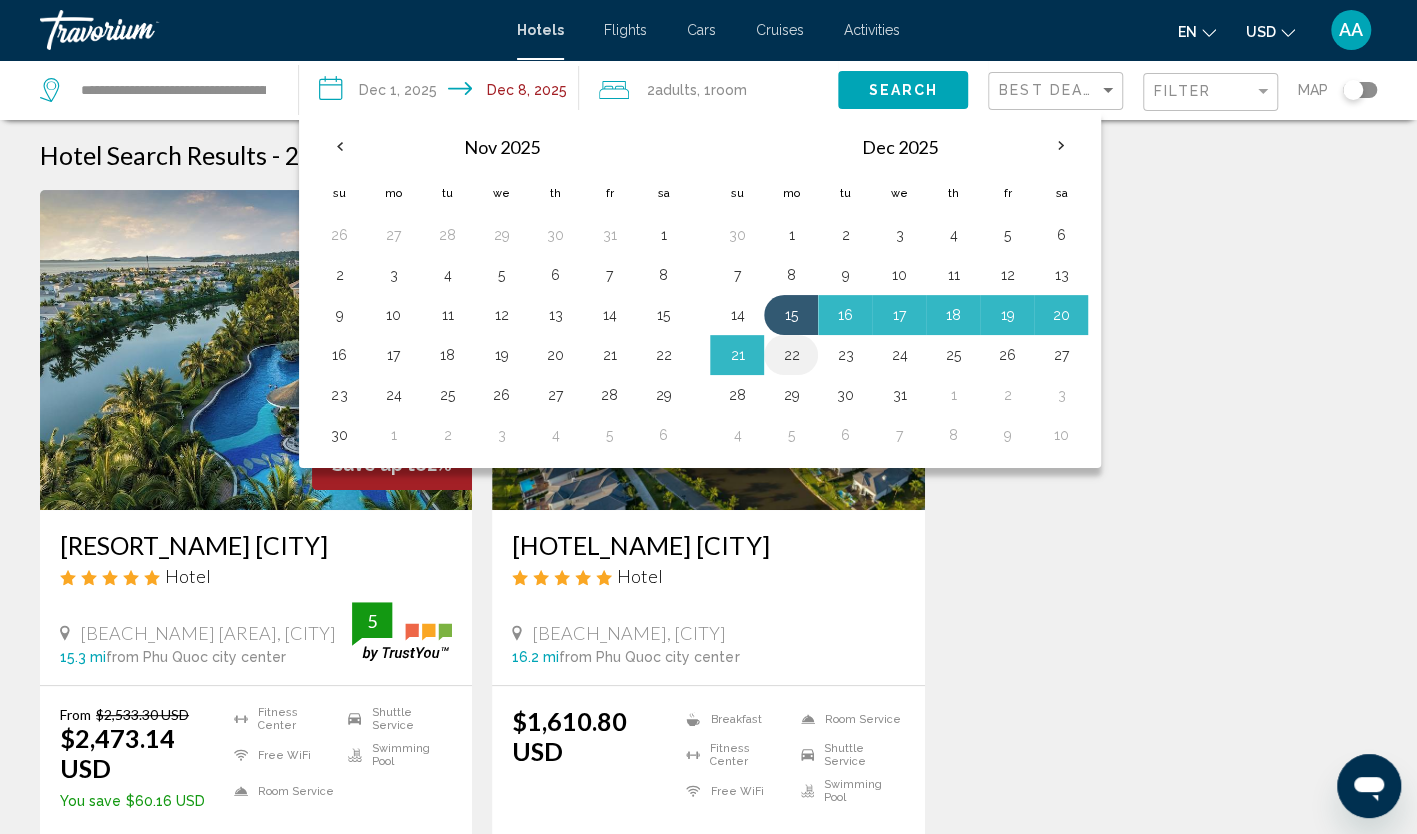 click on "22" at bounding box center [791, 355] 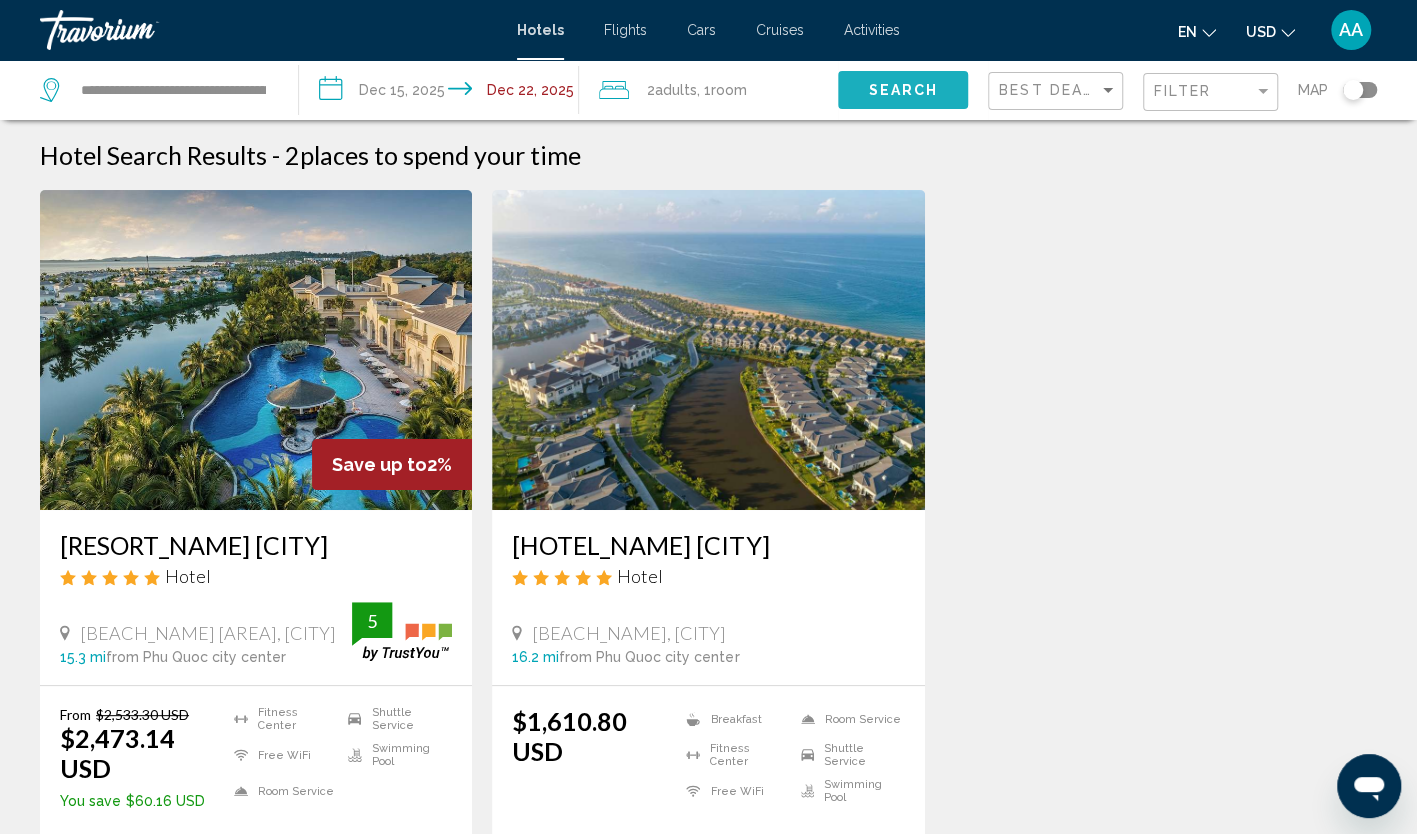 click on "Search" 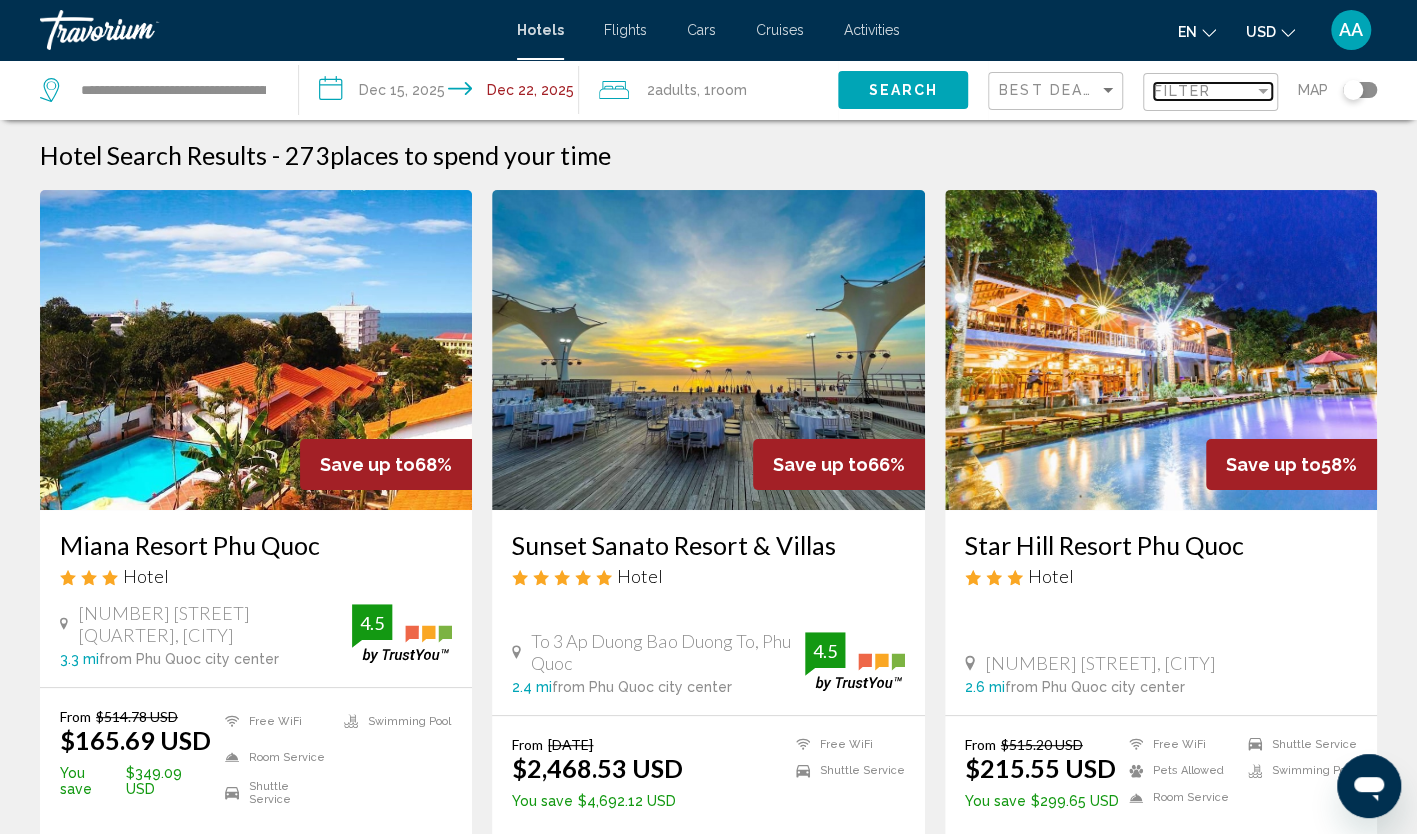 click on "Filter" at bounding box center (1182, 91) 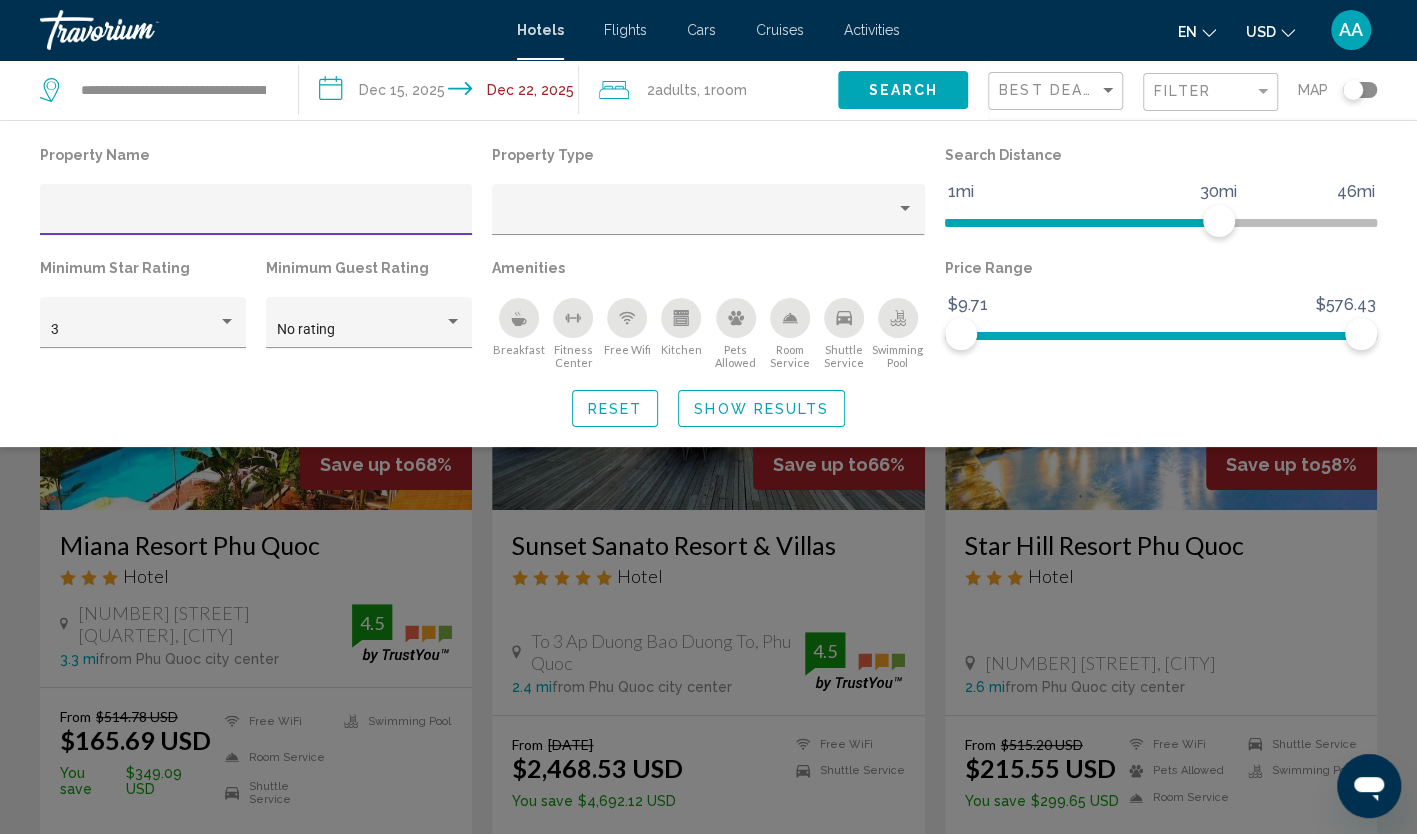 click at bounding box center [256, 217] 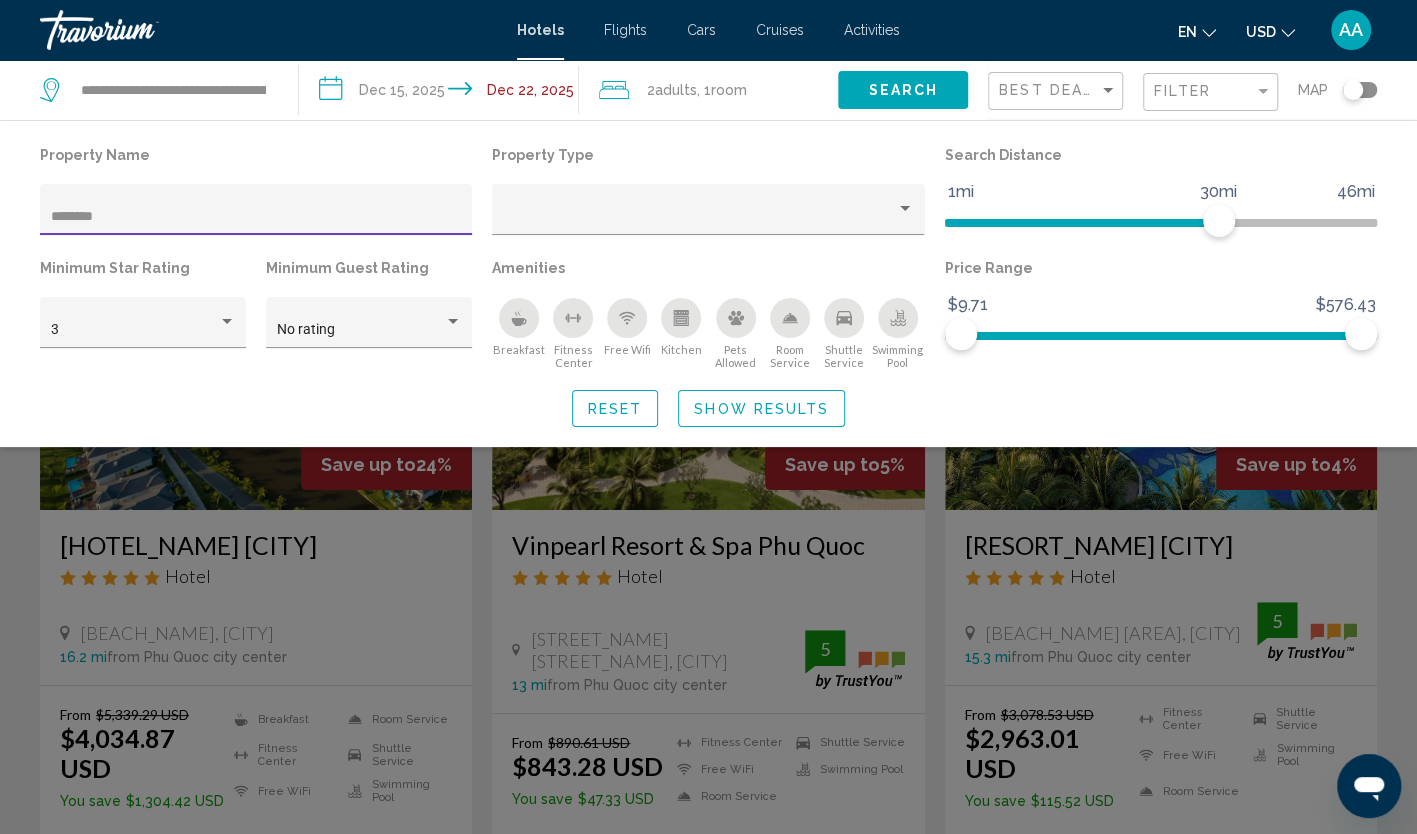 type on "********" 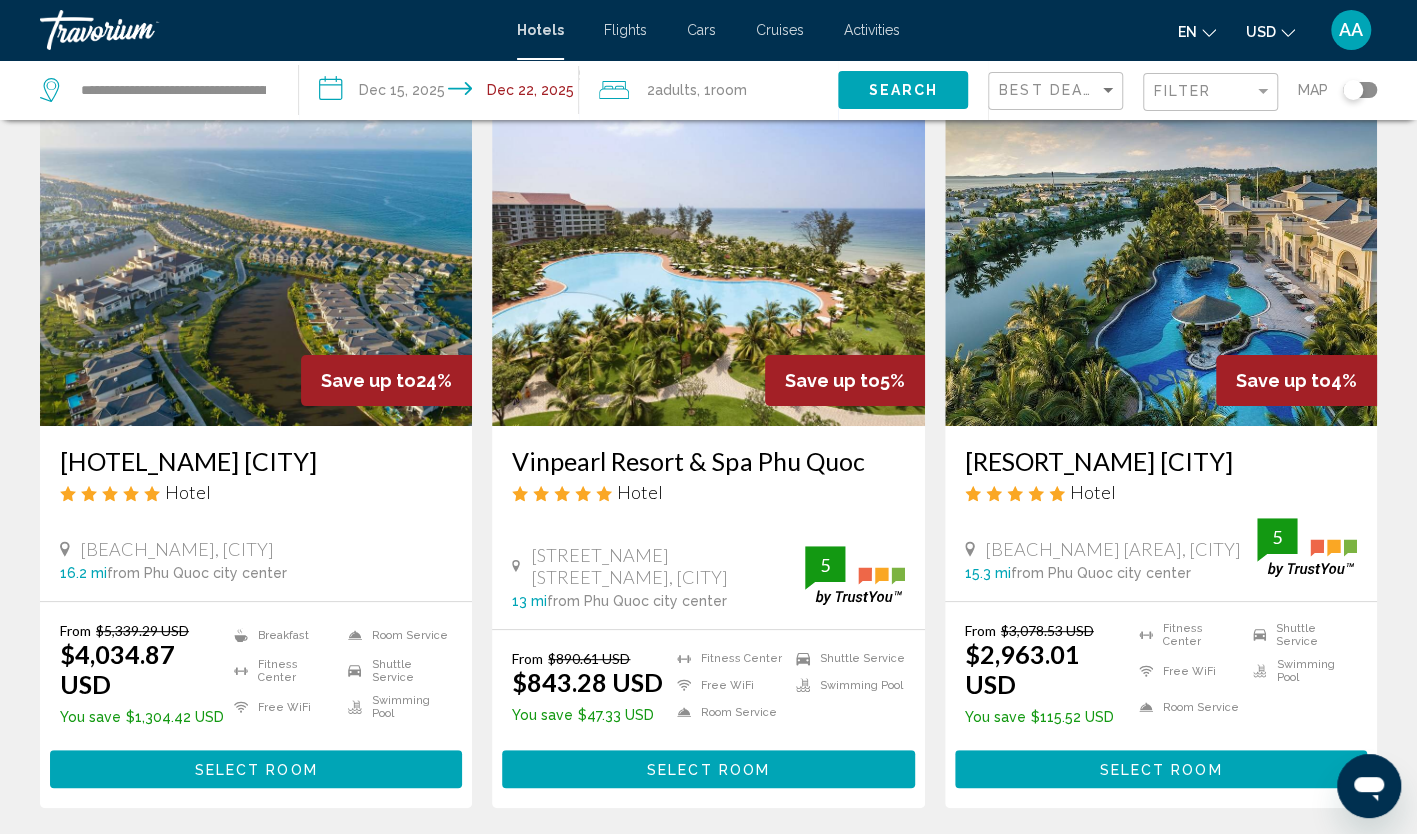 scroll, scrollTop: 100, scrollLeft: 0, axis: vertical 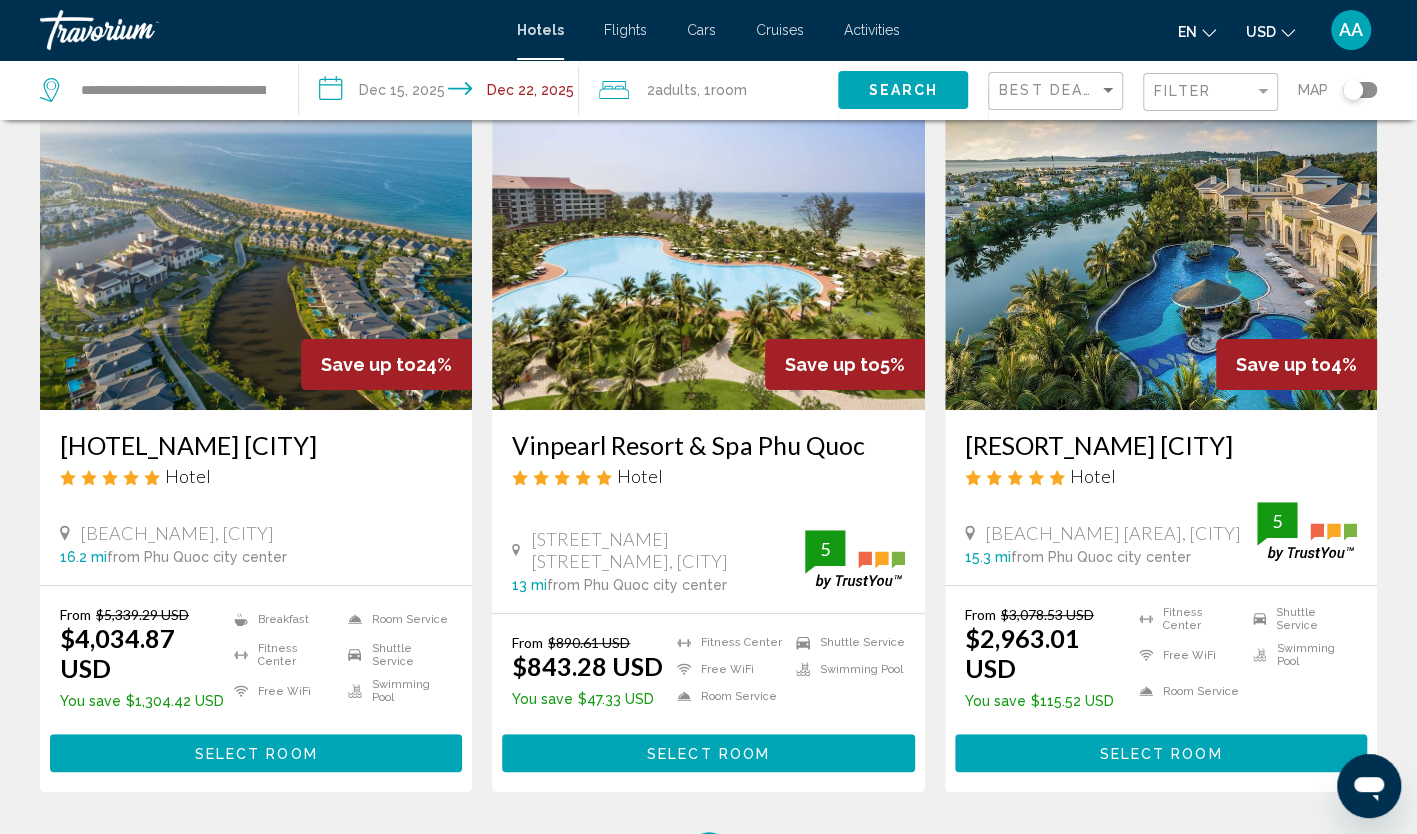 click on "**********" at bounding box center (442, 93) 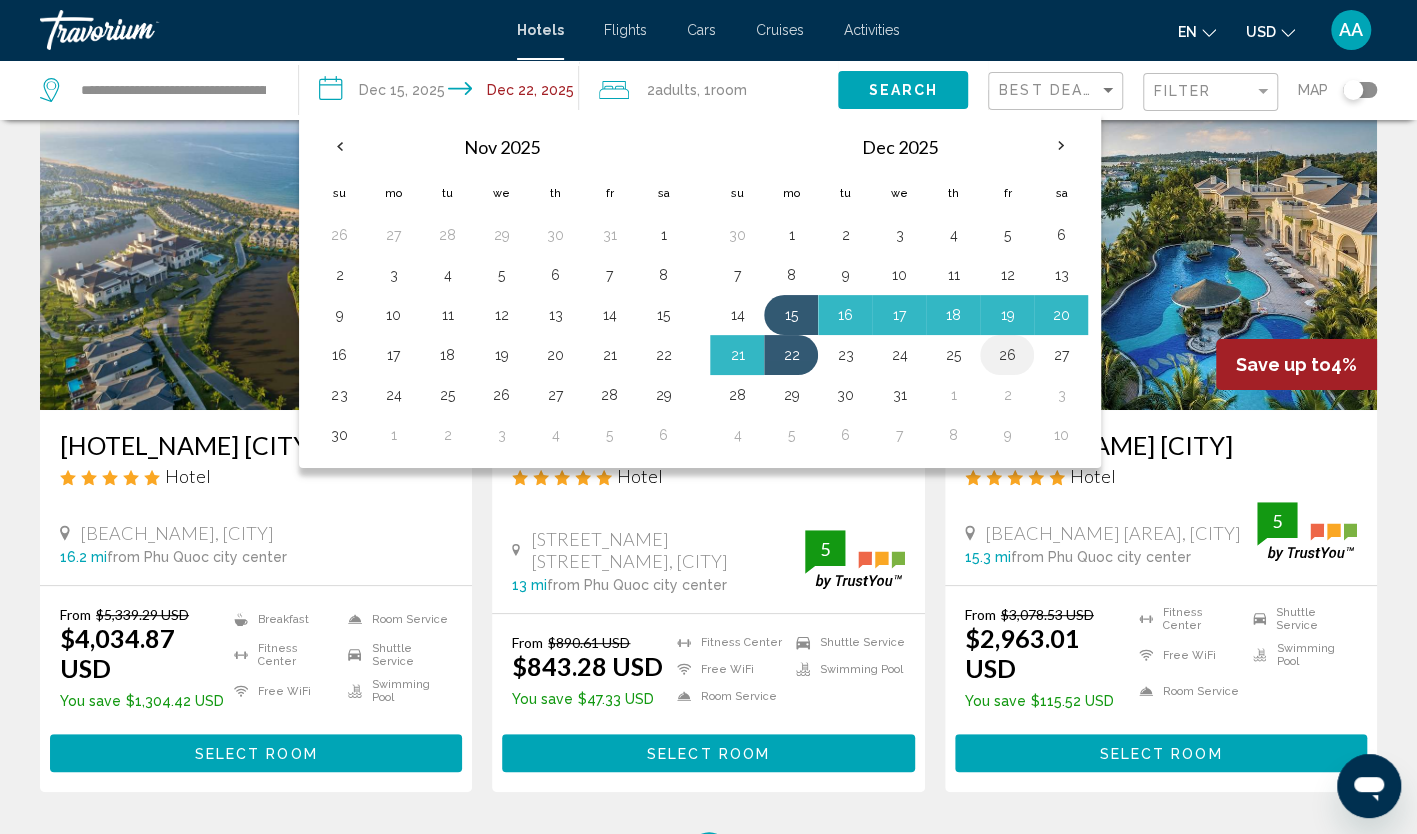 click on "26" at bounding box center (1007, 355) 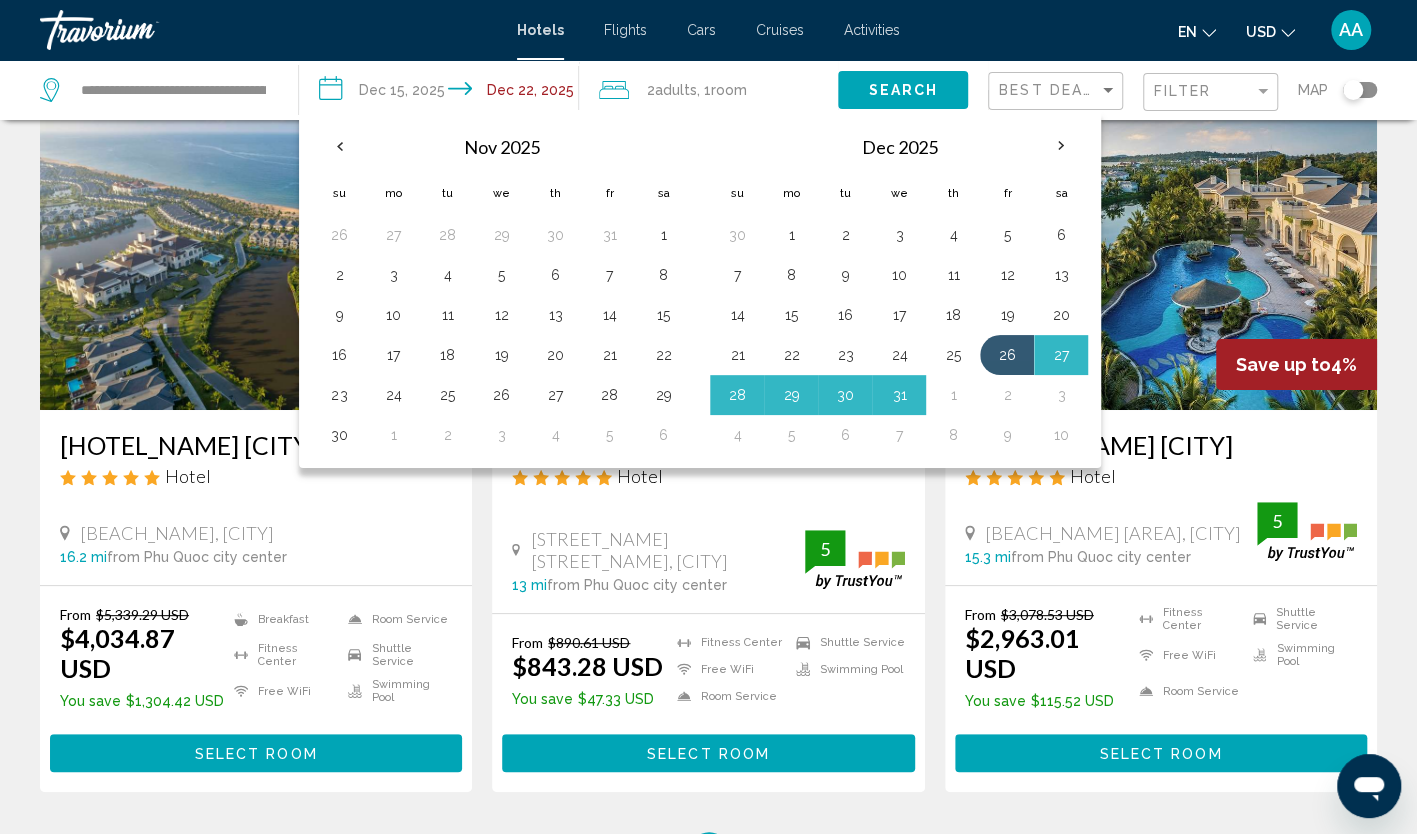 drag, startPoint x: 1008, startPoint y: 397, endPoint x: 1020, endPoint y: 398, distance: 12.0415945 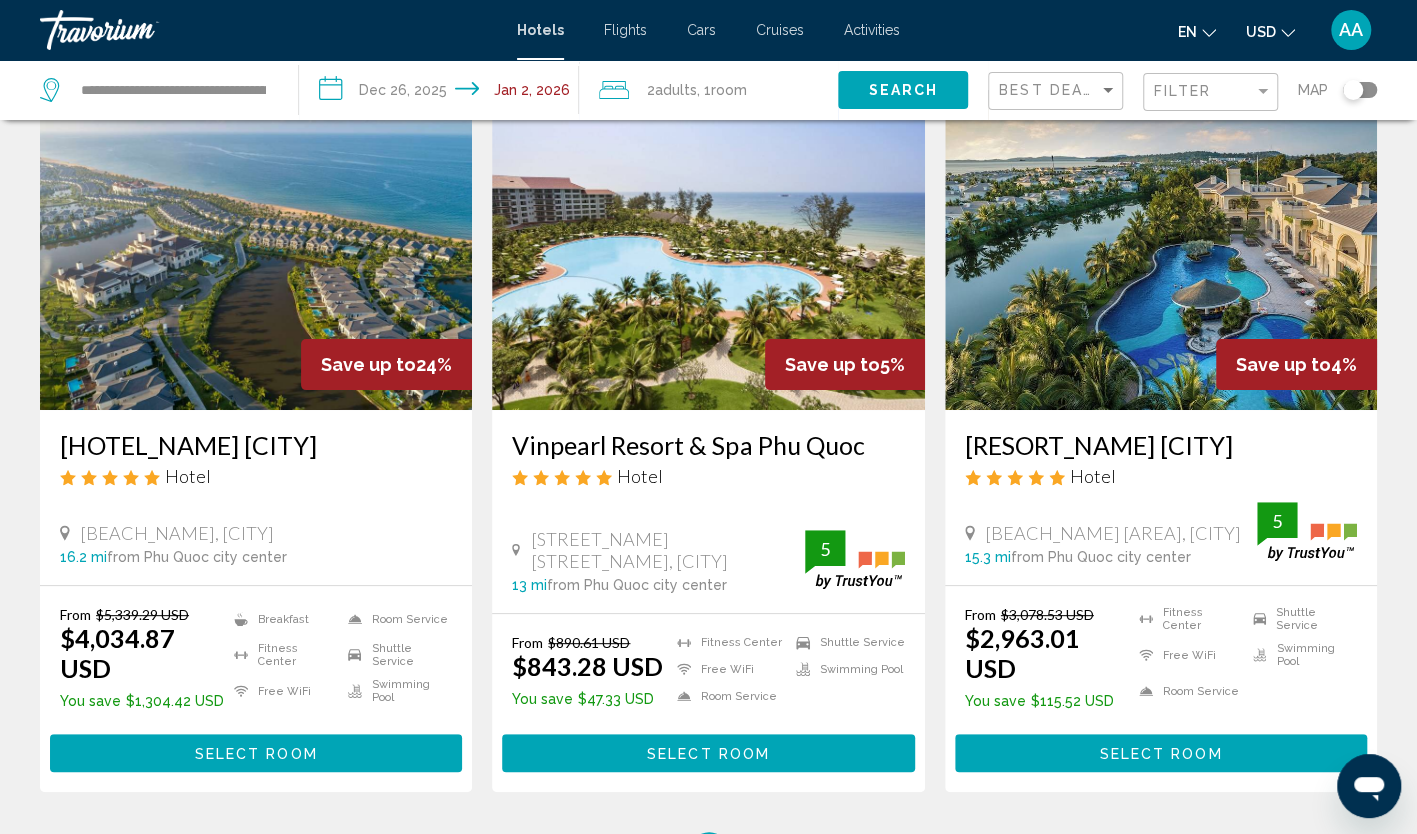 click on "Search" 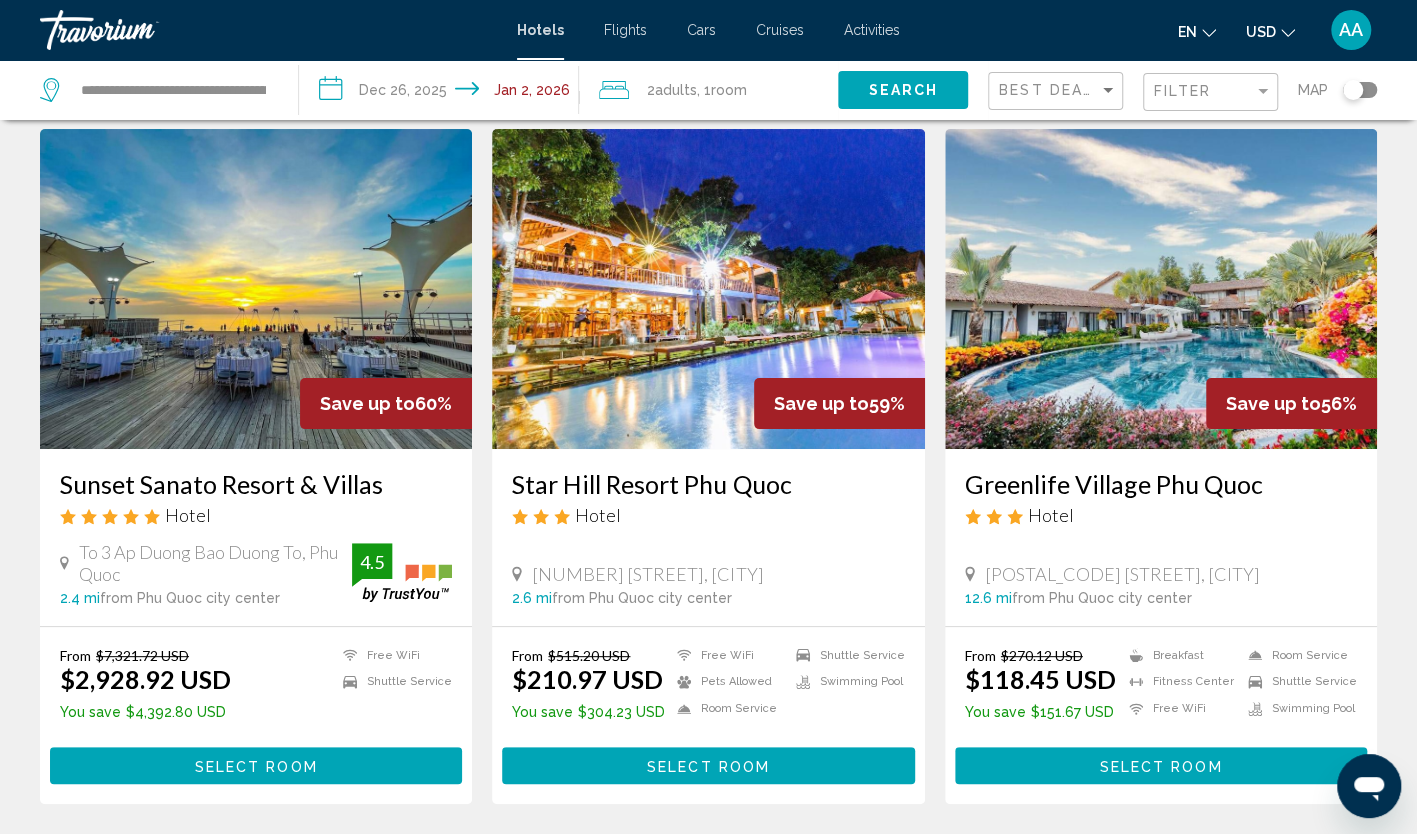 scroll, scrollTop: 0, scrollLeft: 0, axis: both 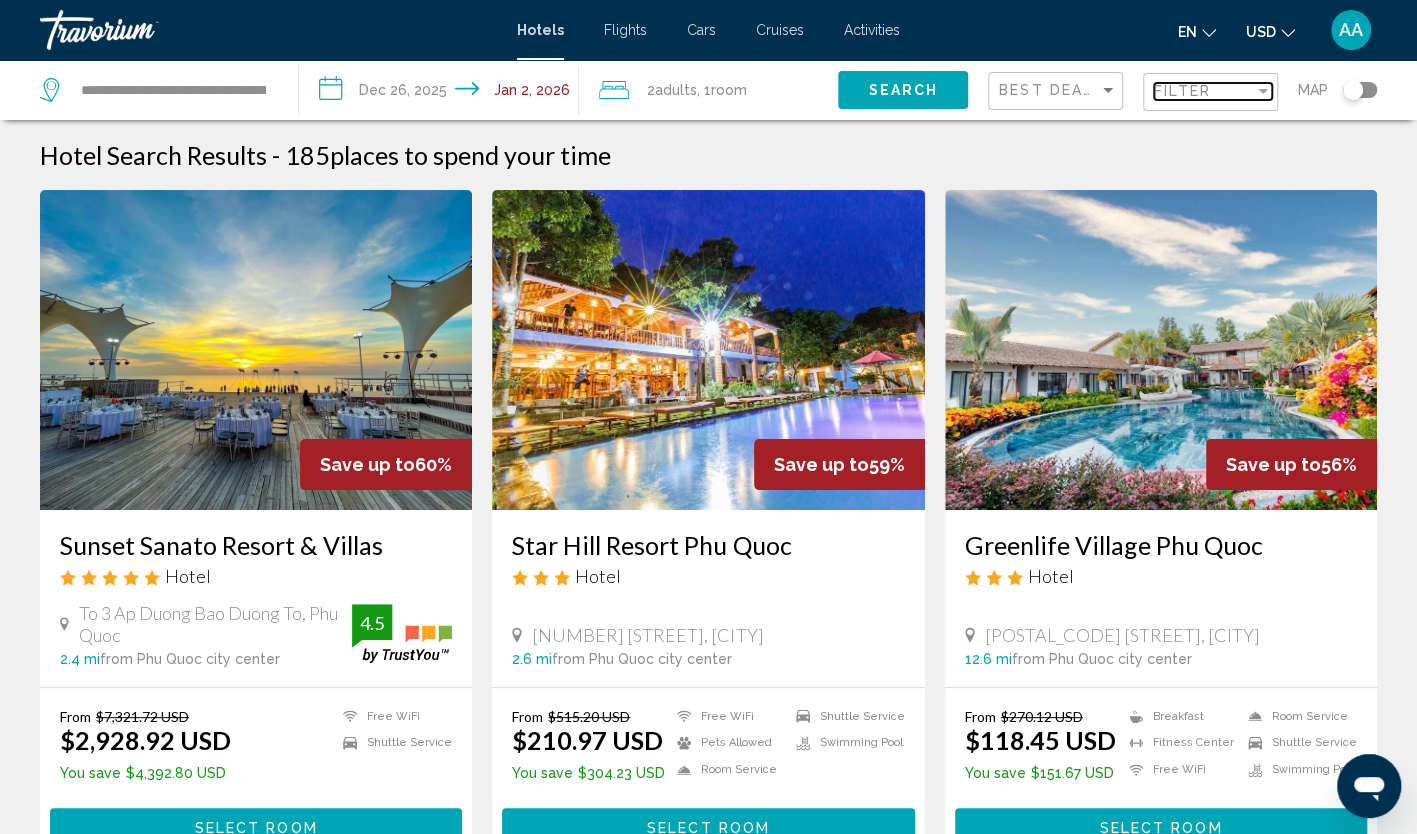 click on "Filter" at bounding box center [1204, 91] 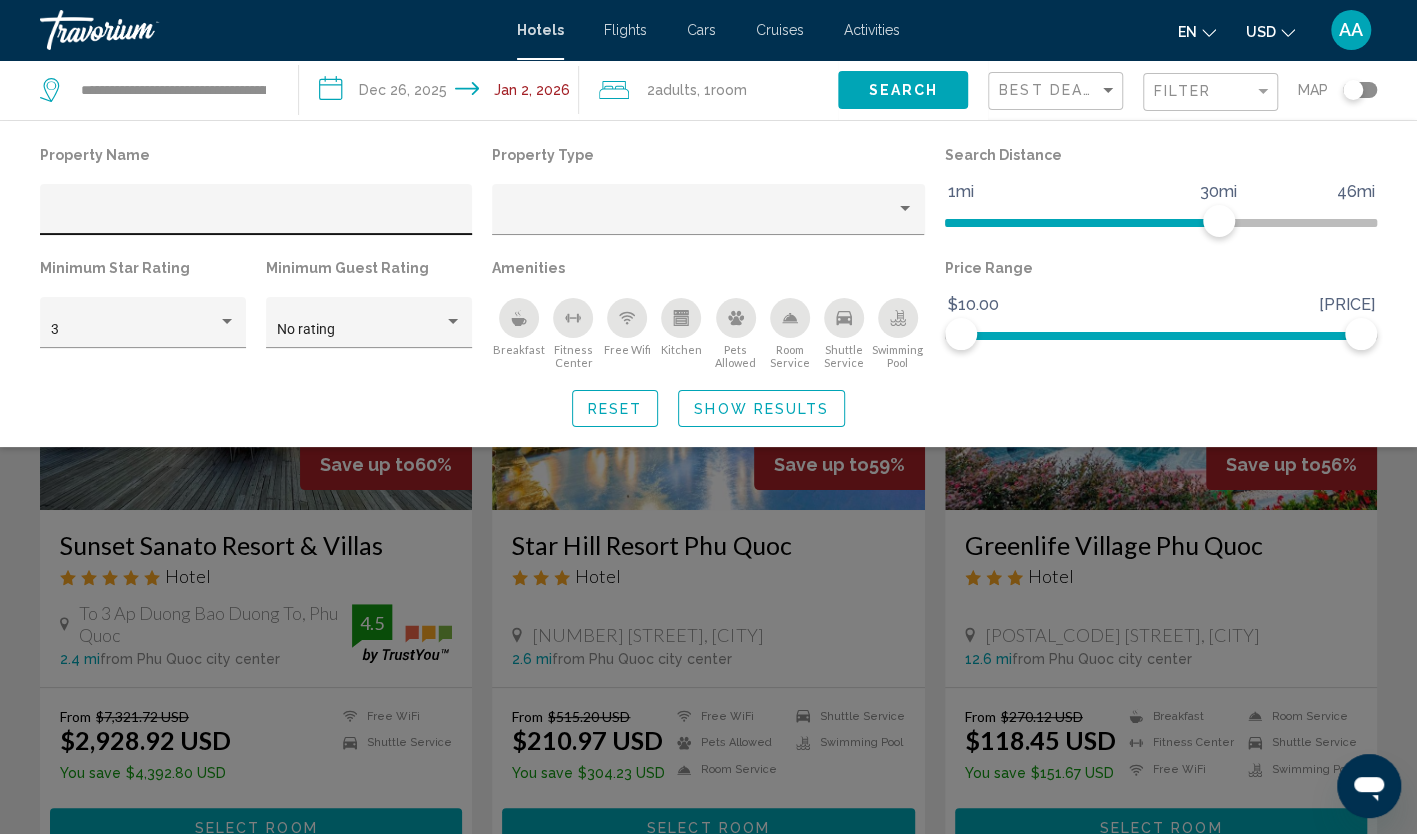 click 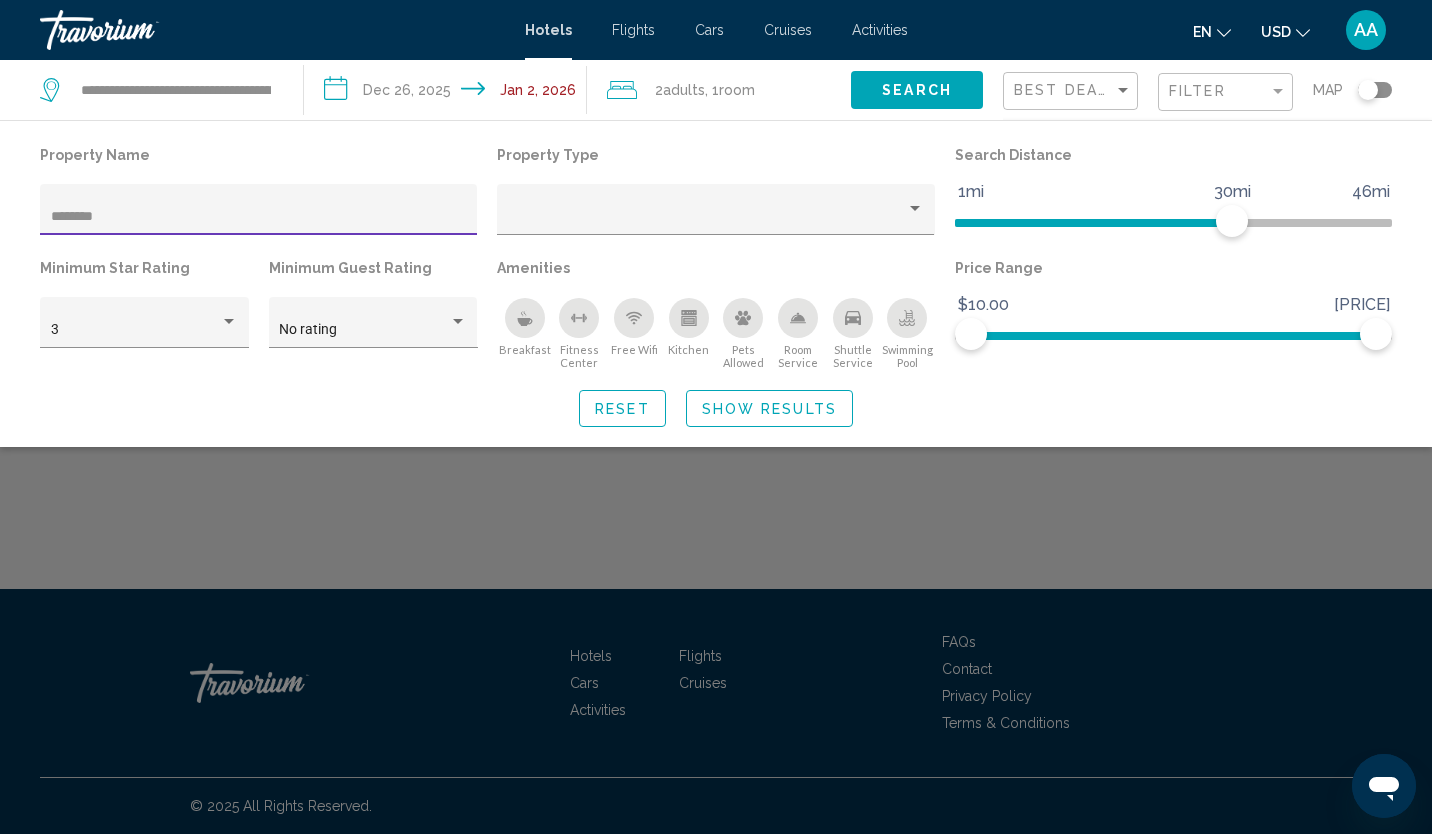 type on "********" 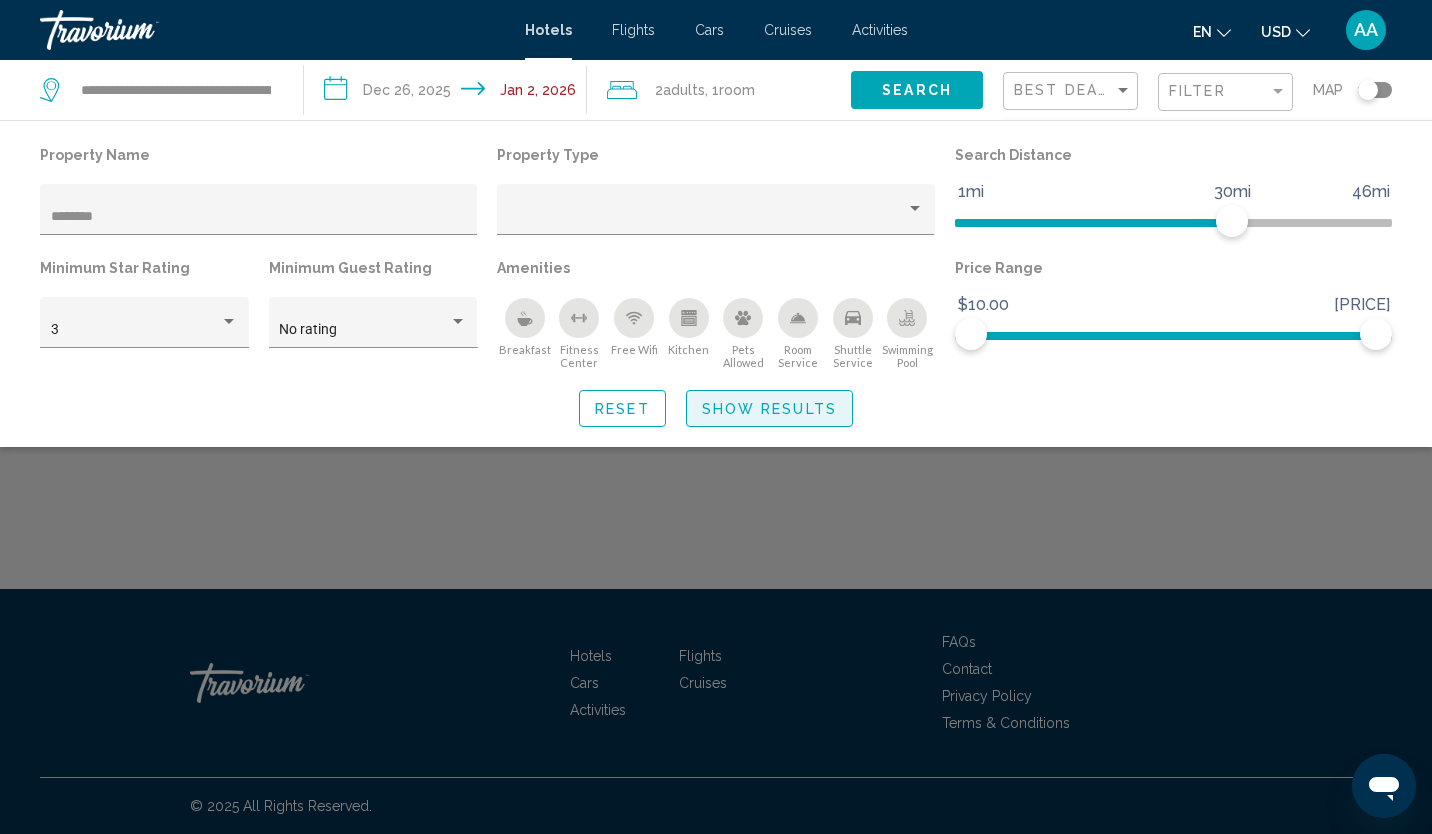 click on "Show Results" 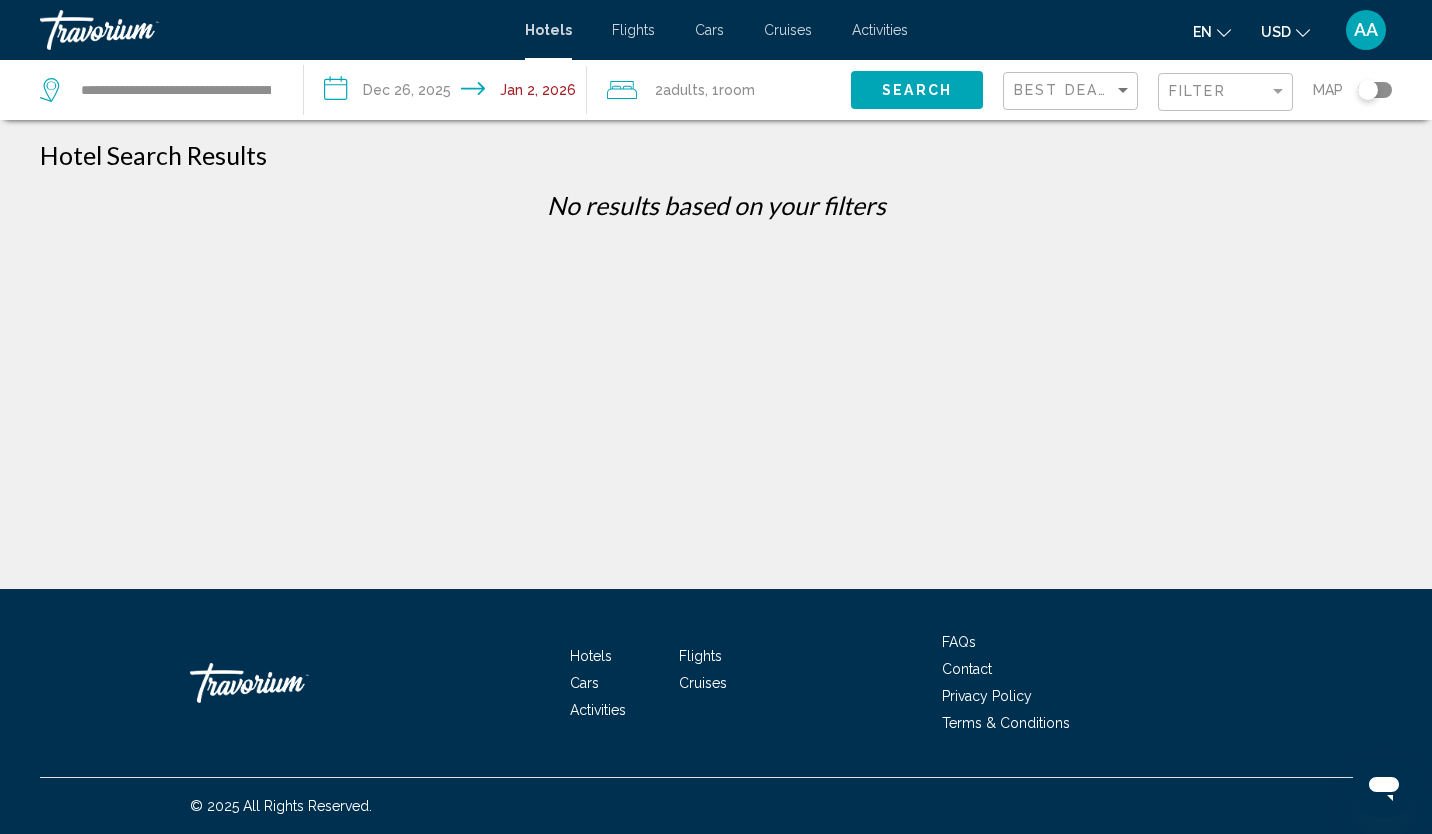 click on "**********" at bounding box center [450, 93] 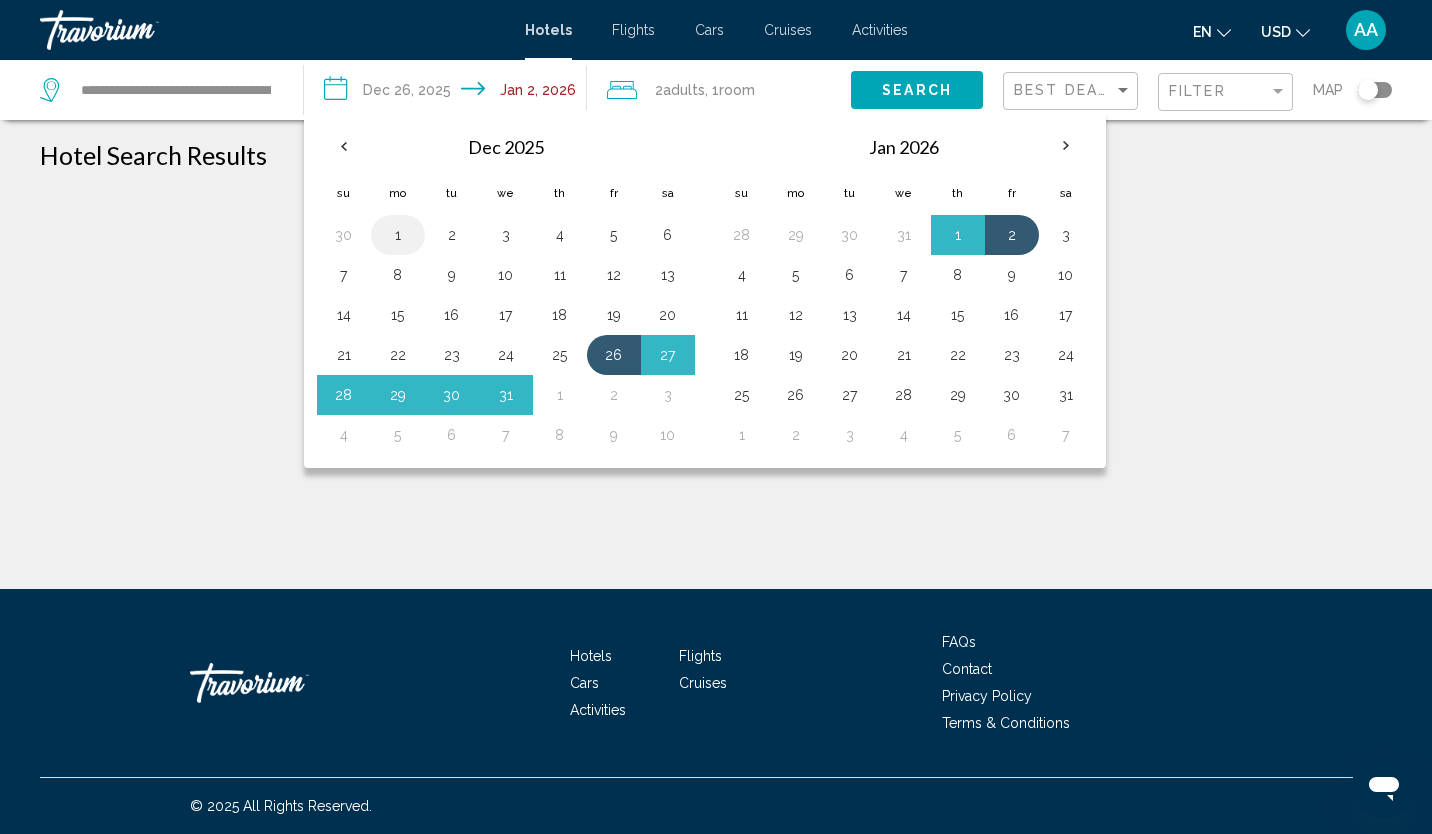 click on "1" at bounding box center (398, 235) 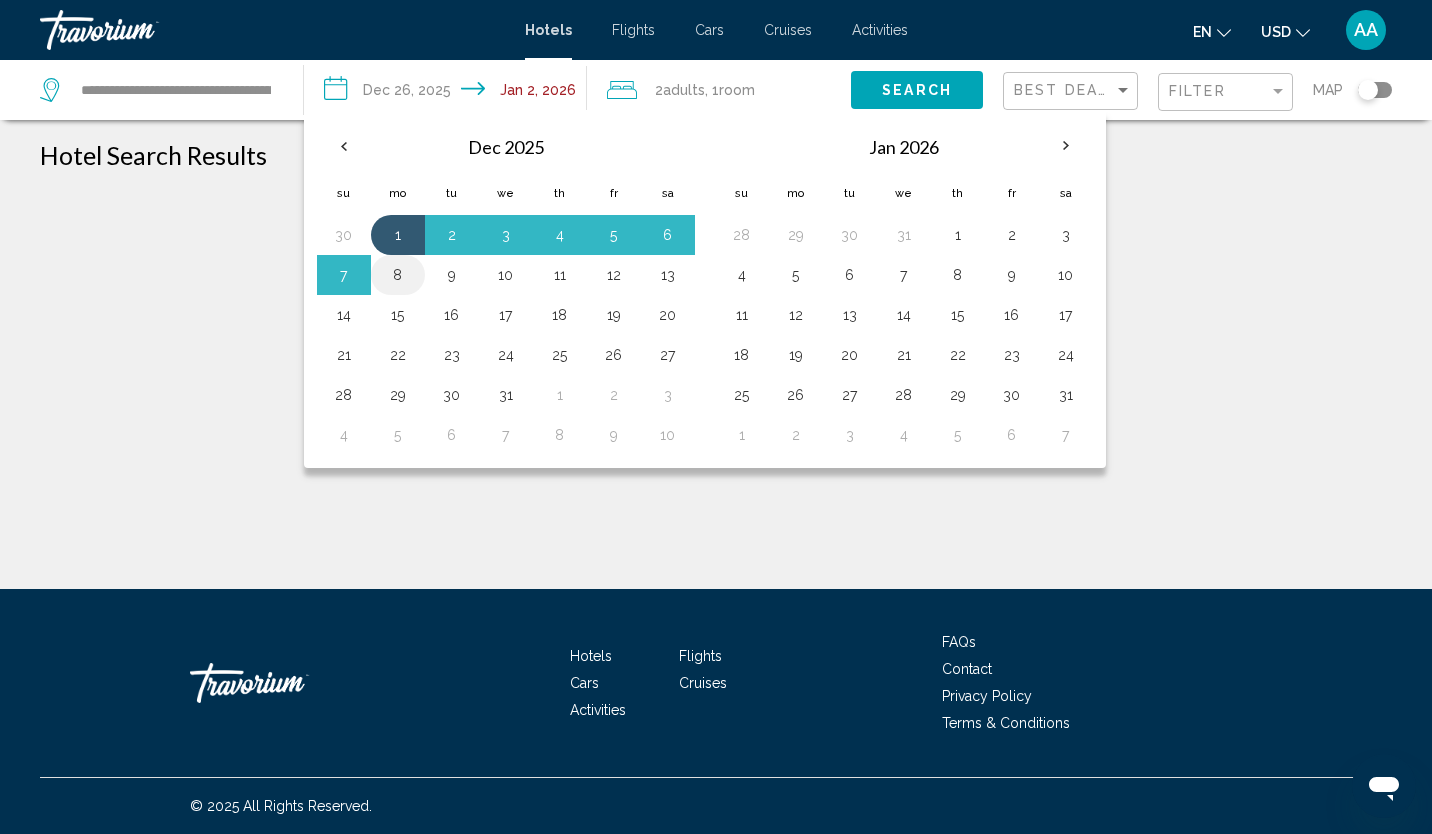 click on "8" at bounding box center [398, 275] 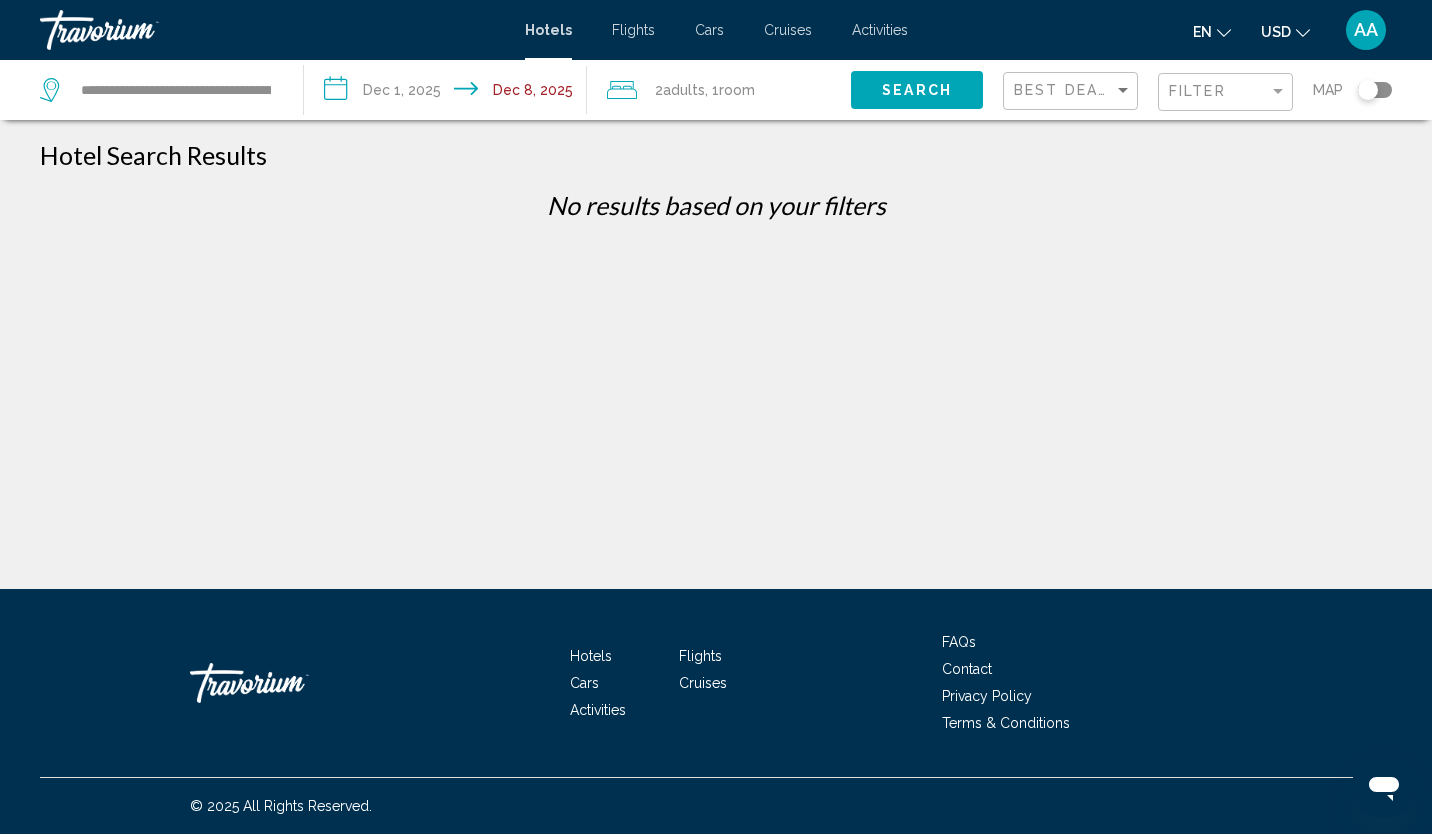 click on "Search" 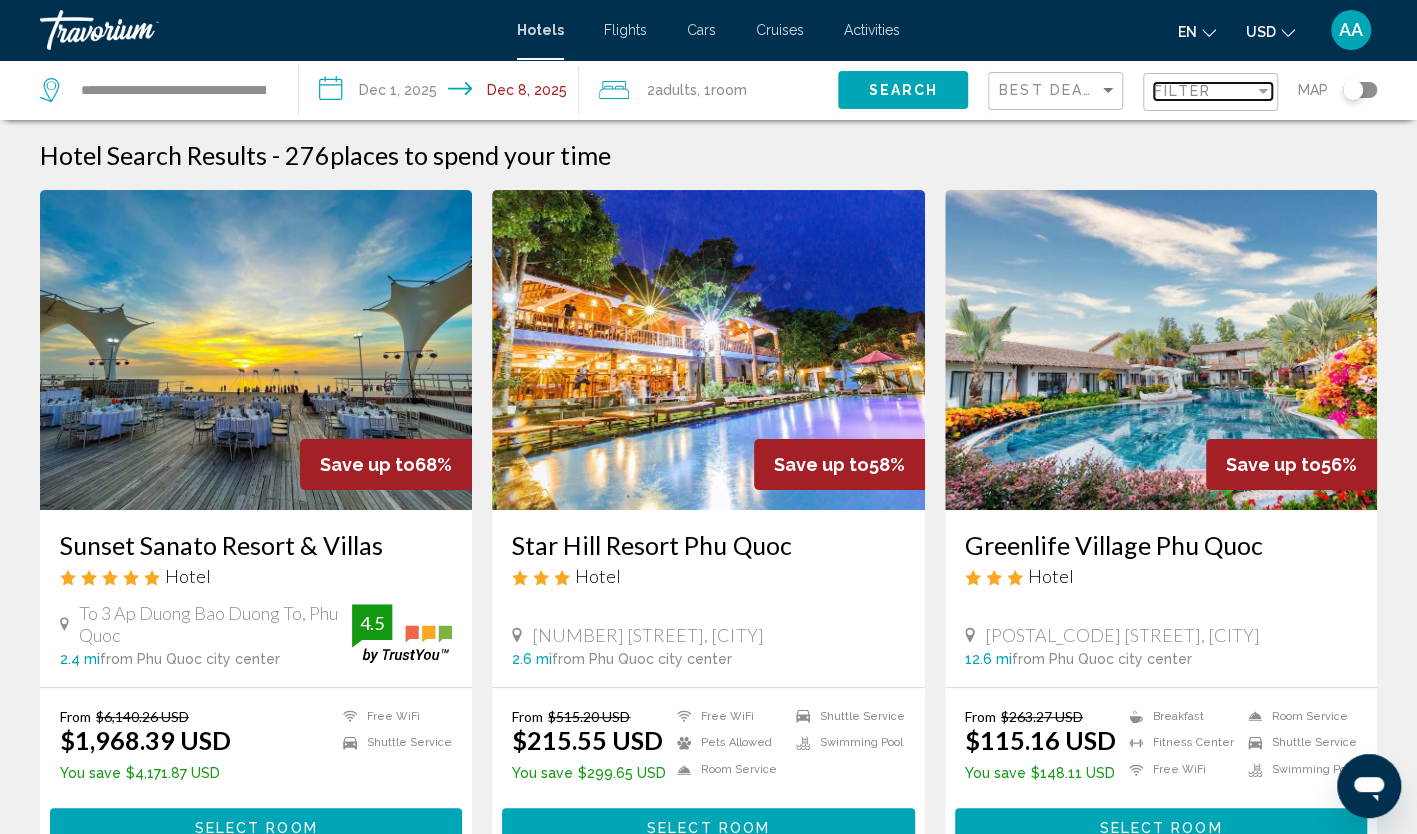 click on "Filter" at bounding box center (1204, 91) 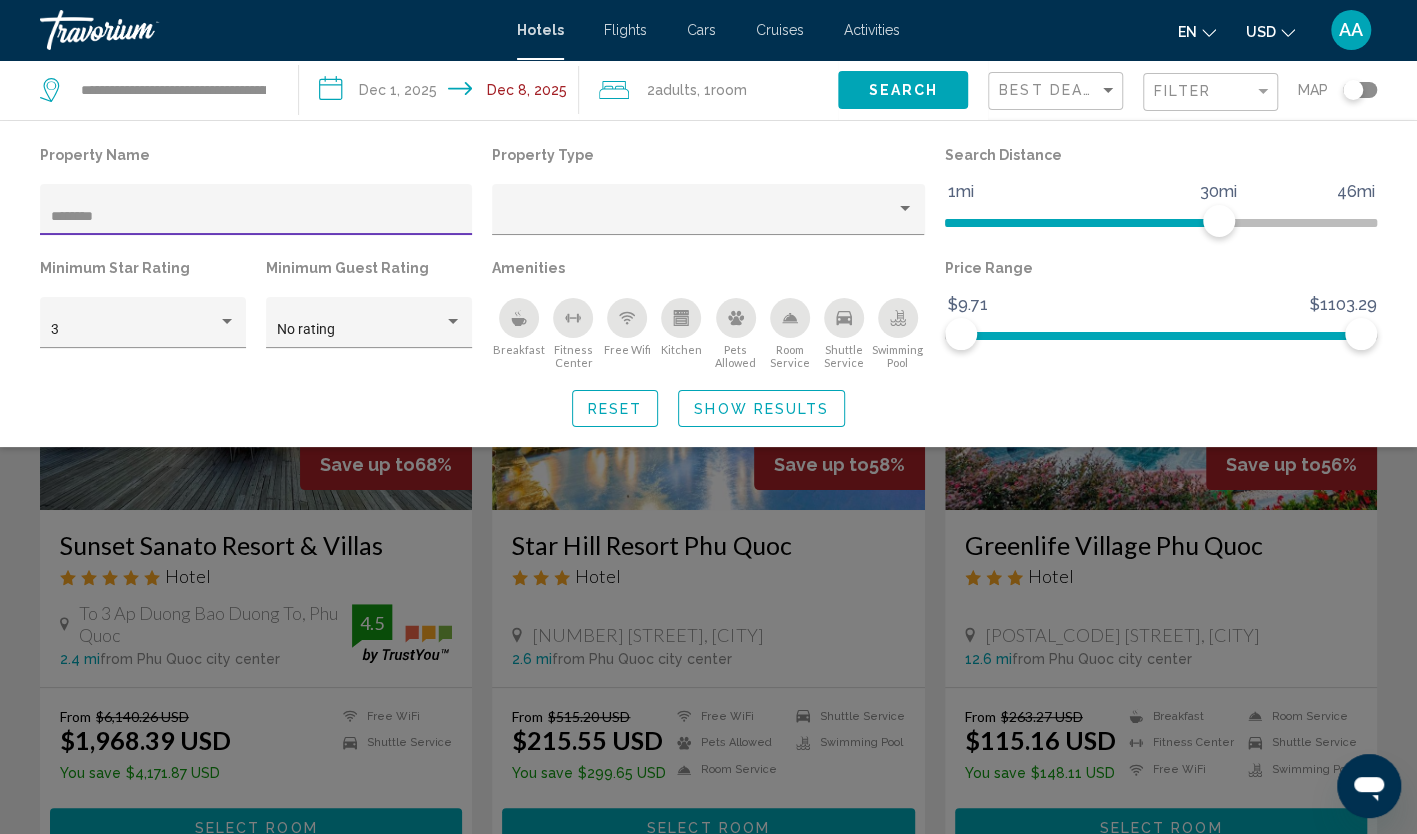 type on "********" 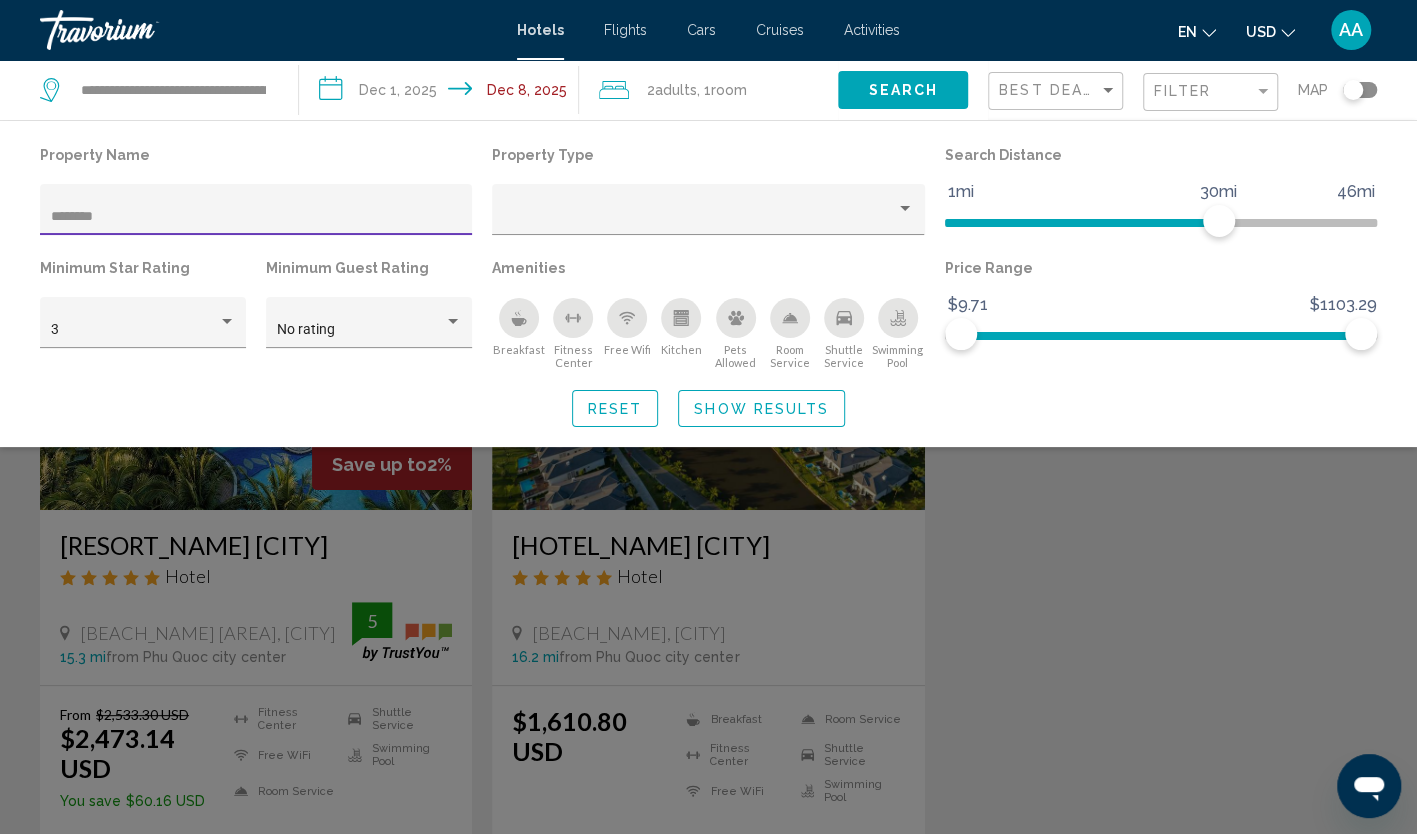 click on "Show Results" 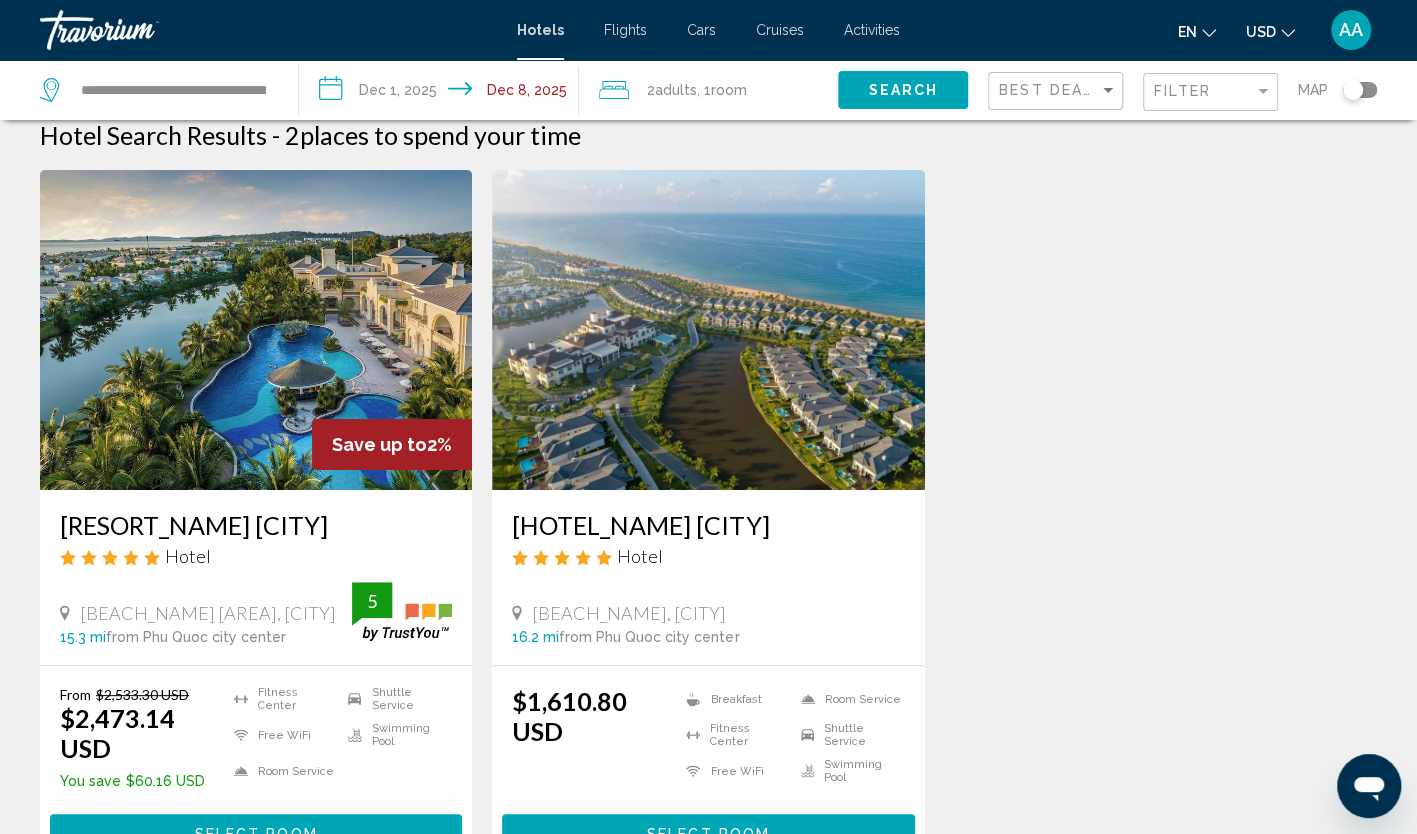 scroll, scrollTop: 0, scrollLeft: 0, axis: both 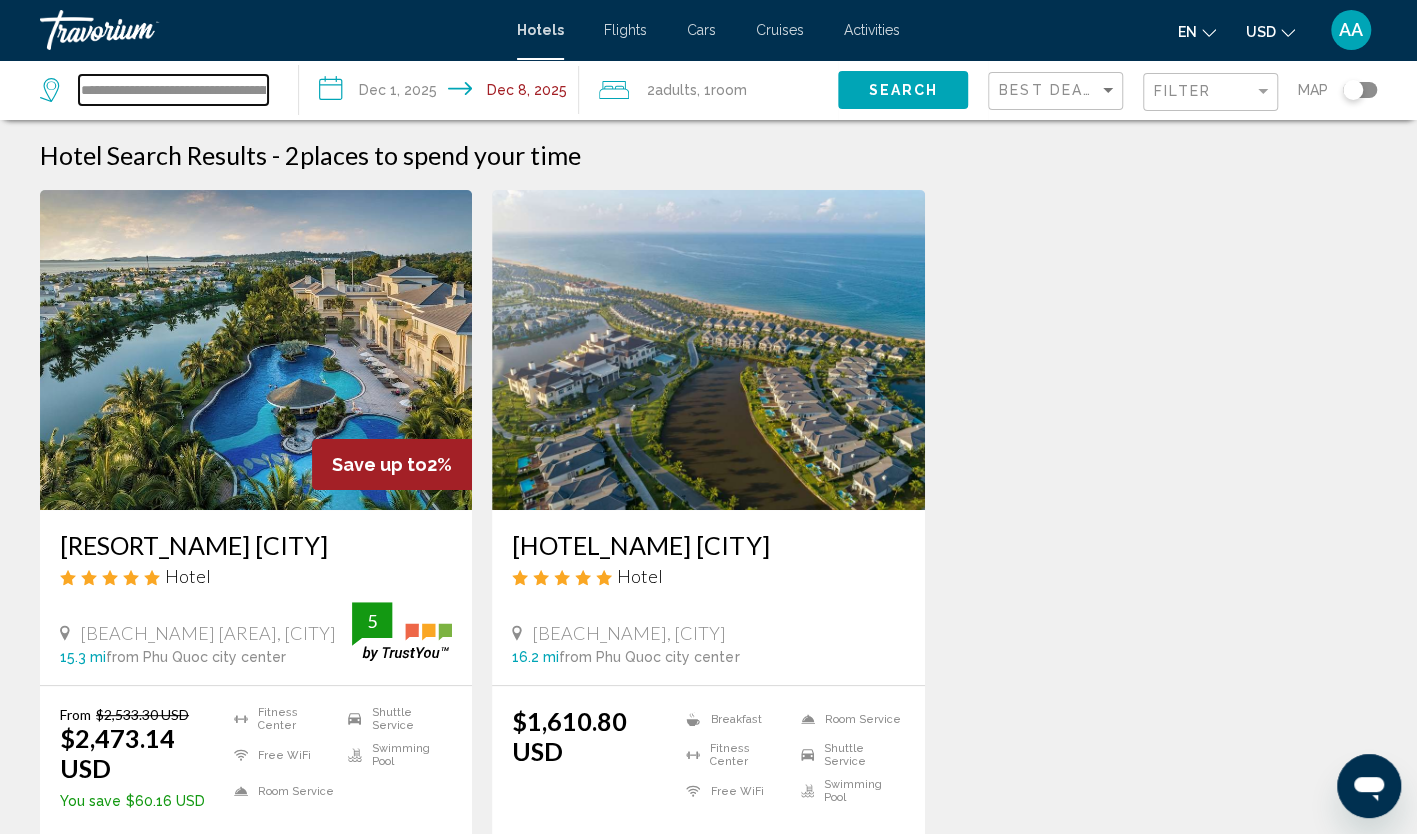 drag, startPoint x: 264, startPoint y: 93, endPoint x: 20, endPoint y: 80, distance: 244.34607 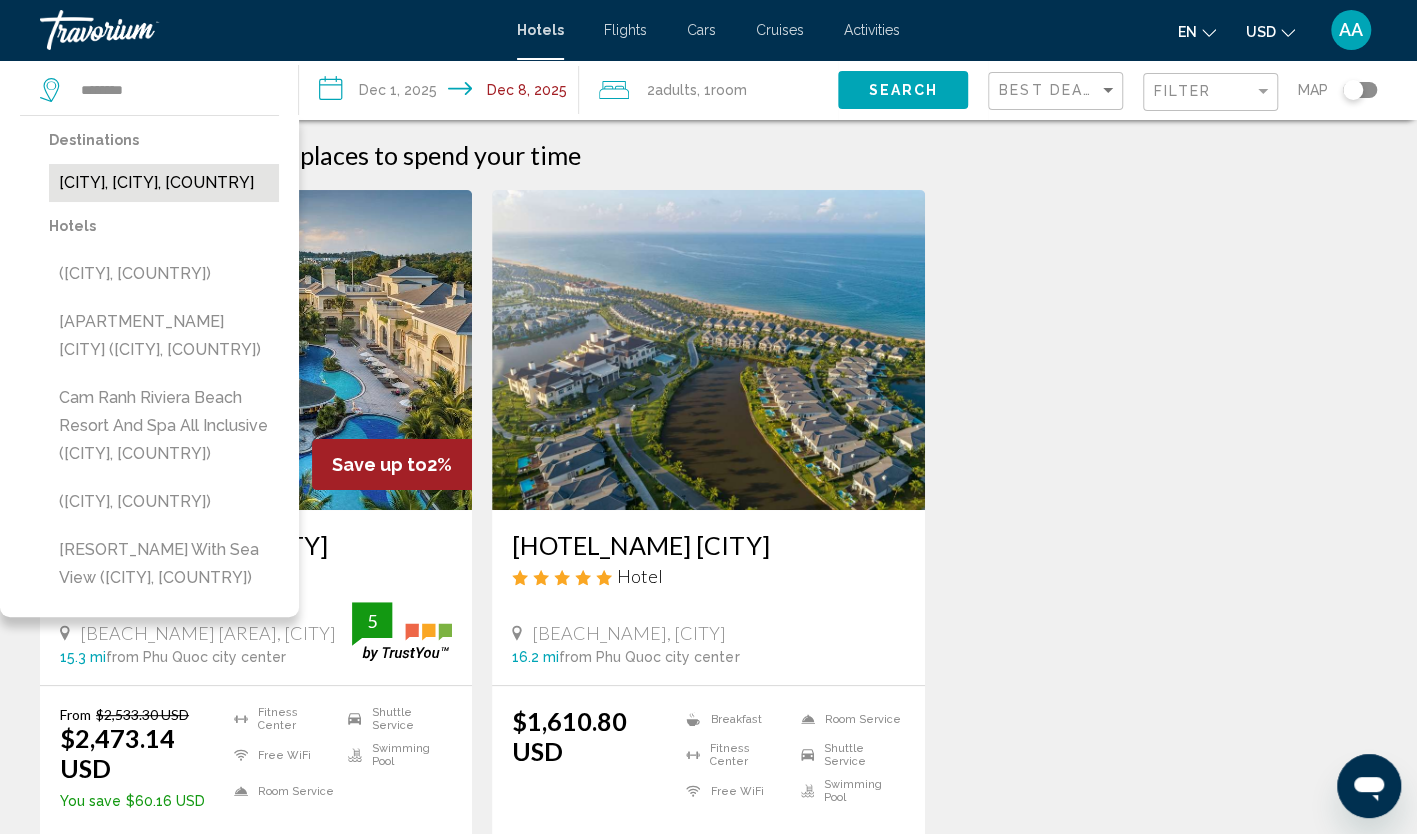 click on "[CITY], [CITY], [COUNTRY]" at bounding box center [164, 183] 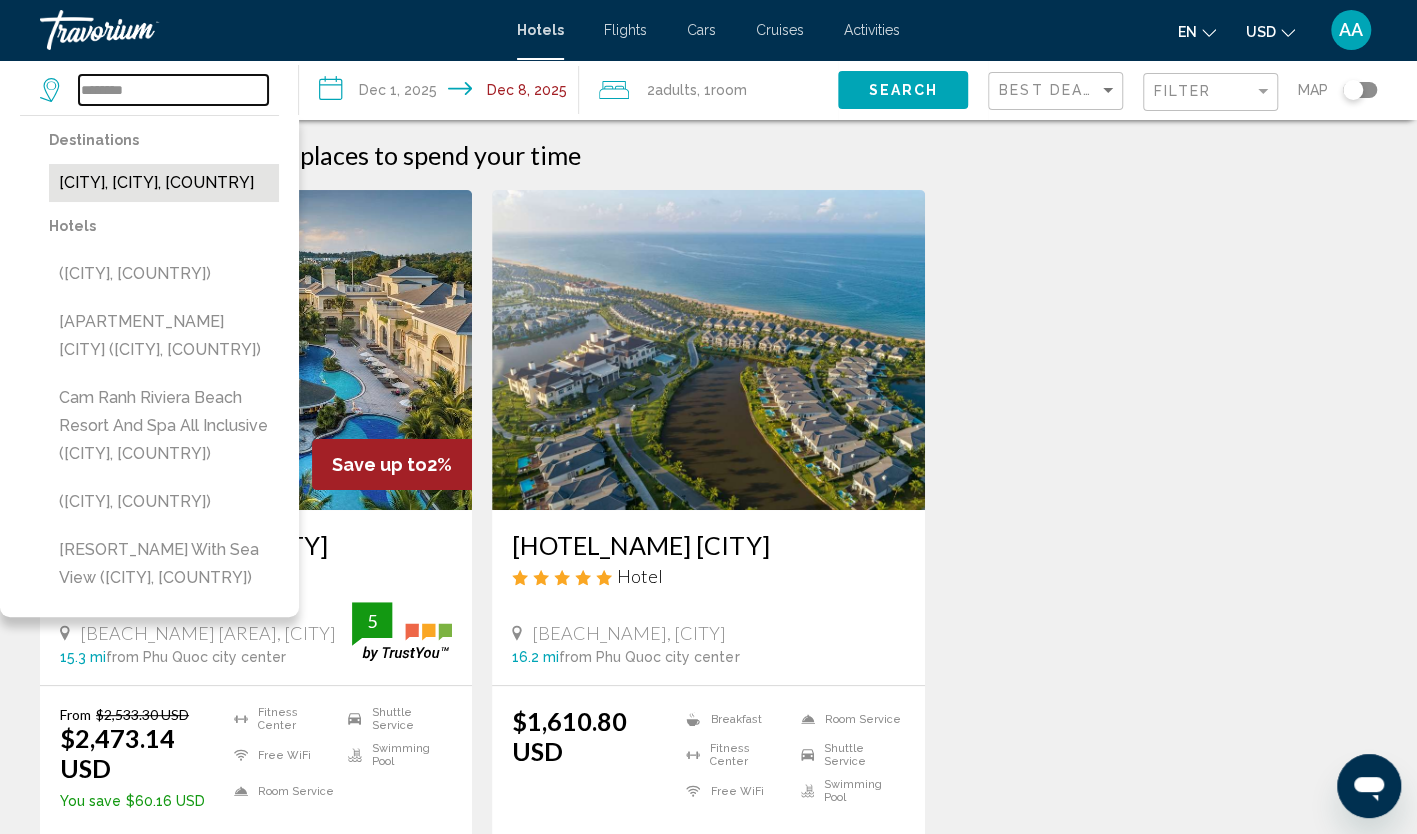 type on "**********" 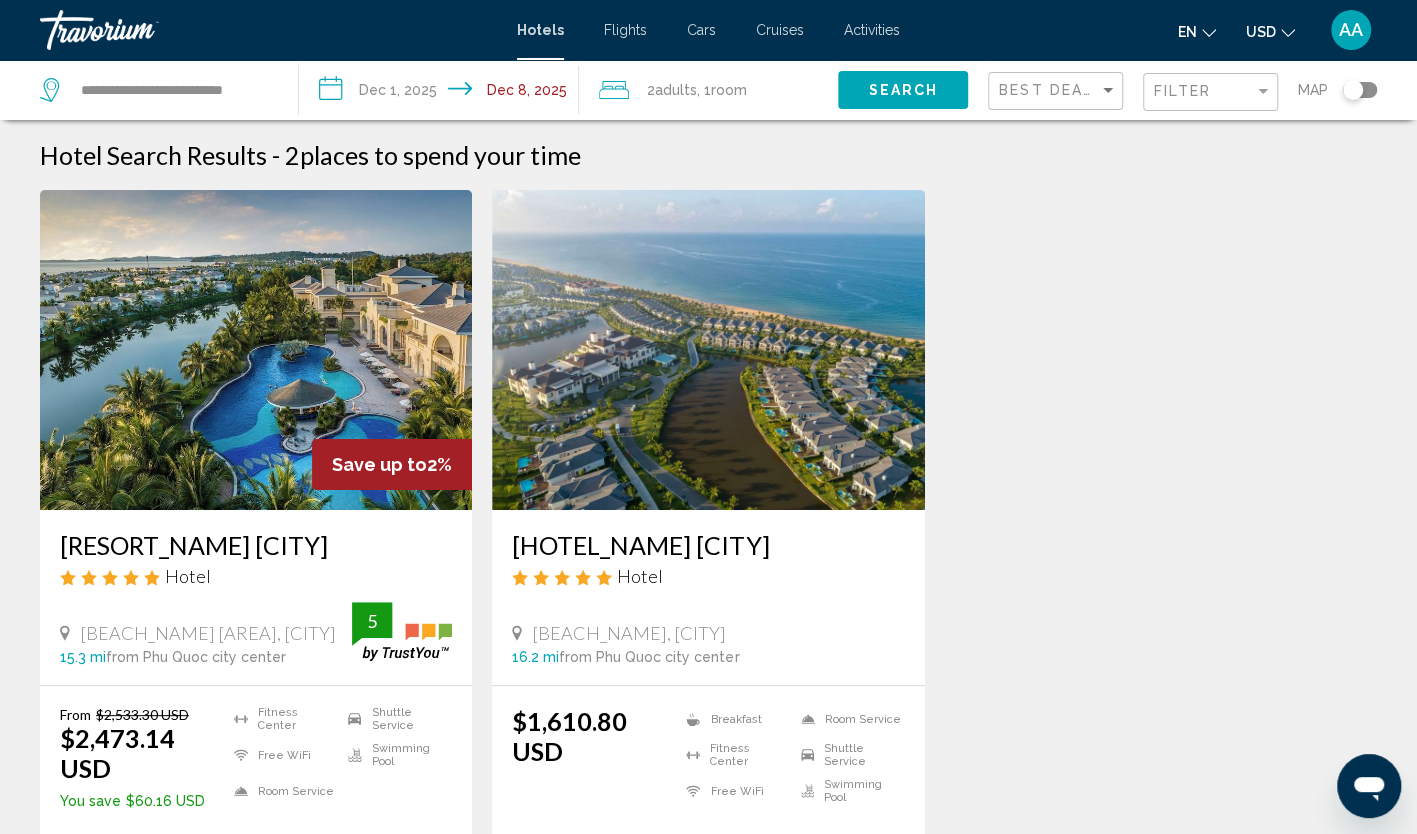 click on "**********" at bounding box center (442, 93) 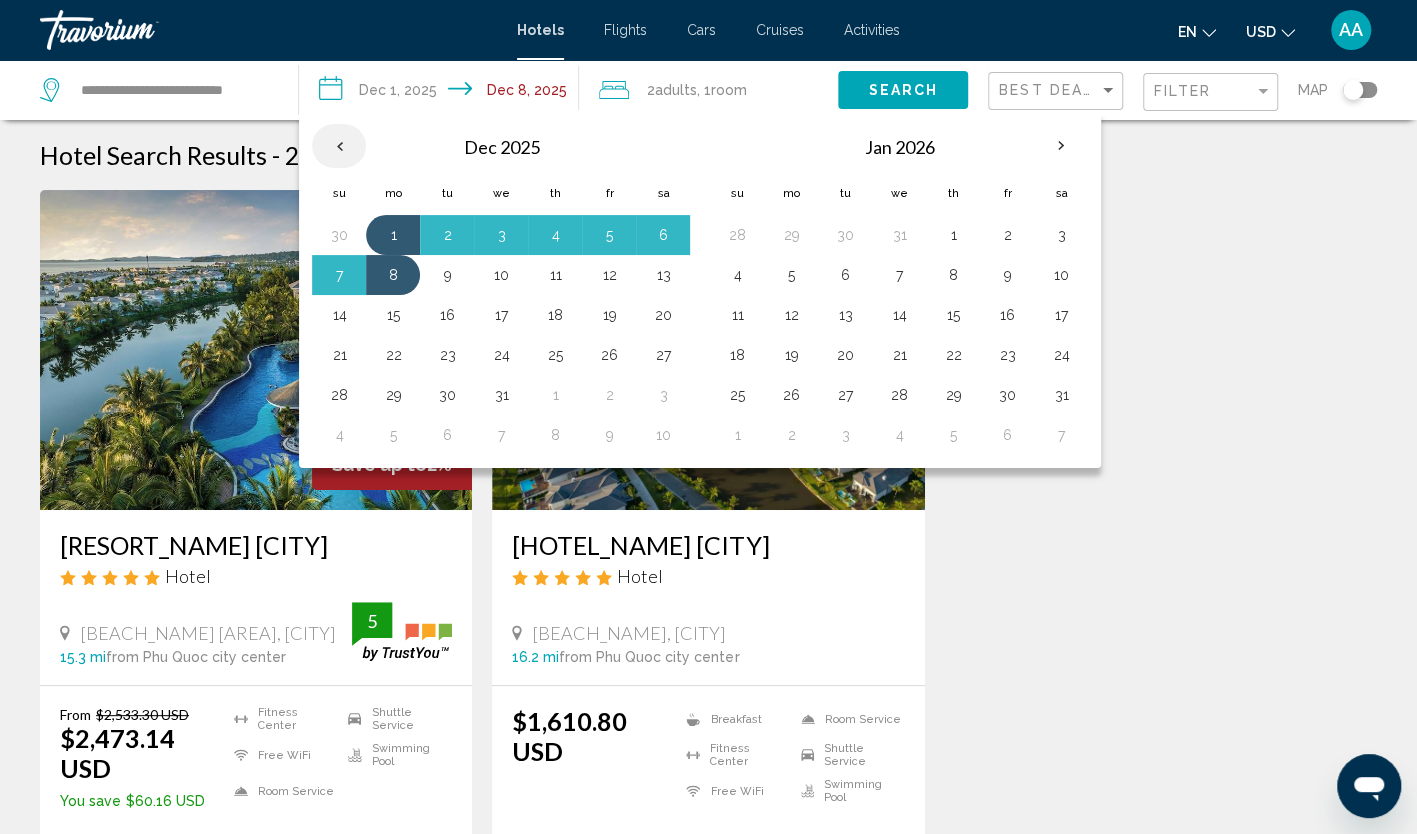 click at bounding box center (339, 146) 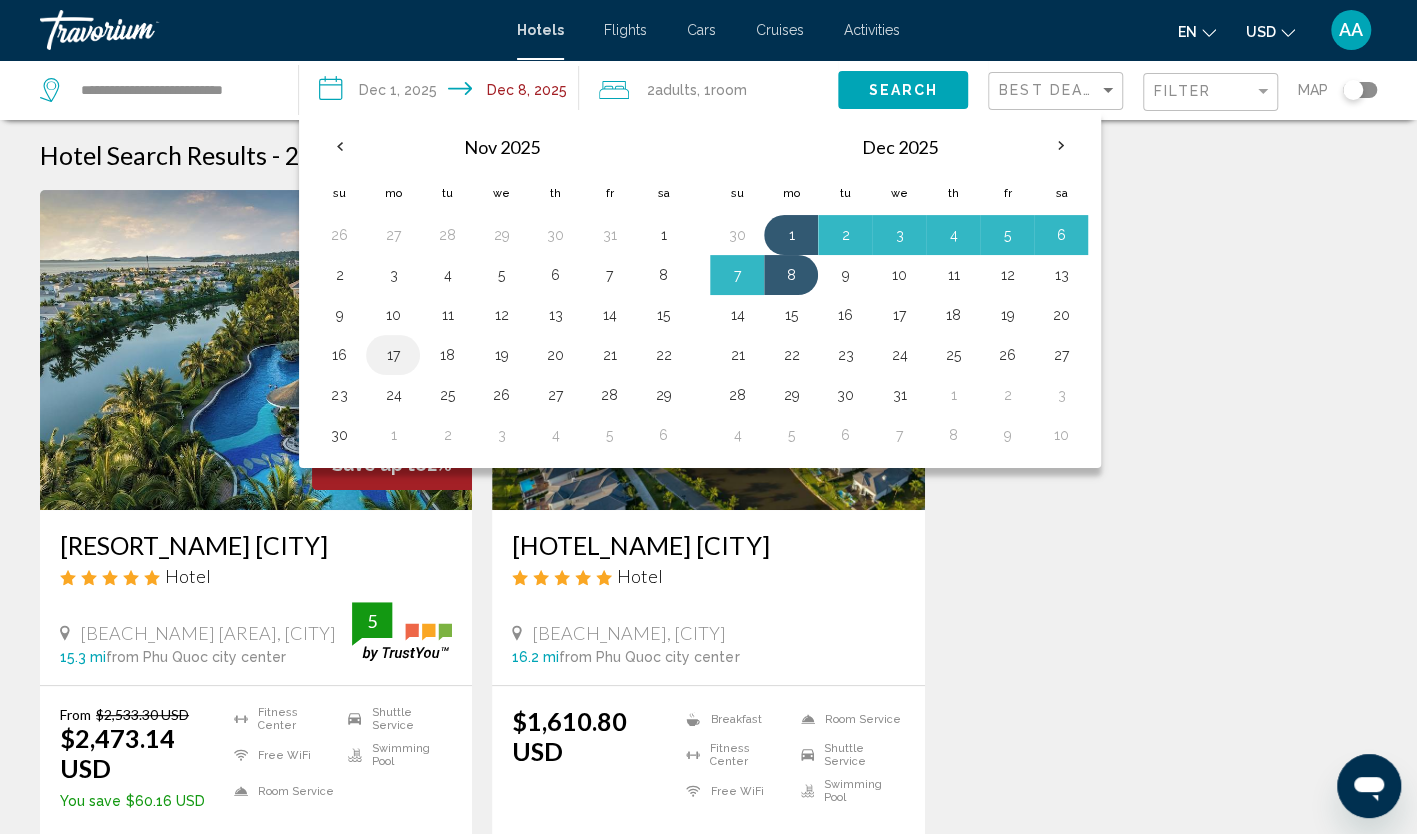 click on "17" at bounding box center [393, 355] 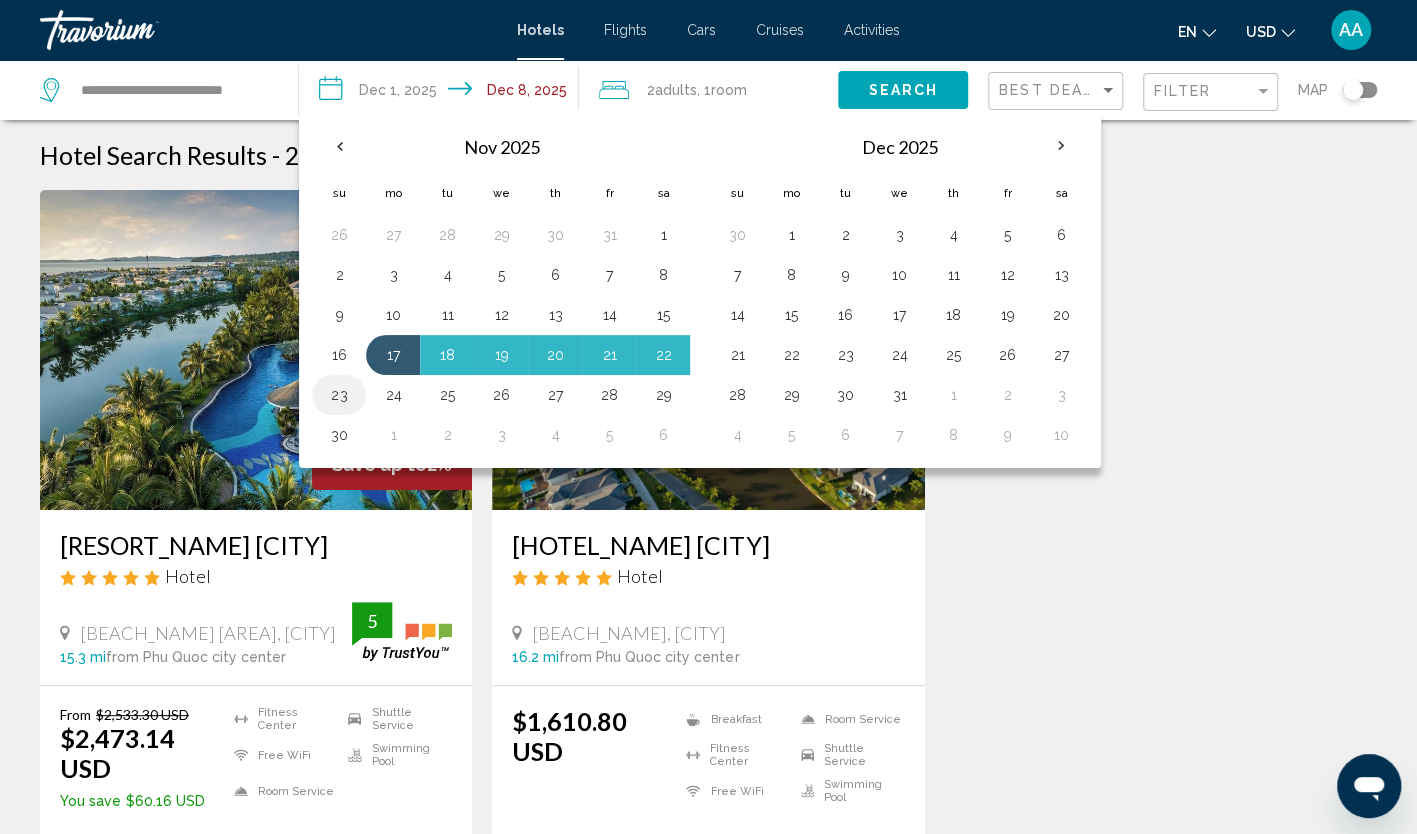click on "23" at bounding box center (339, 395) 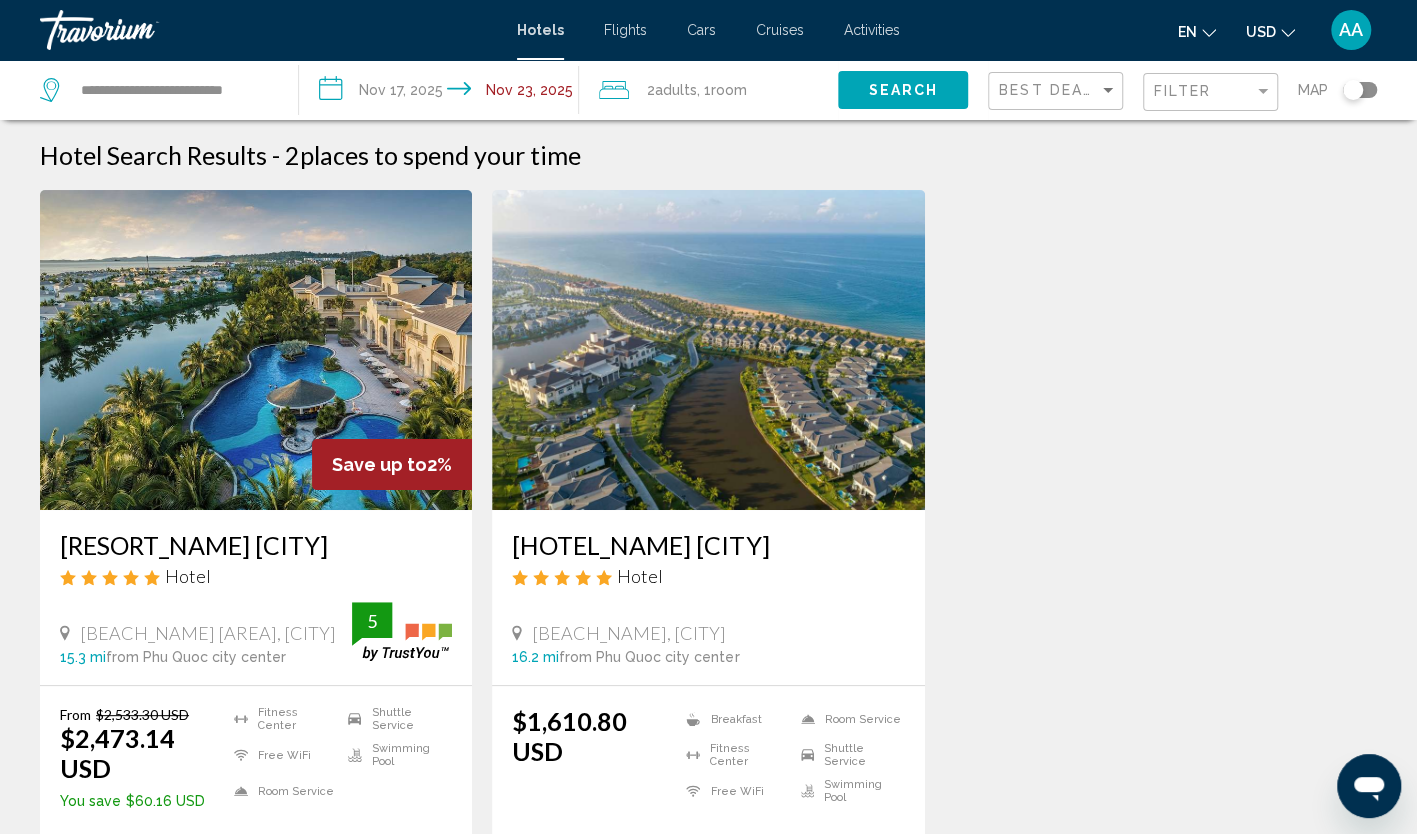 click on "**********" at bounding box center (442, 93) 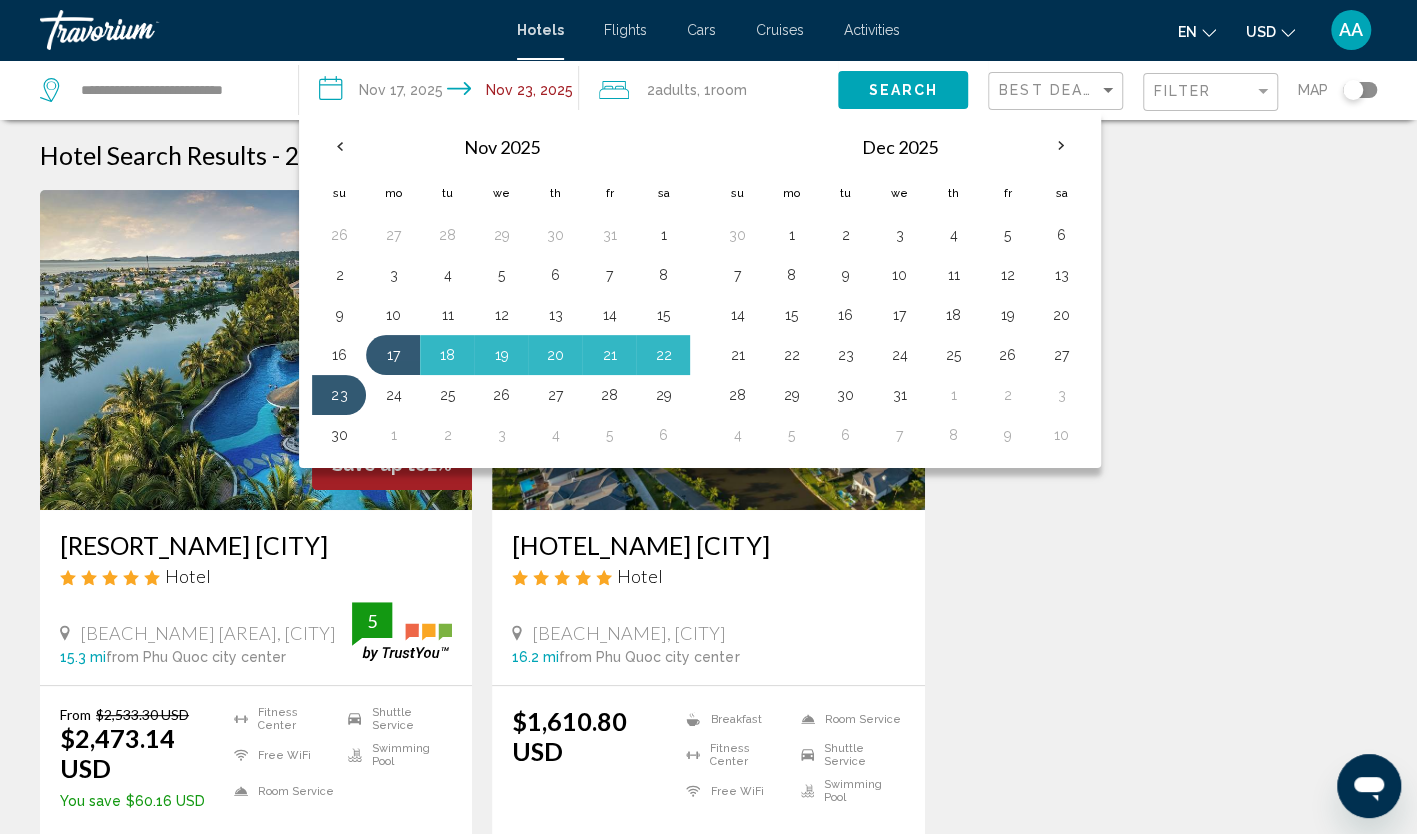 click on "Search" 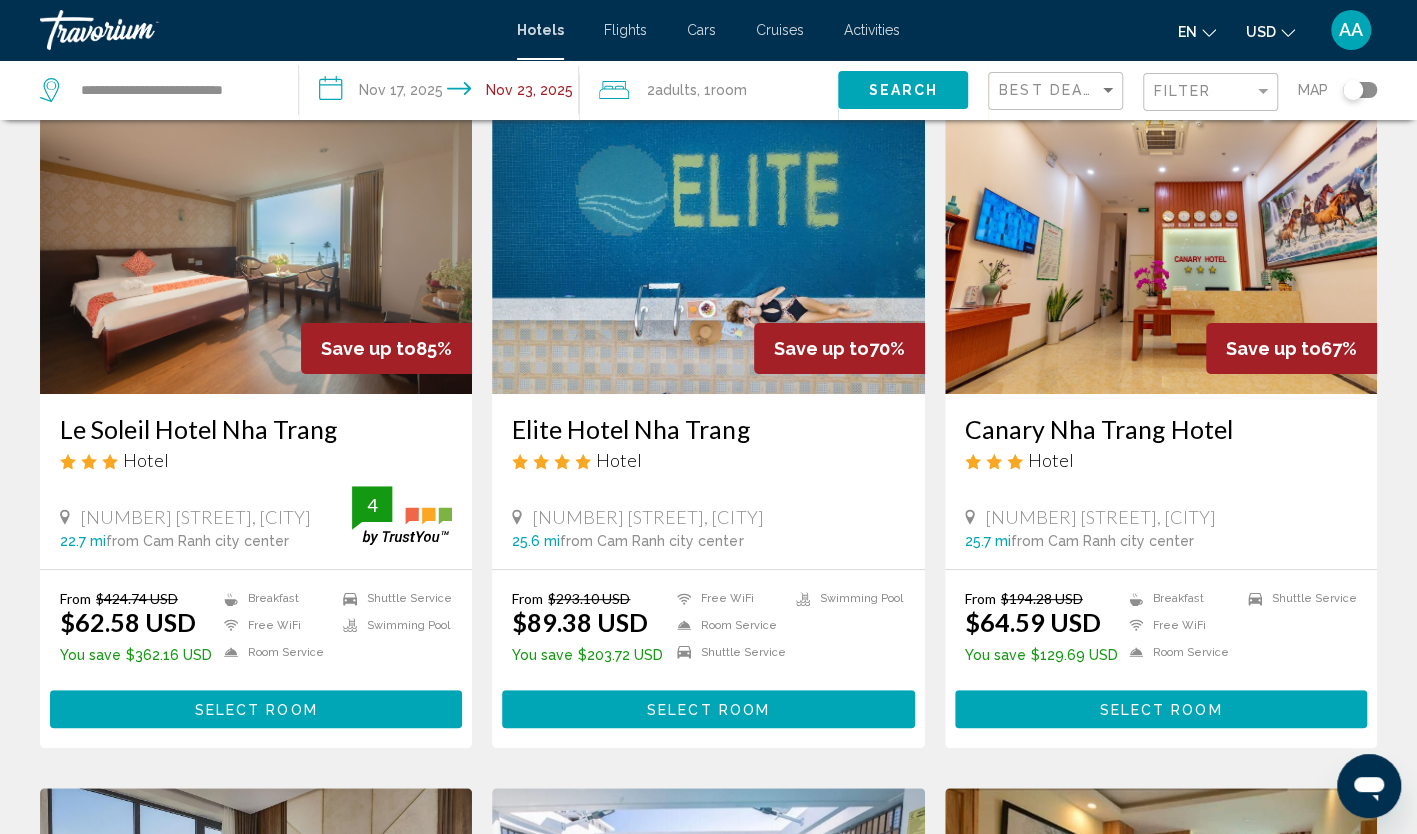 scroll, scrollTop: 100, scrollLeft: 0, axis: vertical 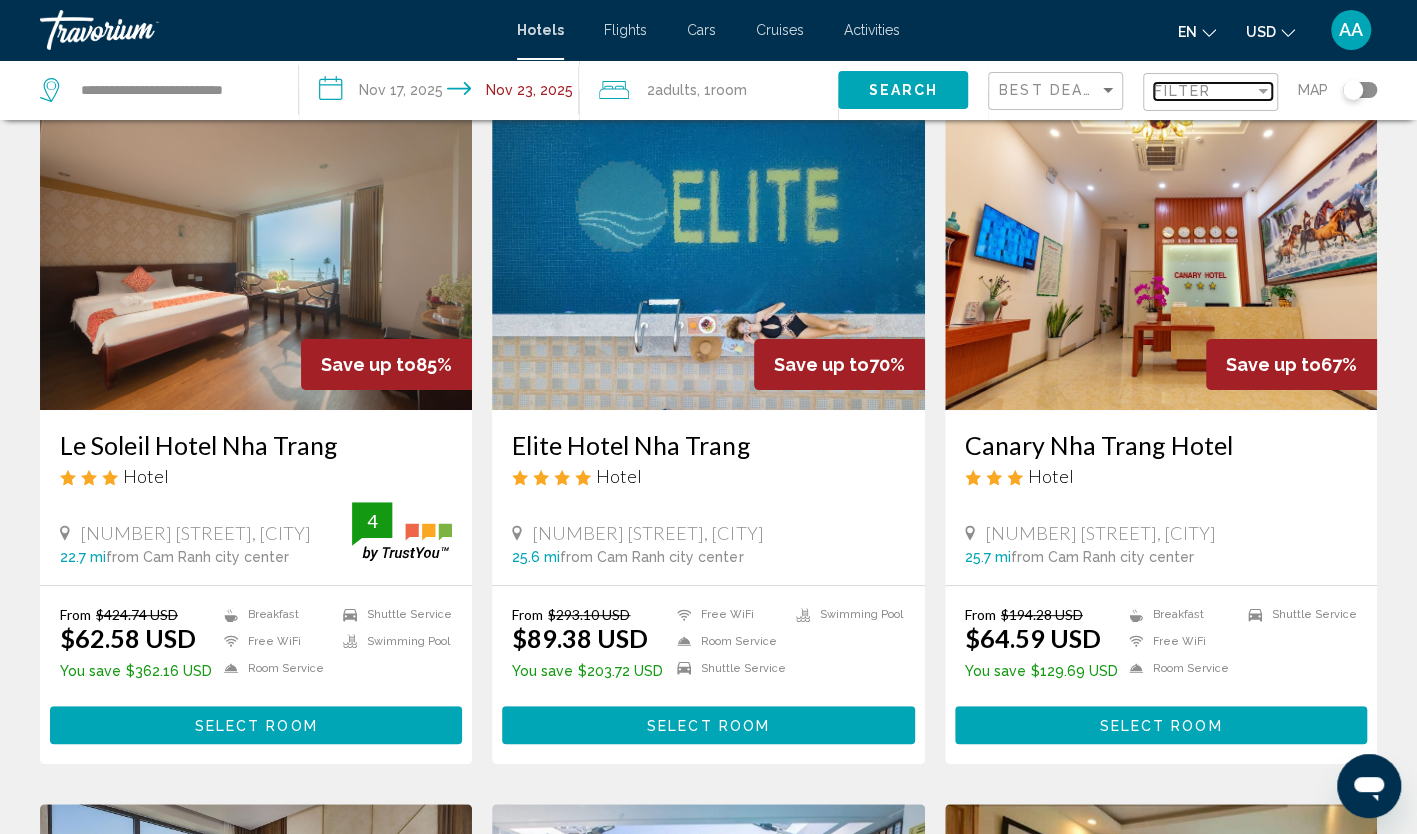 click on "Filter" at bounding box center [1182, 91] 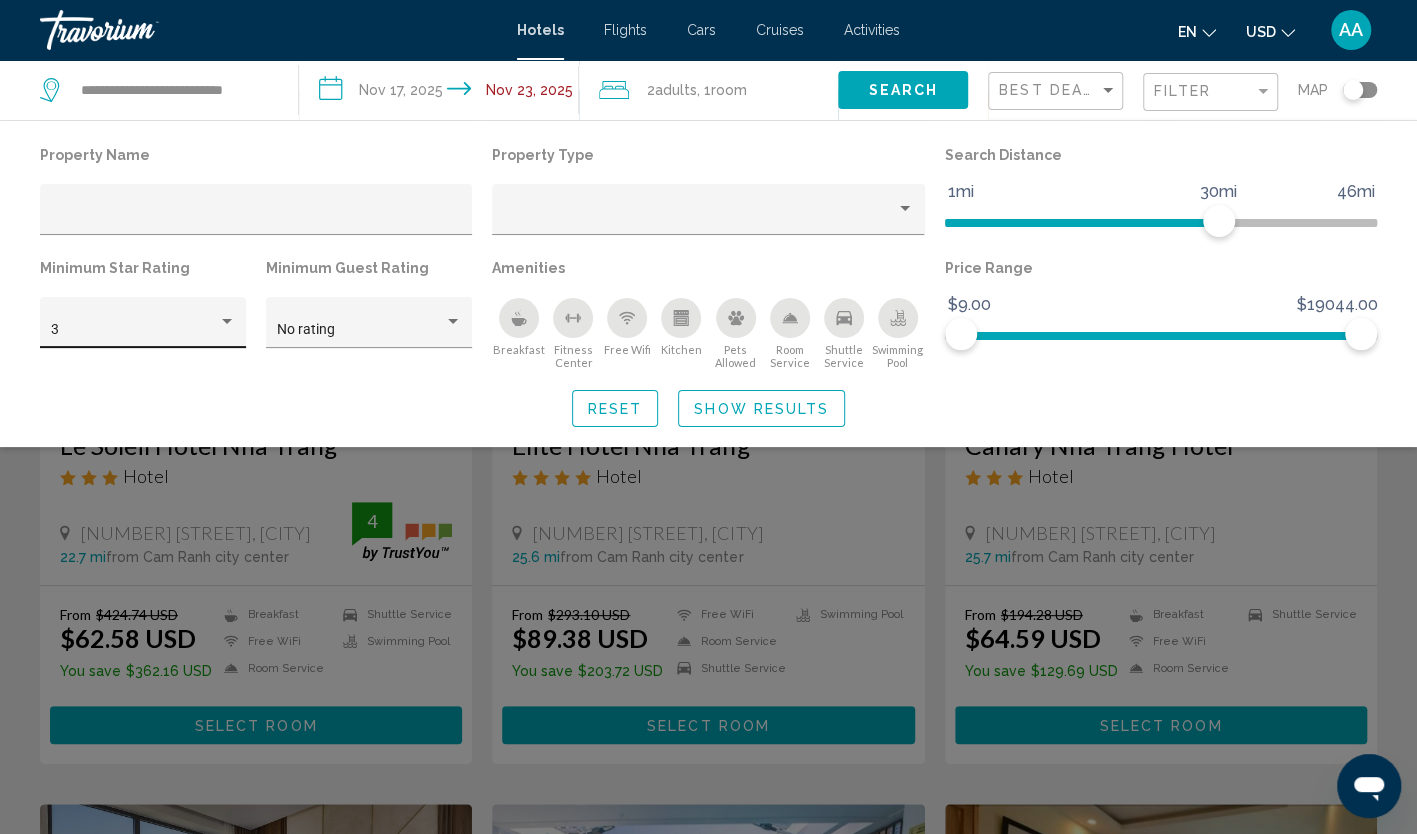click on "3" 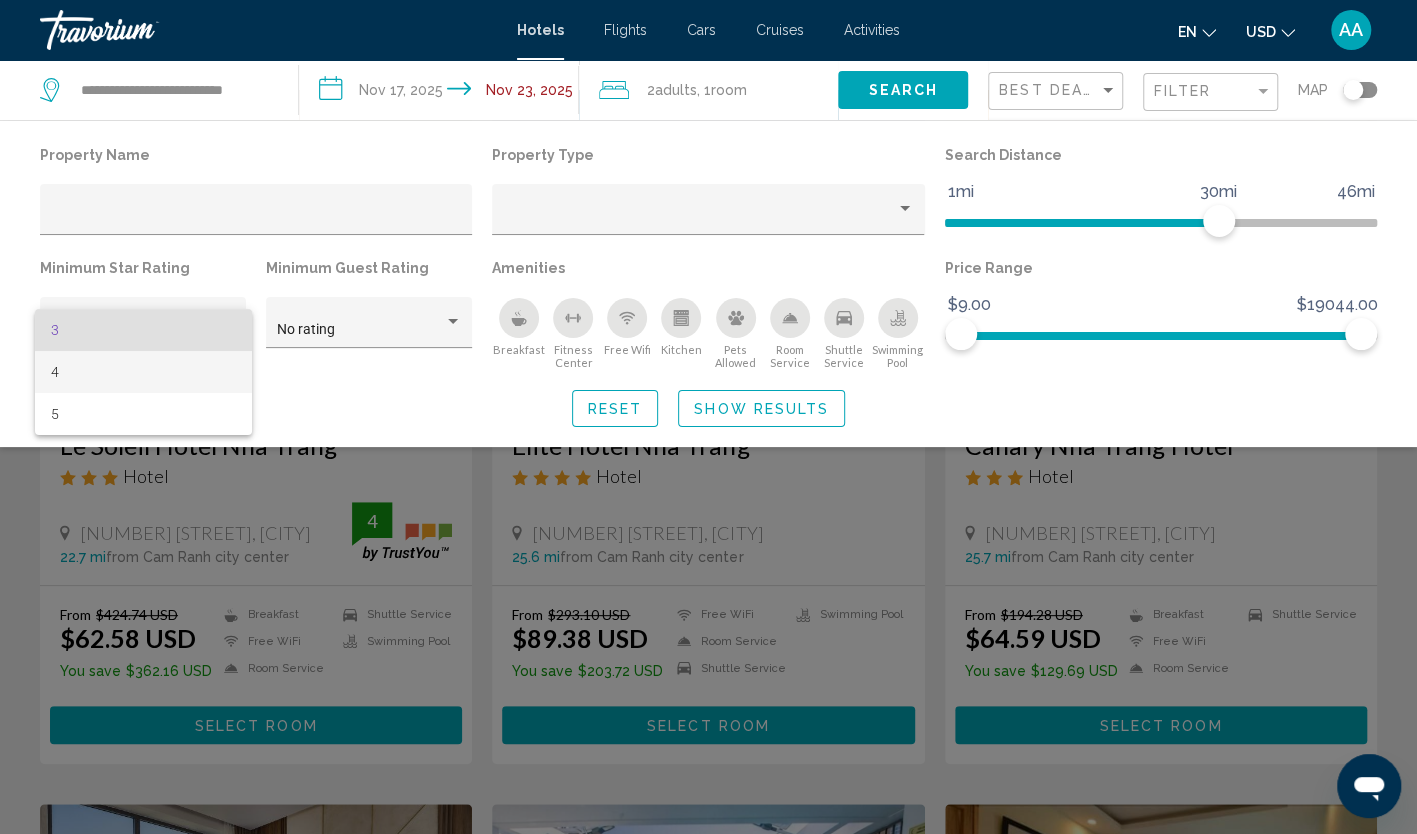 click on "4" at bounding box center (143, 372) 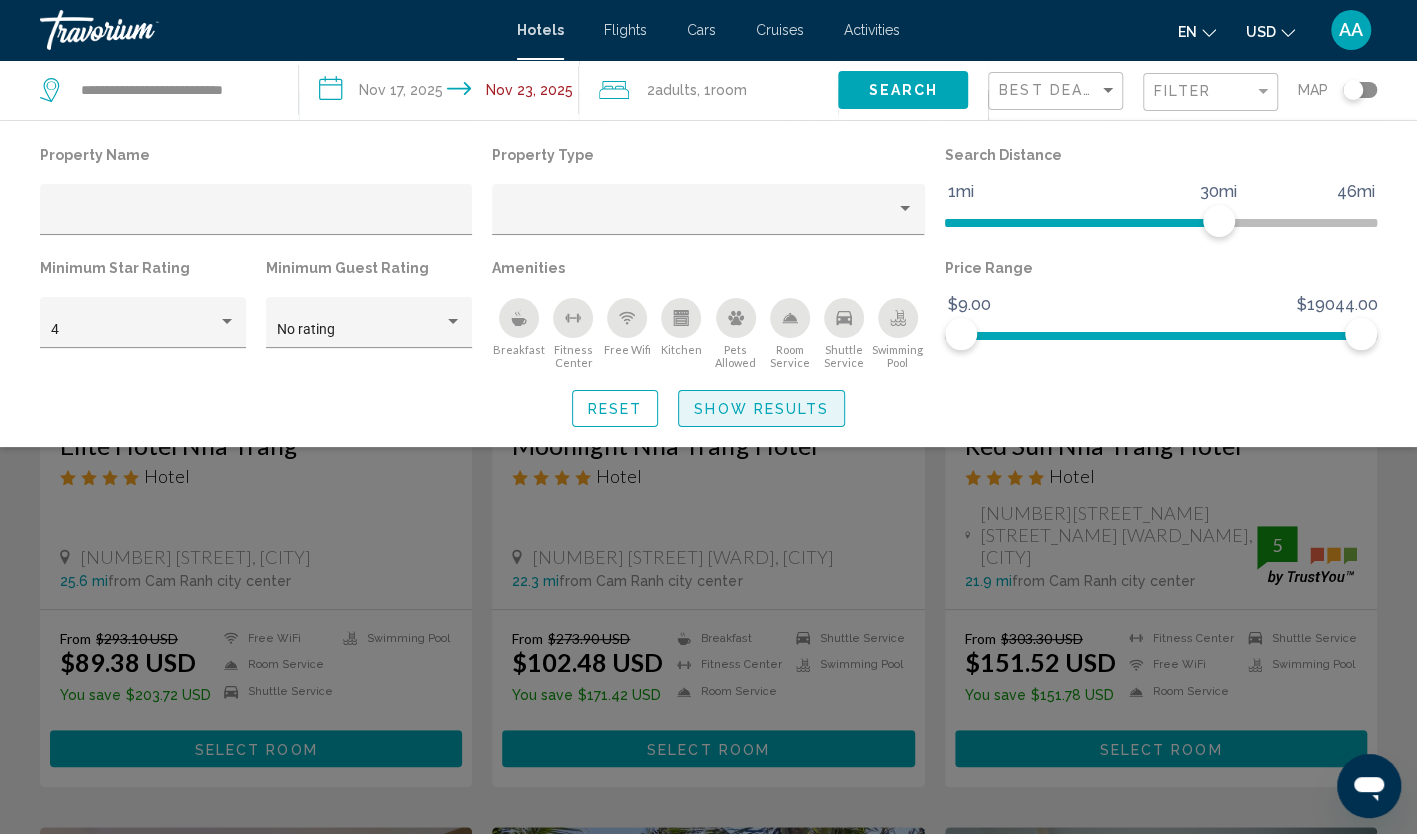 click on "Show Results" 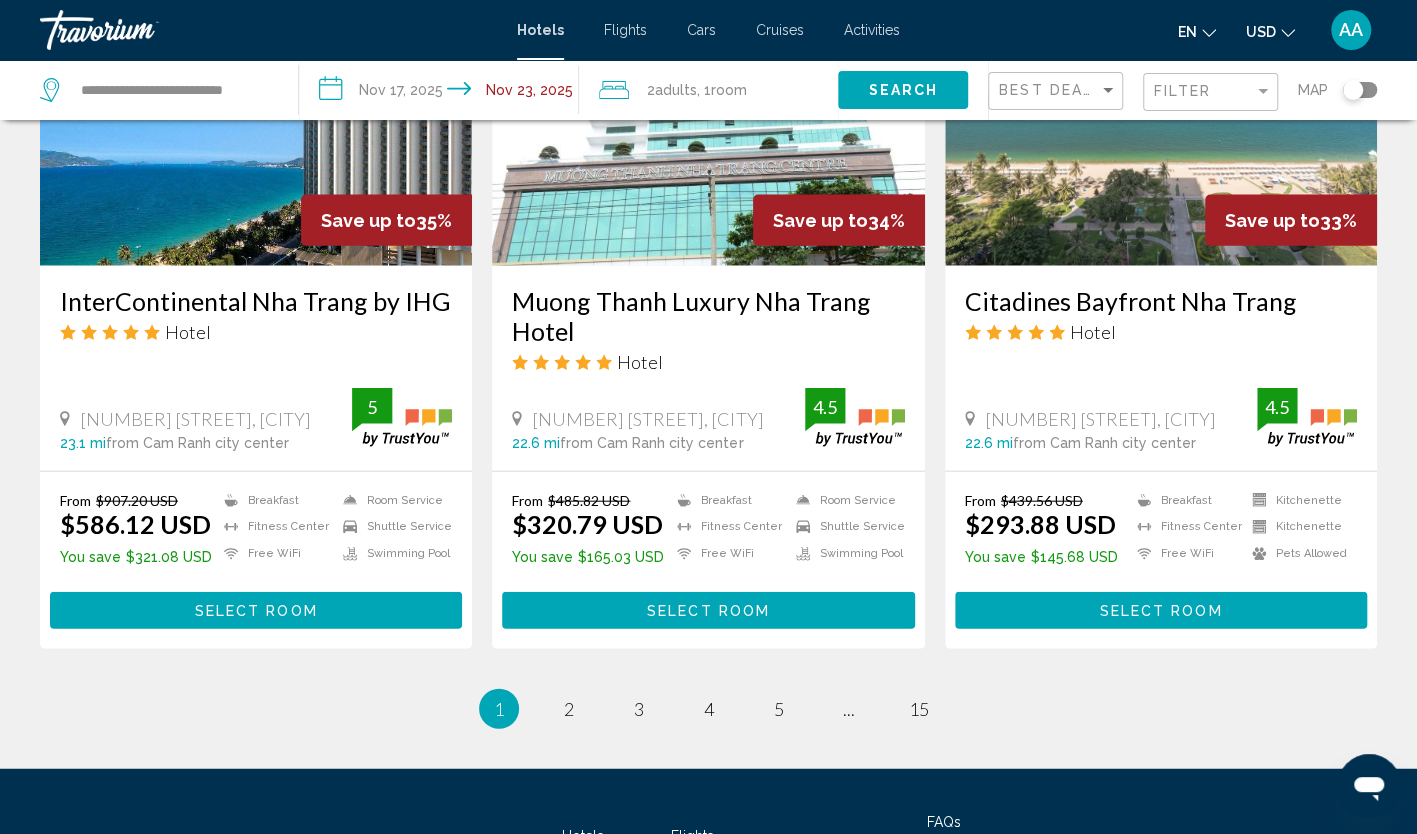 scroll, scrollTop: 2500, scrollLeft: 0, axis: vertical 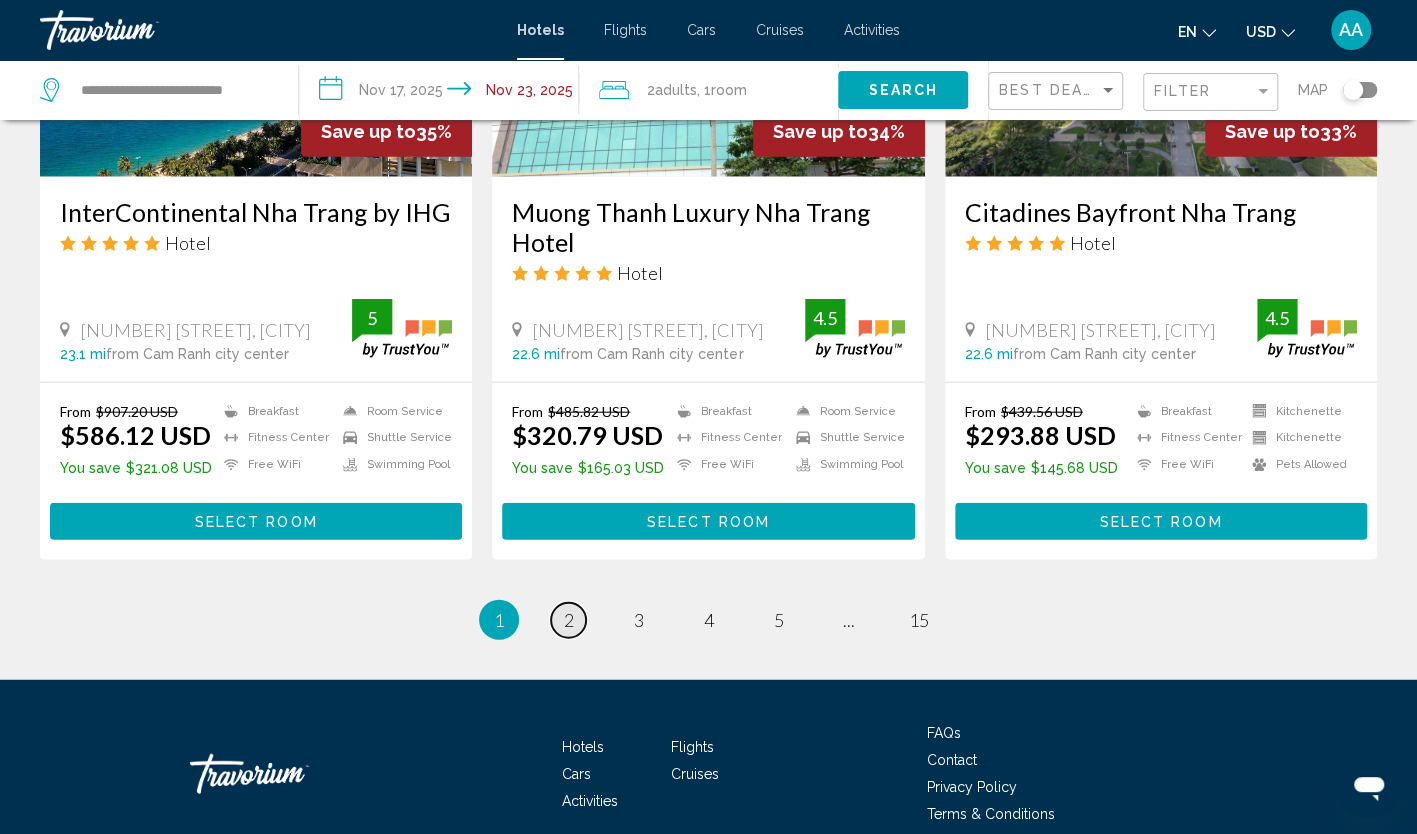 click on "2" at bounding box center [569, 620] 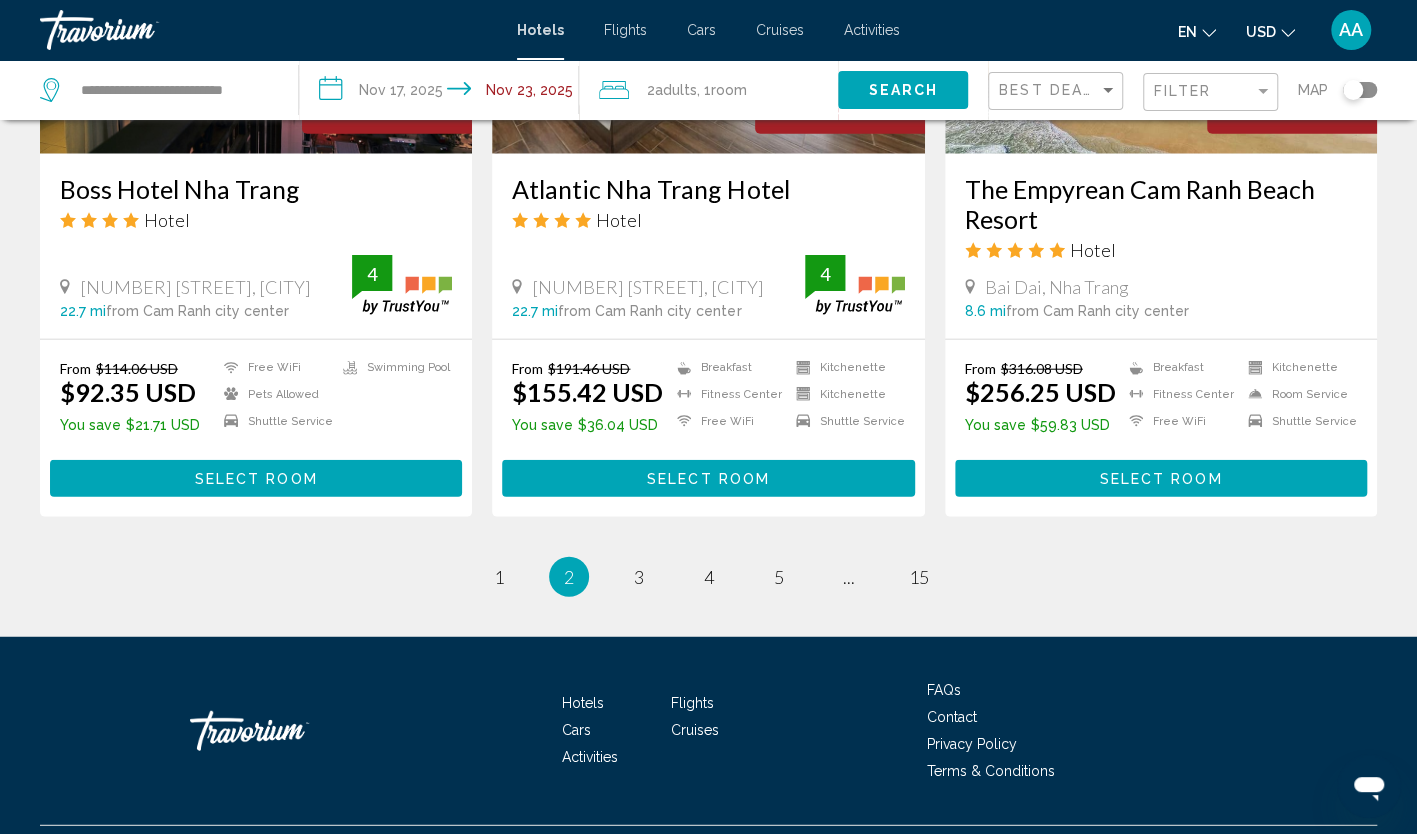 scroll, scrollTop: 2577, scrollLeft: 0, axis: vertical 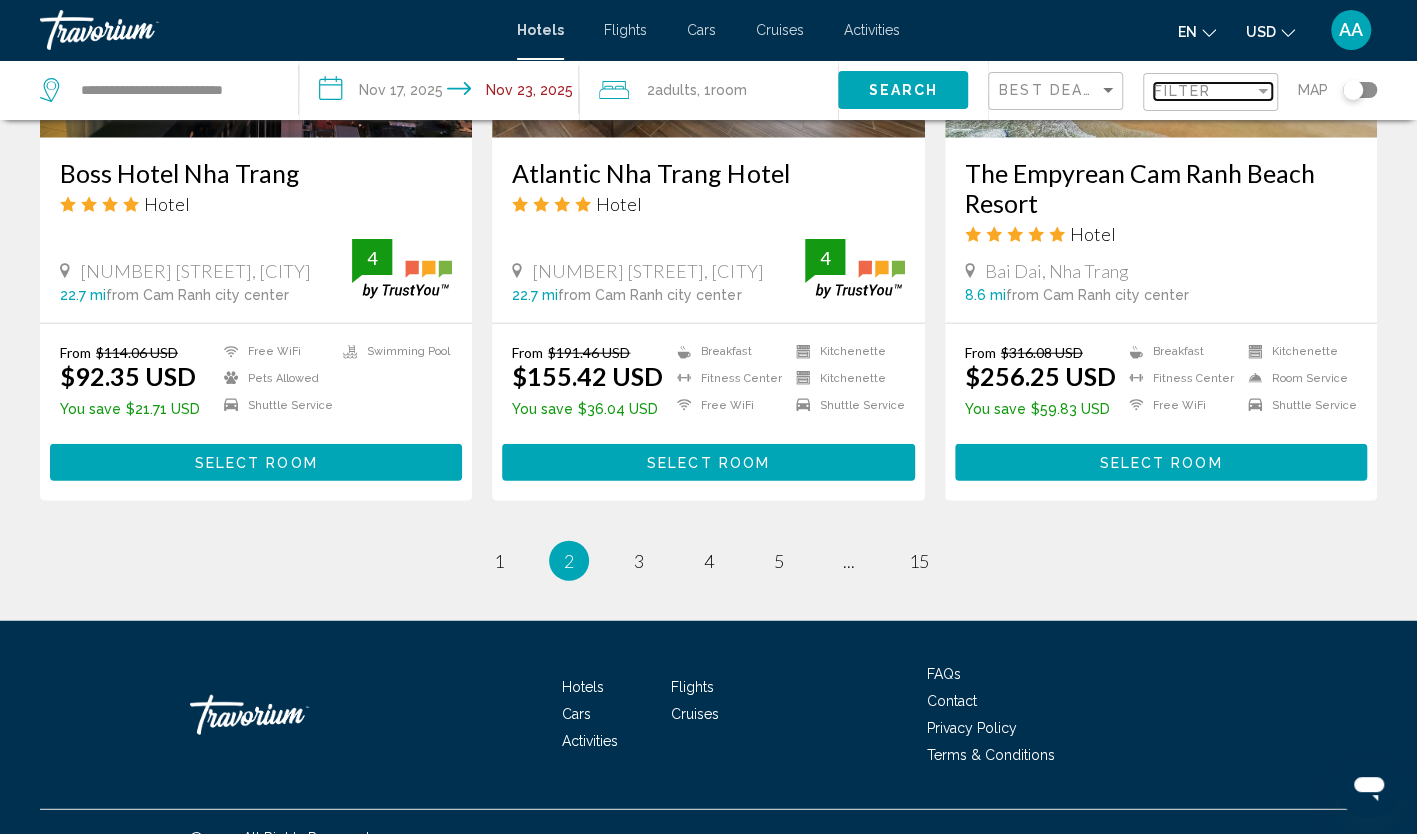 click on "Filter" at bounding box center (1182, 91) 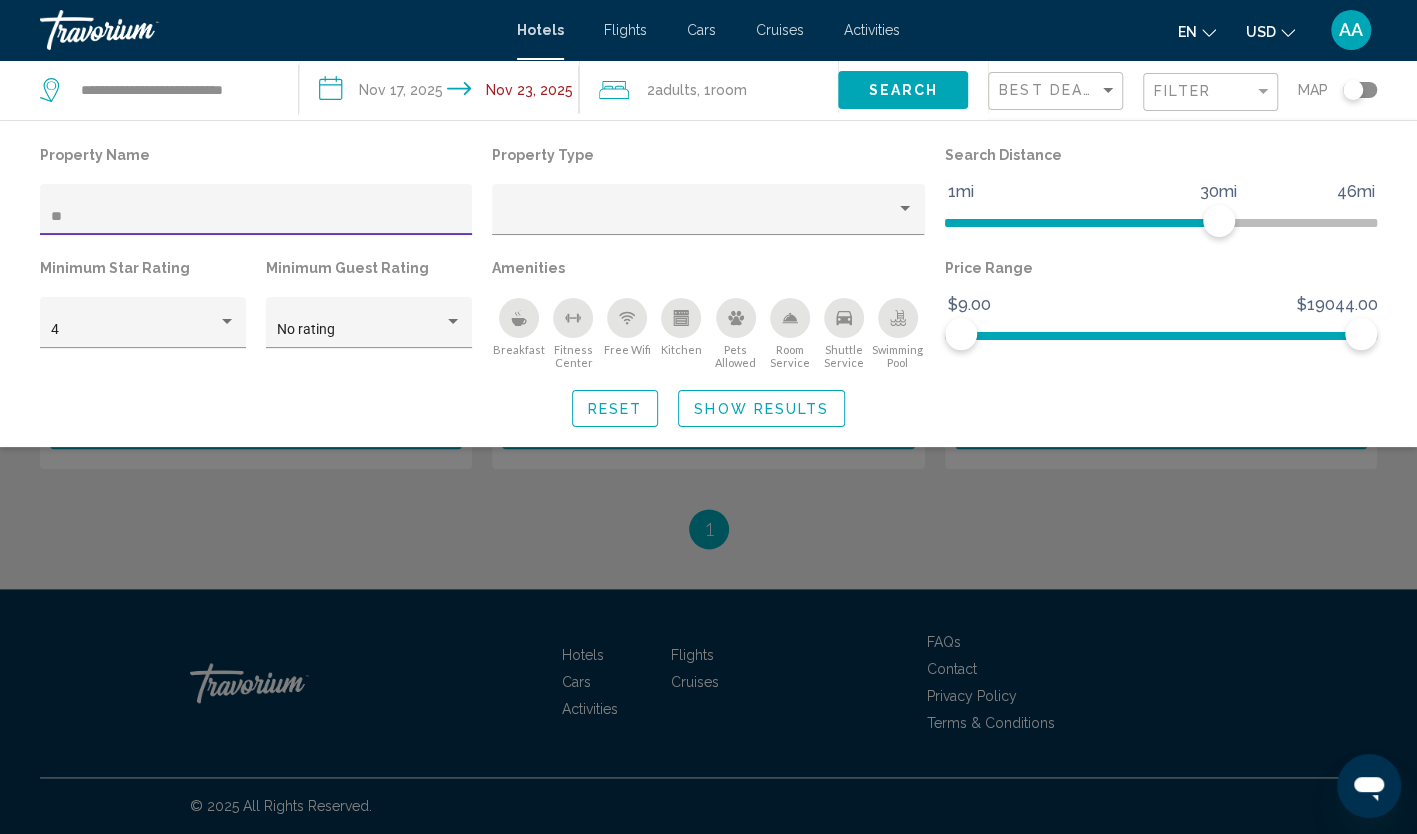 scroll, scrollTop: 1110, scrollLeft: 0, axis: vertical 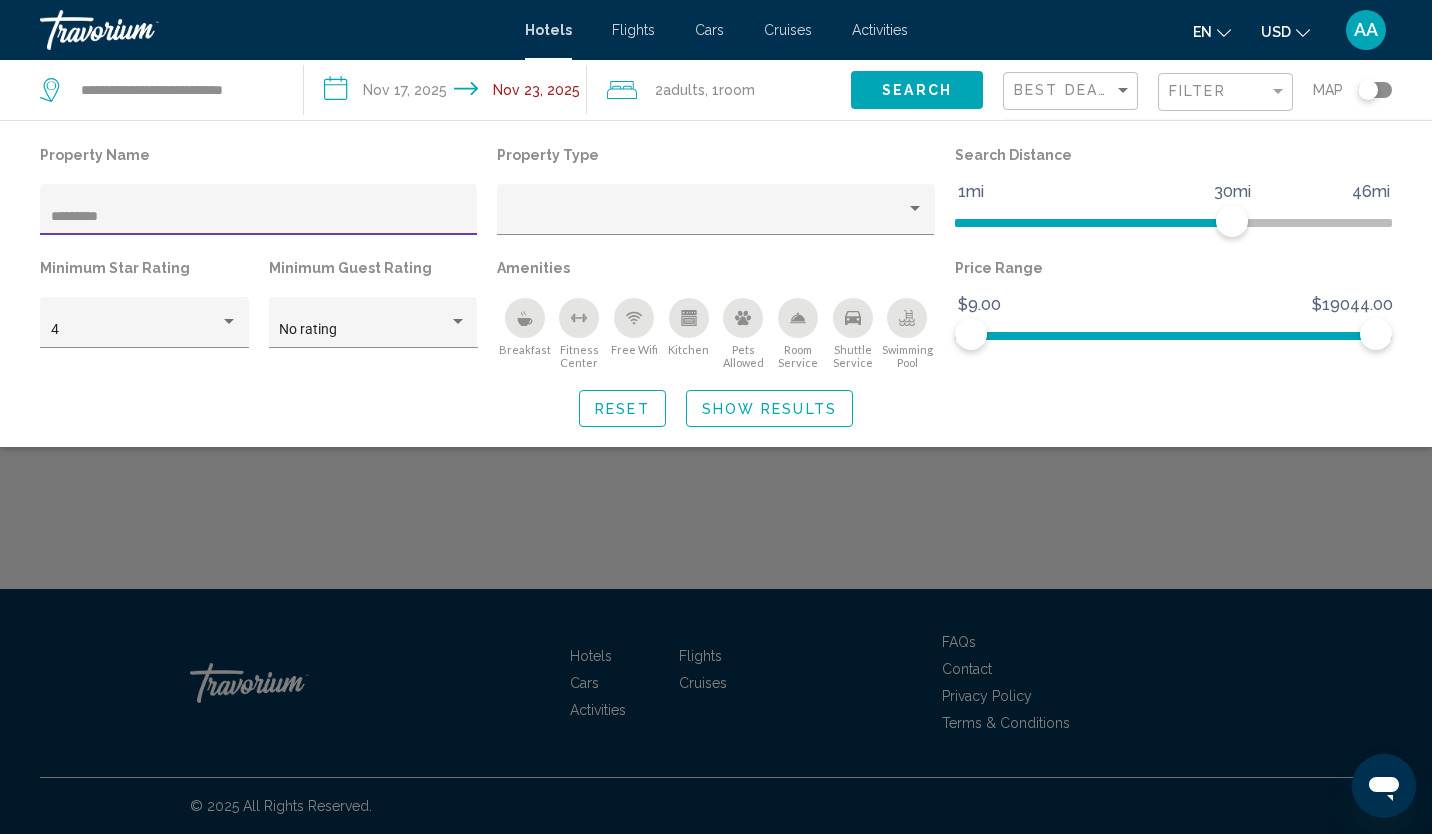 type on "*********" 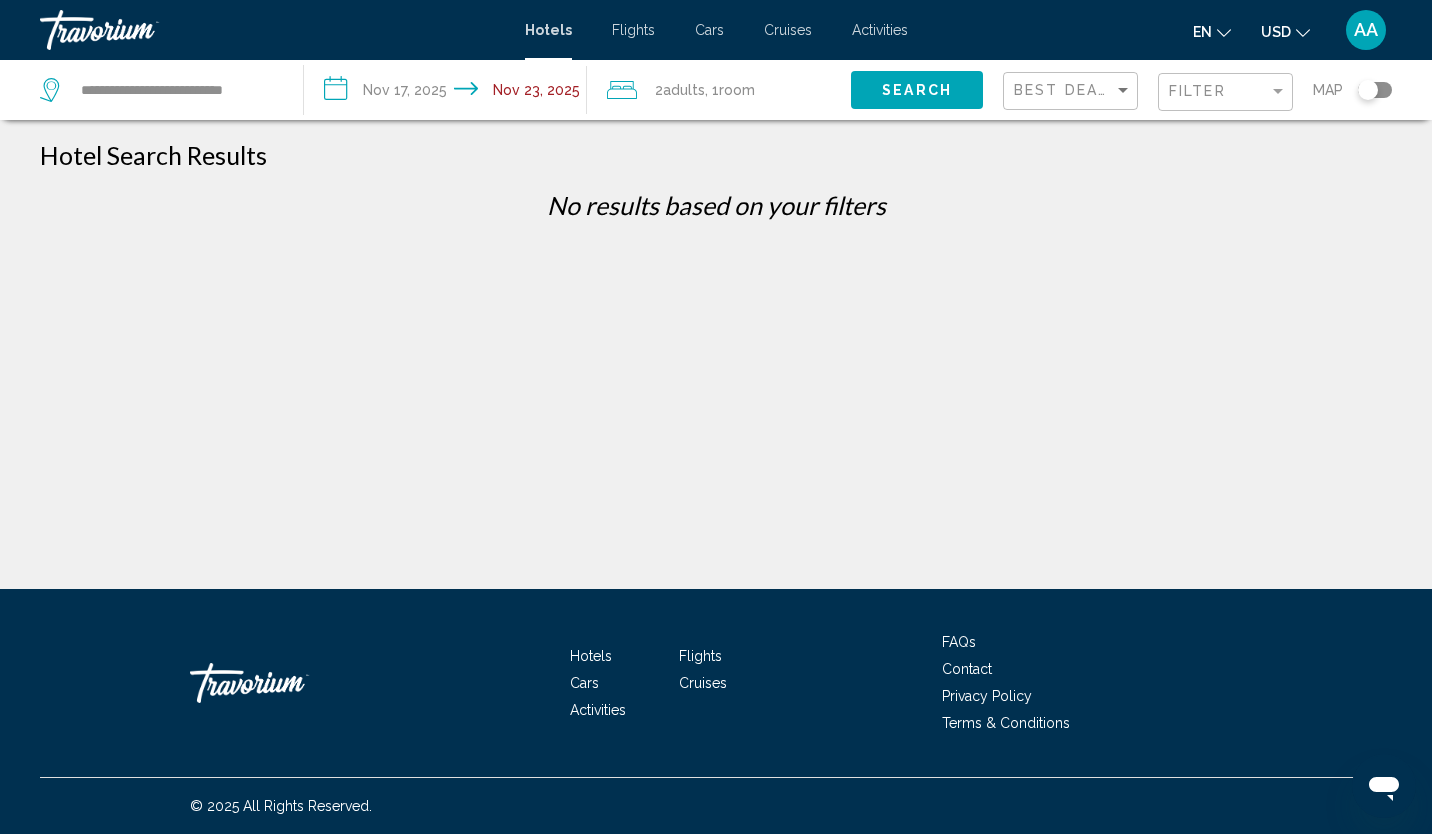 click on "**********" at bounding box center [450, 93] 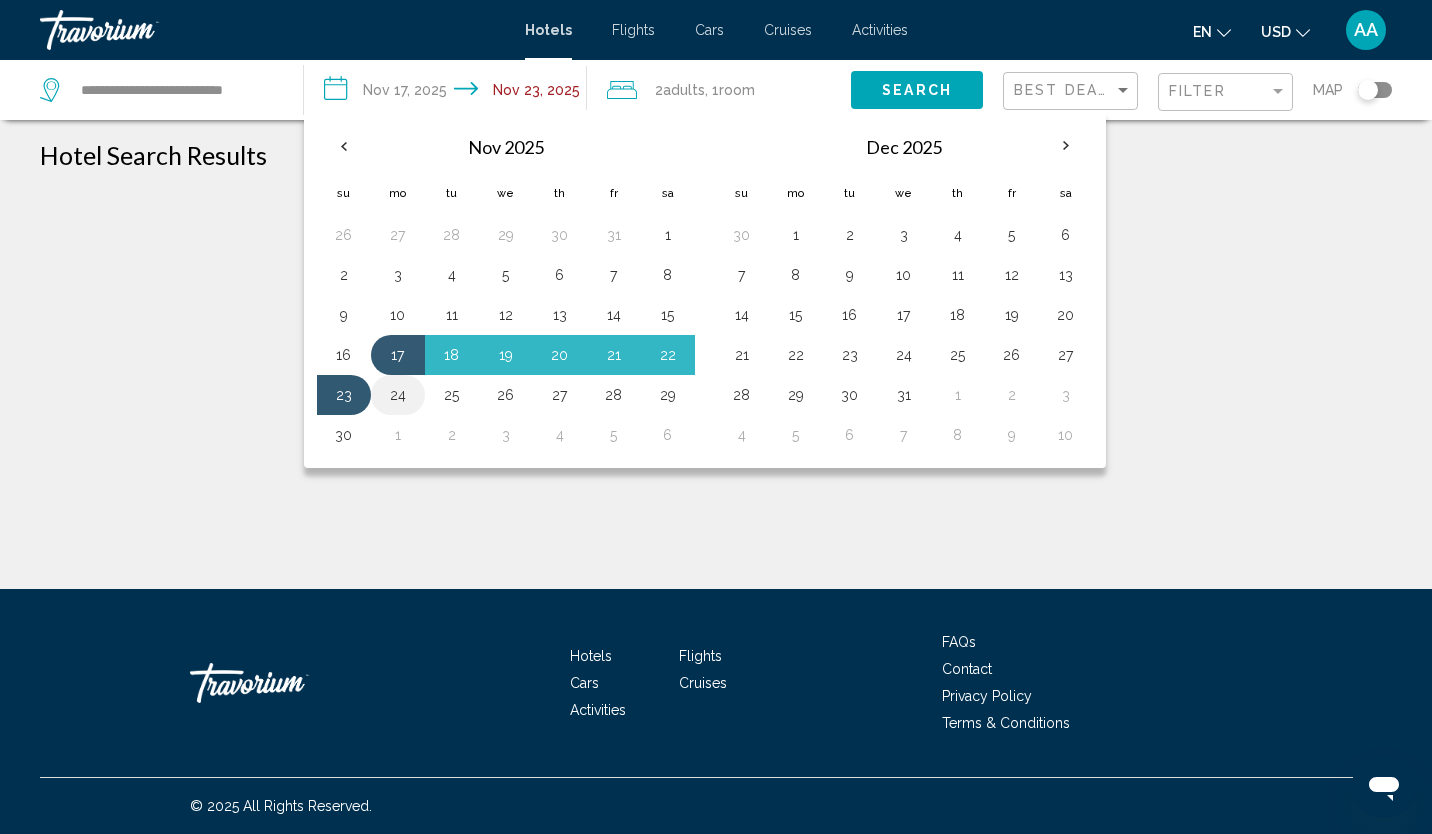 click on "24" at bounding box center (398, 395) 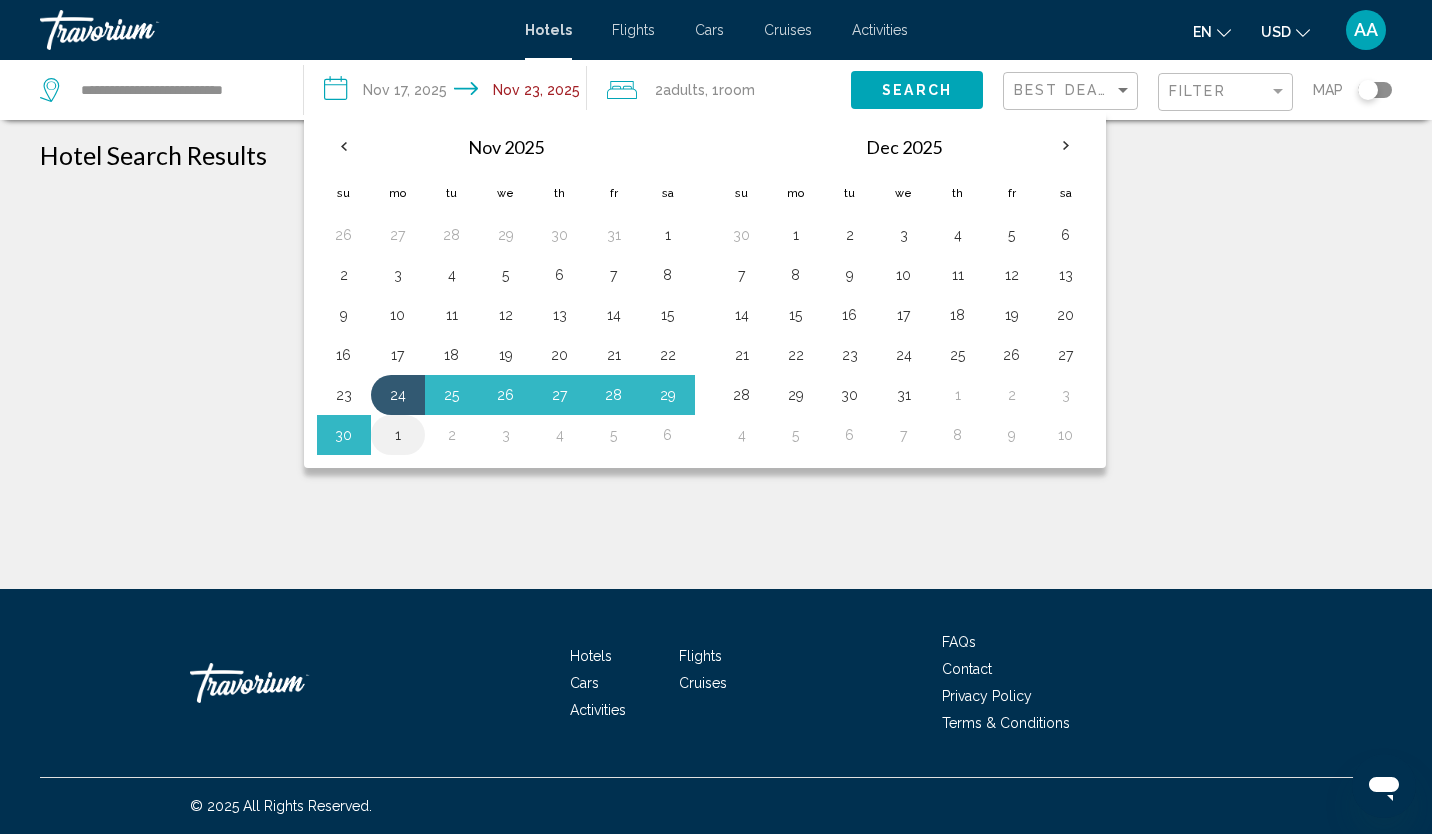 click on "1" at bounding box center (398, 435) 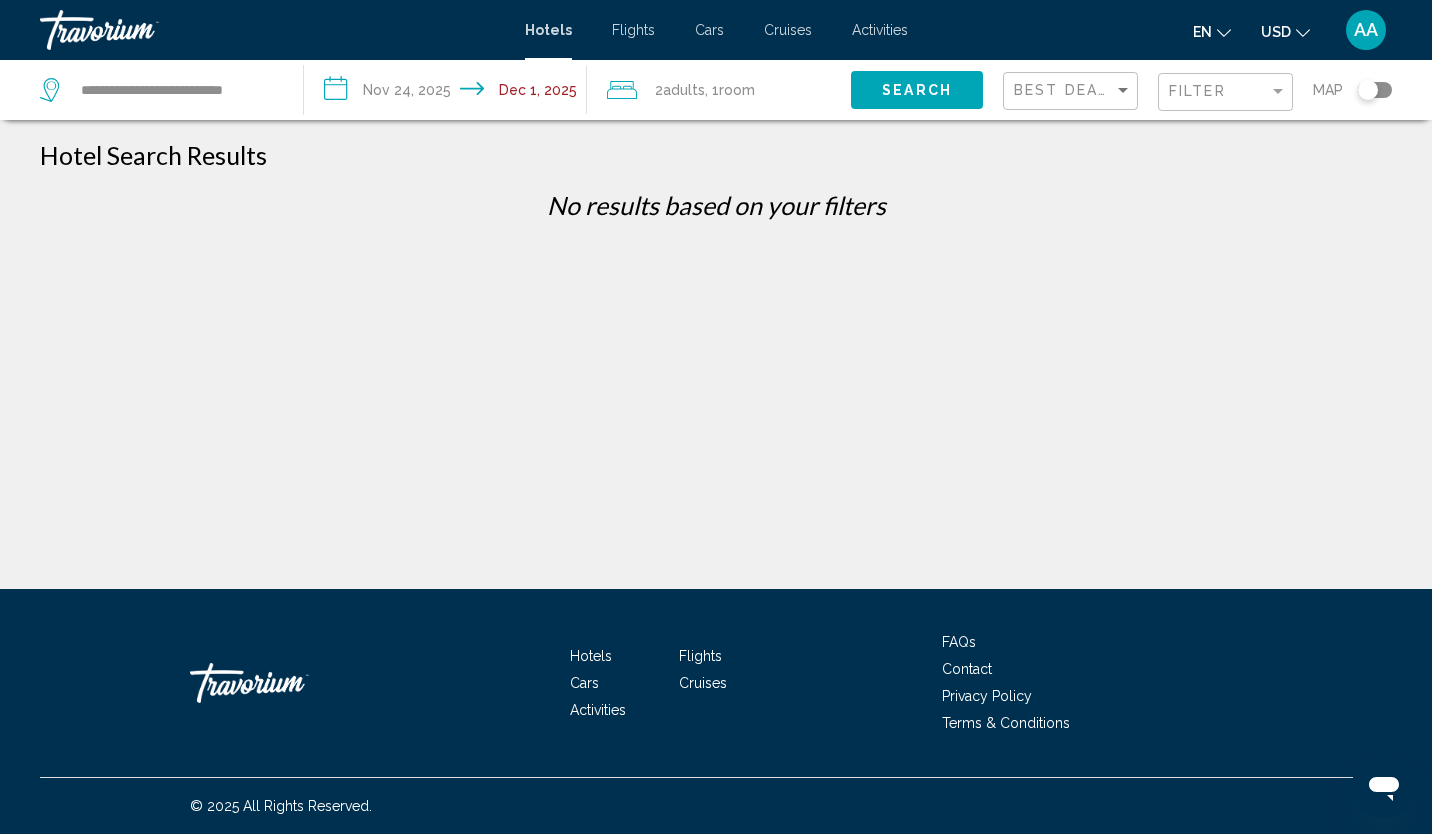 click on "Search" 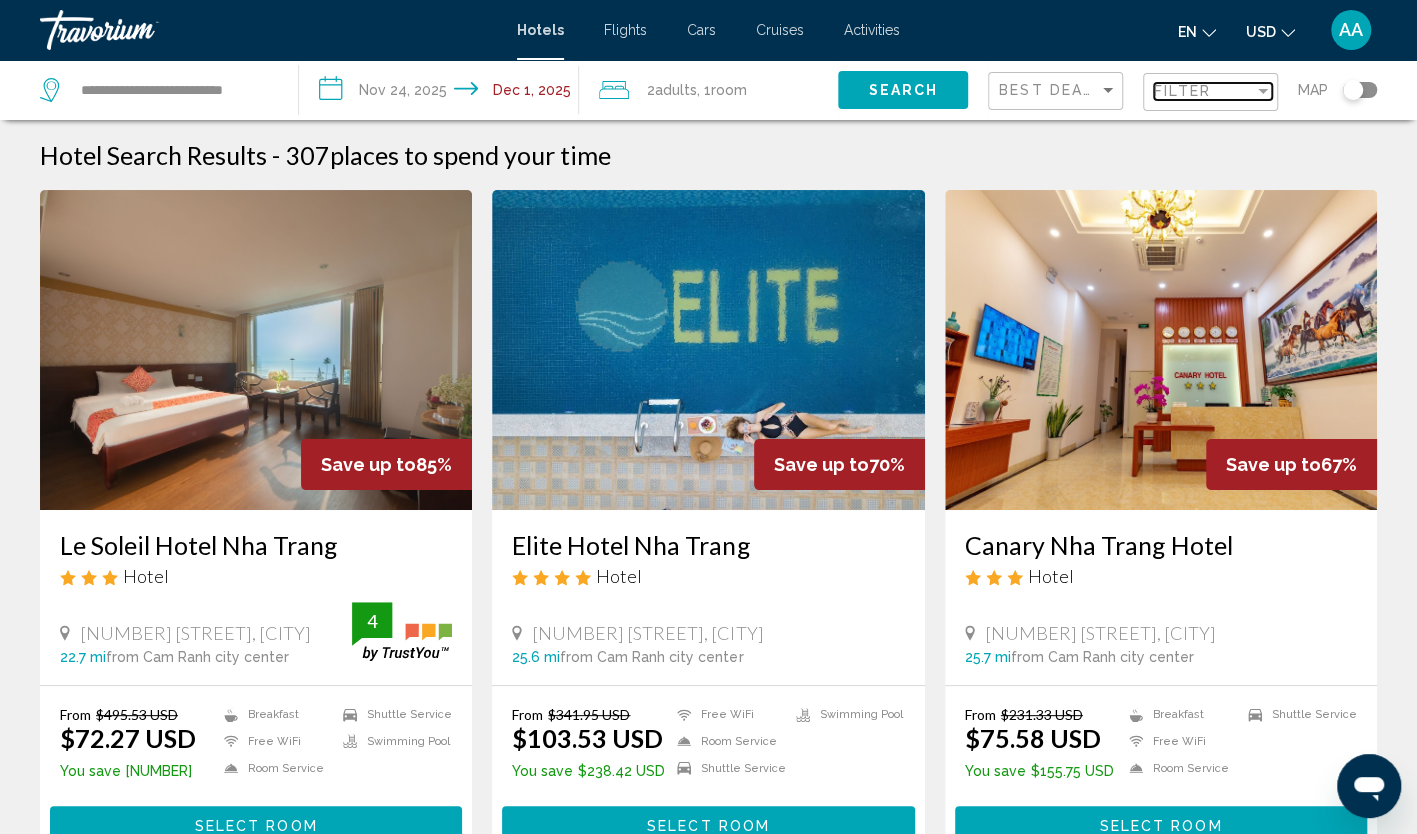 click on "Filter" at bounding box center [1204, 91] 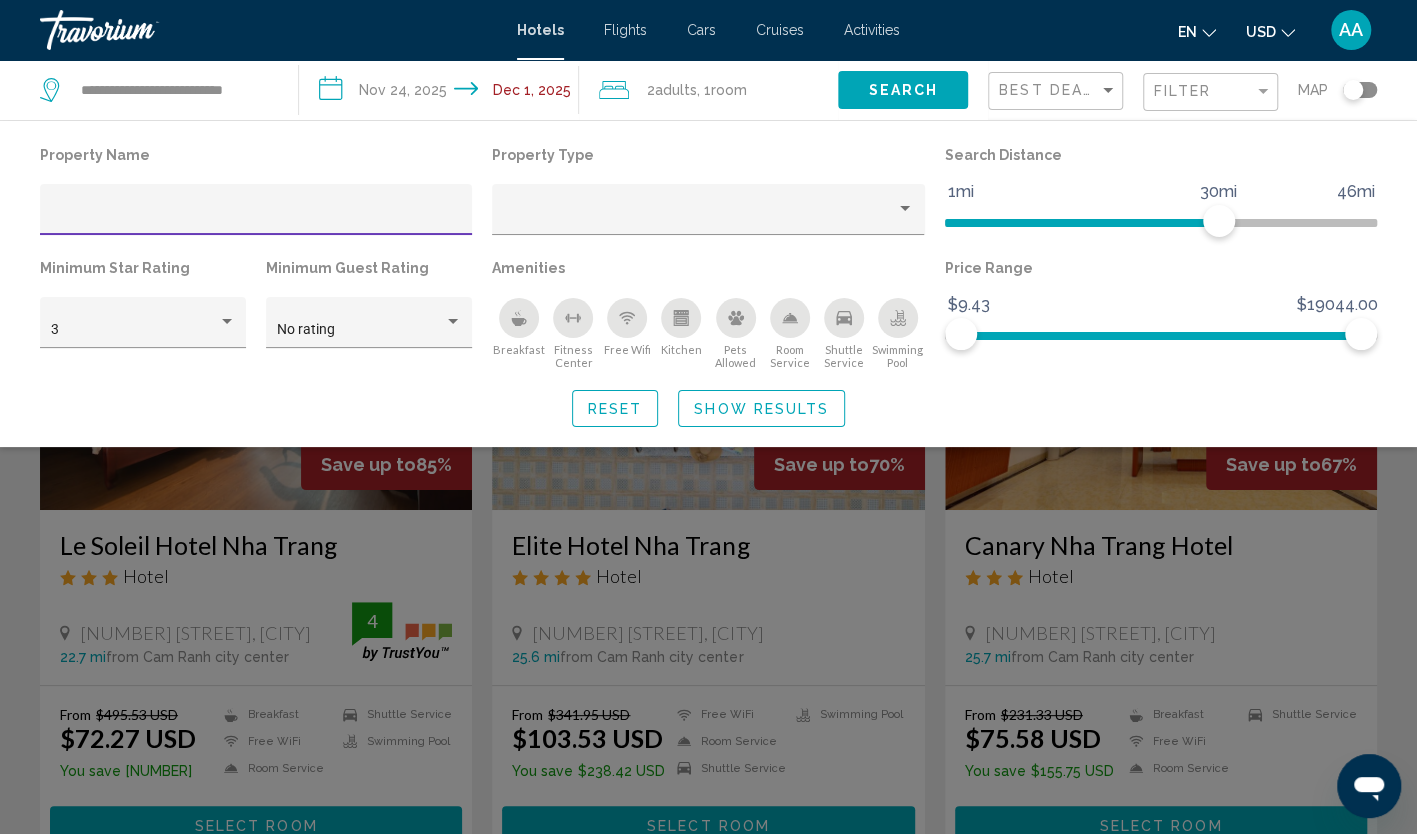 type on "*" 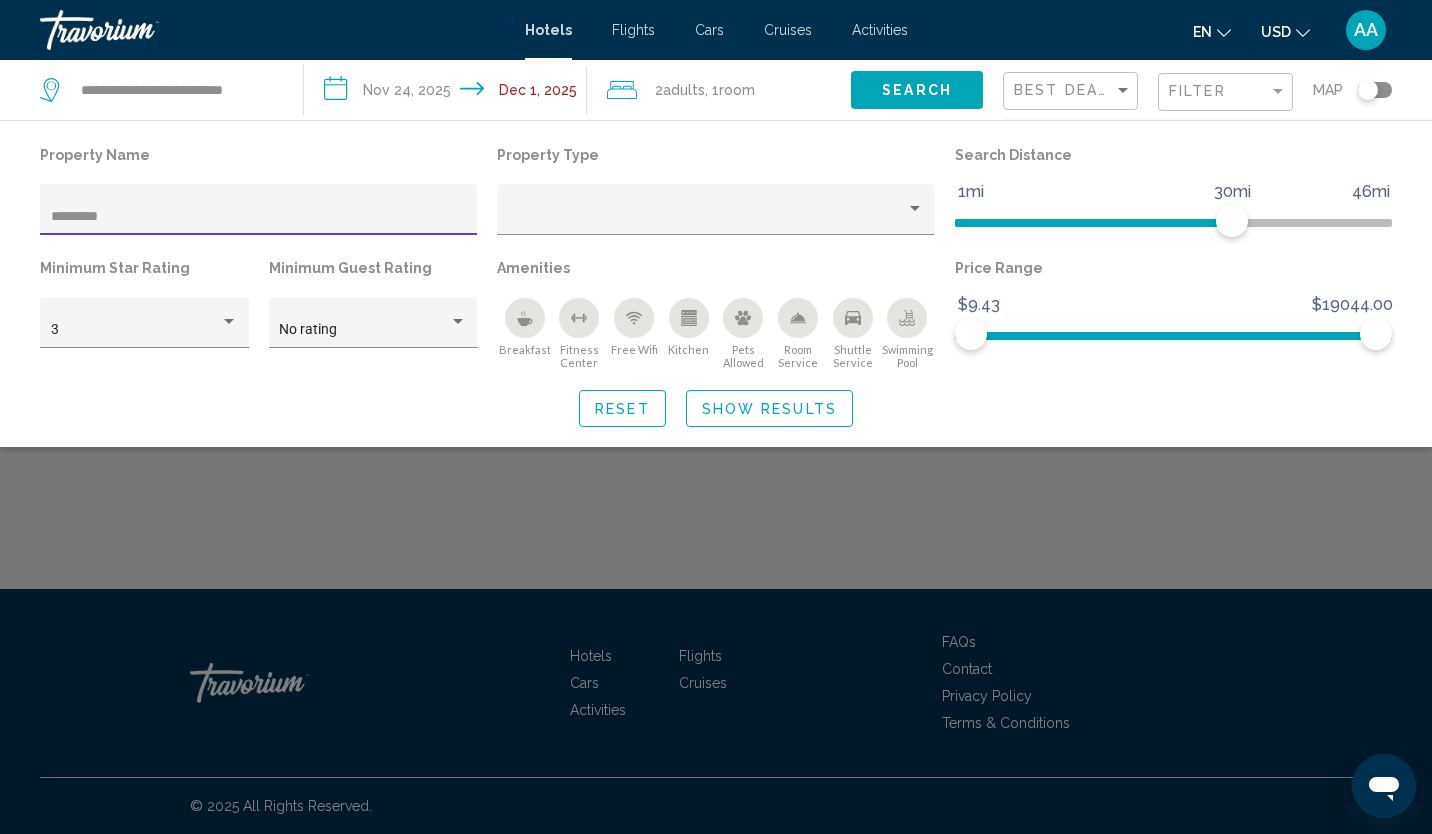 type on "*********" 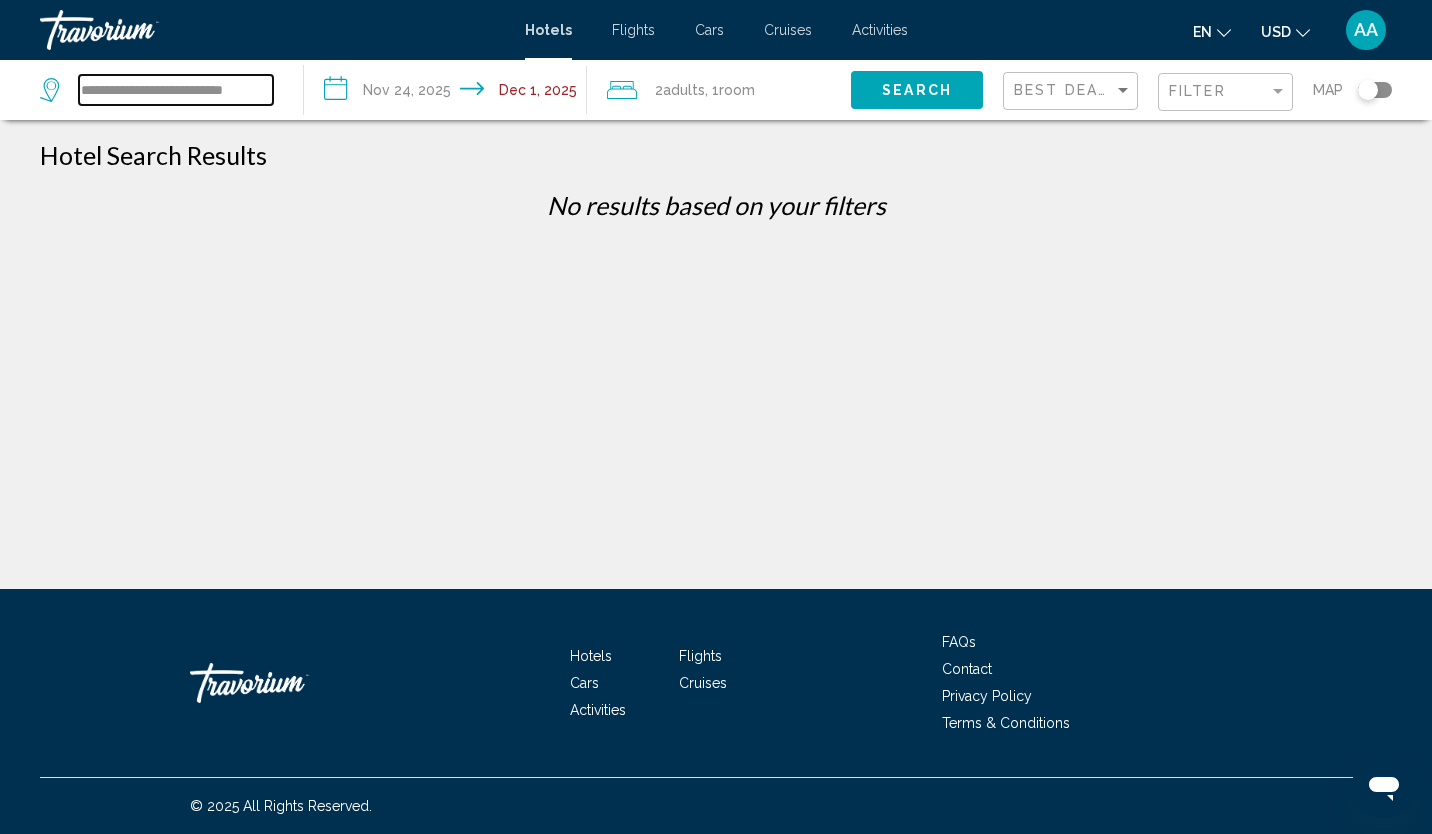 click on "**********" at bounding box center (176, 90) 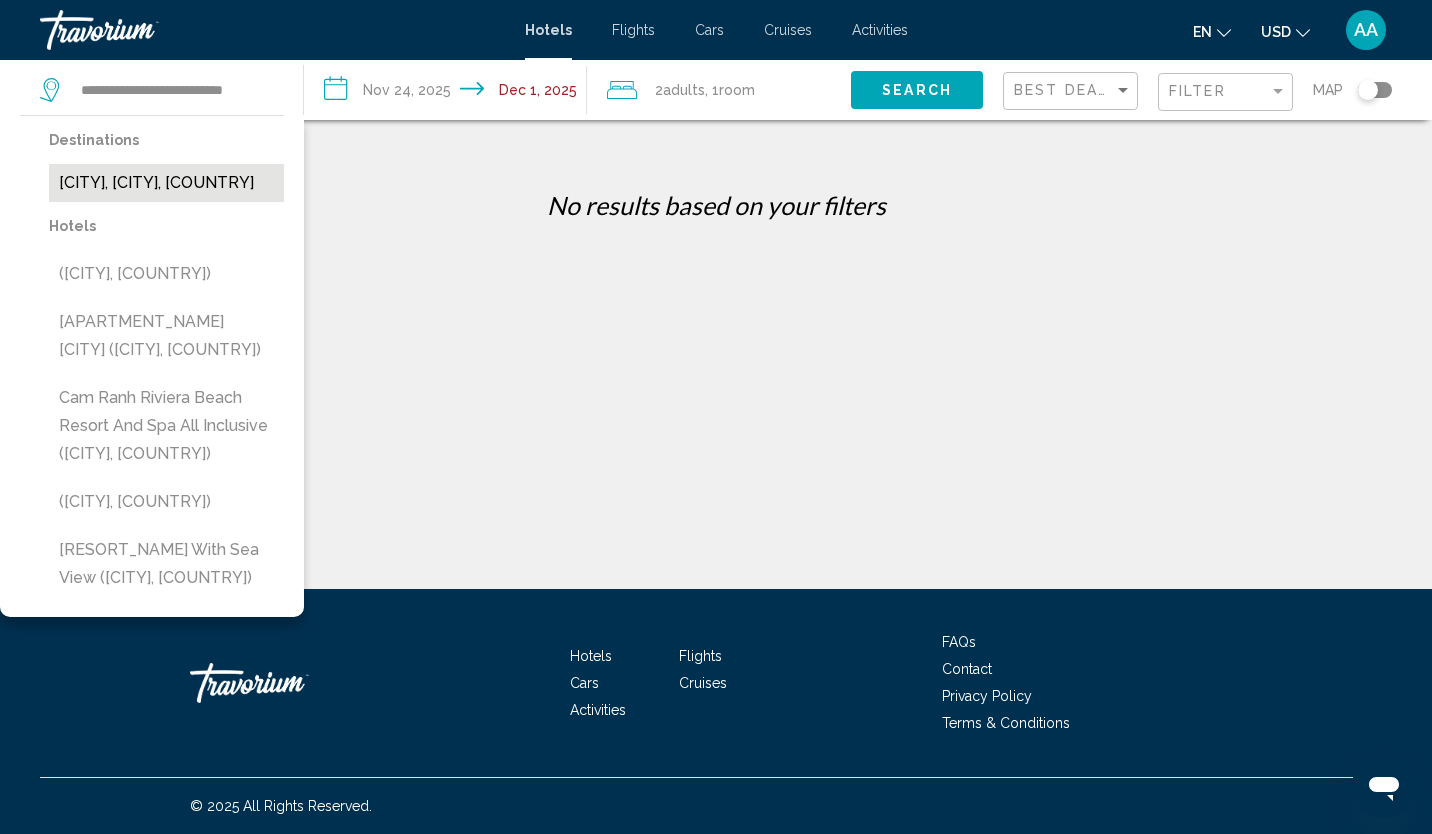 click on "[CITY], [CITY], [COUNTRY]" at bounding box center (166, 183) 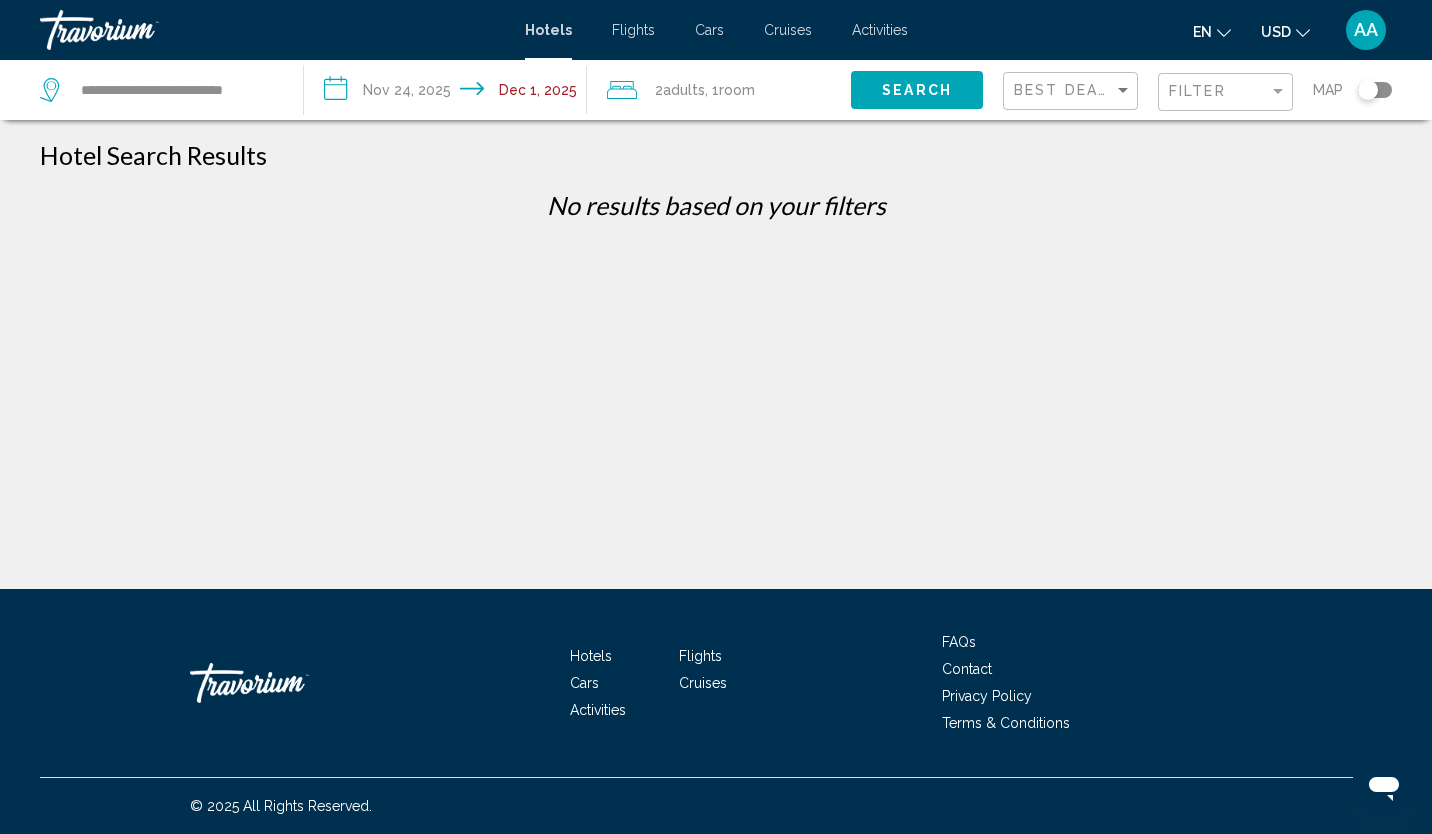 click on "Search" 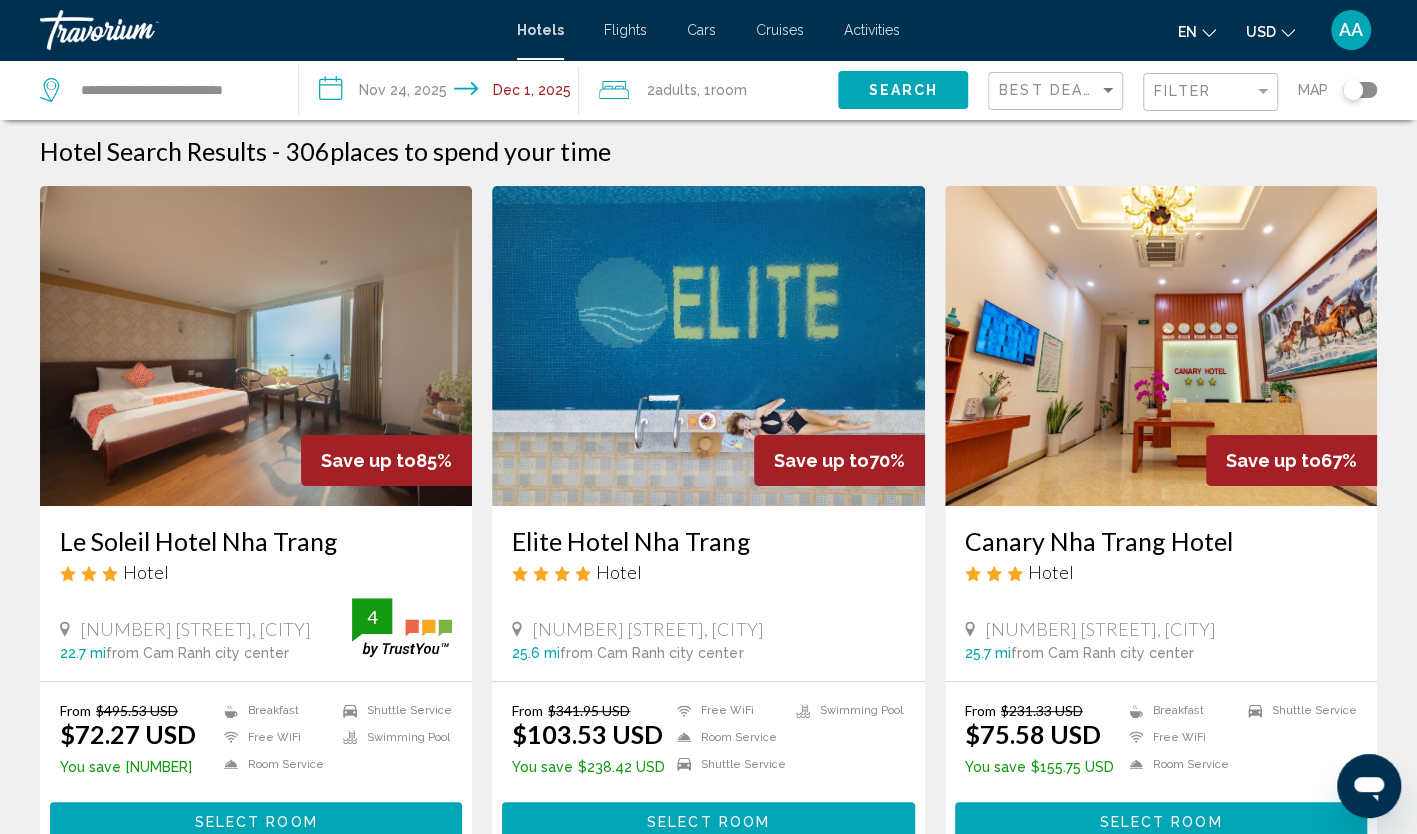 scroll, scrollTop: 0, scrollLeft: 0, axis: both 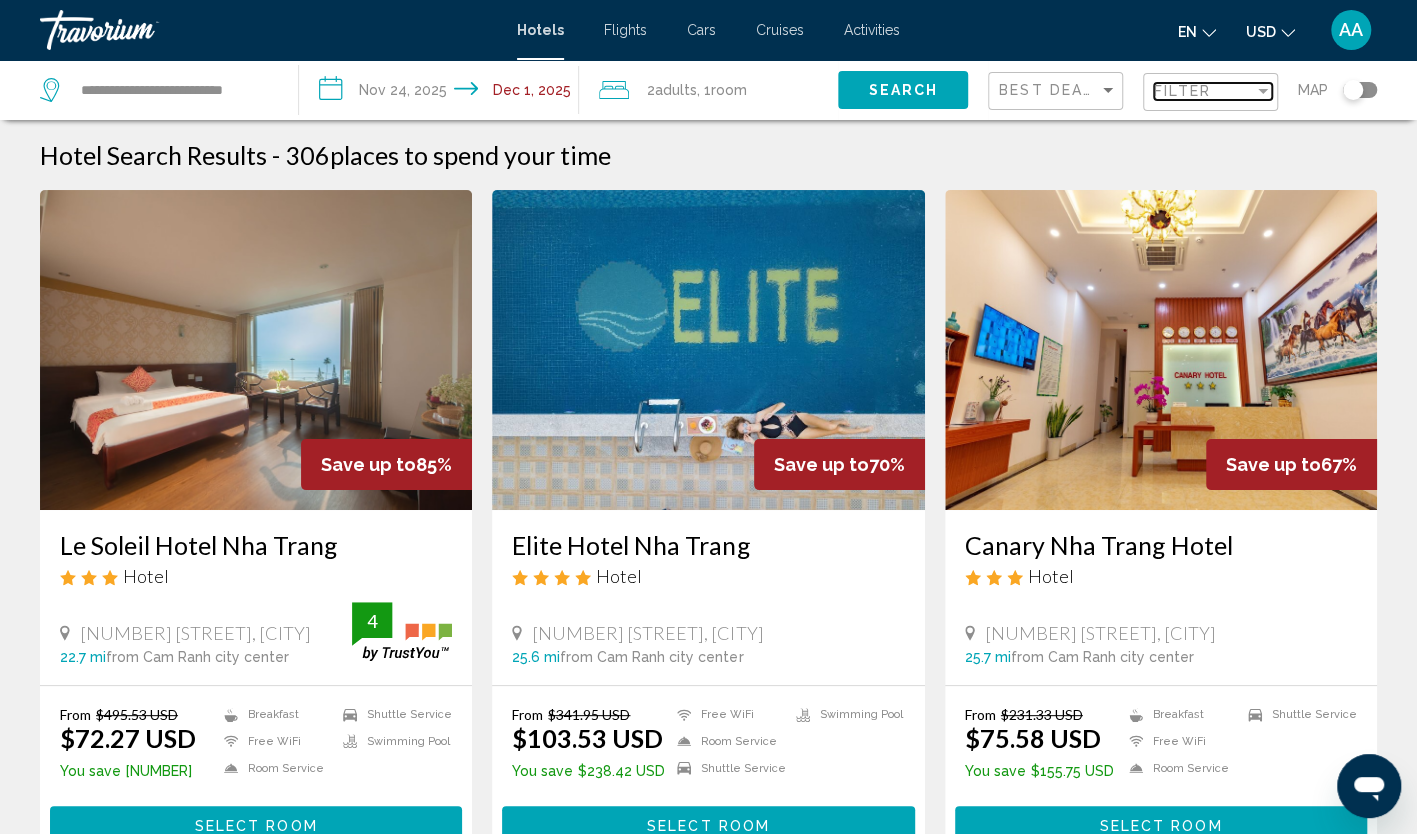 click on "Filter" at bounding box center [1204, 91] 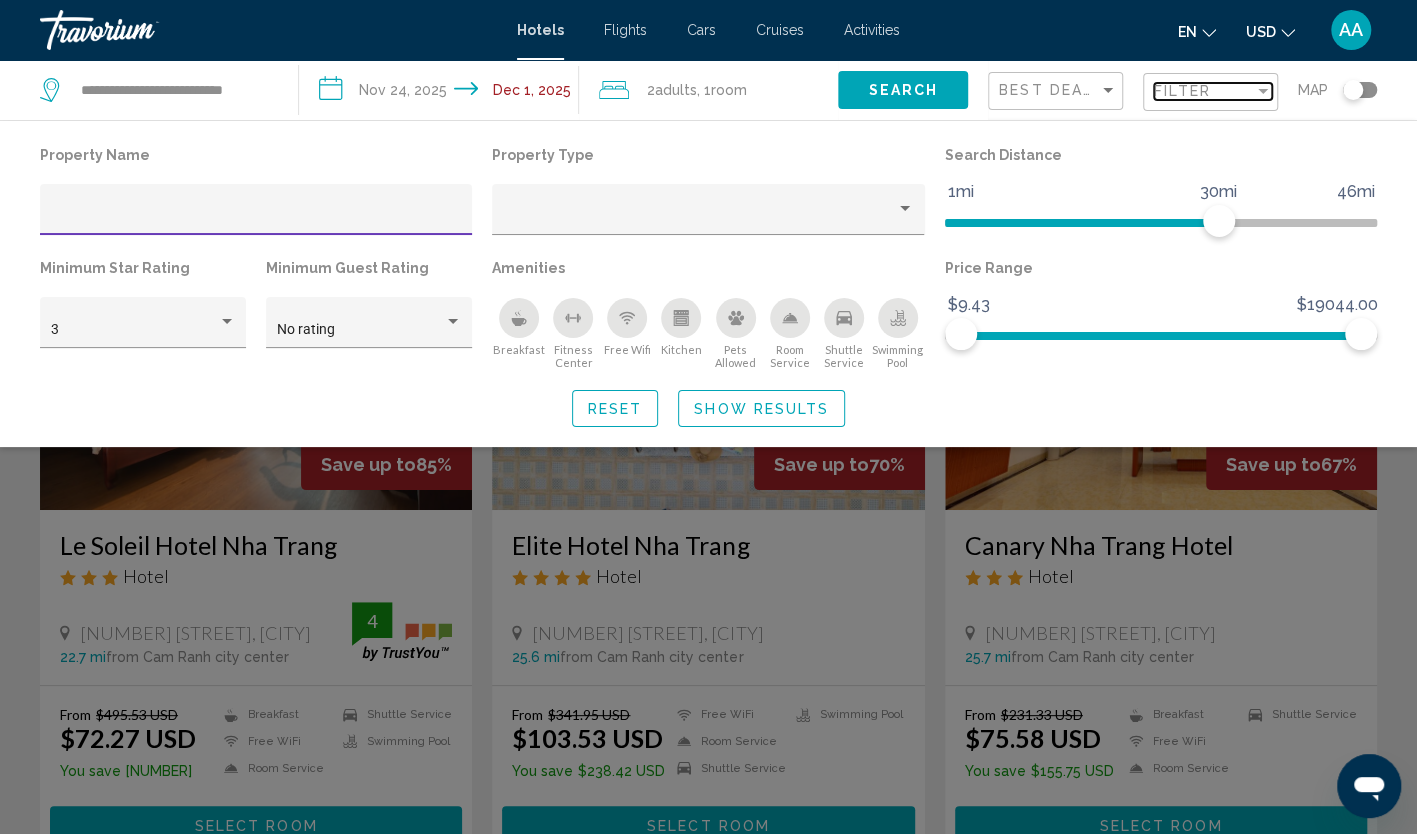 click on "Filter" at bounding box center (1204, 91) 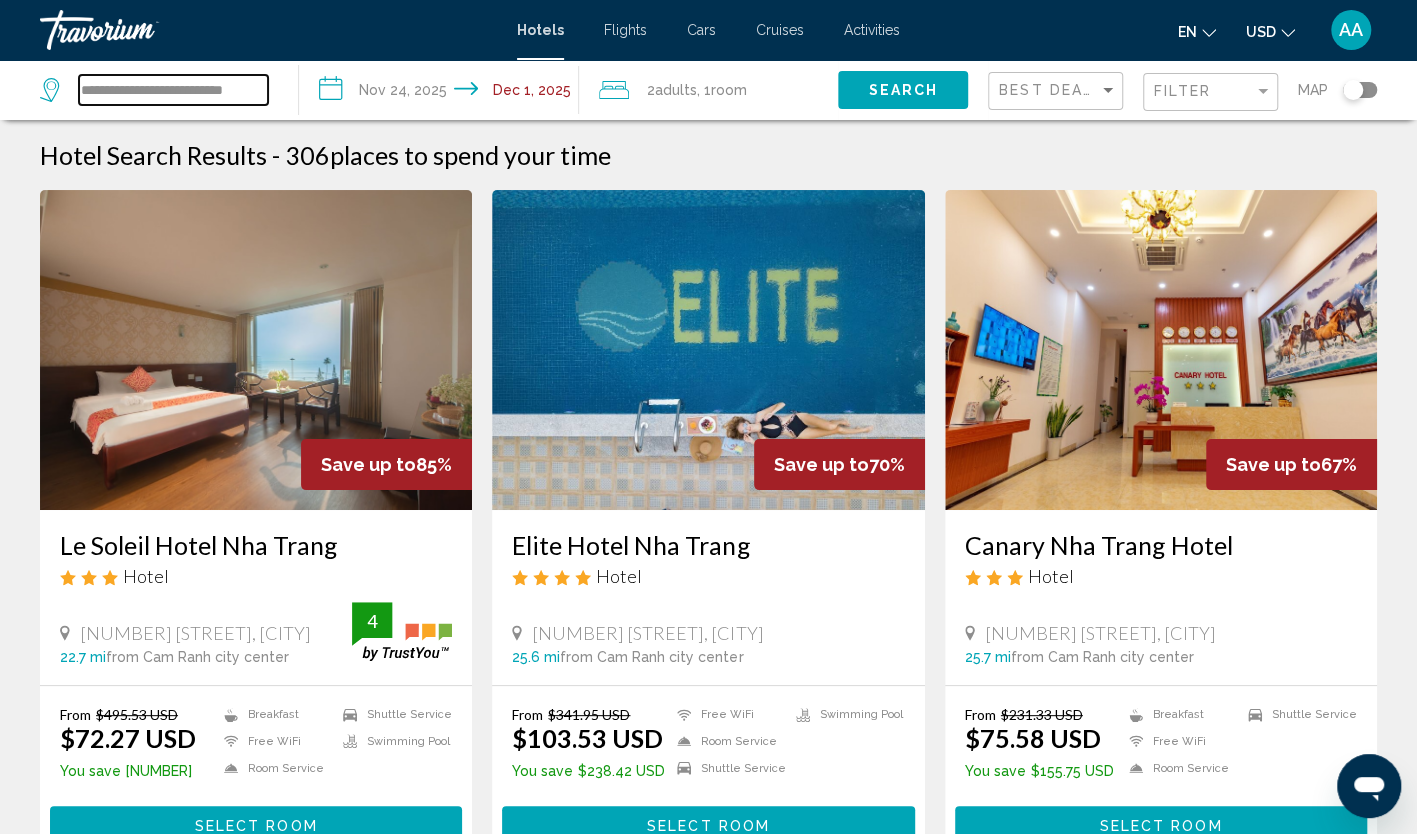 click on "**********" at bounding box center [173, 90] 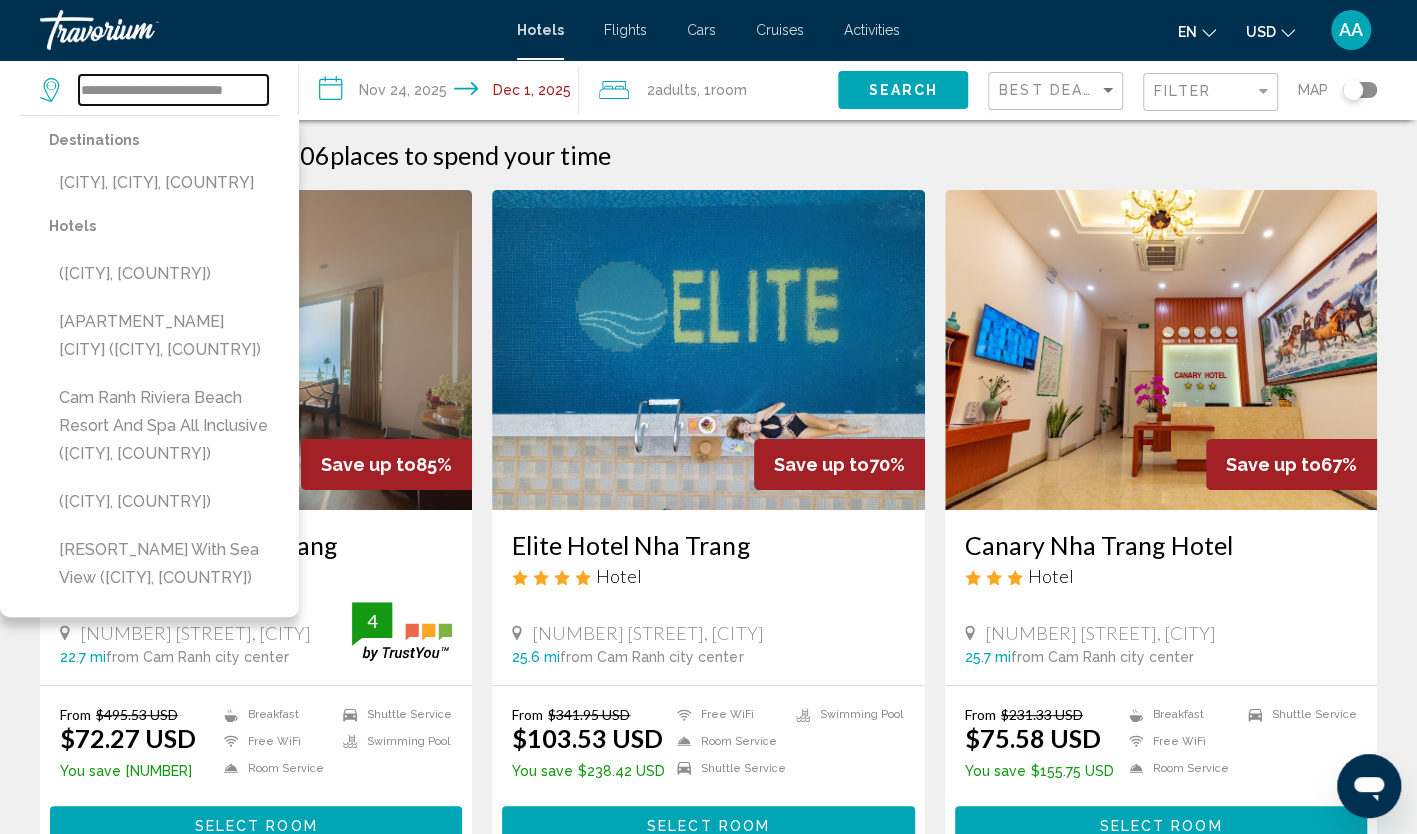 scroll, scrollTop: 0, scrollLeft: 16, axis: horizontal 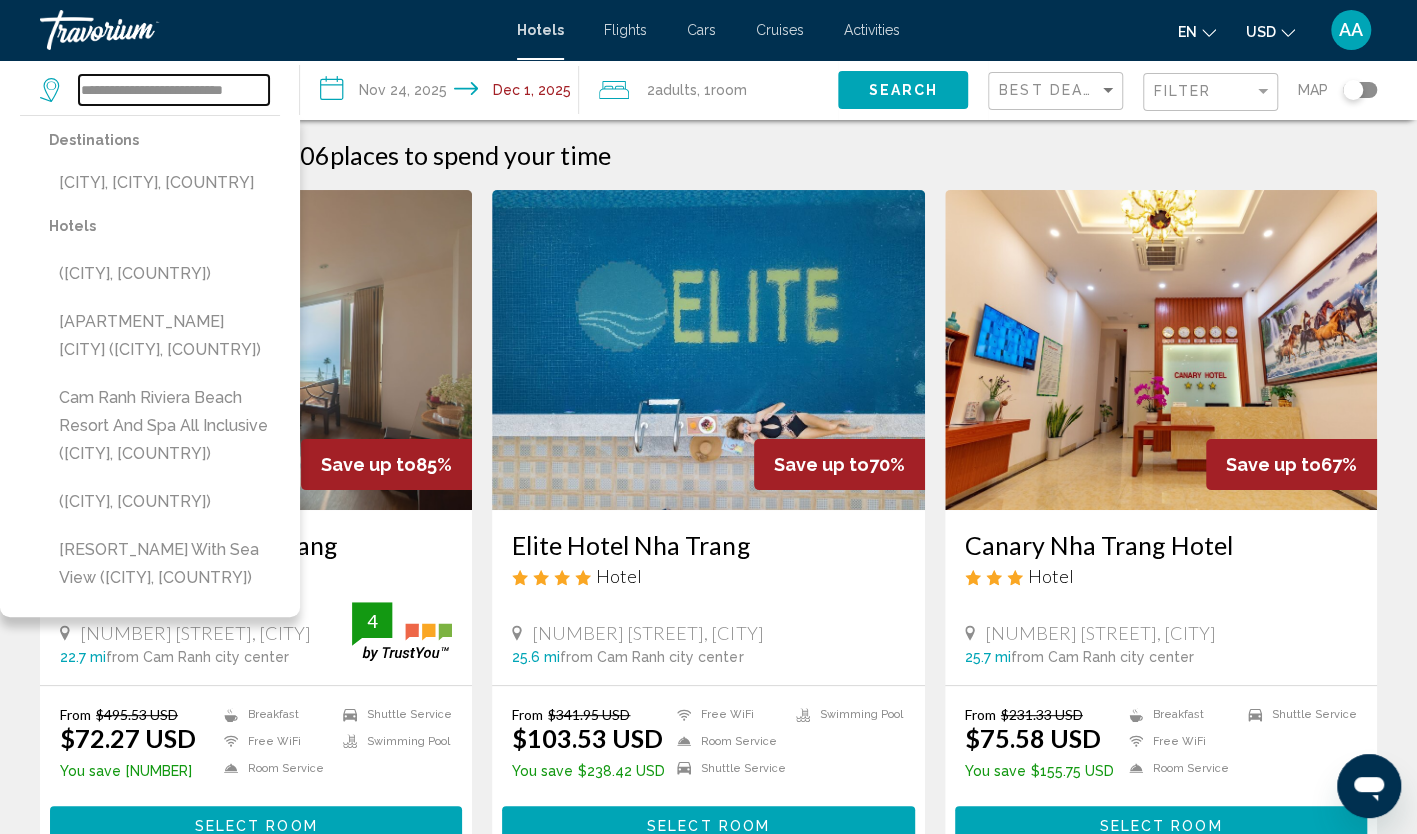 drag, startPoint x: 88, startPoint y: 88, endPoint x: 404, endPoint y: 95, distance: 316.0775 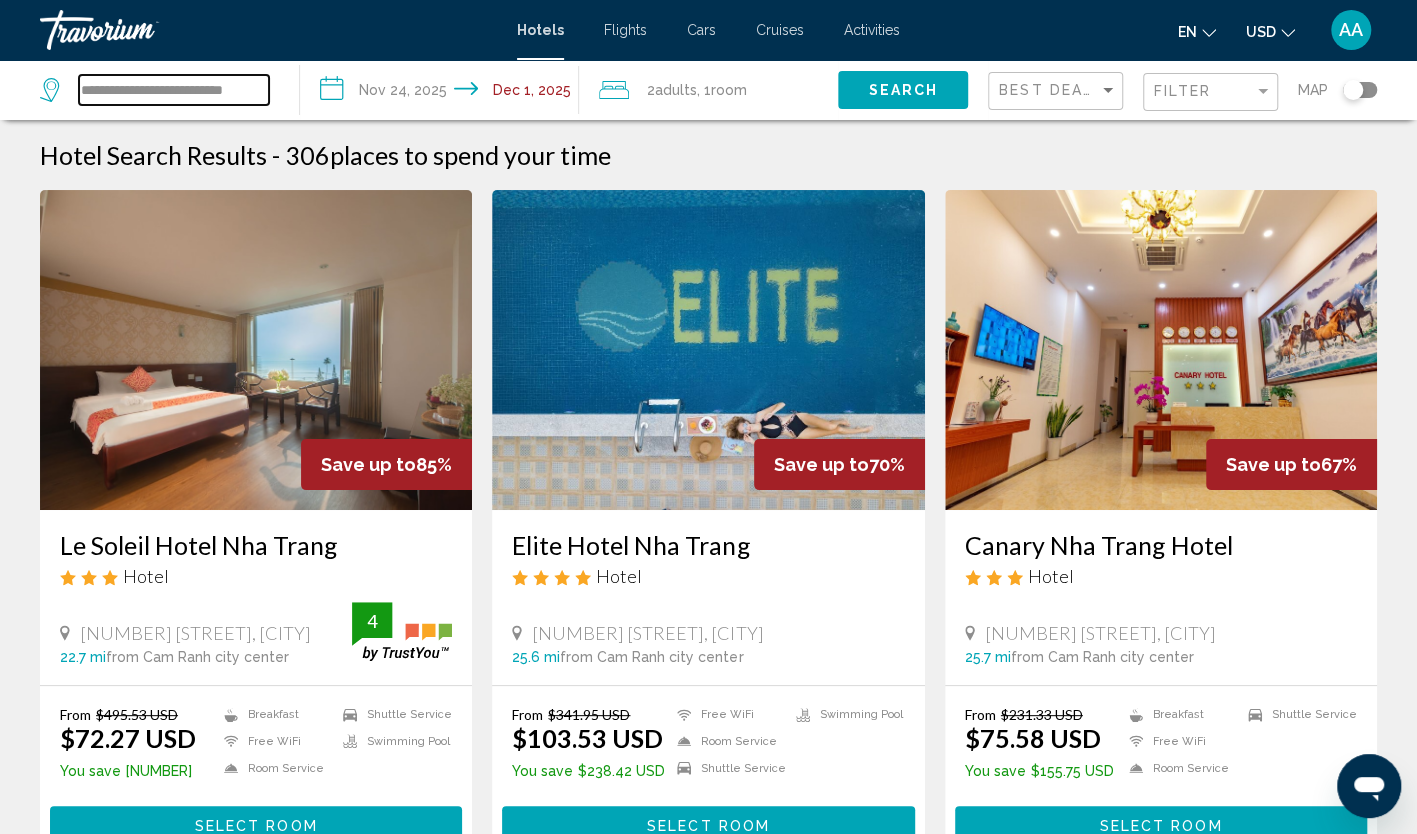 type on "*" 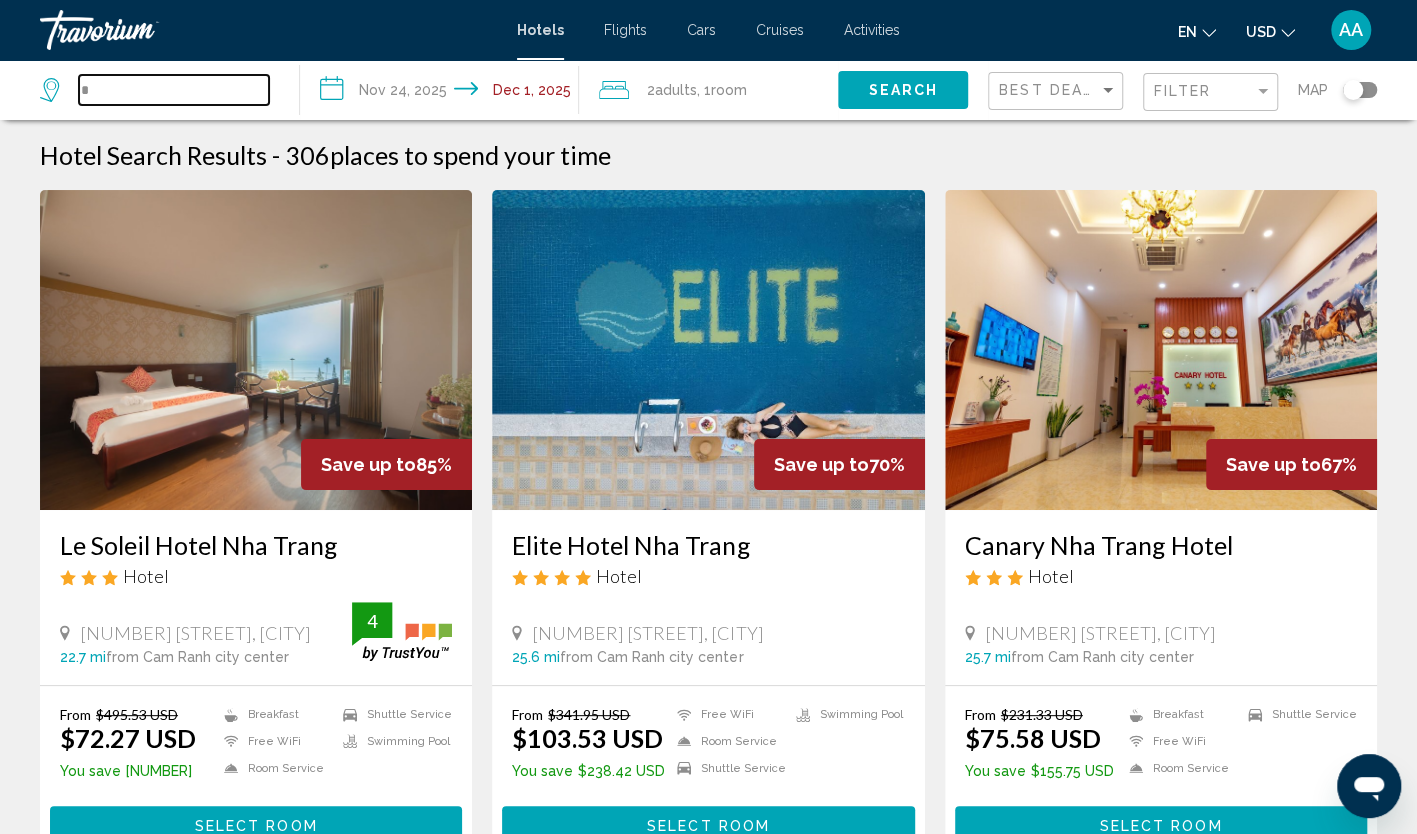 scroll, scrollTop: 0, scrollLeft: 0, axis: both 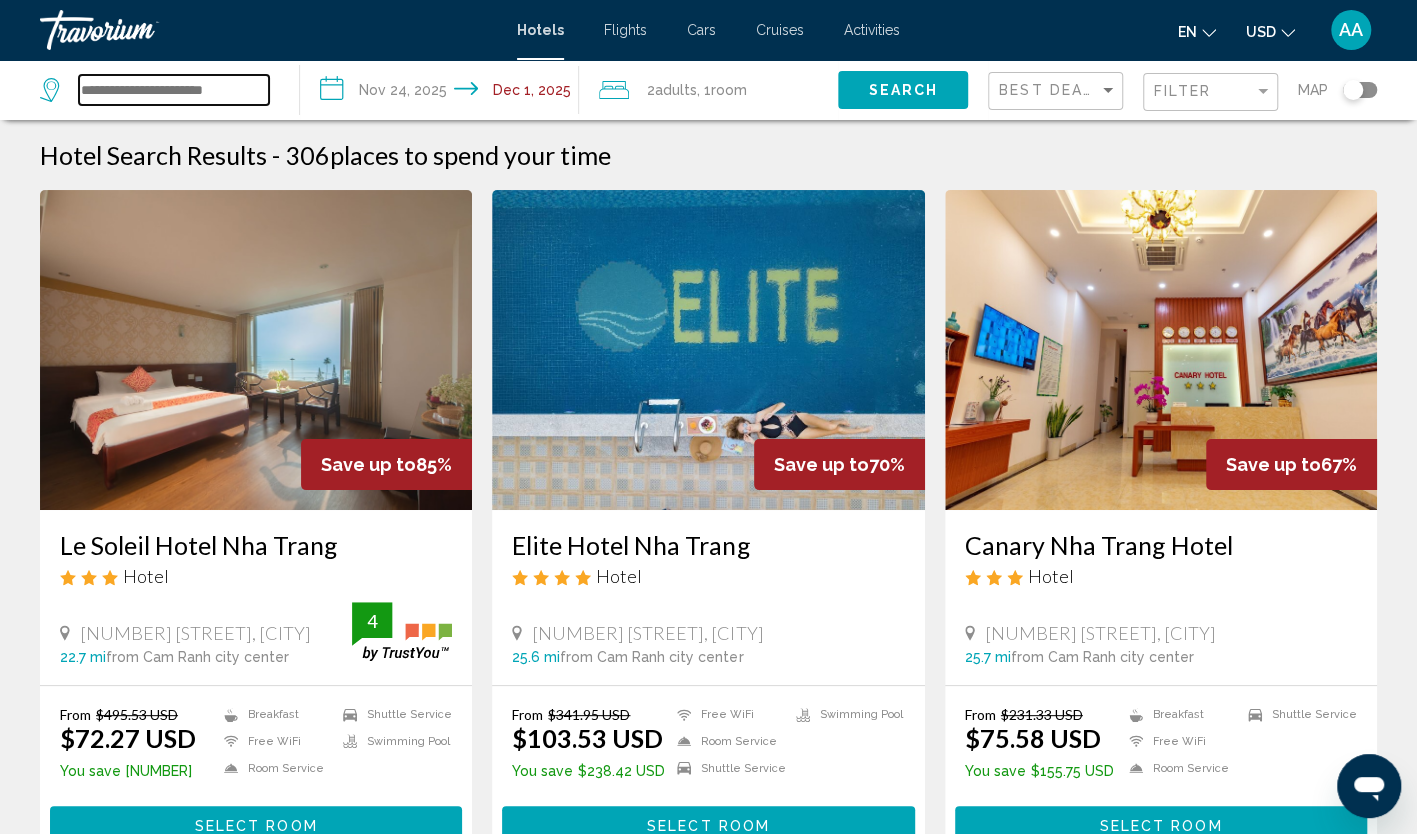 click at bounding box center (174, 90) 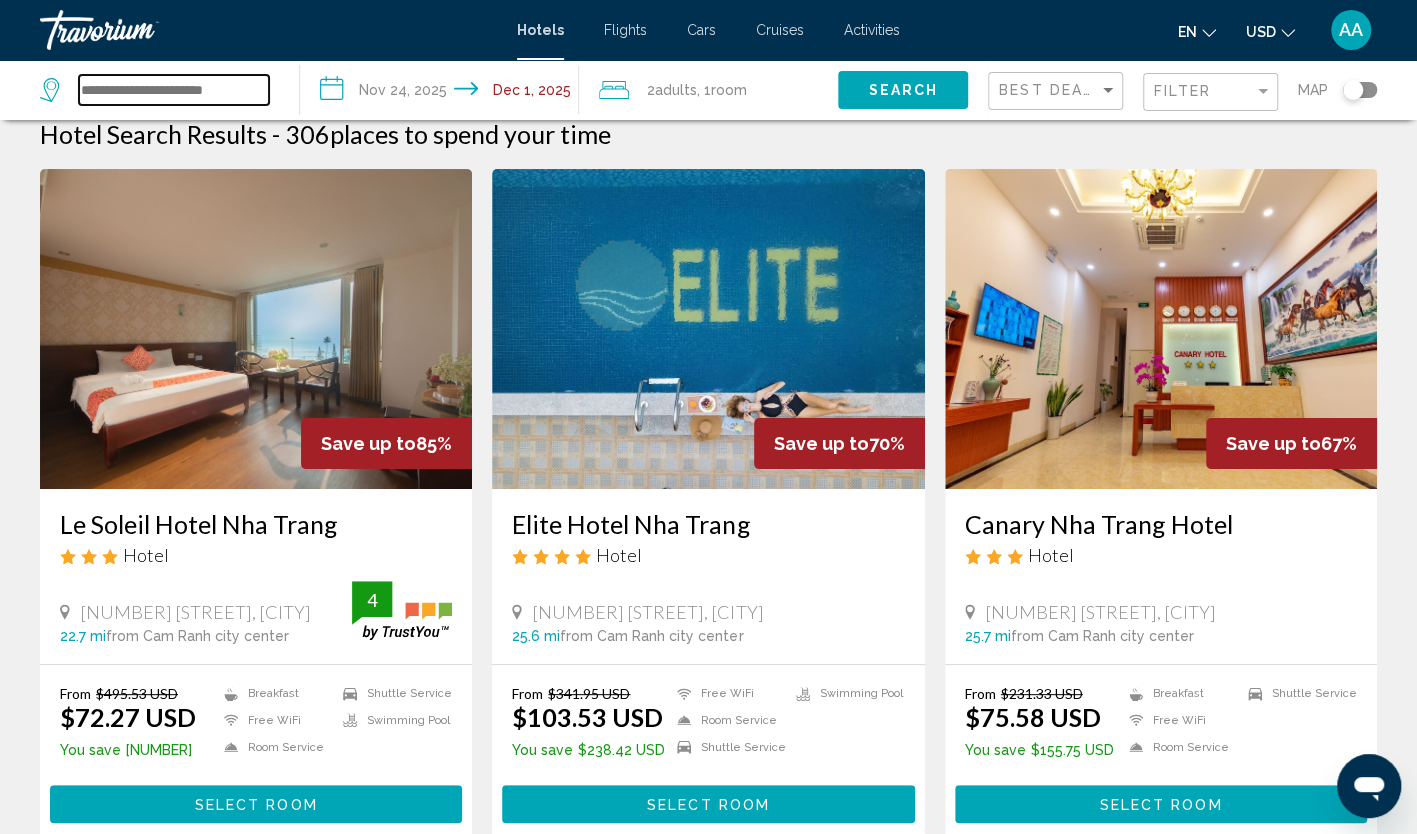 scroll, scrollTop: 0, scrollLeft: 0, axis: both 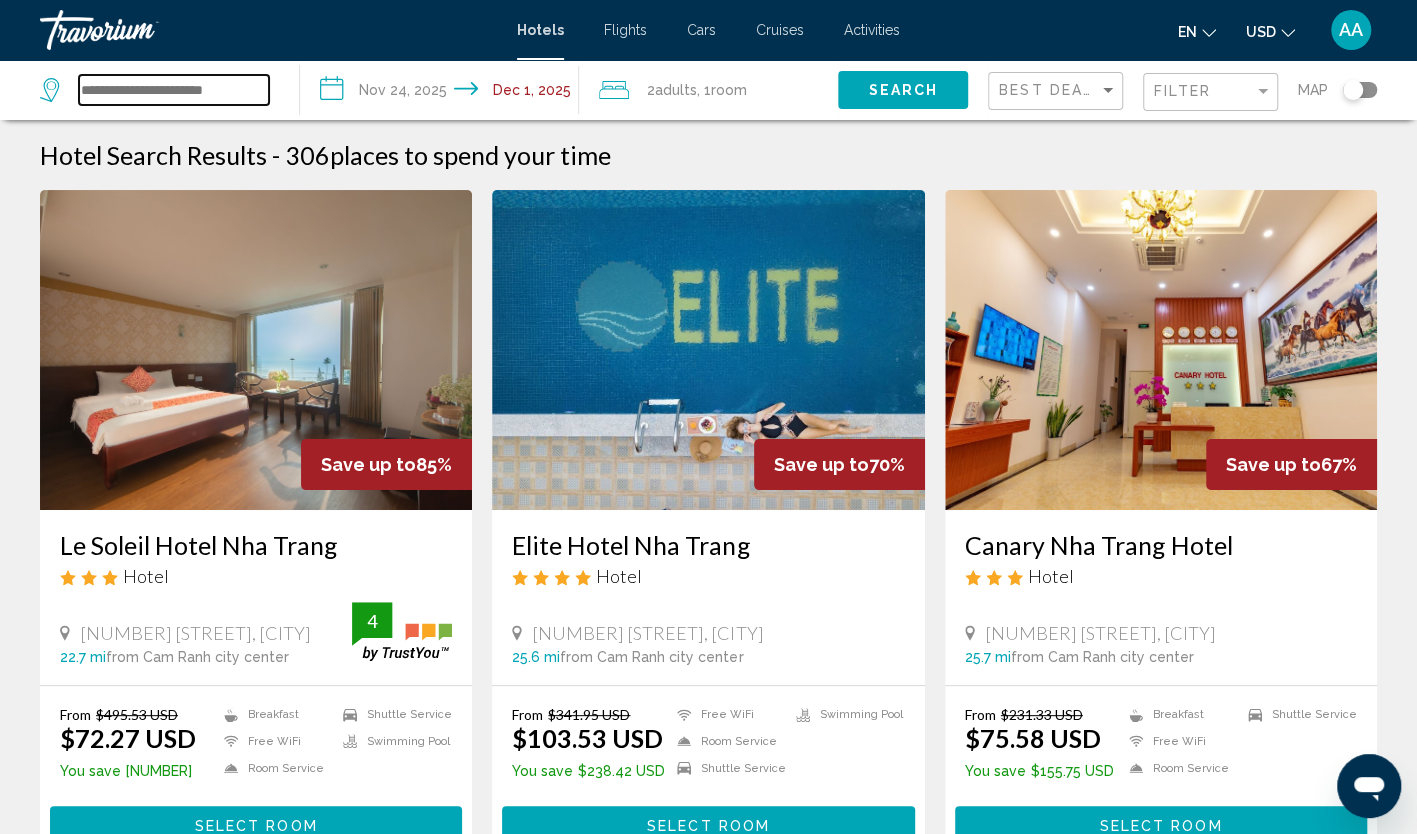 click at bounding box center [174, 90] 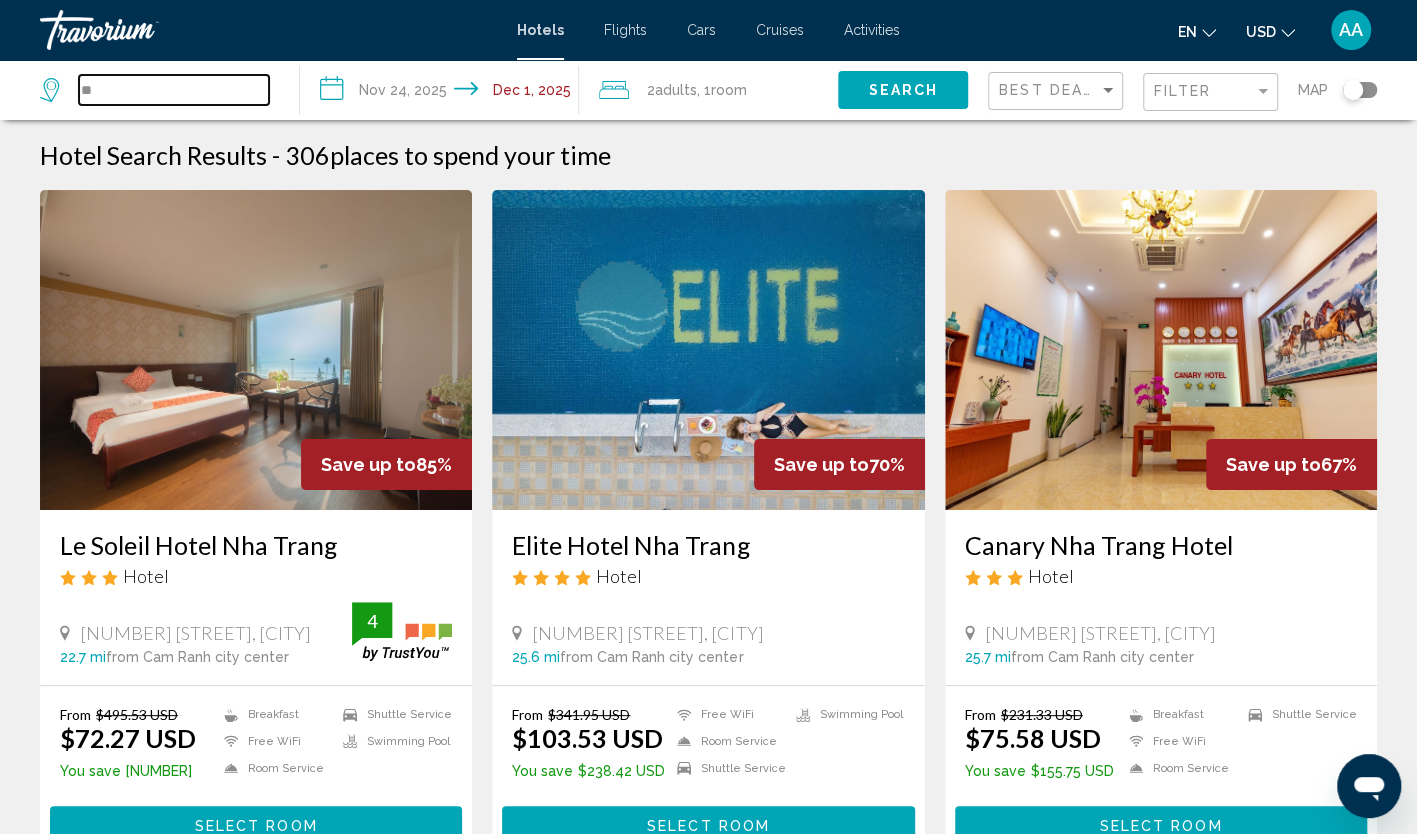 type on "*" 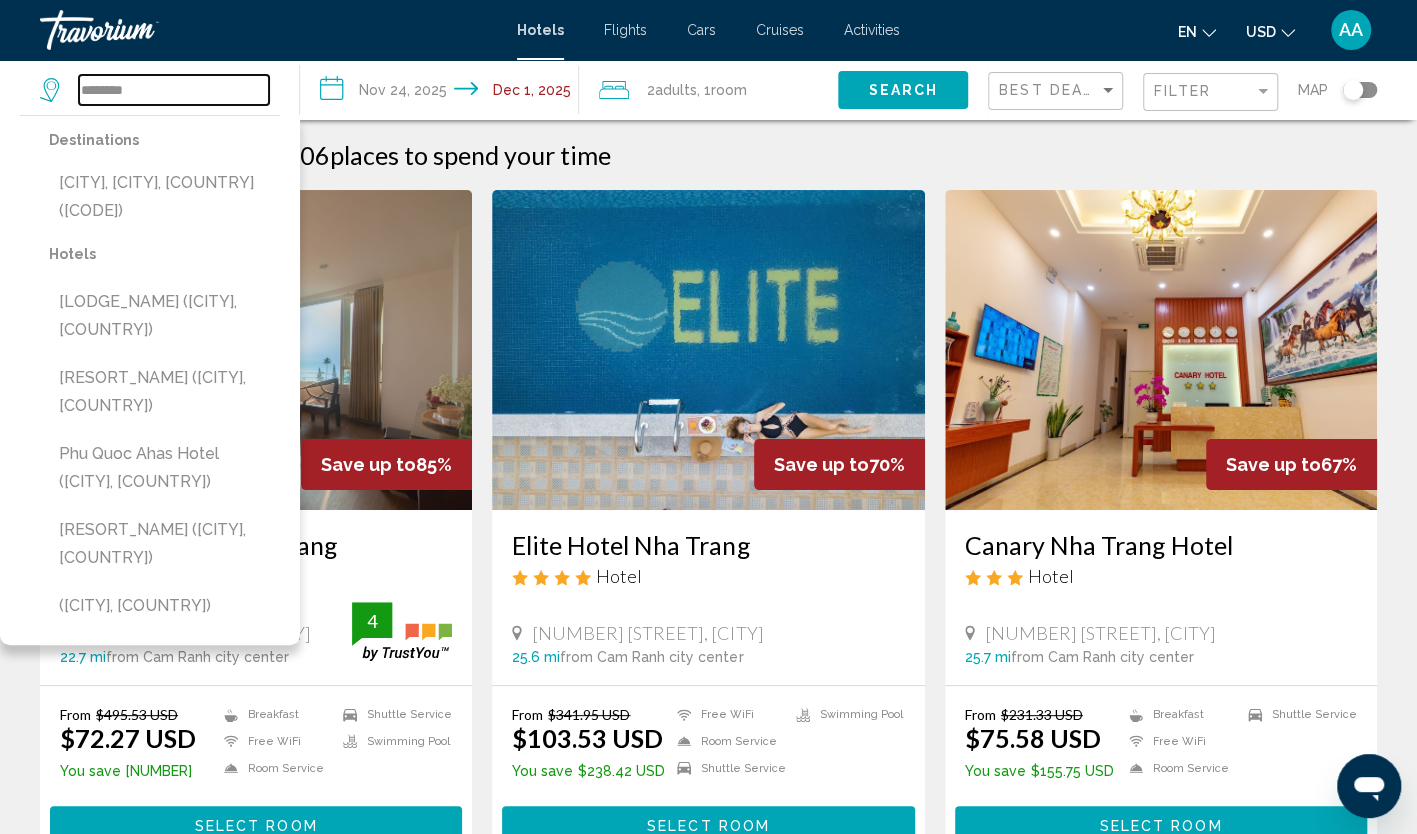 drag, startPoint x: 182, startPoint y: 94, endPoint x: -4, endPoint y: 100, distance: 186.09676 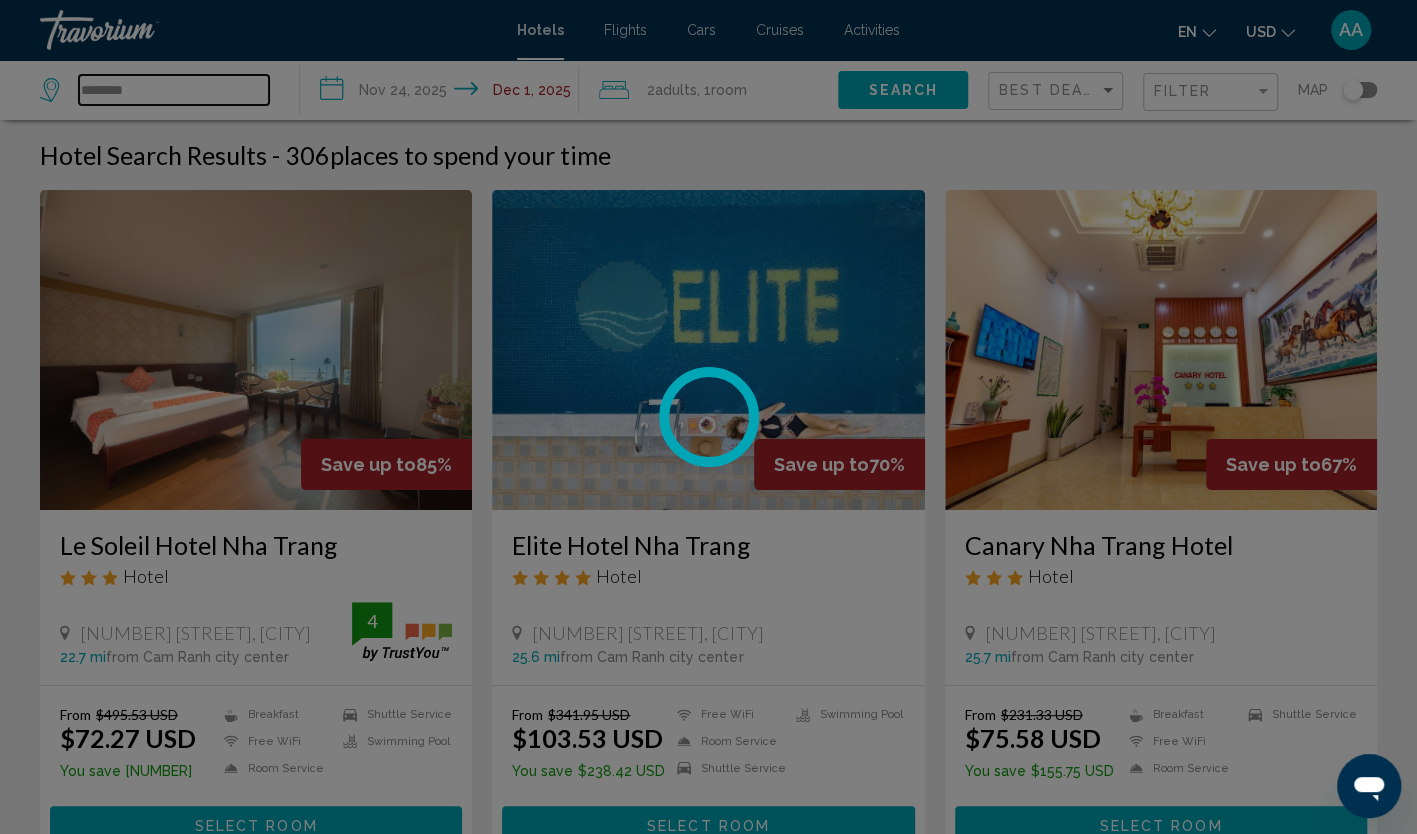 type on "********" 